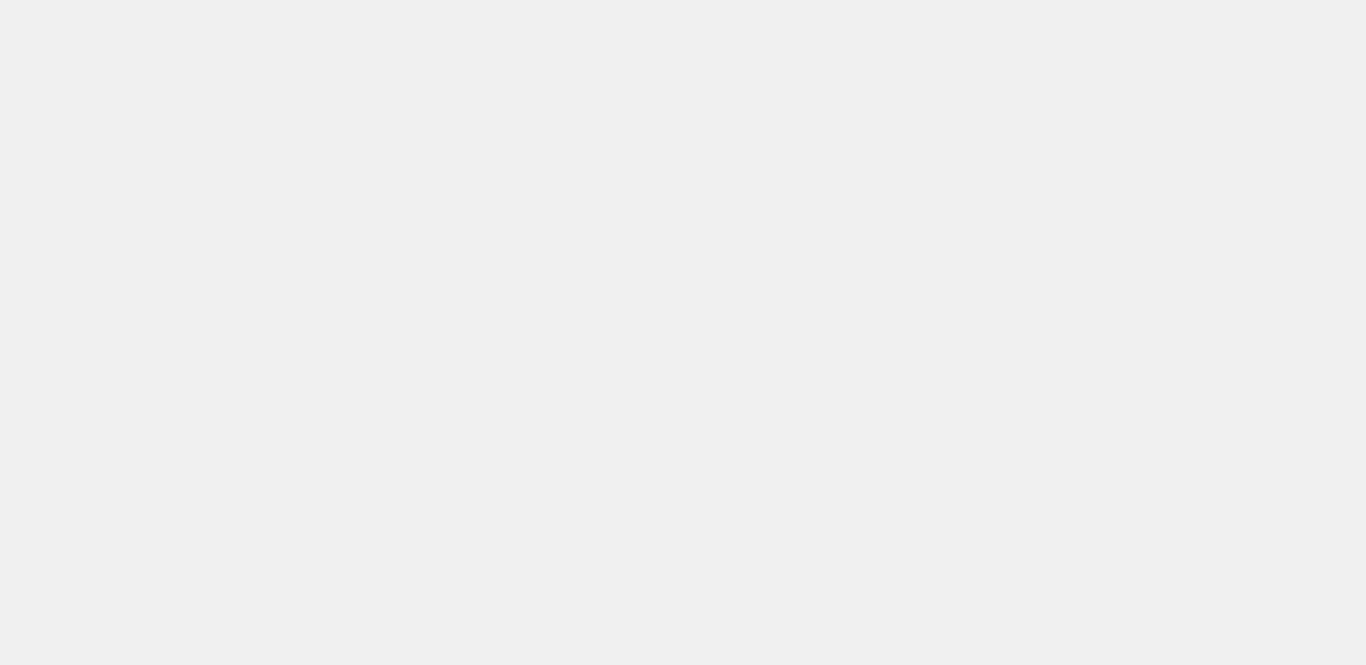 scroll, scrollTop: 0, scrollLeft: 0, axis: both 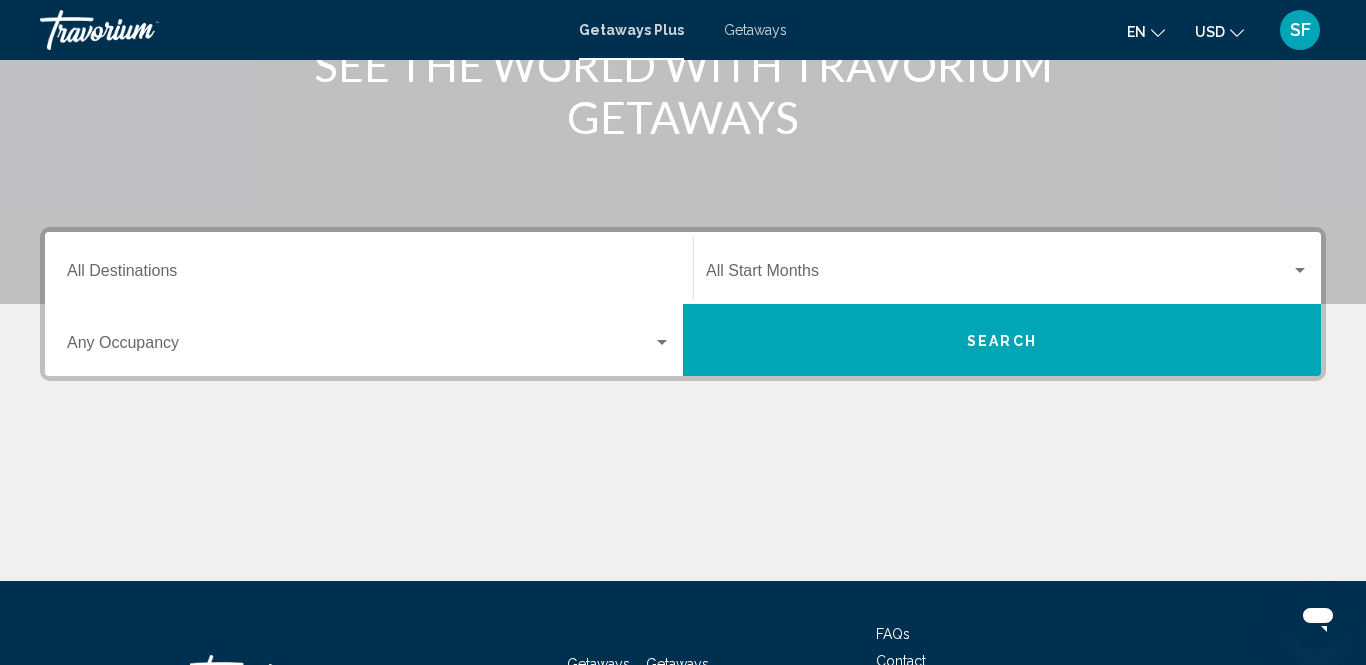 click on "Destination All Destinations" at bounding box center [369, 275] 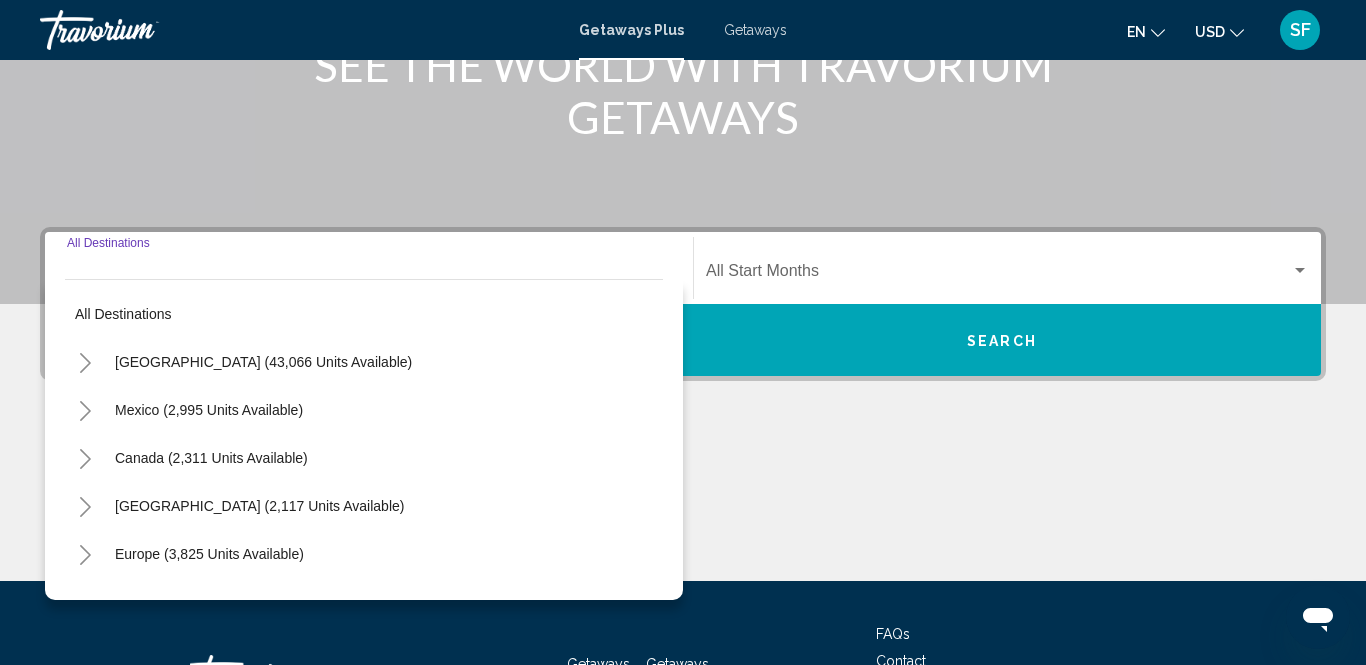 scroll, scrollTop: 457, scrollLeft: 0, axis: vertical 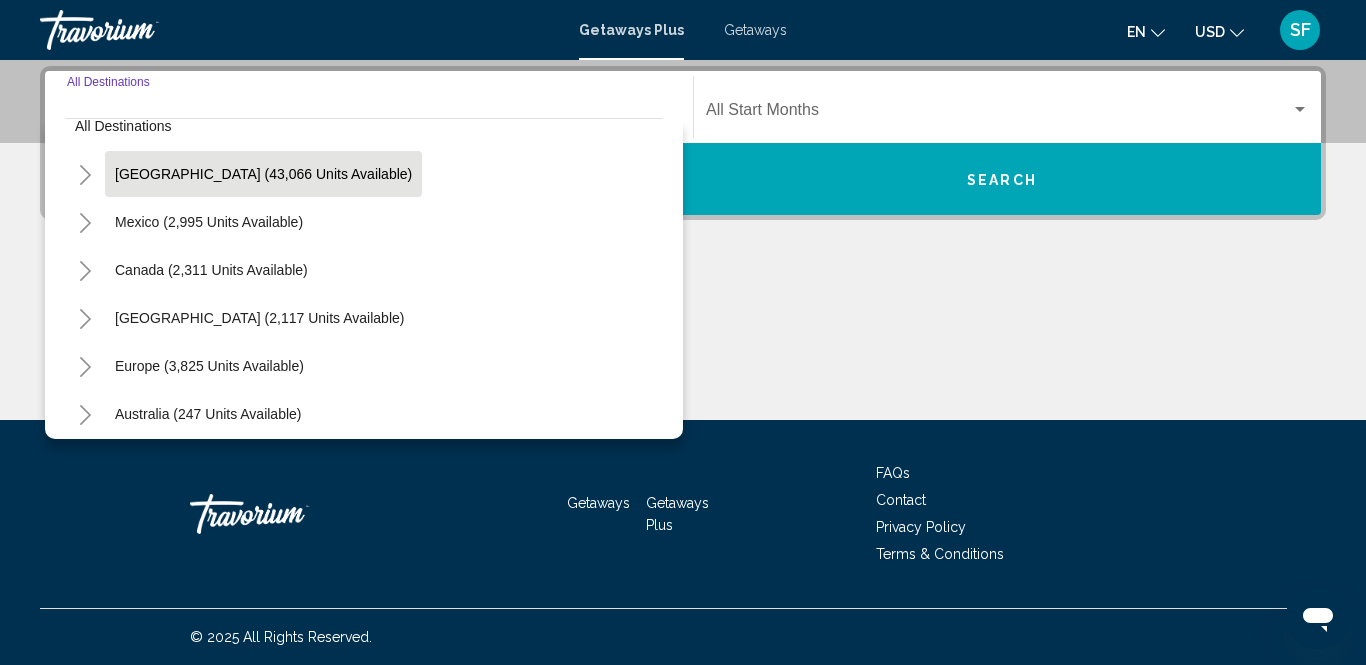 click on "[GEOGRAPHIC_DATA] (43,066 units available)" at bounding box center [209, 222] 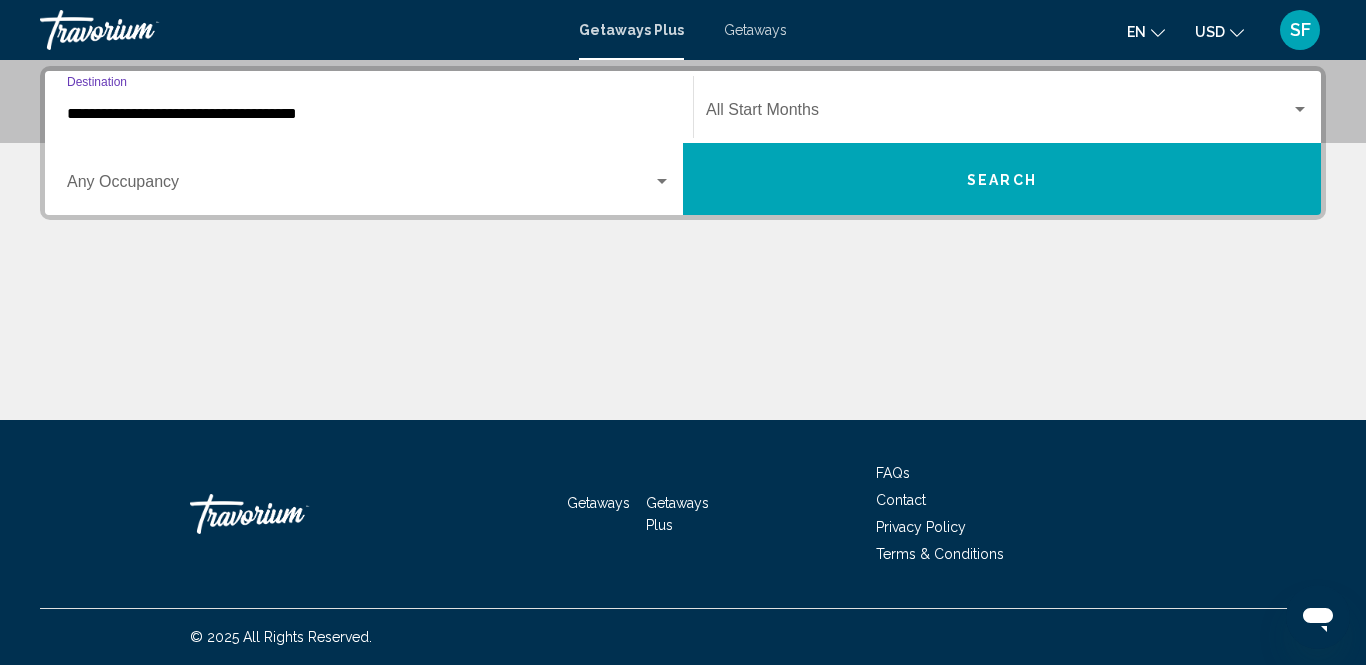 click on "**********" at bounding box center [369, 114] 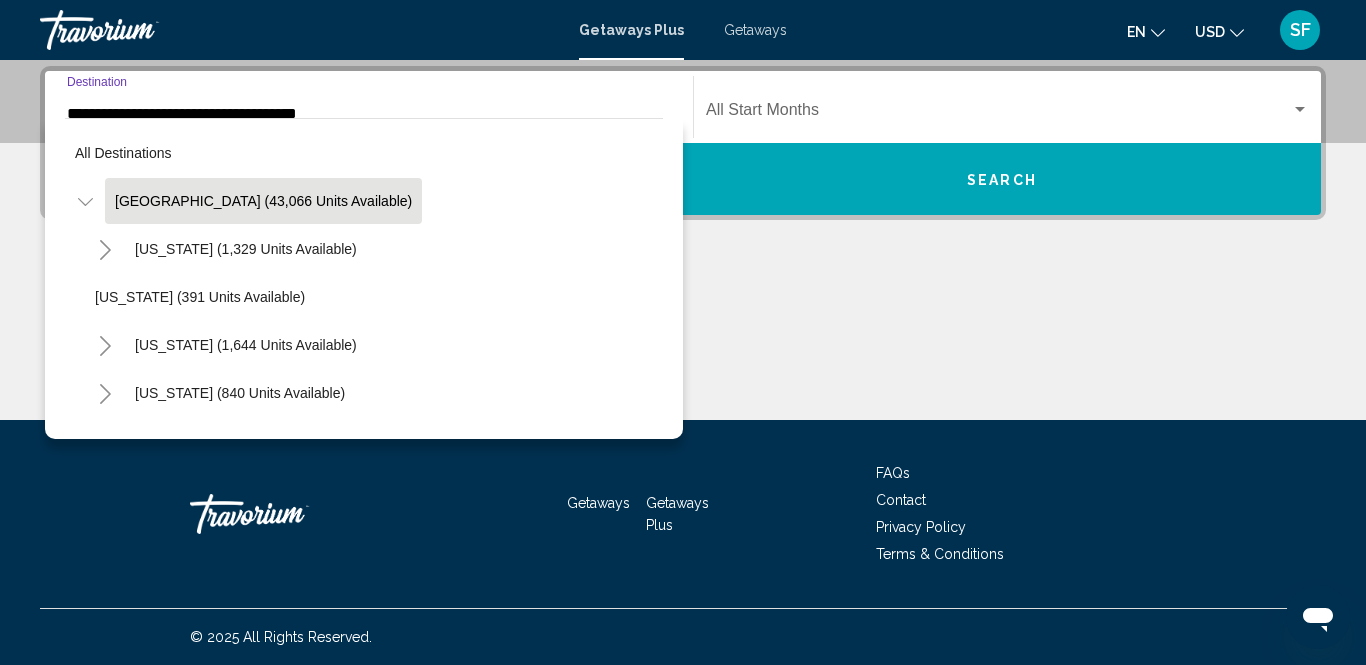scroll, scrollTop: 325, scrollLeft: 0, axis: vertical 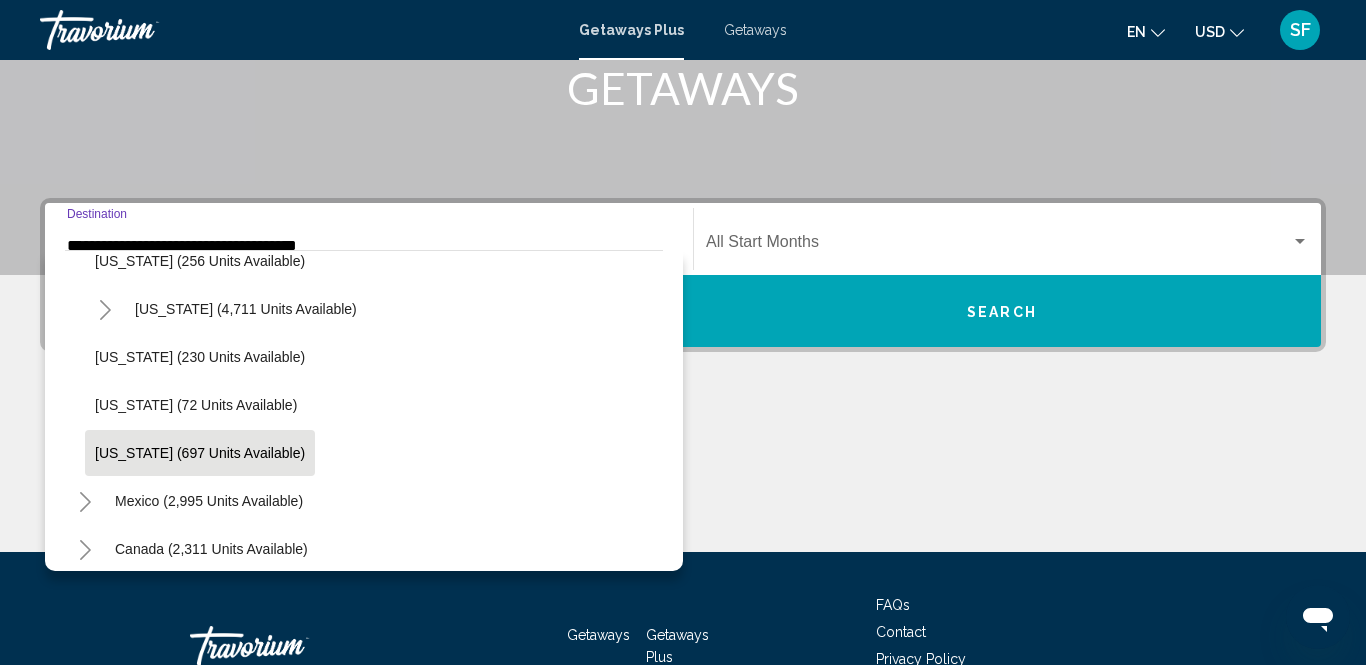 click on "[US_STATE] (697 units available)" 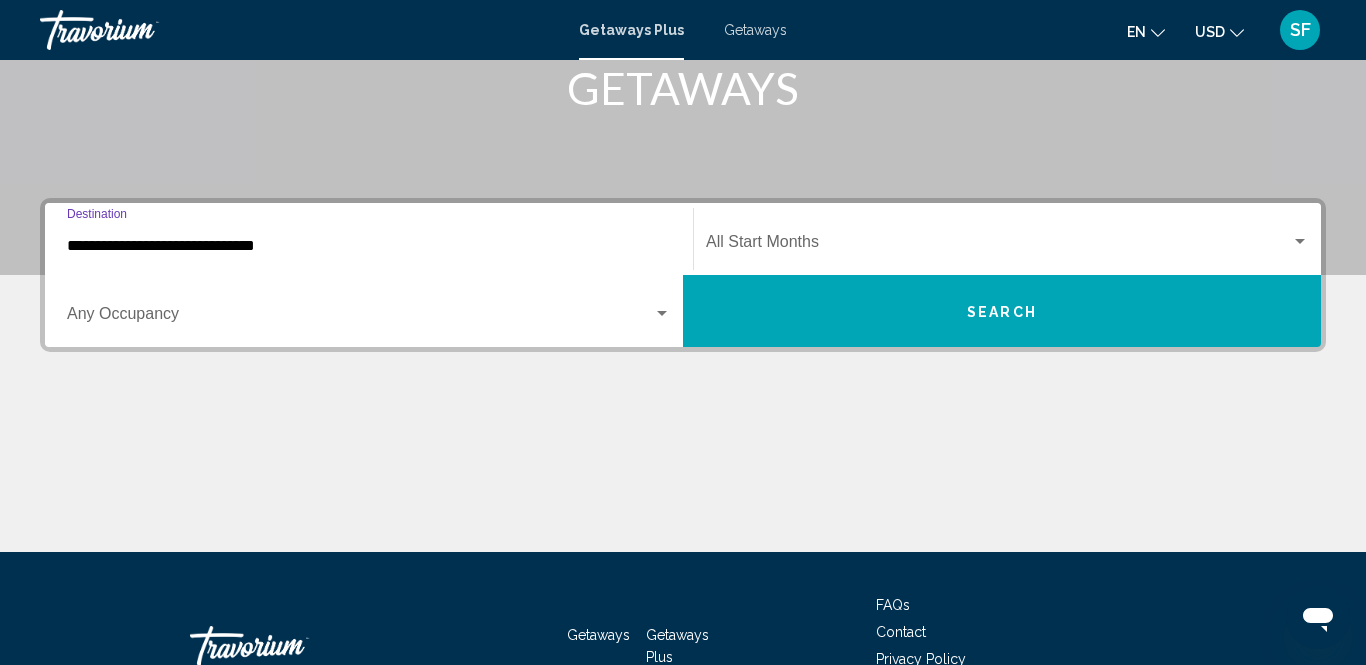 scroll, scrollTop: 457, scrollLeft: 0, axis: vertical 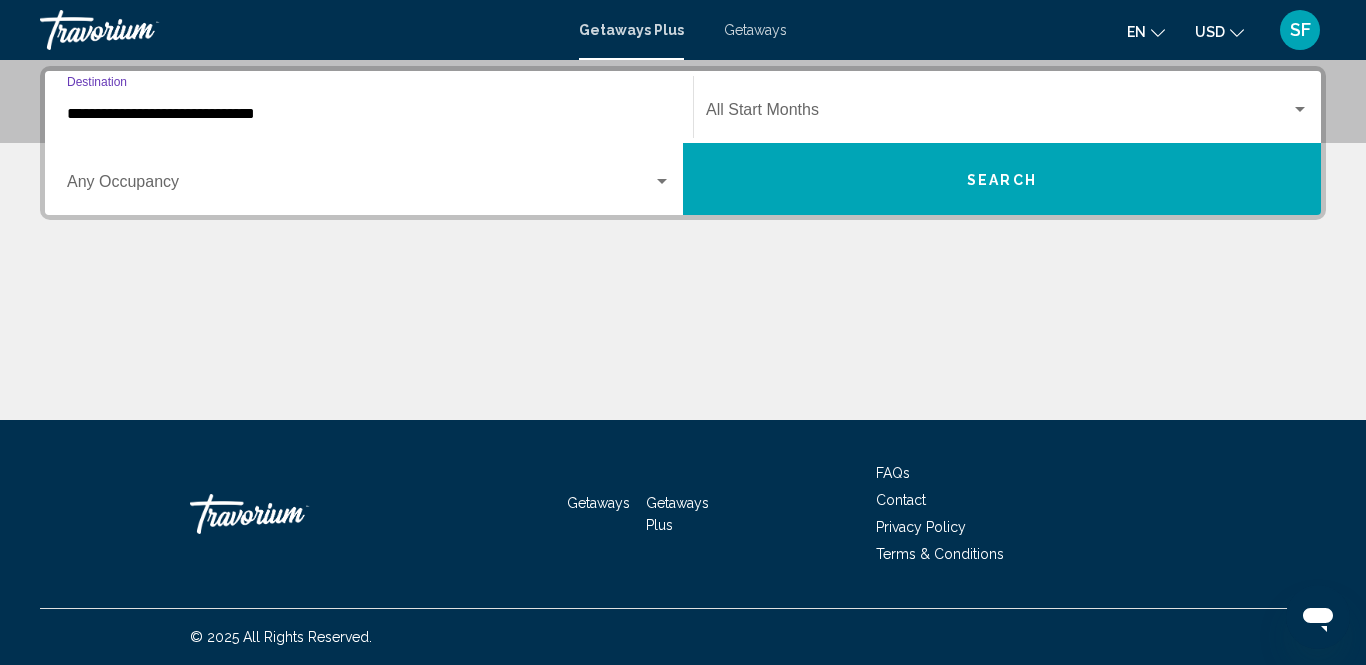 click at bounding box center [998, 114] 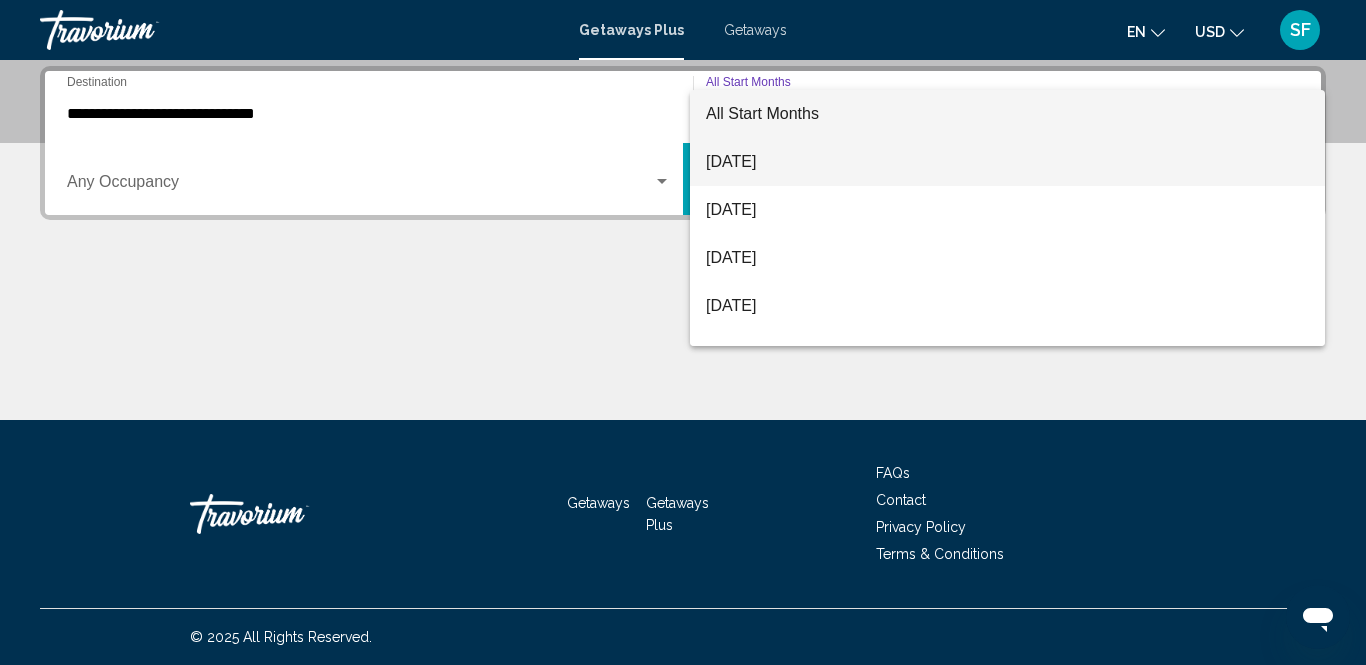 click on "[DATE]" at bounding box center [1007, 162] 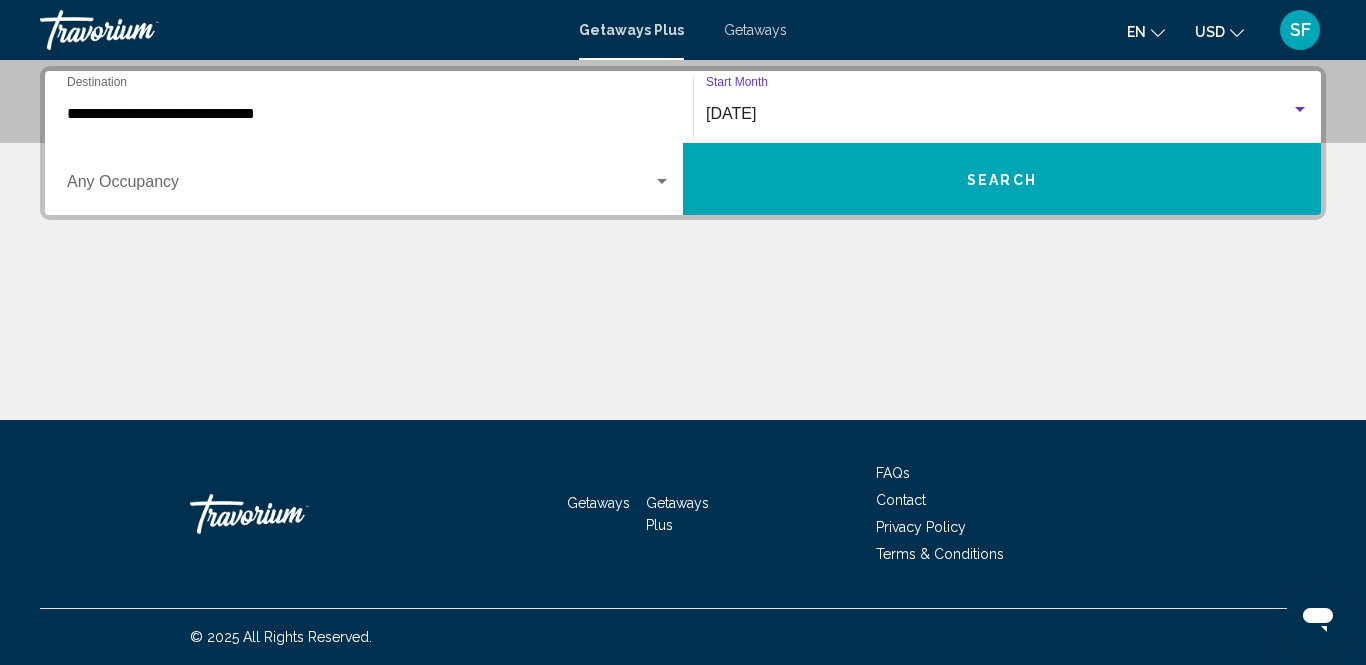click on "Search" at bounding box center (1002, 179) 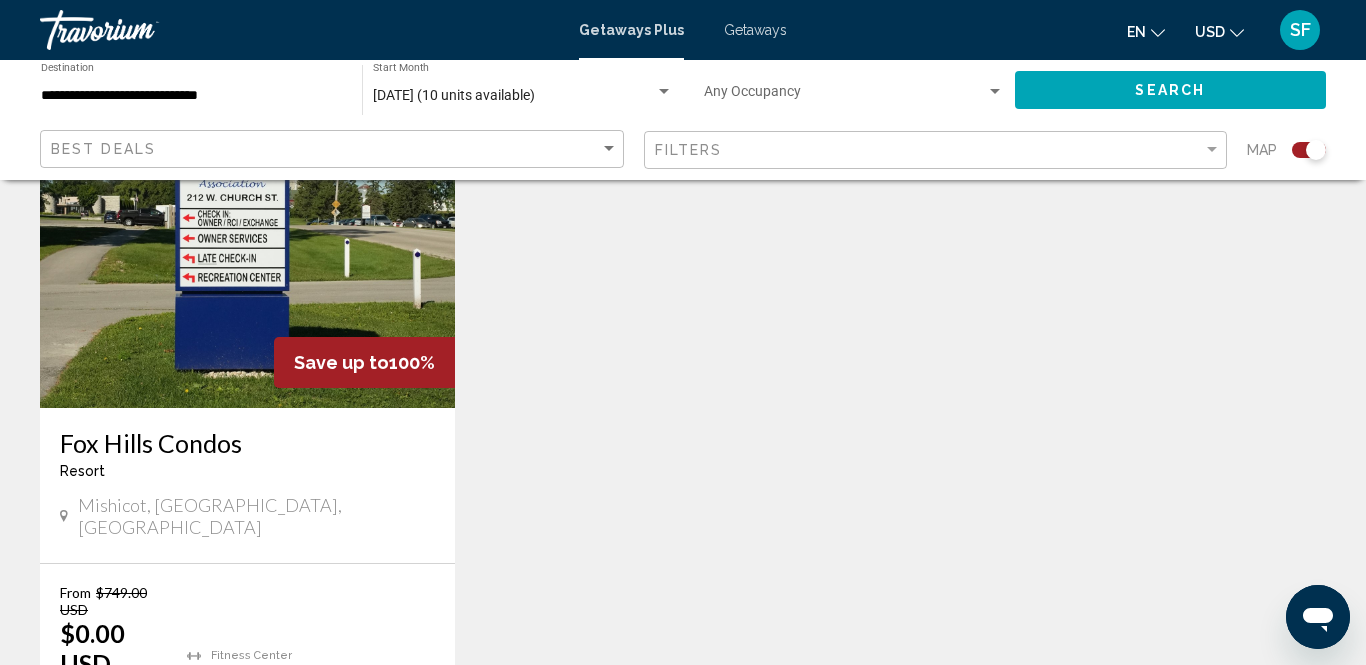 scroll, scrollTop: 0, scrollLeft: 0, axis: both 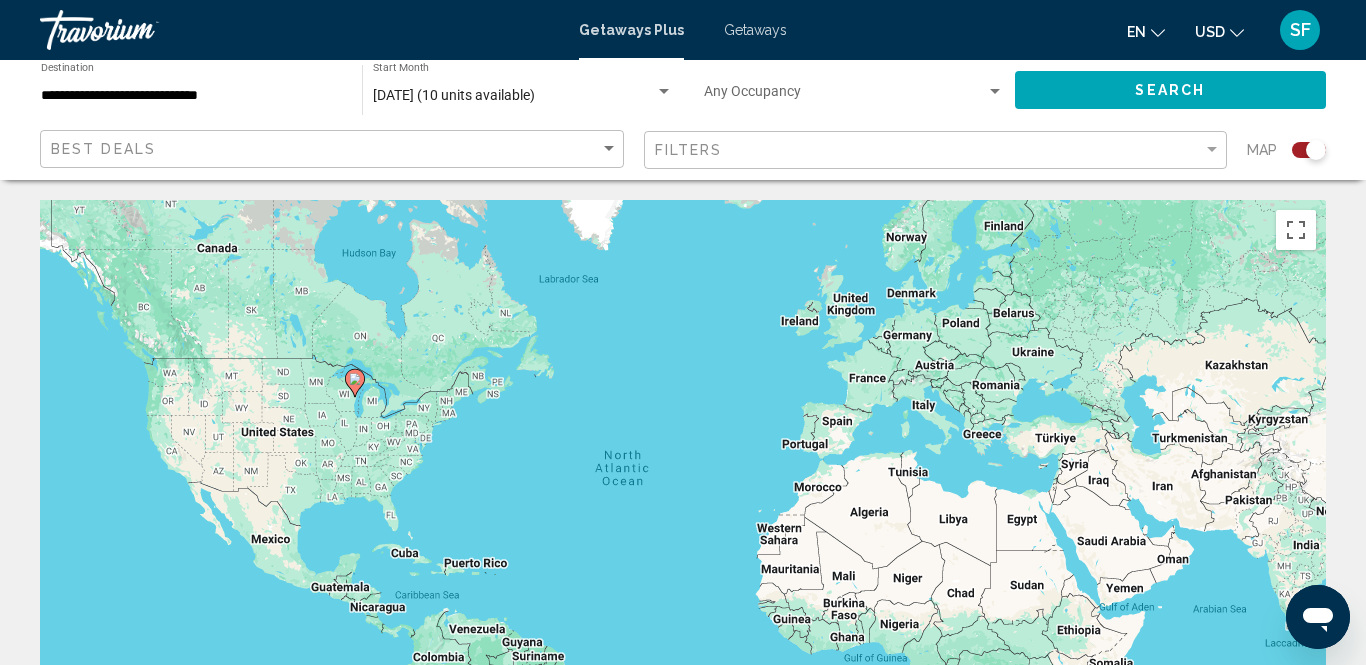 click on "Getaways" at bounding box center (755, 30) 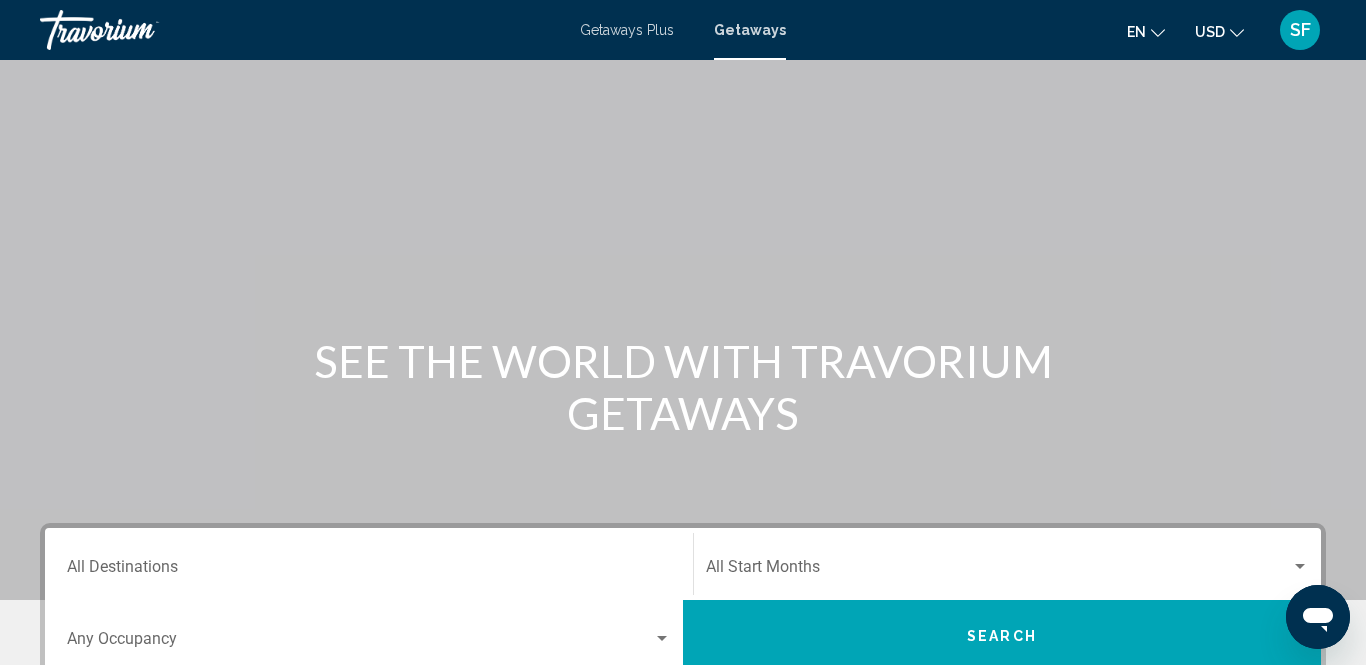 click on "Destination All Destinations" at bounding box center (369, 571) 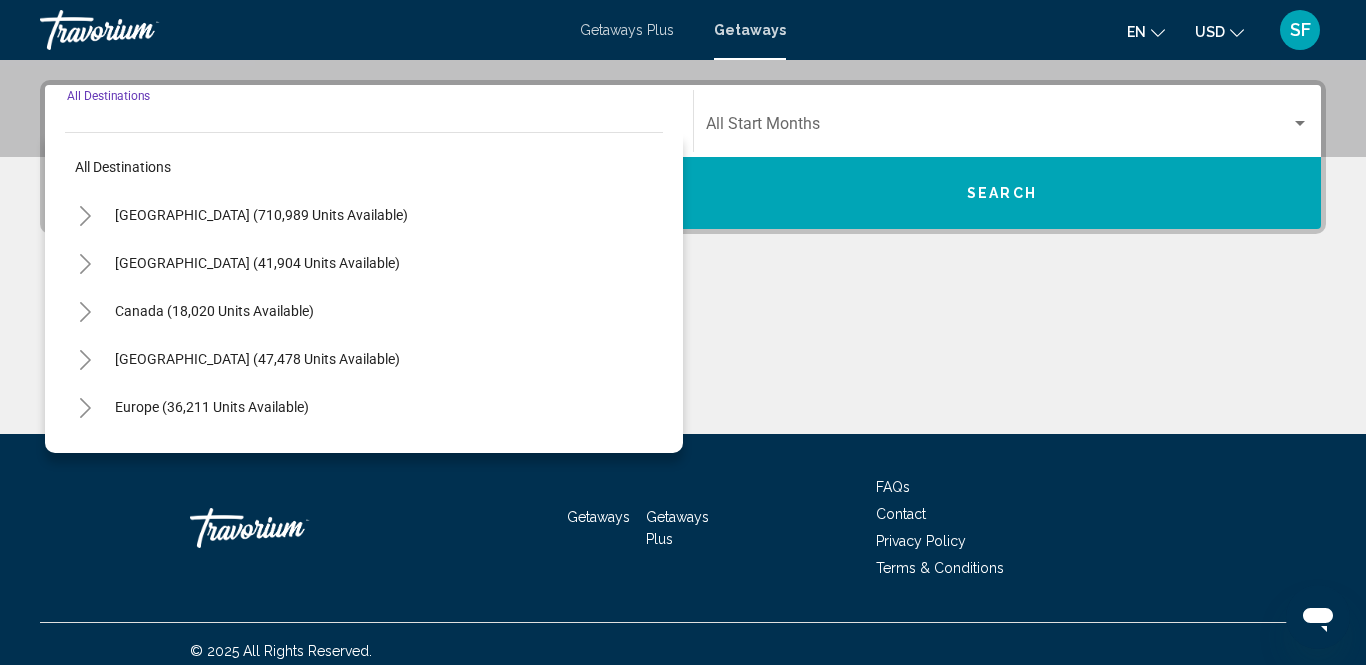 scroll, scrollTop: 457, scrollLeft: 0, axis: vertical 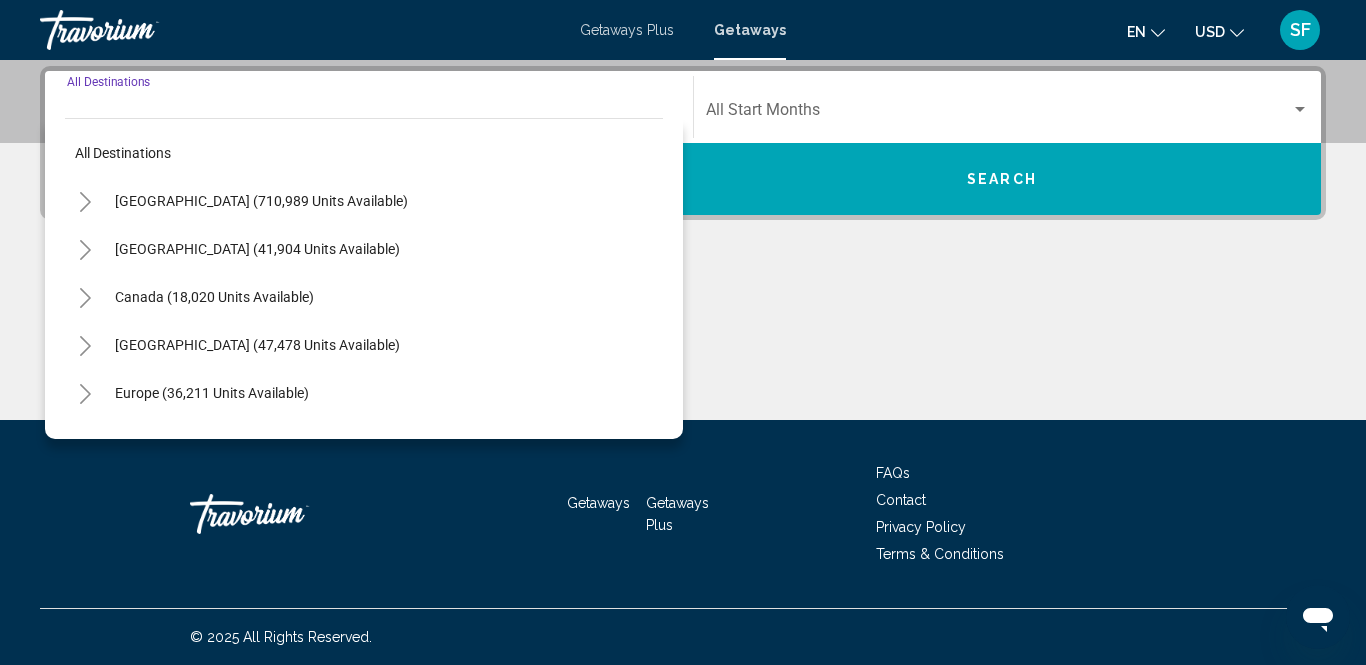 click on "[GEOGRAPHIC_DATA] (710,989 units available)" at bounding box center [257, 249] 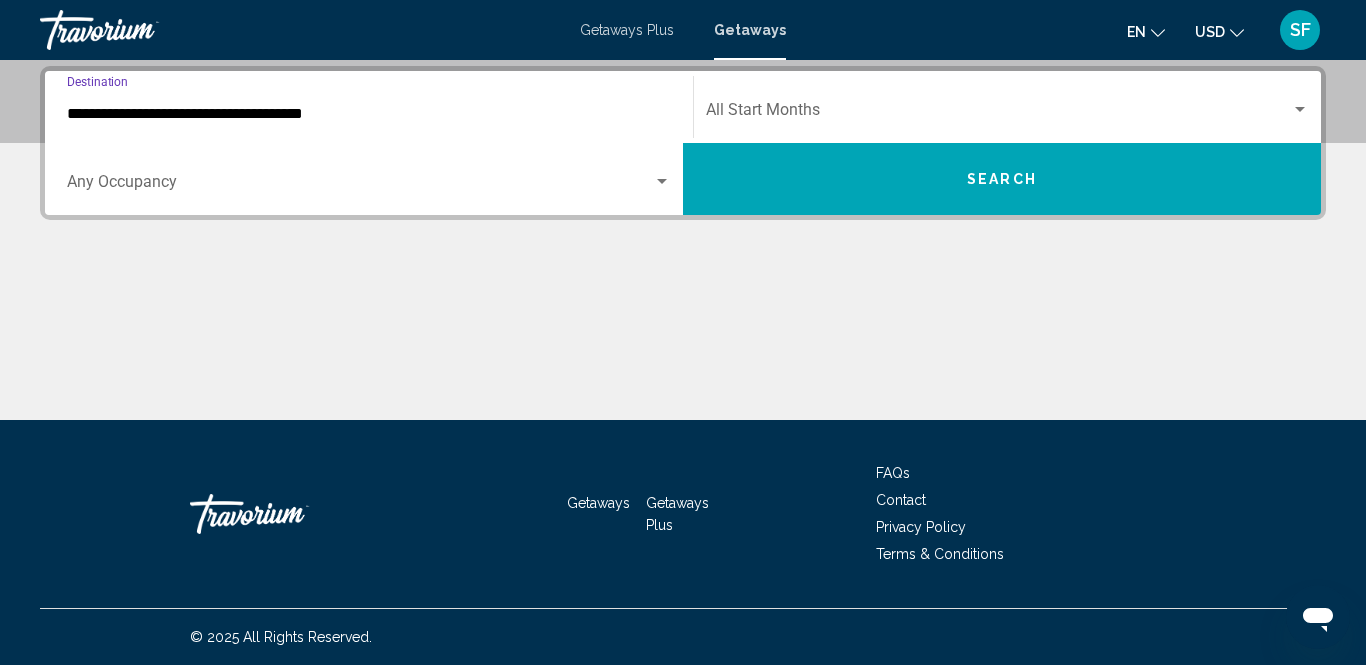click on "**********" at bounding box center [369, 114] 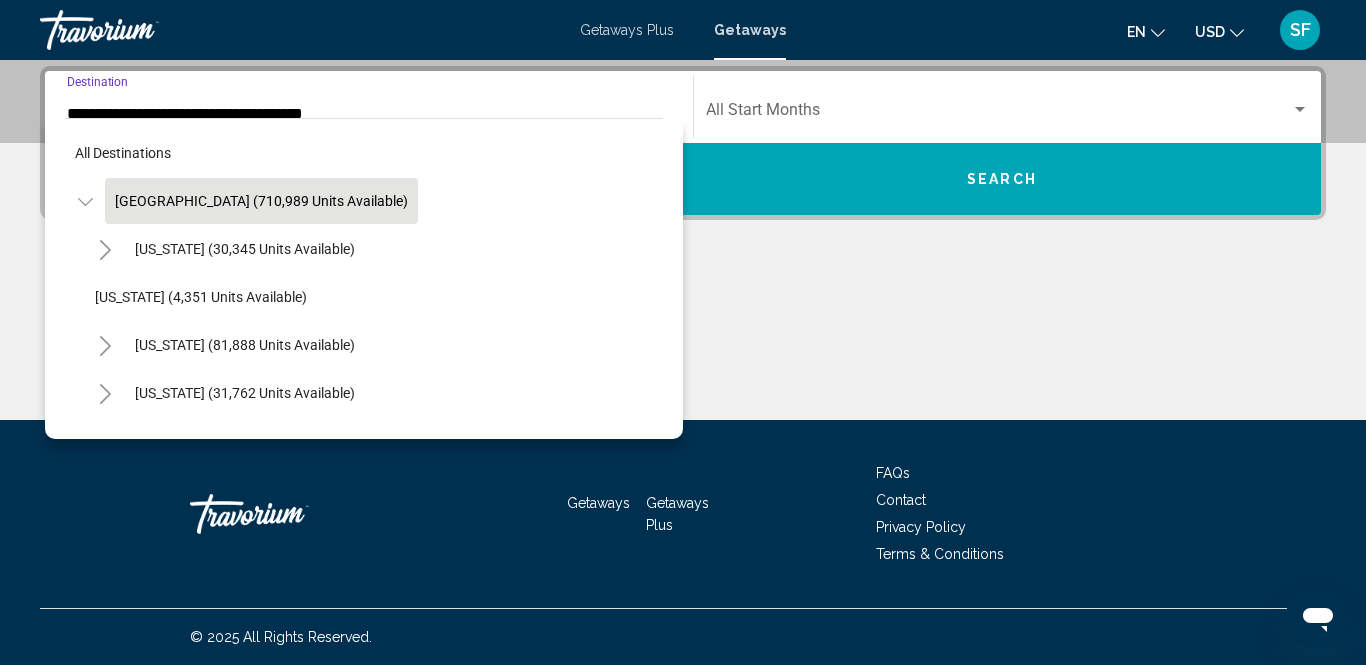 scroll, scrollTop: 325, scrollLeft: 0, axis: vertical 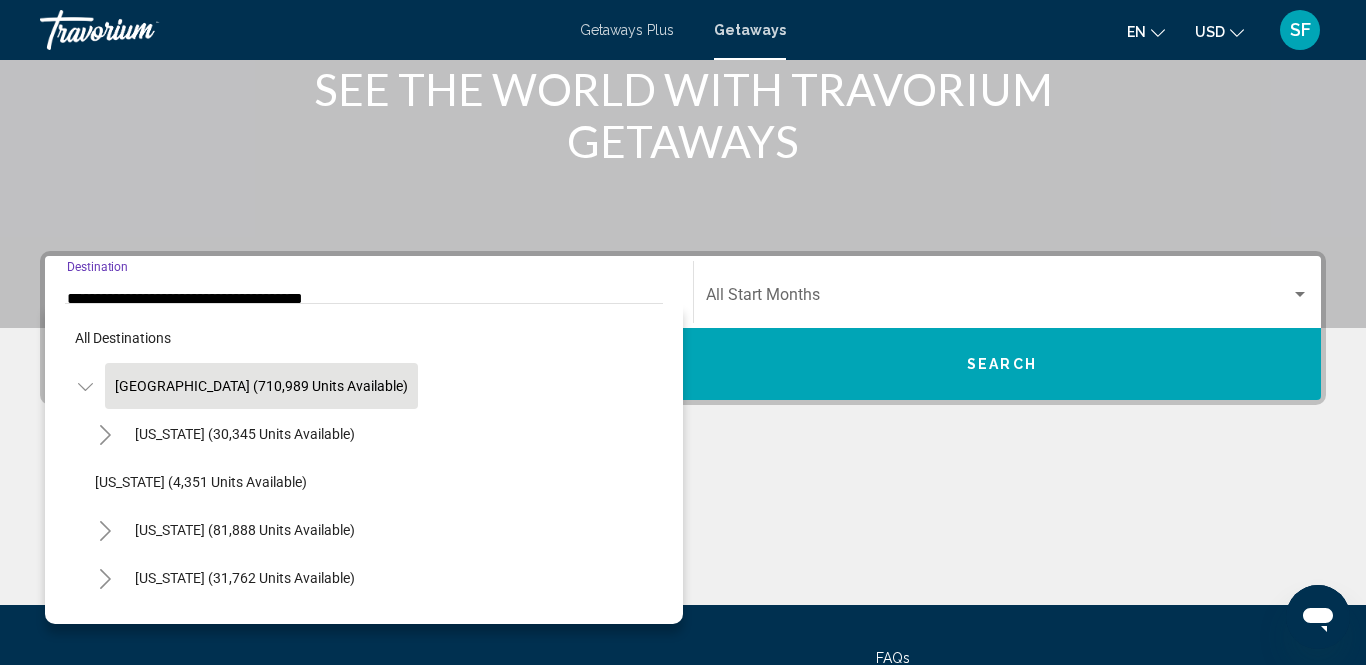 click on "[GEOGRAPHIC_DATA] (710,989 units available)" 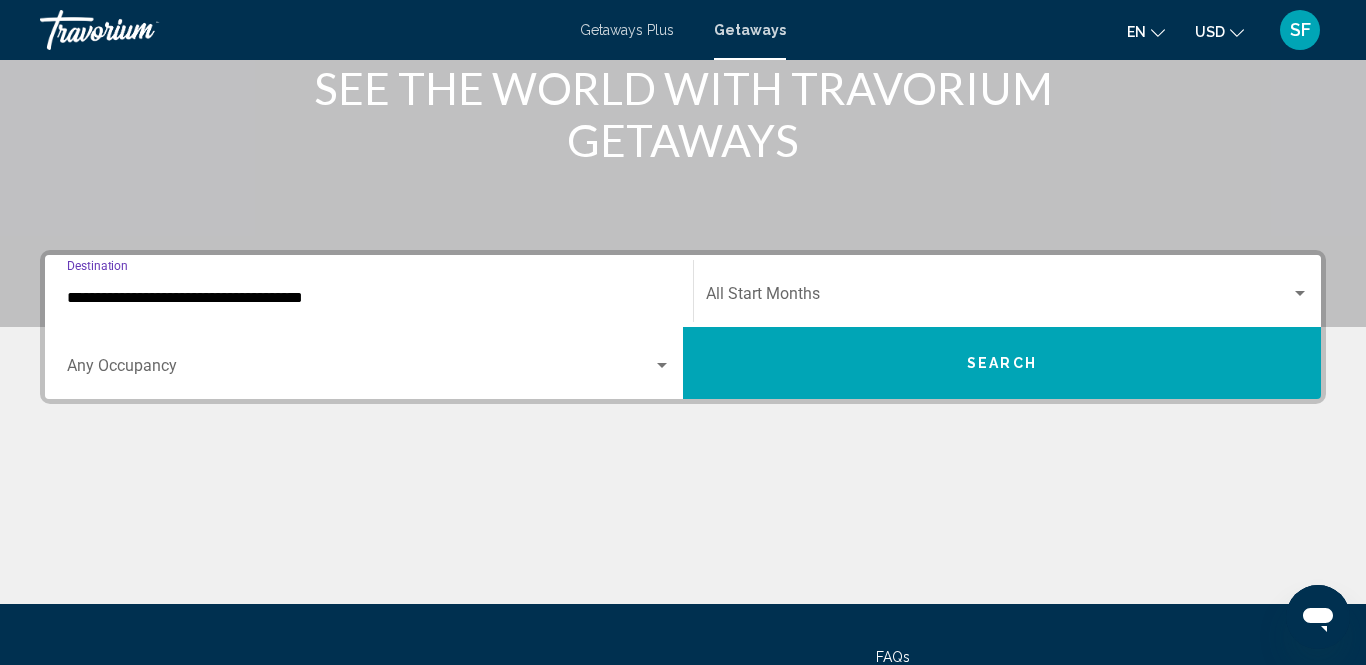 click at bounding box center [683, 529] 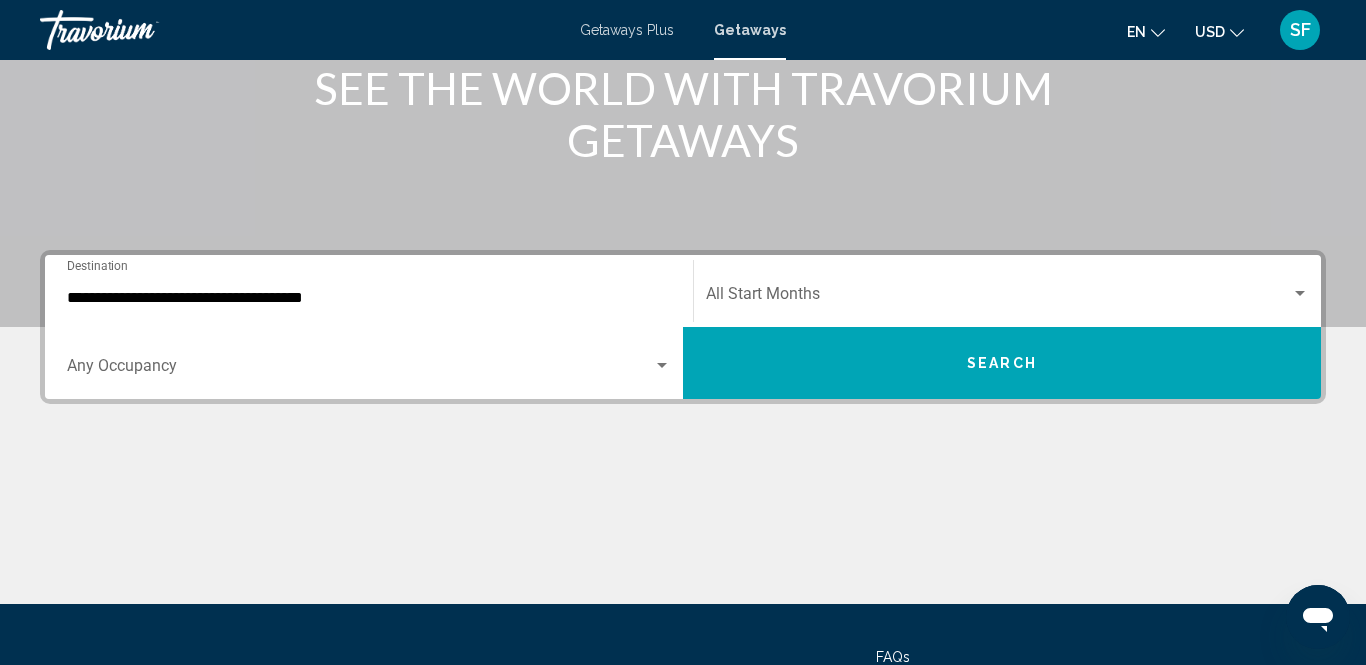 scroll, scrollTop: 369, scrollLeft: 0, axis: vertical 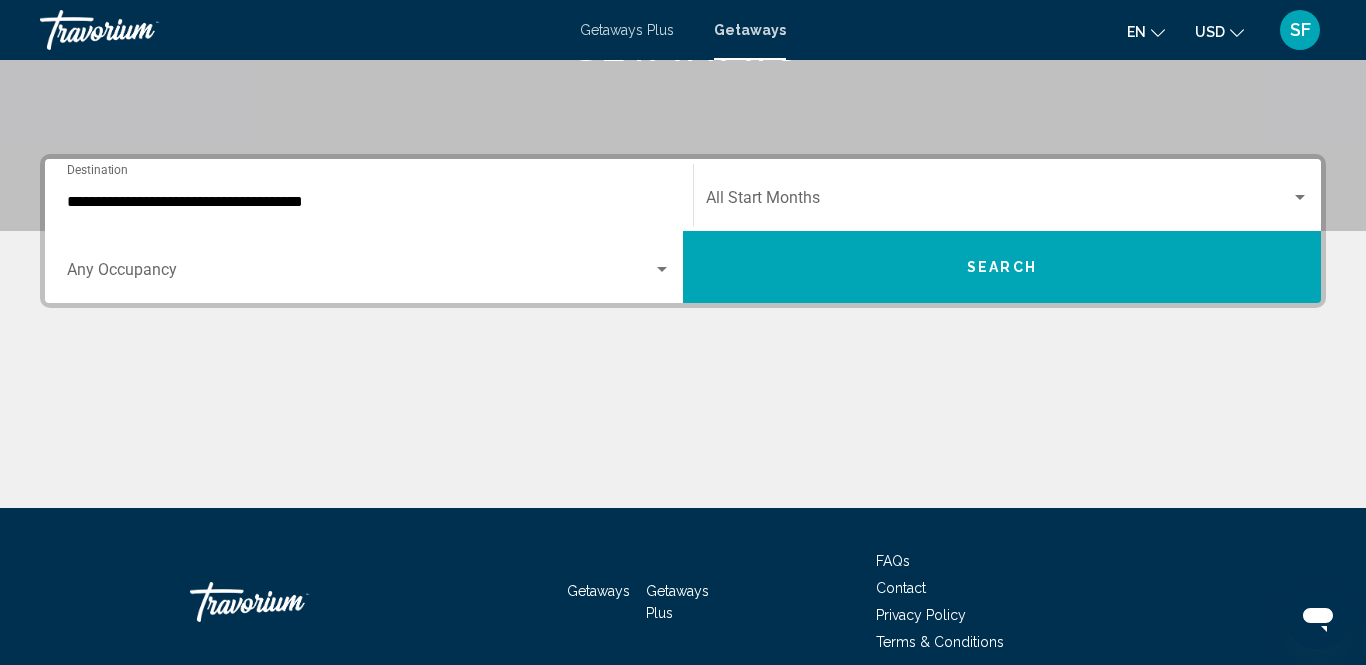 click on "**********" at bounding box center (369, 202) 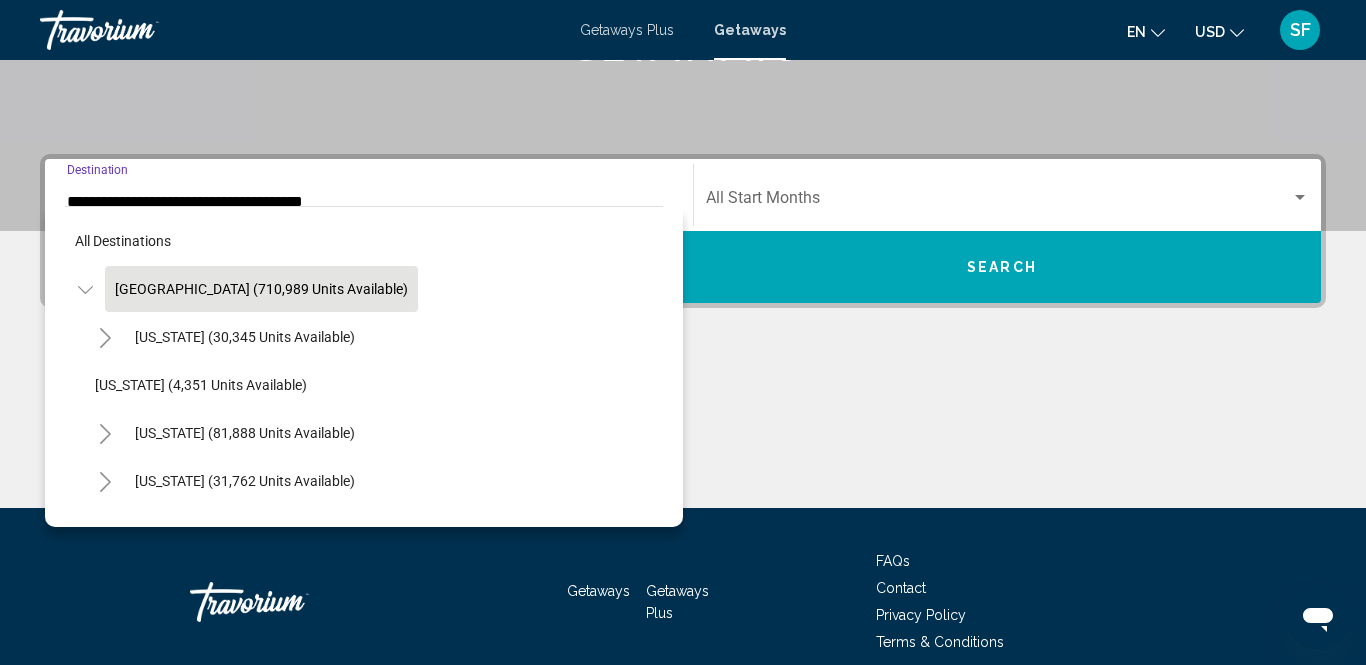 scroll, scrollTop: 325, scrollLeft: 0, axis: vertical 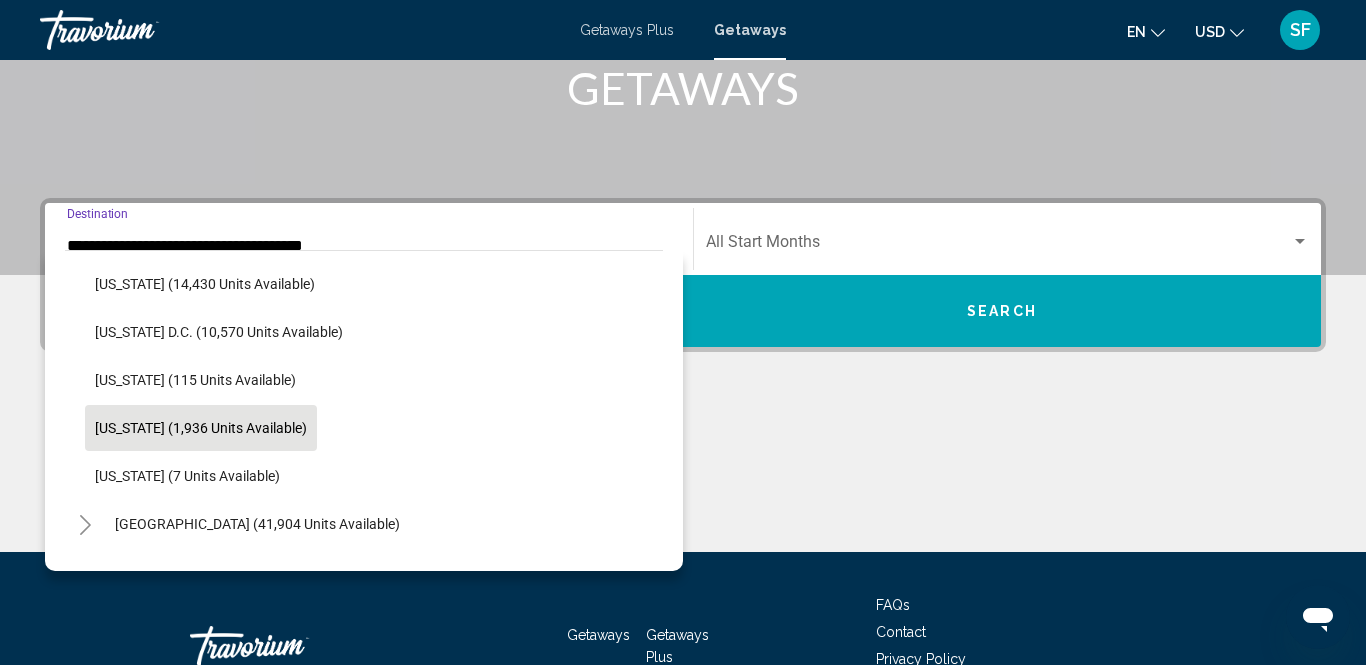 click on "[US_STATE] (1,936 units available)" 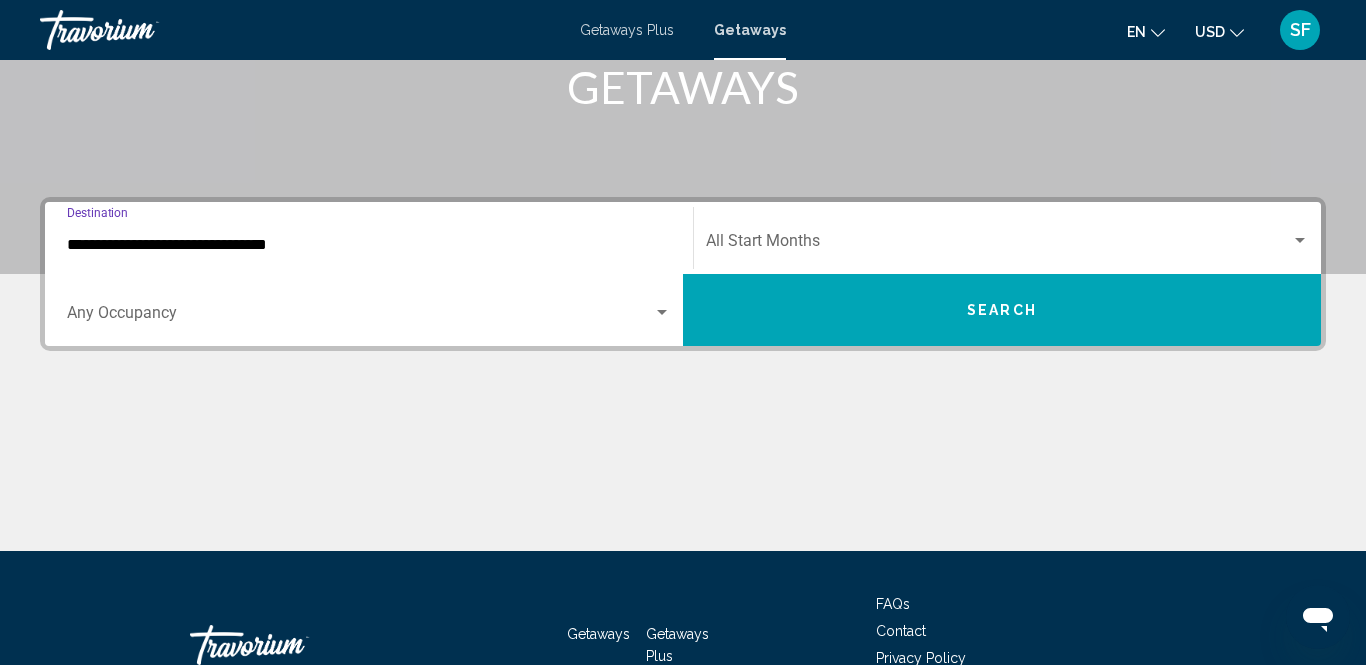 scroll, scrollTop: 457, scrollLeft: 0, axis: vertical 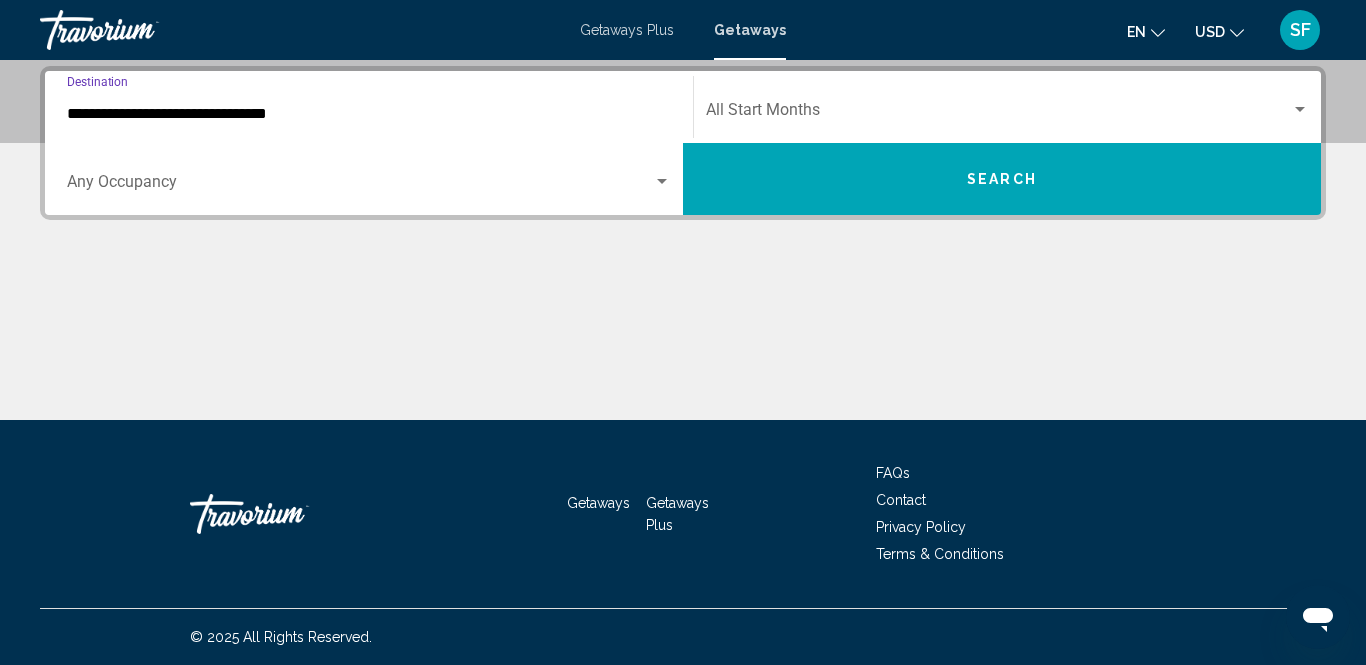click at bounding box center [1300, 110] 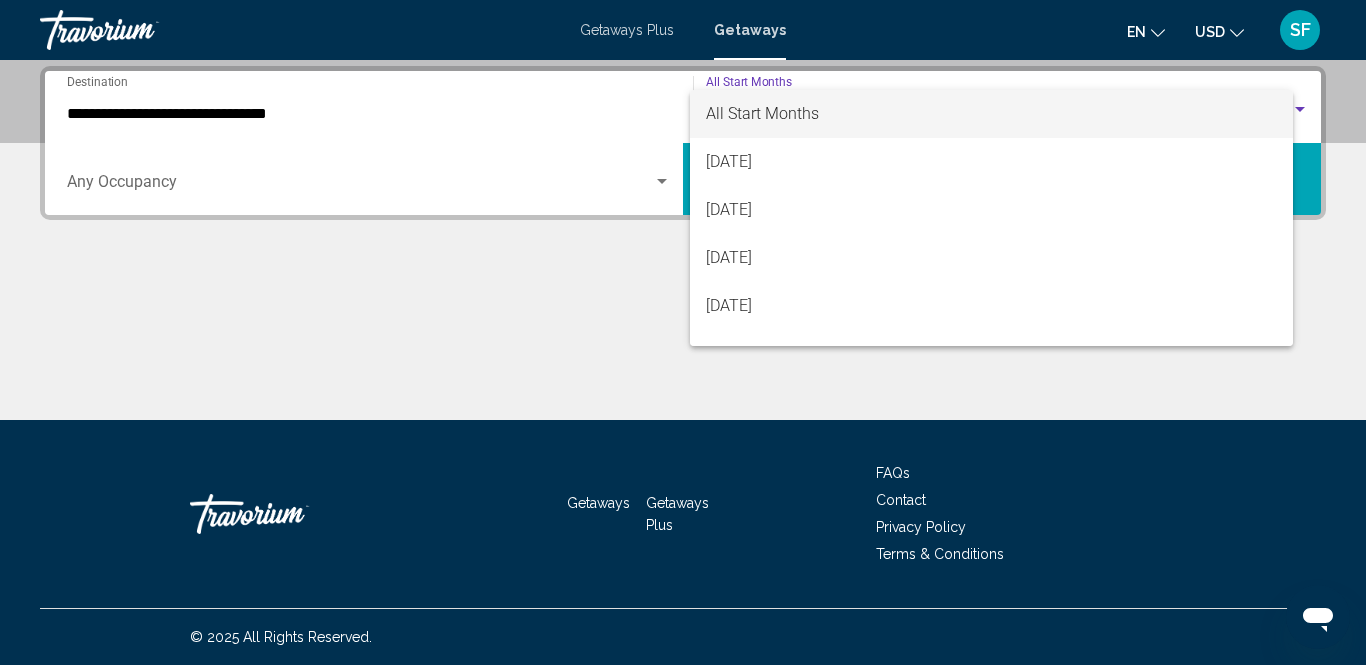 click on "All Start Months" at bounding box center [991, 114] 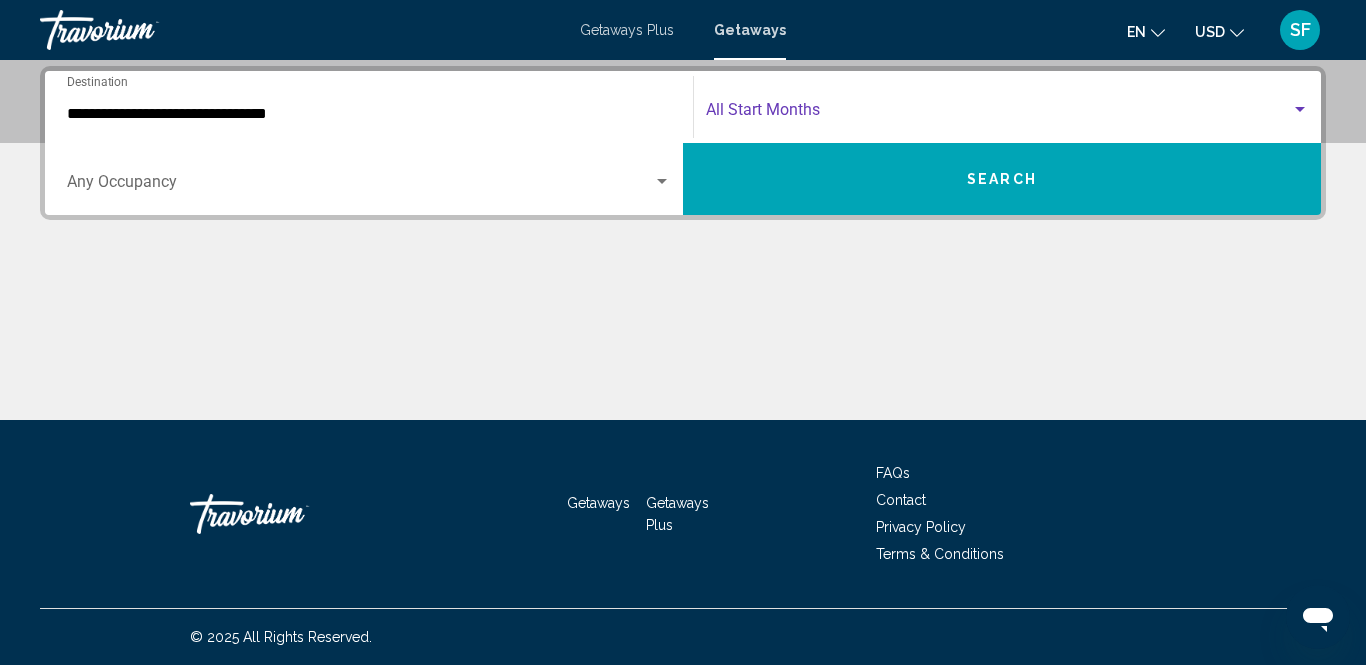 click at bounding box center [998, 114] 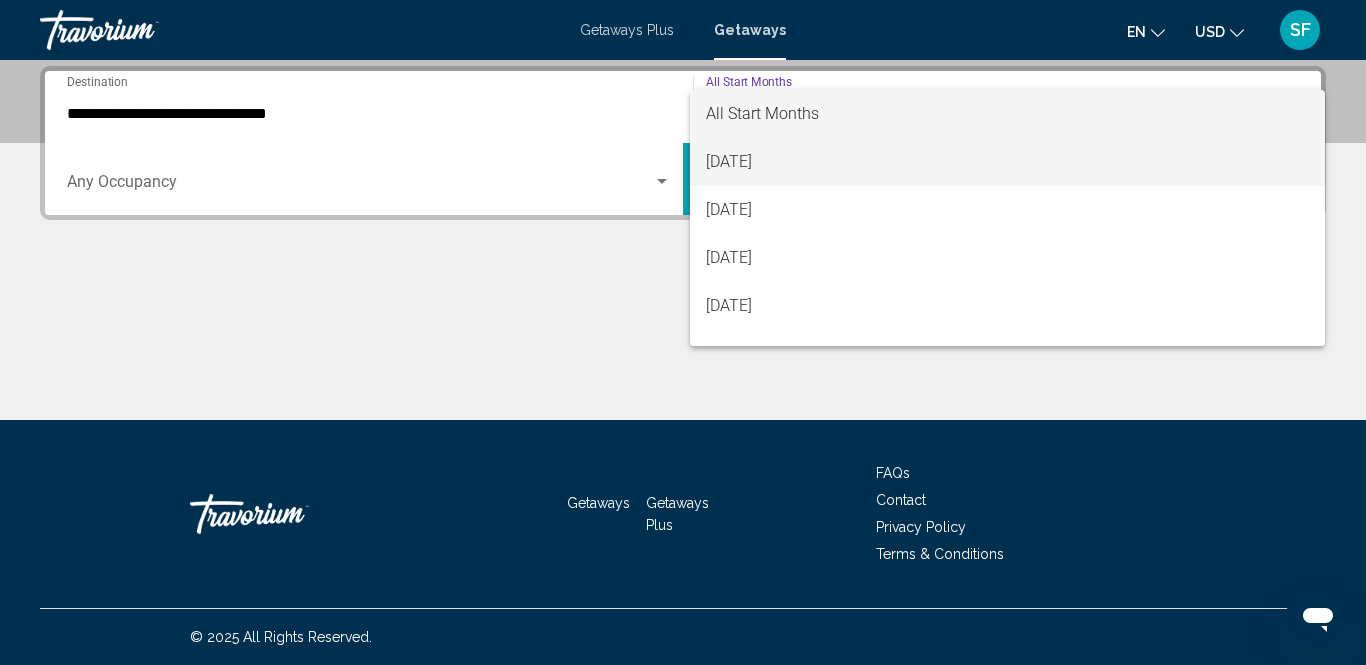 click on "[DATE]" at bounding box center [1007, 162] 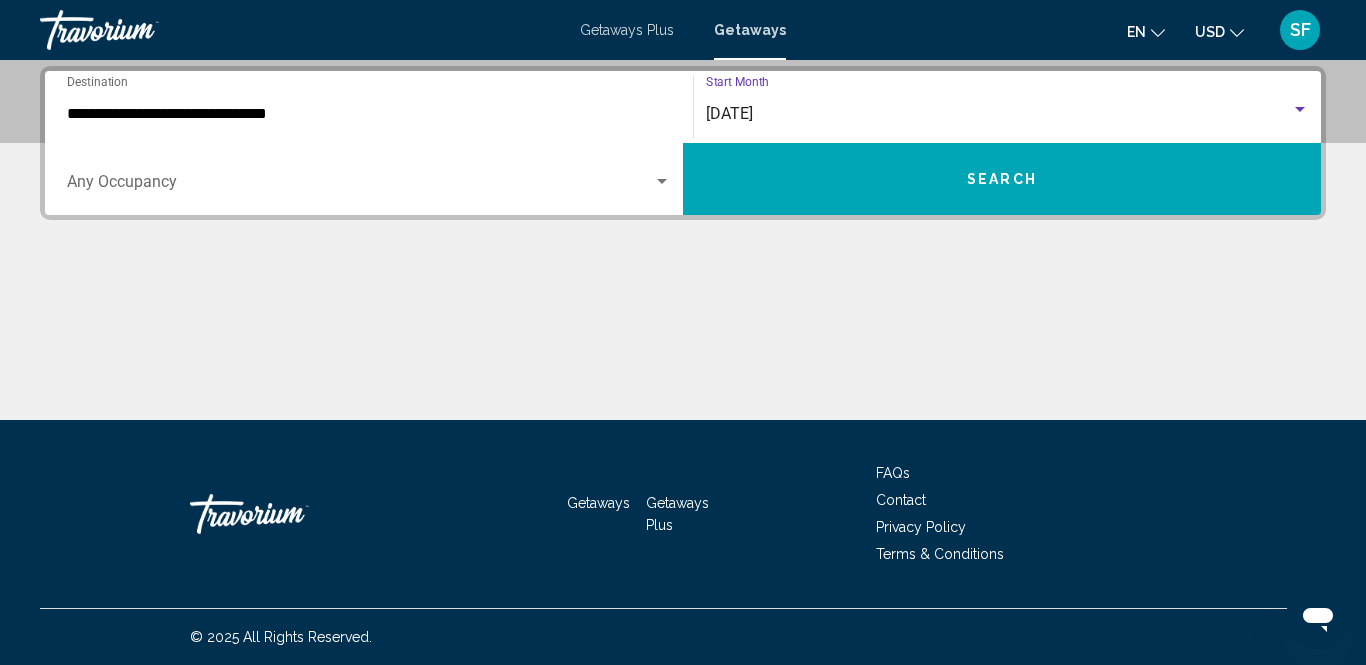 click on "Search" at bounding box center [1002, 179] 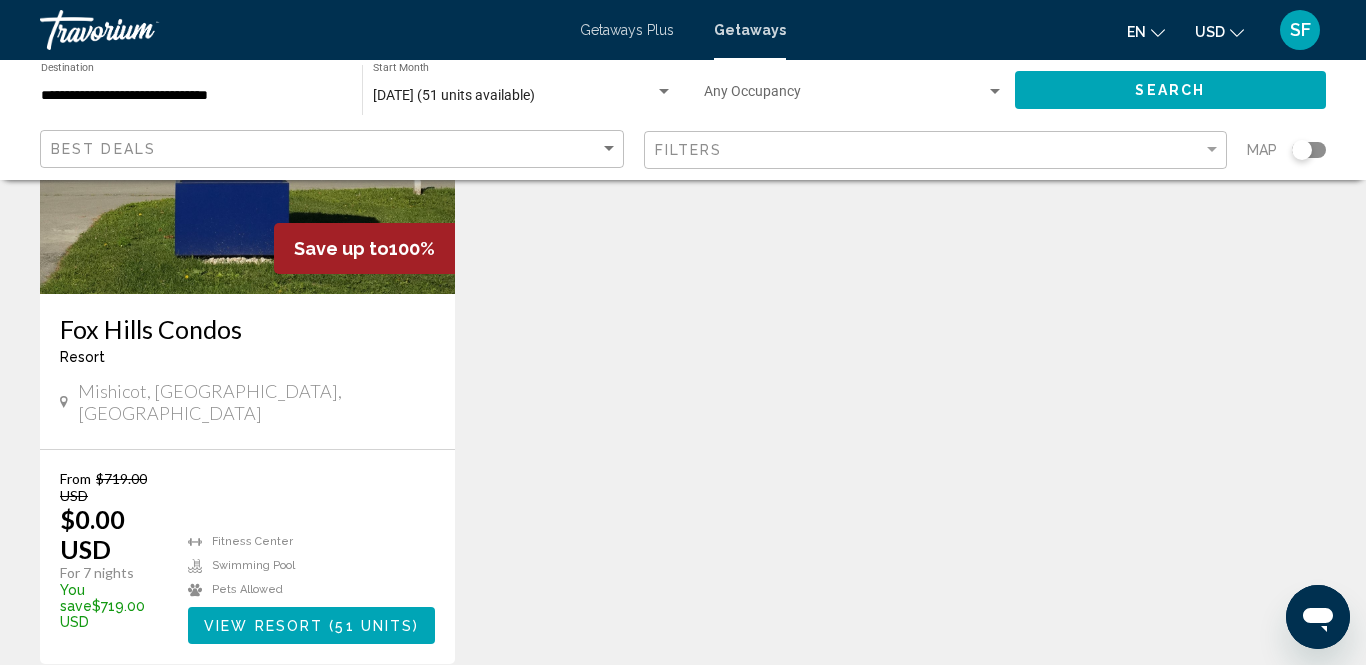 scroll, scrollTop: 302, scrollLeft: 0, axis: vertical 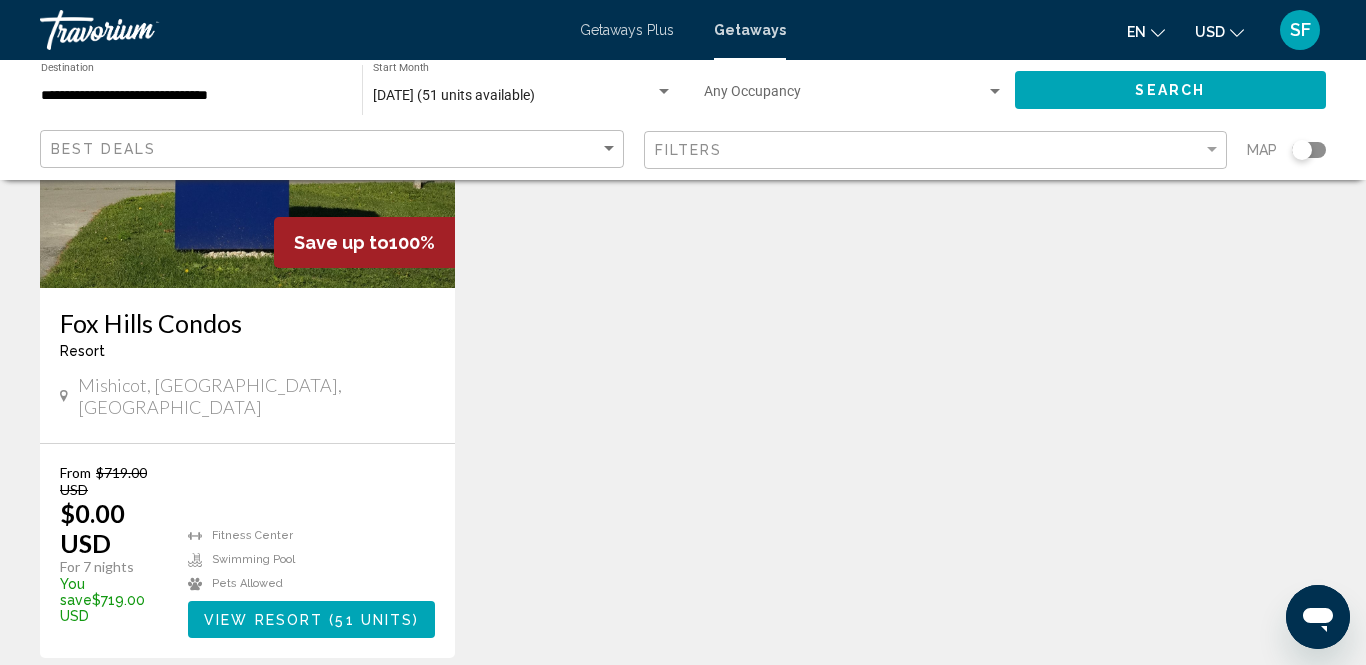 click at bounding box center (247, 128) 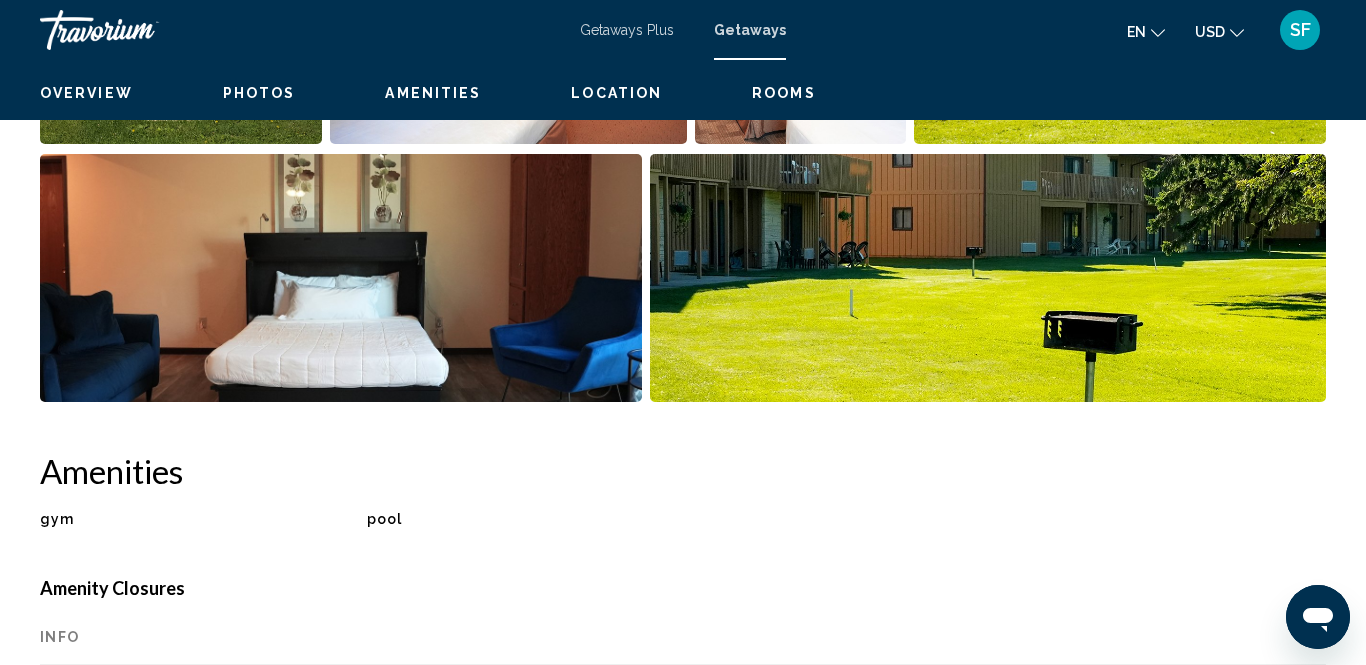 scroll, scrollTop: 0, scrollLeft: 0, axis: both 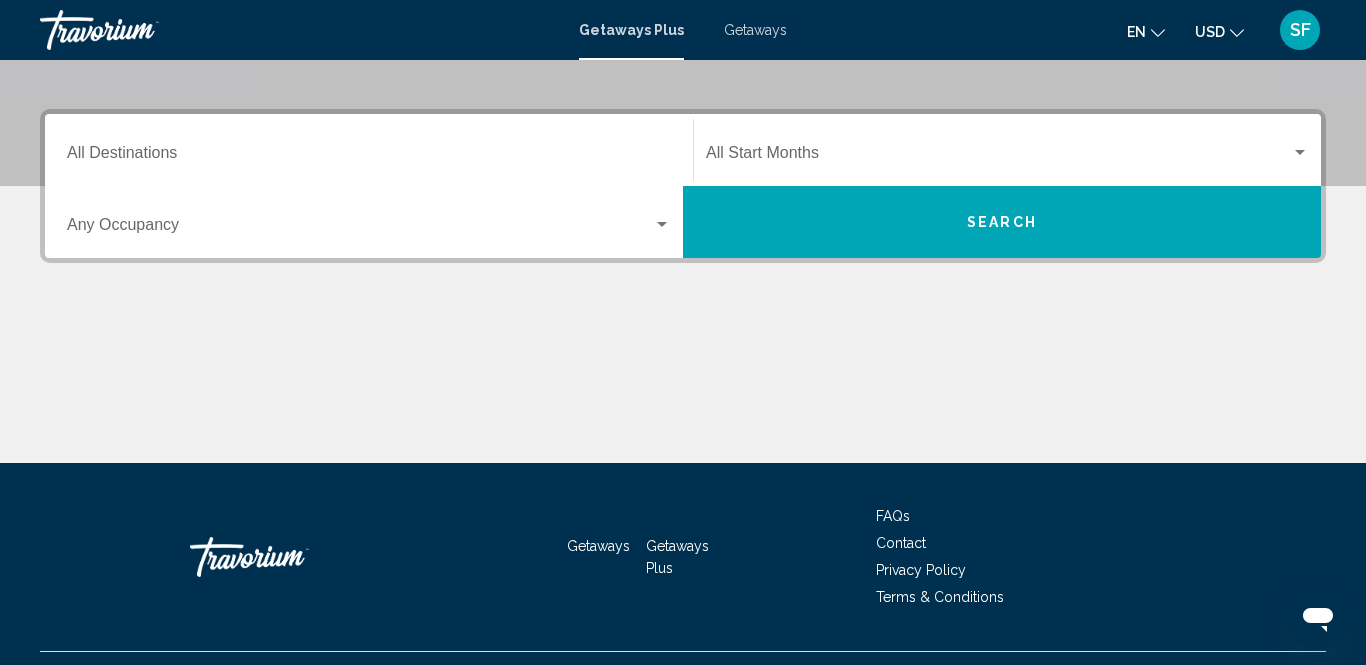 click on "Destination All Destinations" at bounding box center [369, 157] 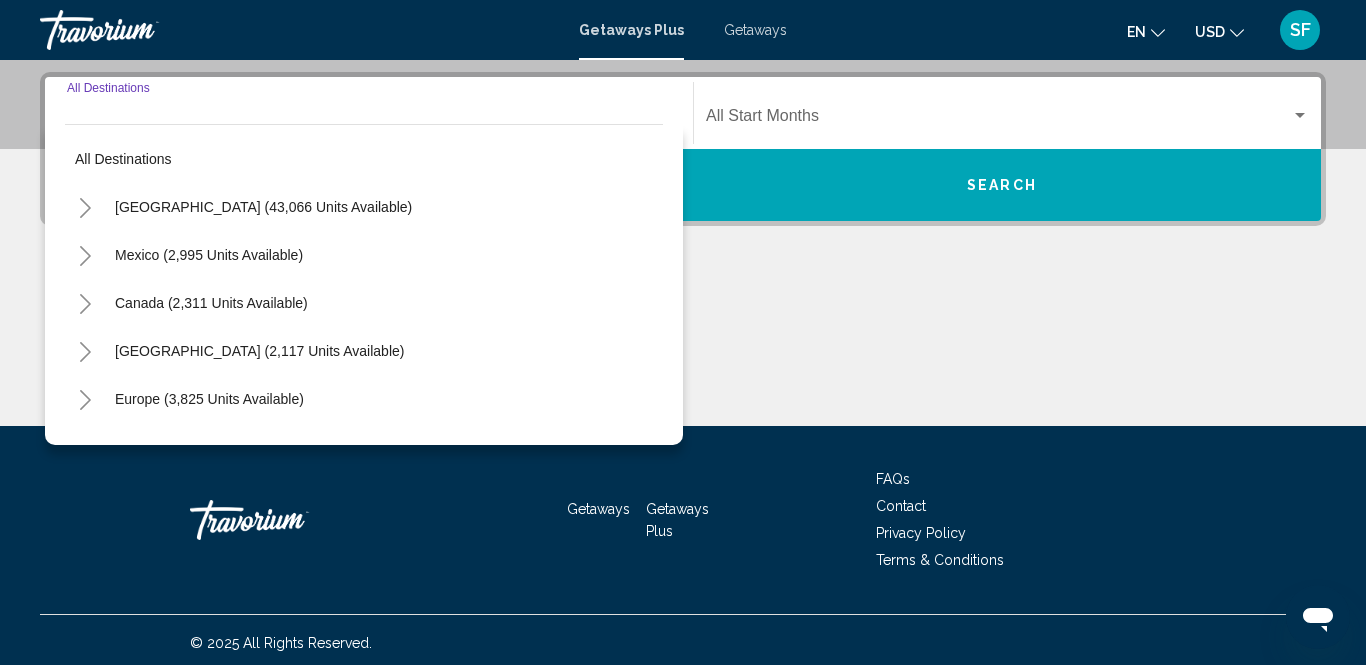 scroll, scrollTop: 457, scrollLeft: 0, axis: vertical 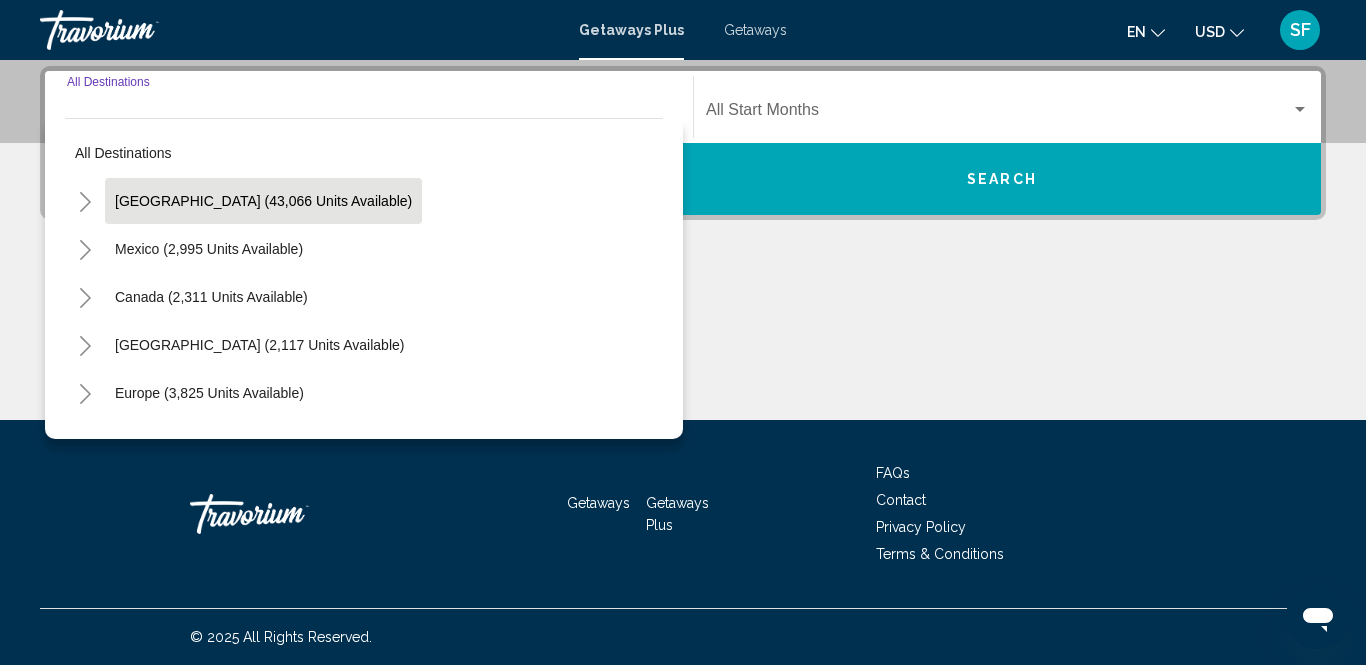 click on "[GEOGRAPHIC_DATA] (43,066 units available)" at bounding box center [209, 249] 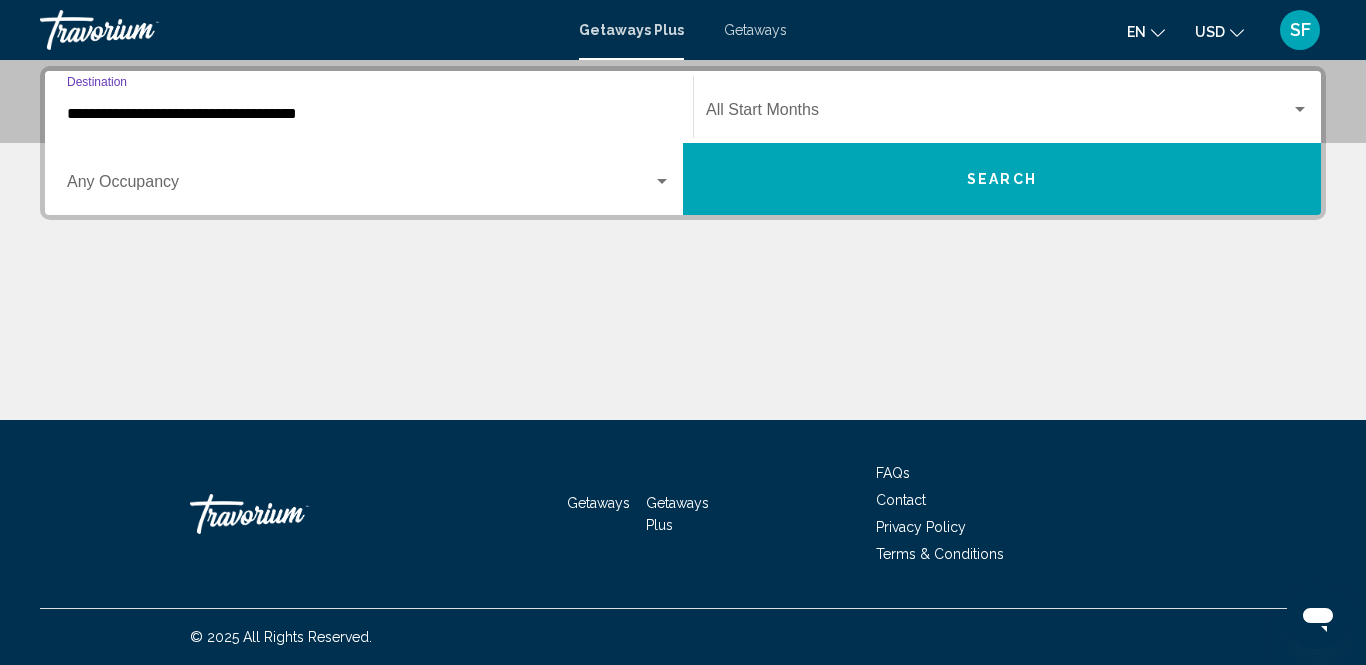 click on "**********" at bounding box center (369, 114) 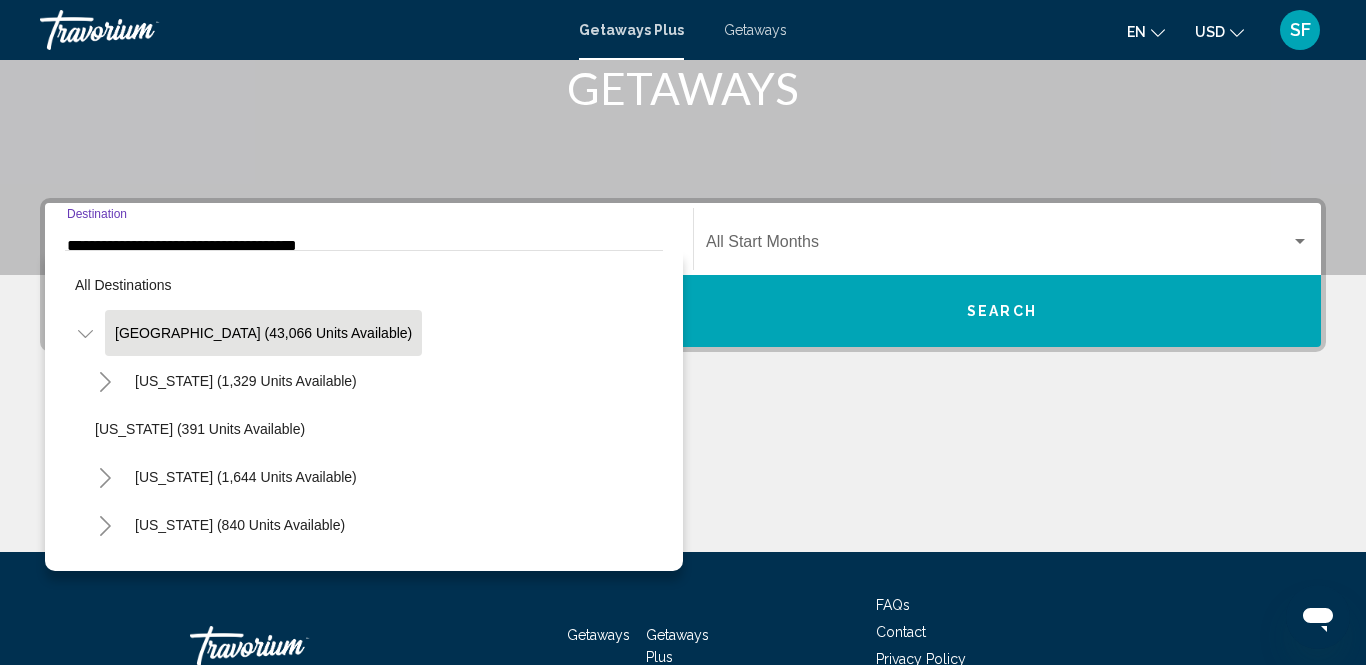 scroll, scrollTop: 457, scrollLeft: 0, axis: vertical 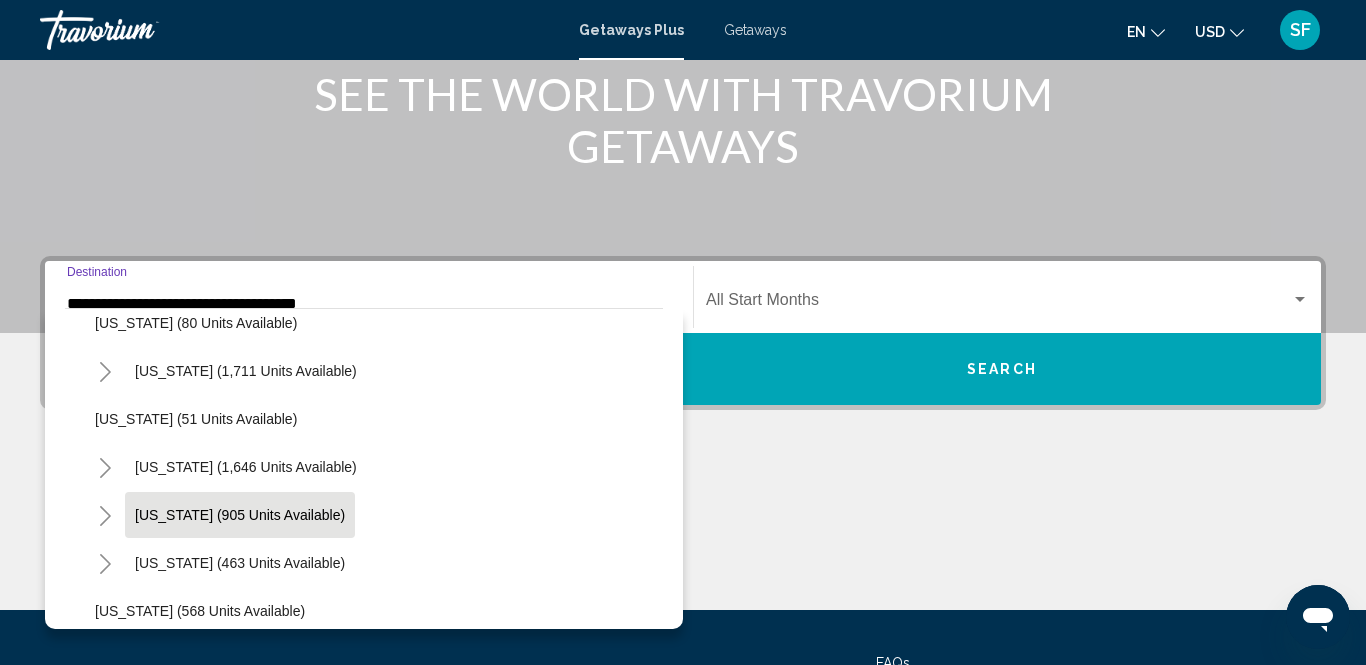 click on "[US_STATE] (905 units available)" 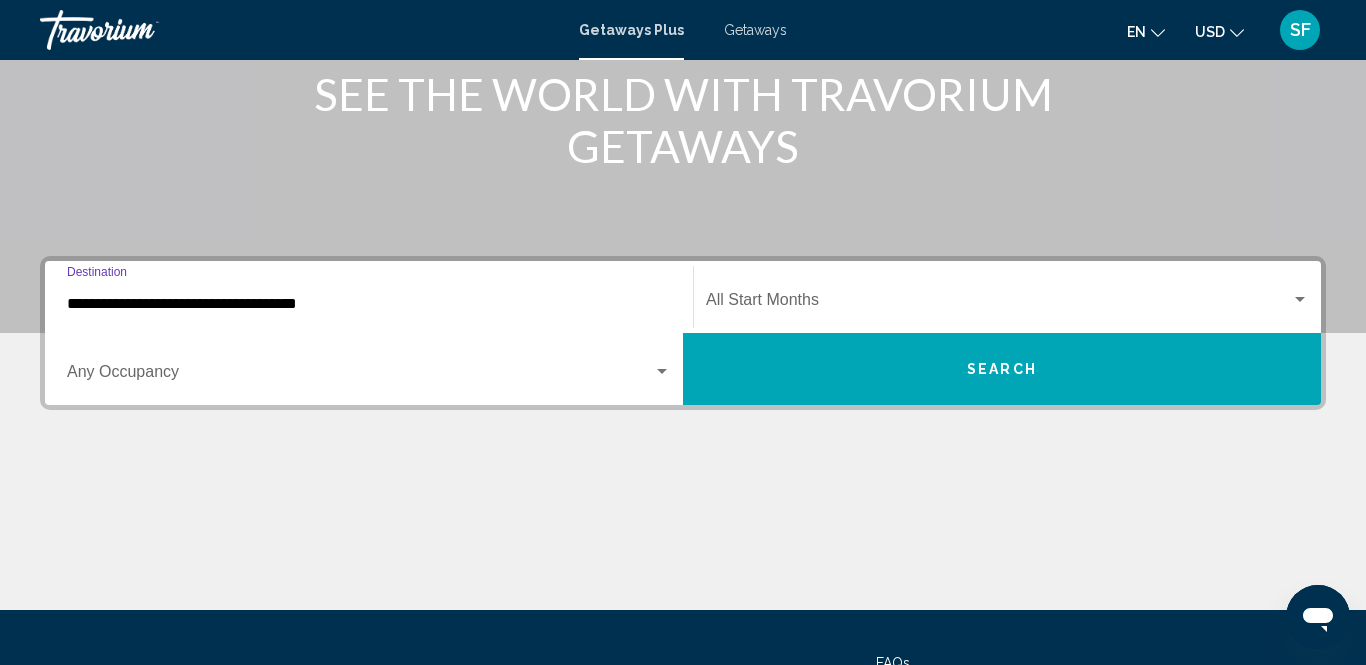type on "**********" 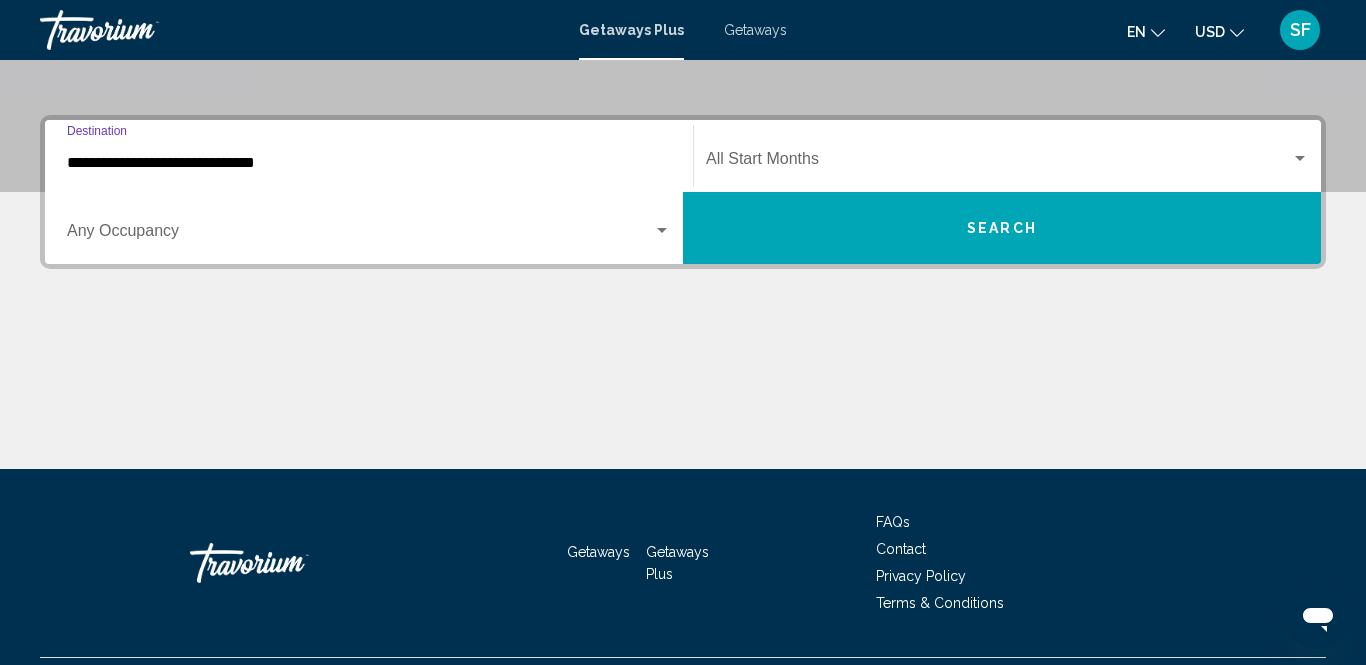 scroll, scrollTop: 457, scrollLeft: 0, axis: vertical 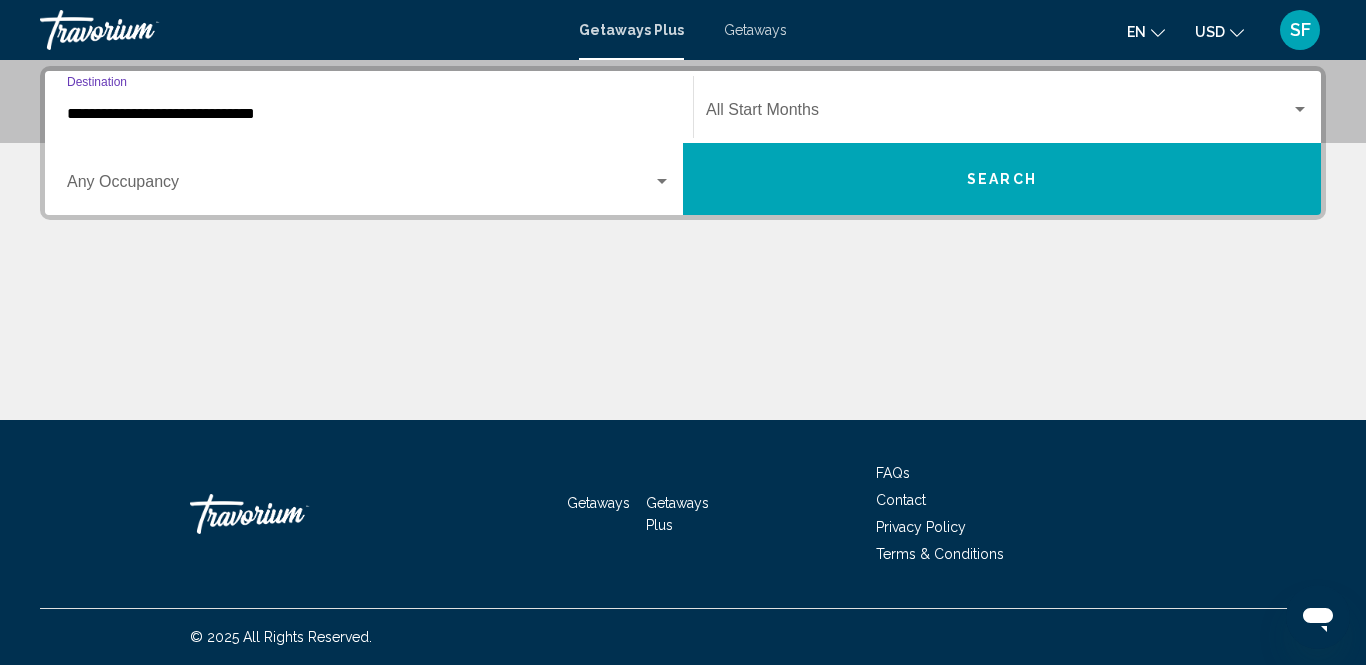 click at bounding box center [998, 114] 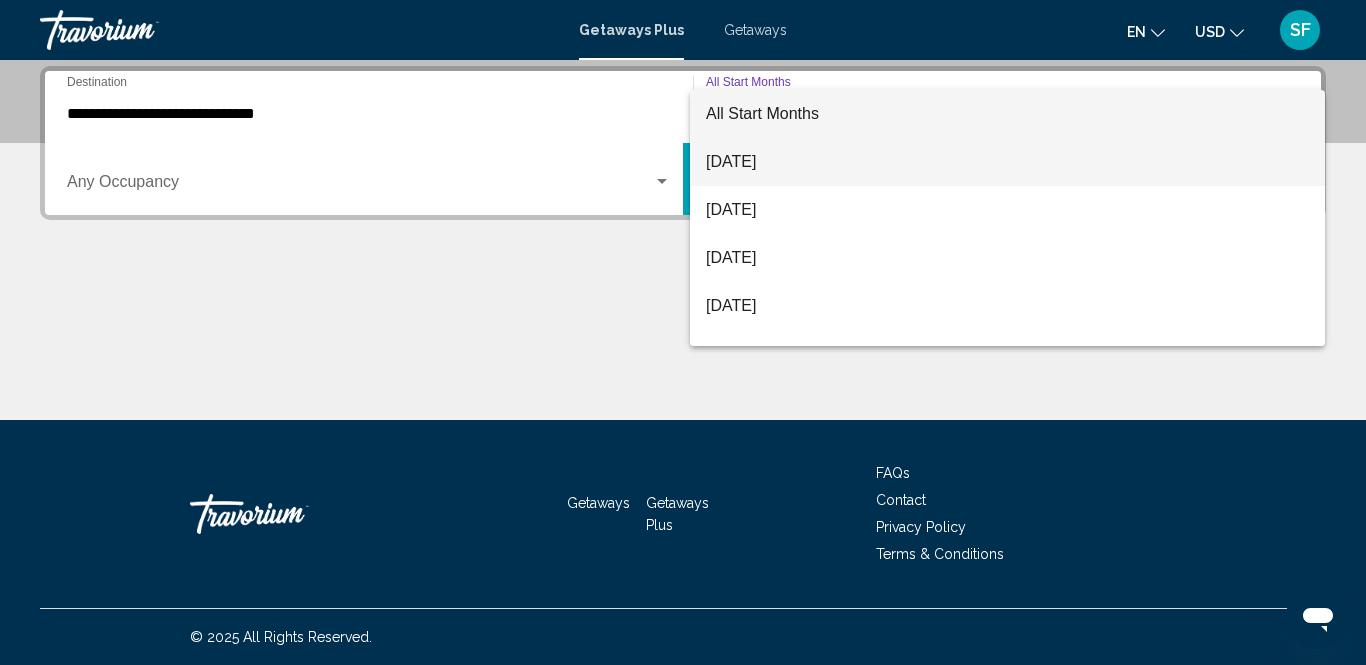 click on "[DATE]" at bounding box center (1007, 162) 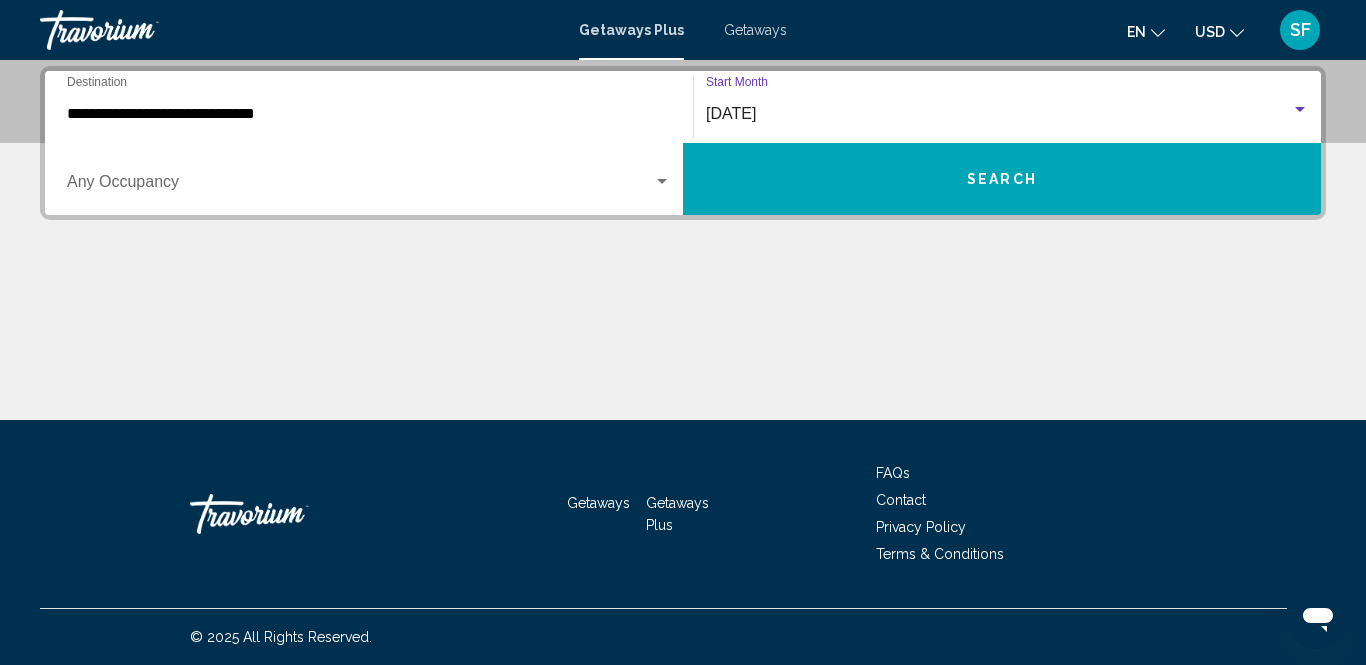 click on "Search" at bounding box center (1002, 179) 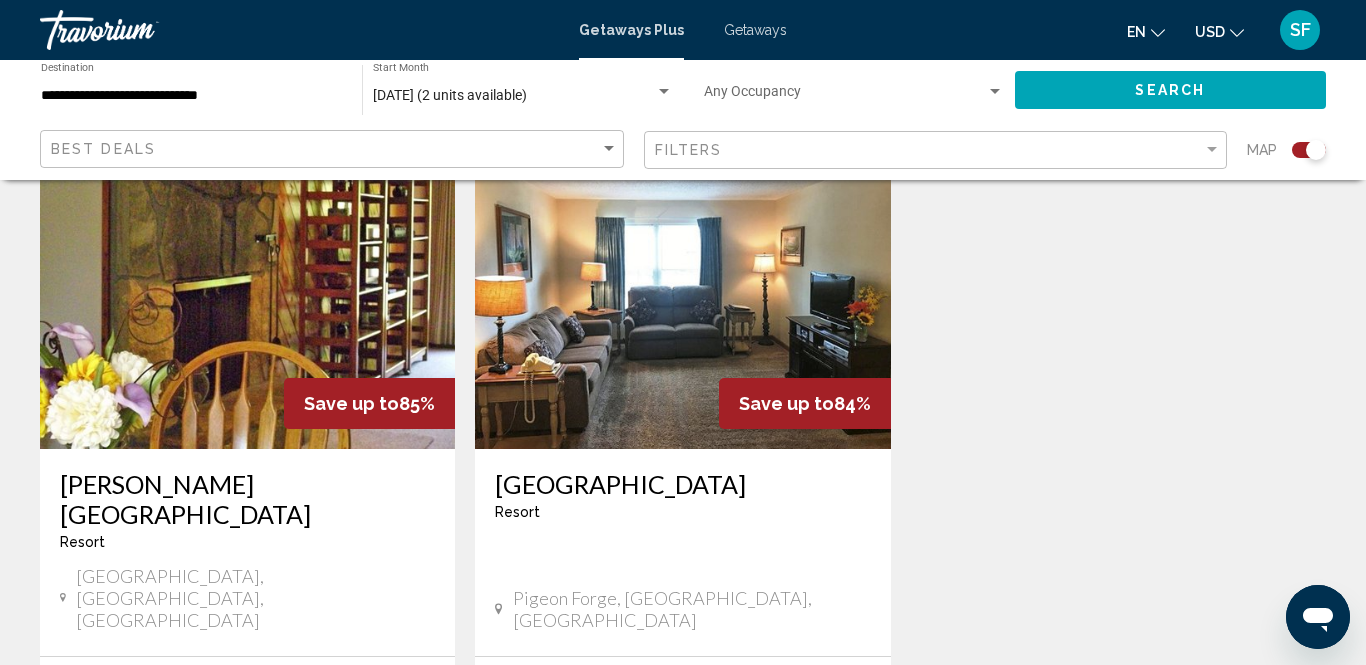 scroll, scrollTop: 762, scrollLeft: 0, axis: vertical 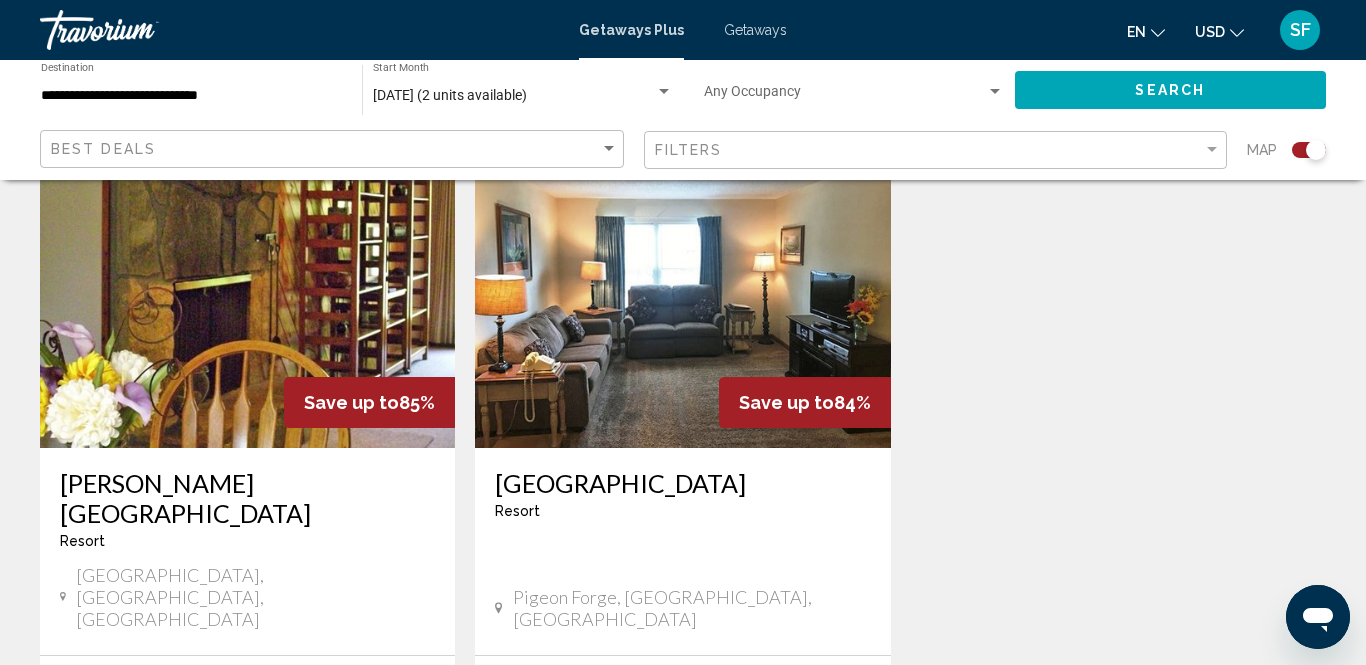 click at bounding box center [247, 288] 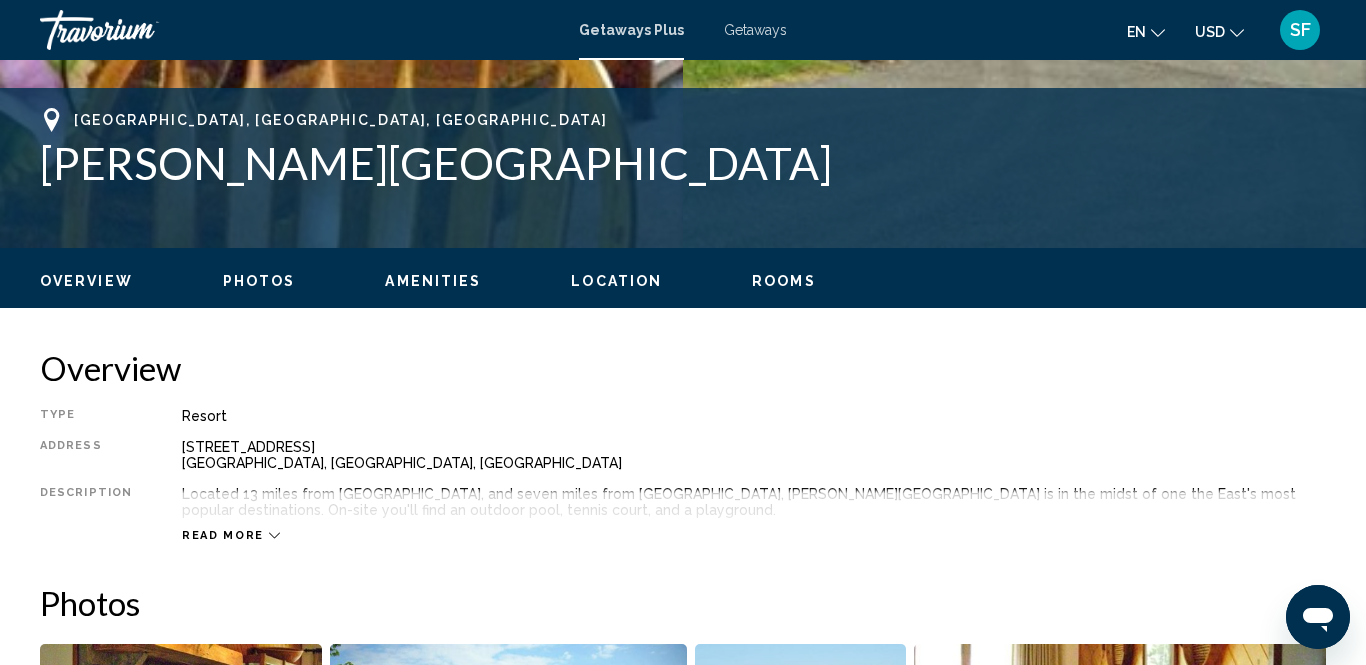 scroll, scrollTop: 202, scrollLeft: 0, axis: vertical 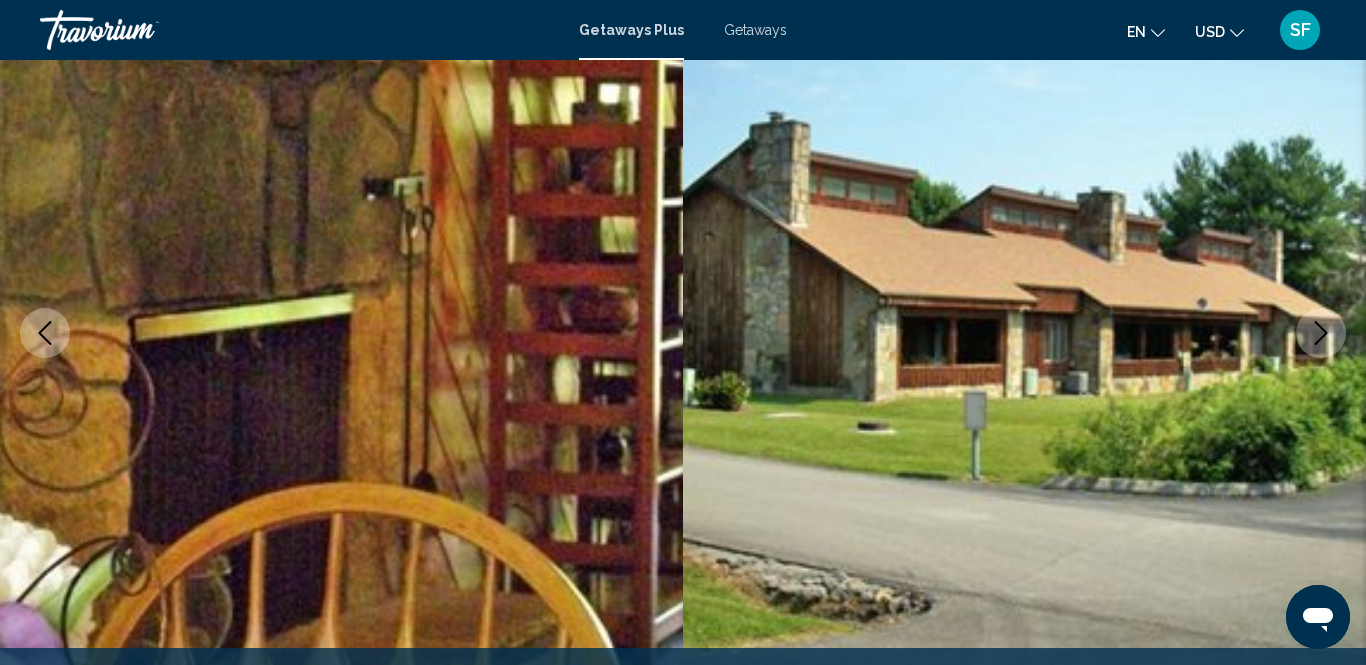 click 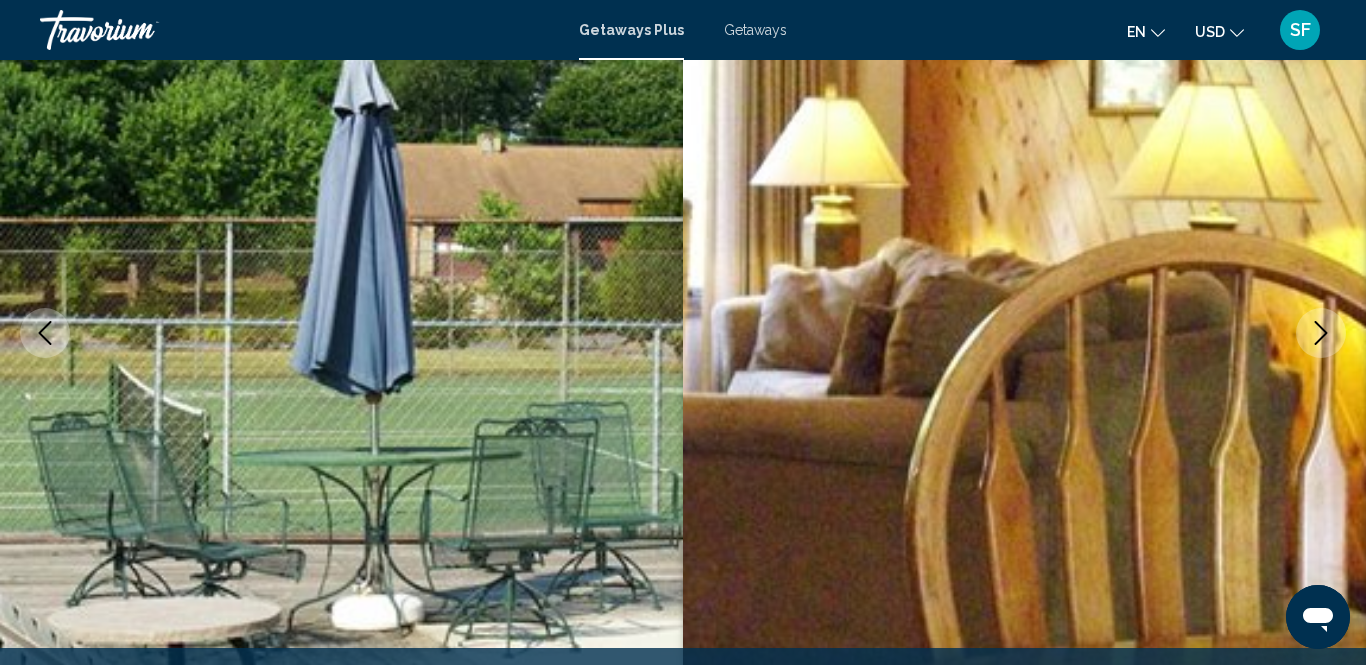 click 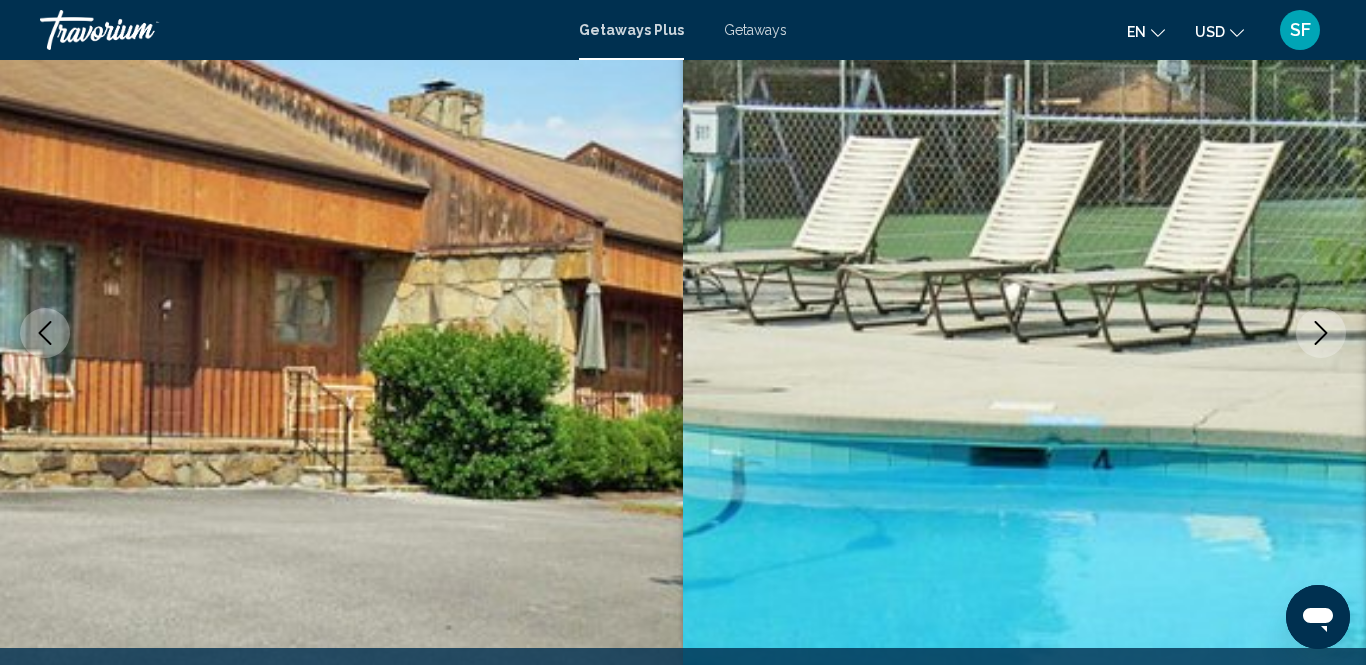click 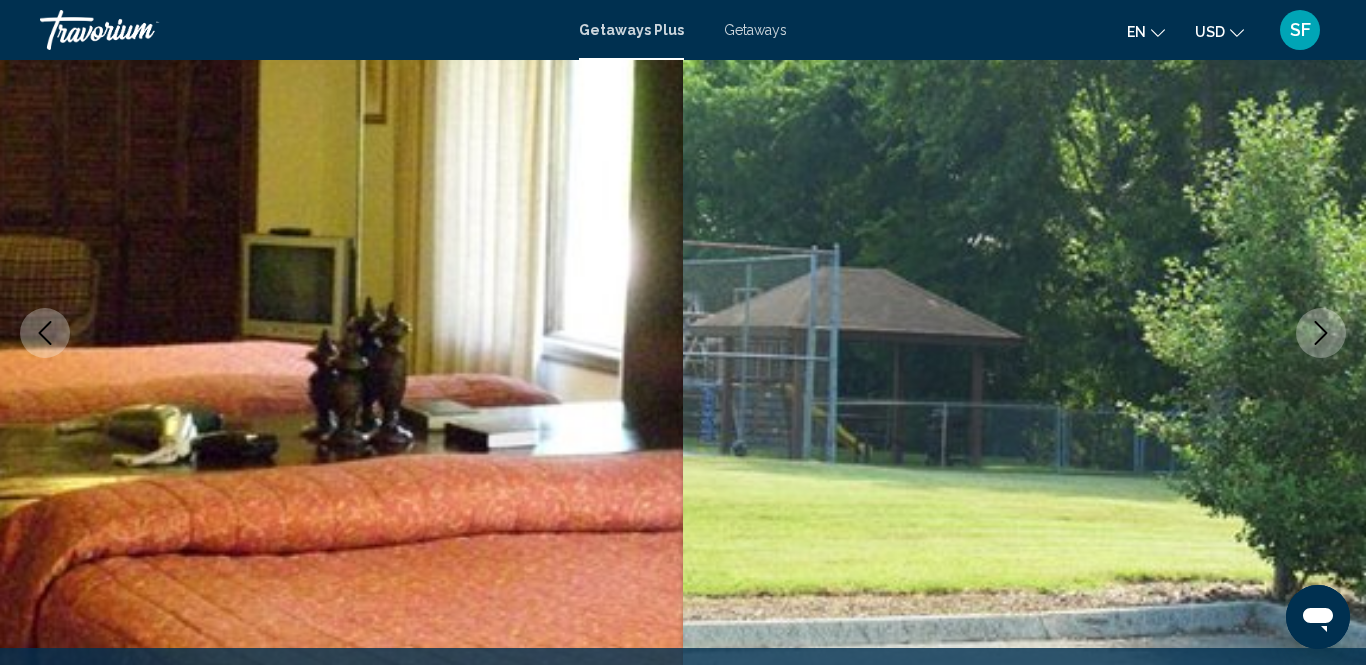 click 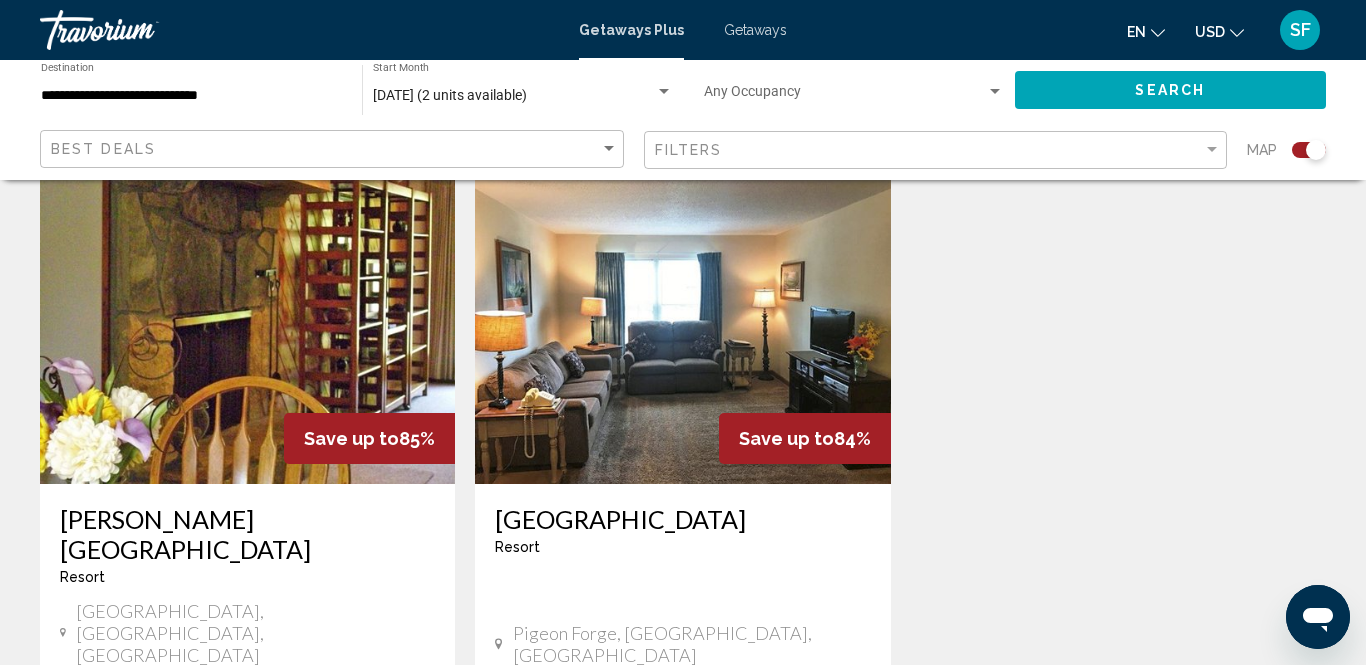 scroll, scrollTop: 731, scrollLeft: 0, axis: vertical 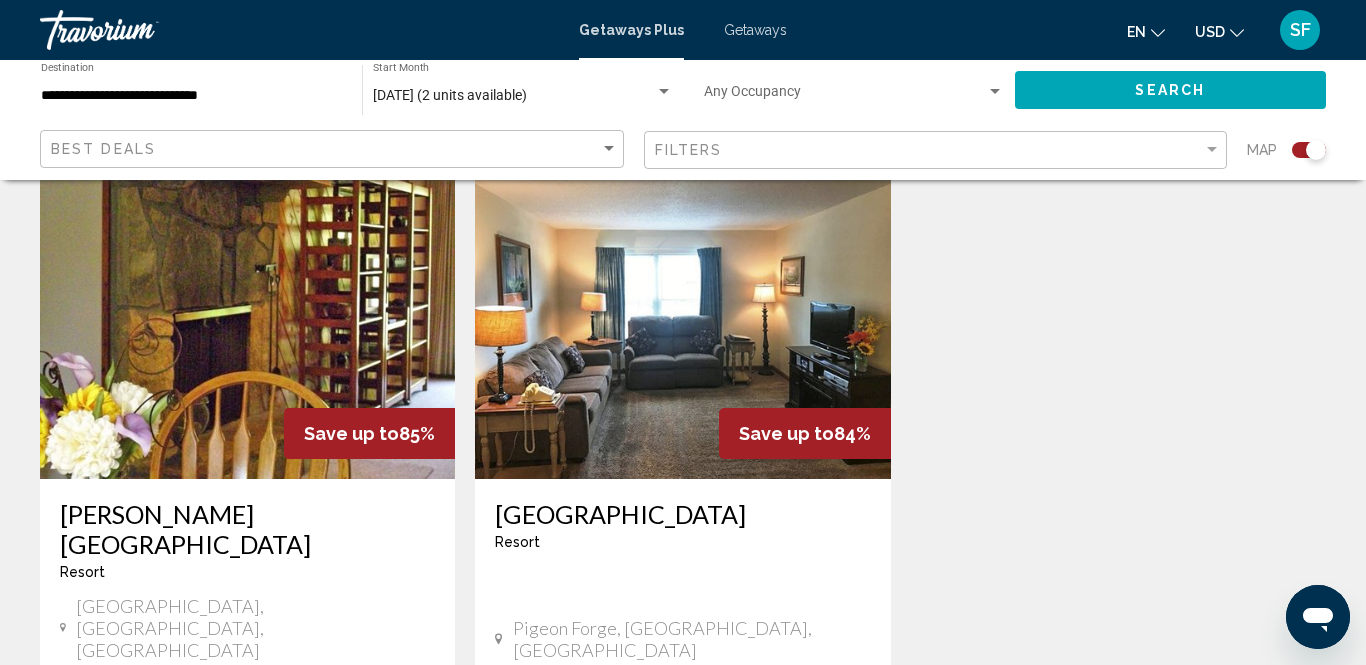 click at bounding box center (682, 319) 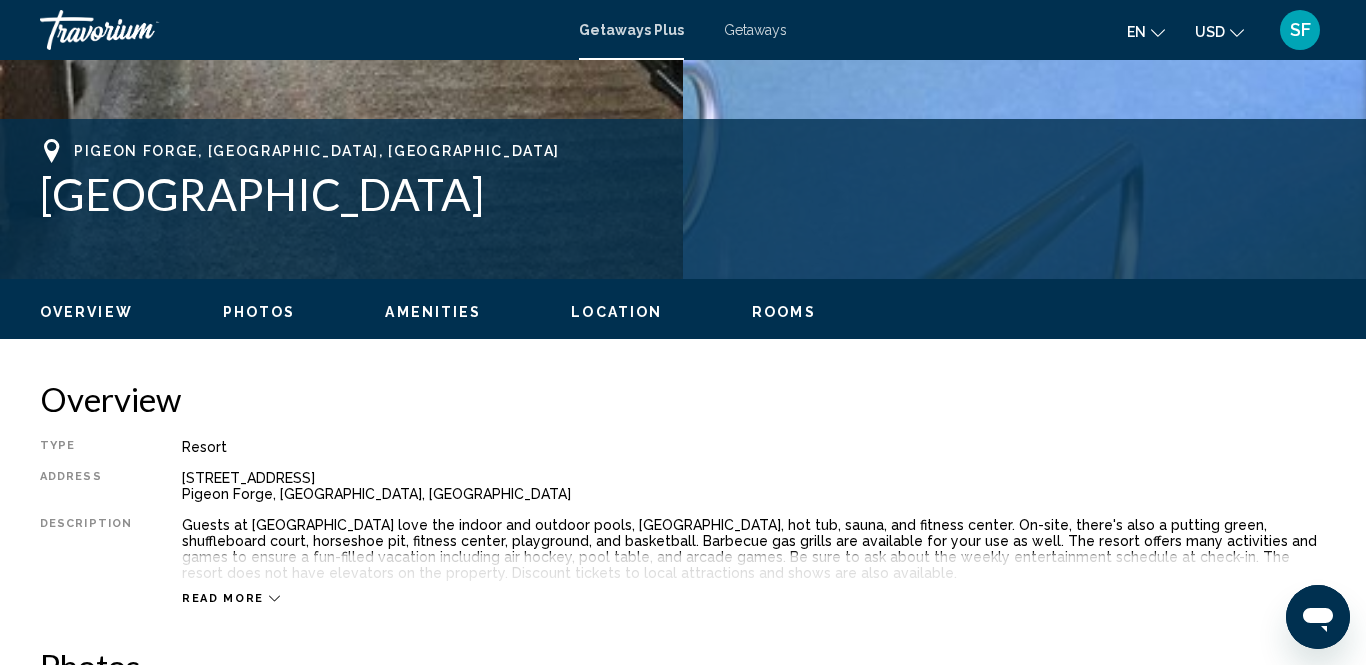 scroll, scrollTop: 202, scrollLeft: 0, axis: vertical 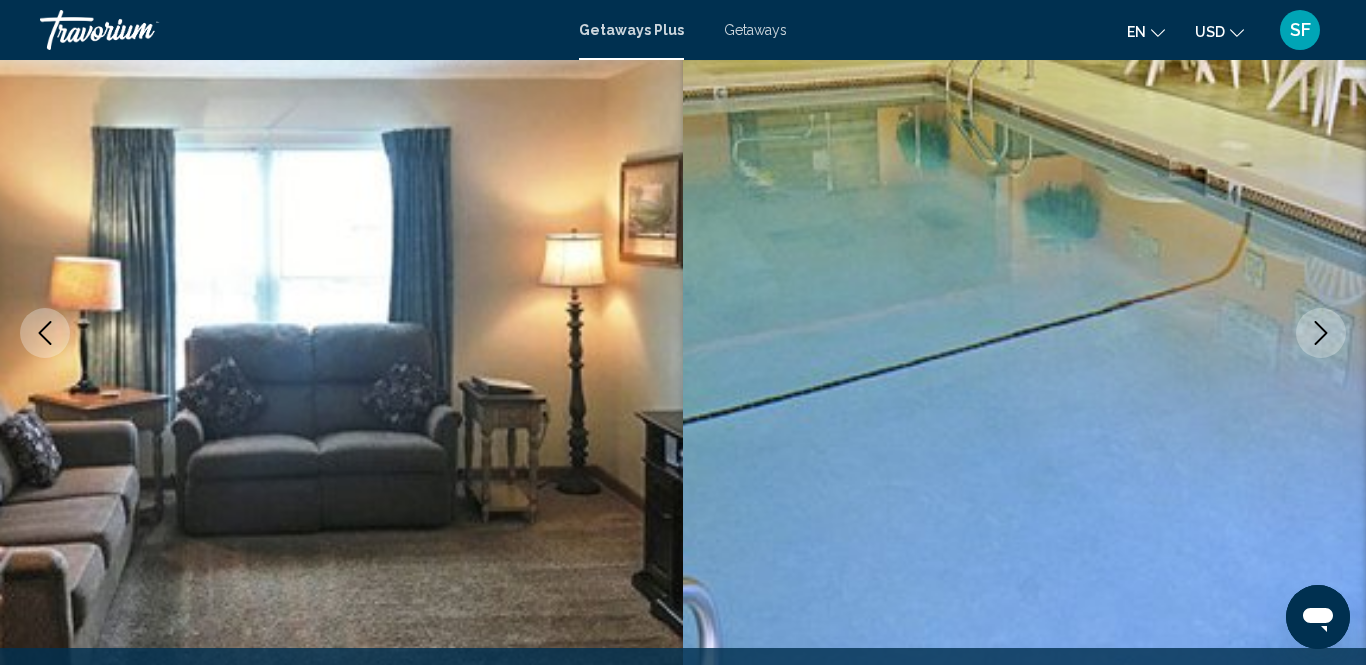 click 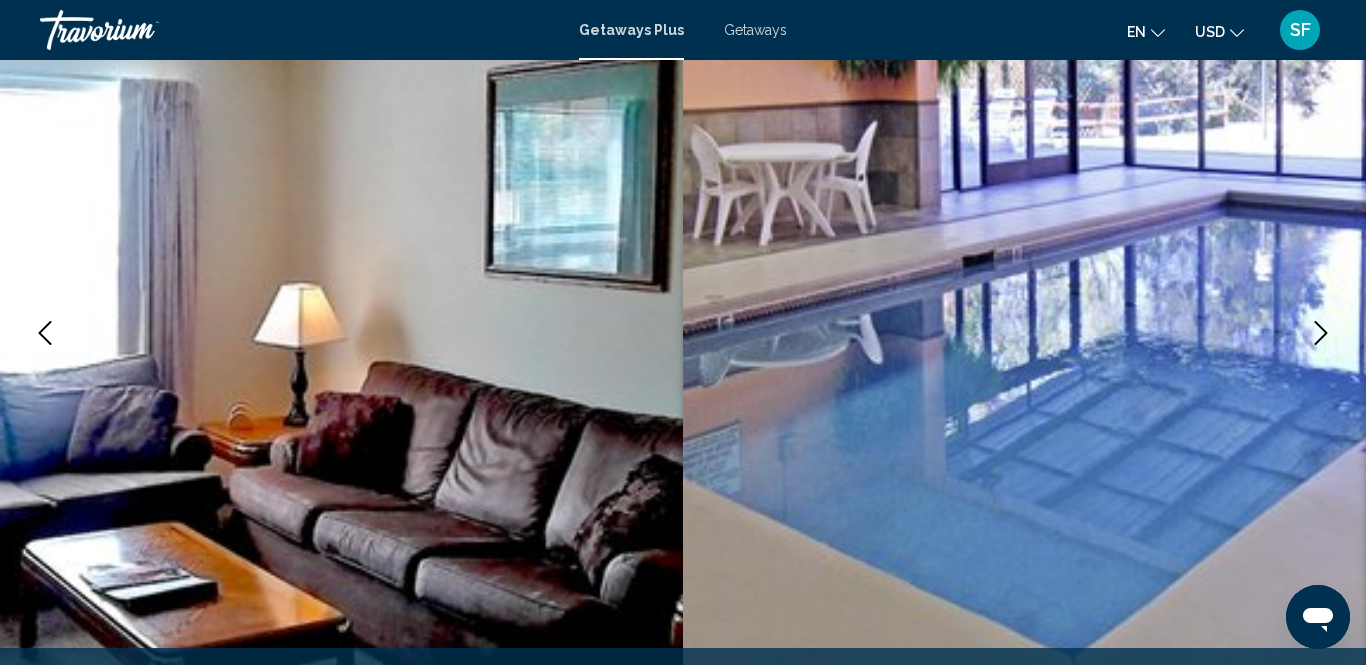 click 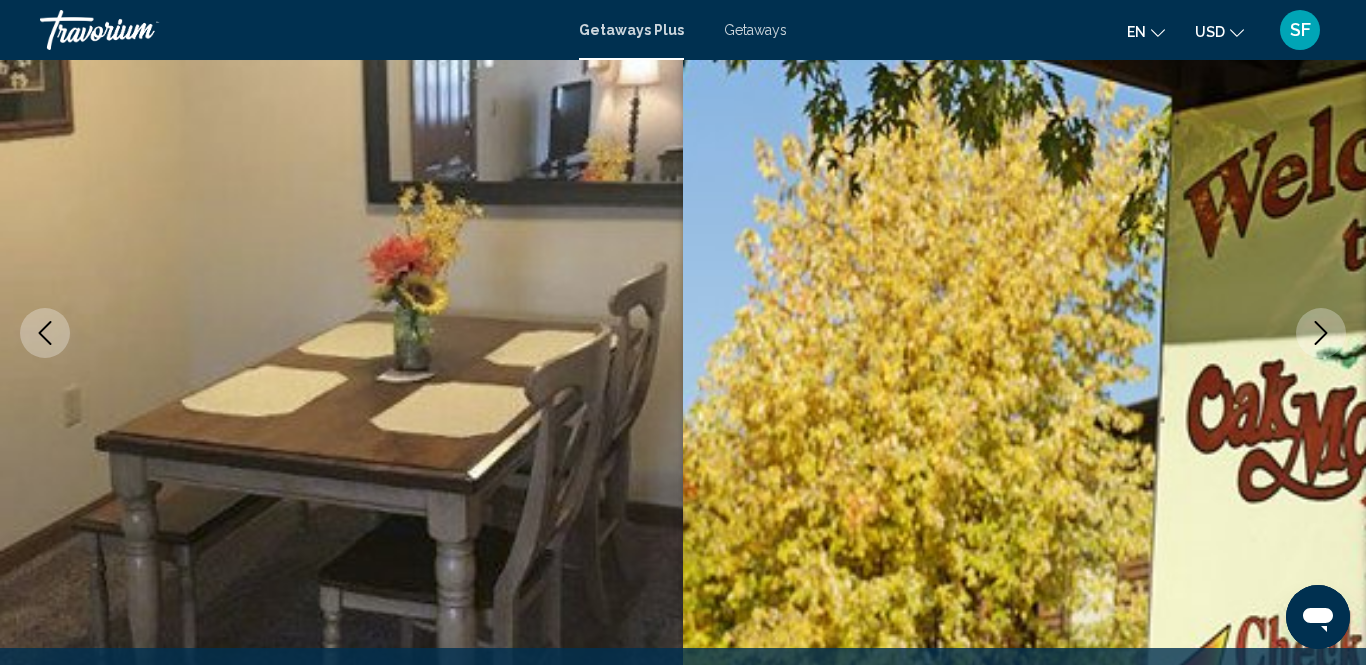 click 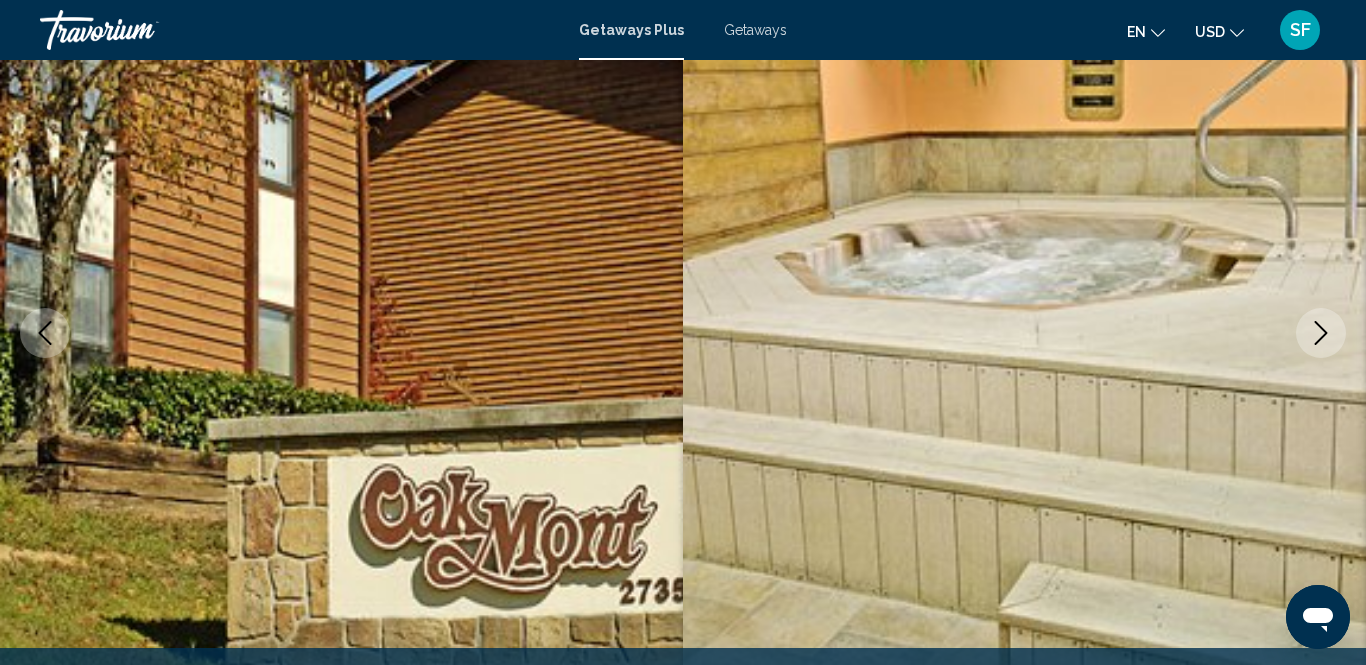 click 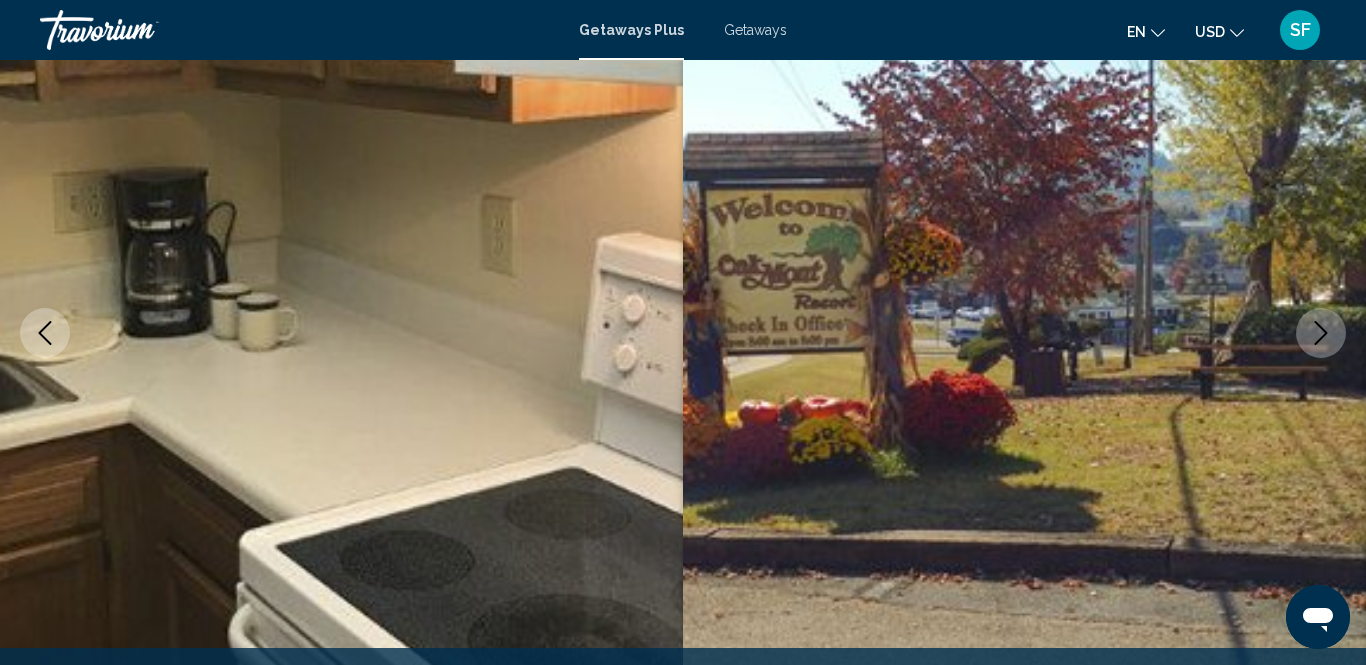 click 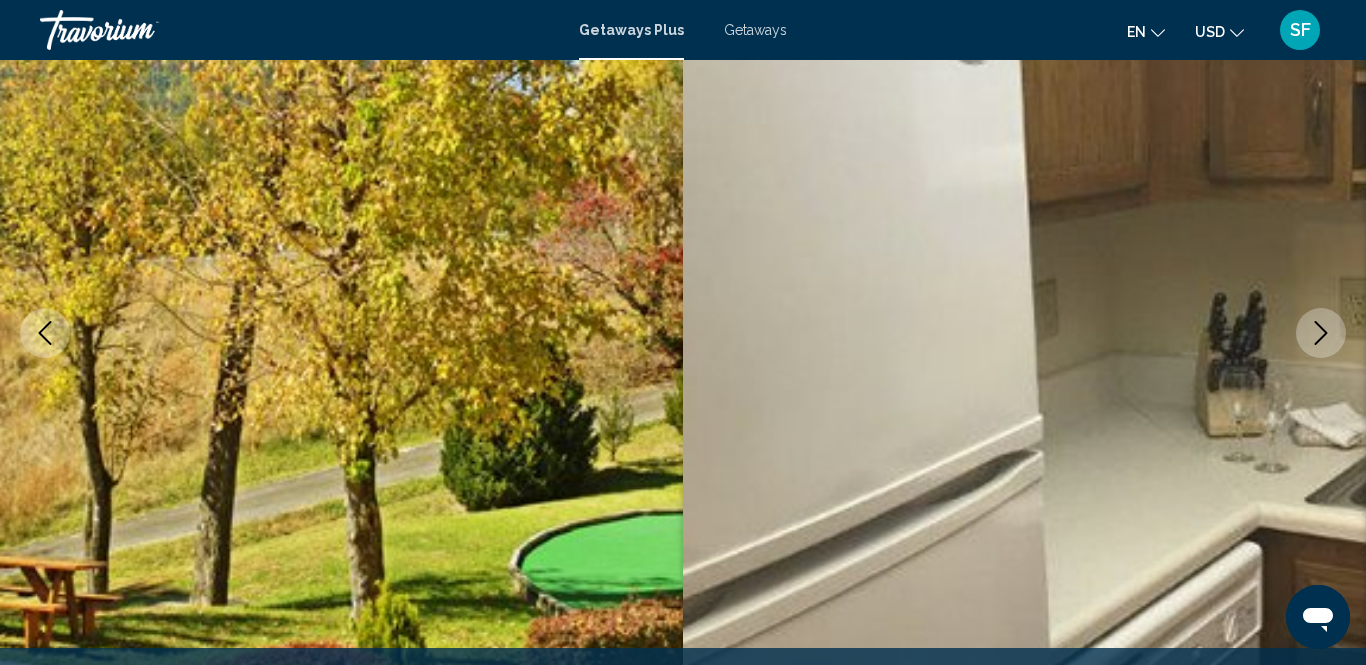 click 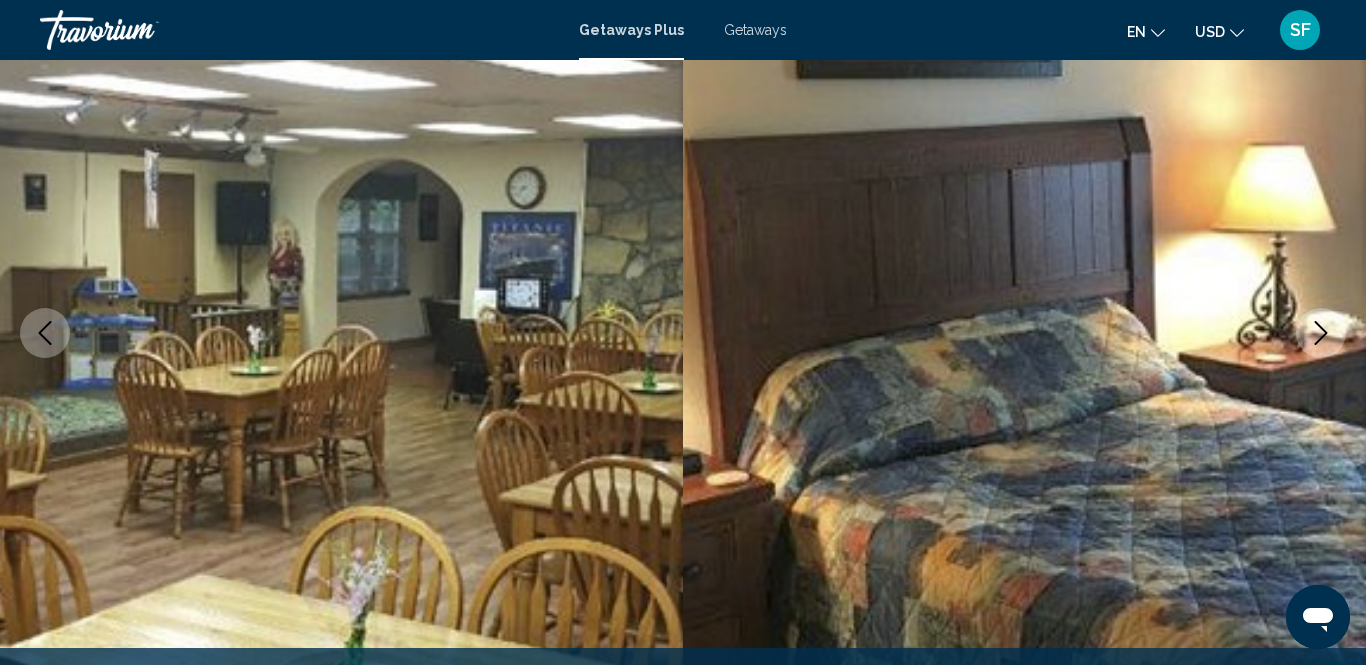click 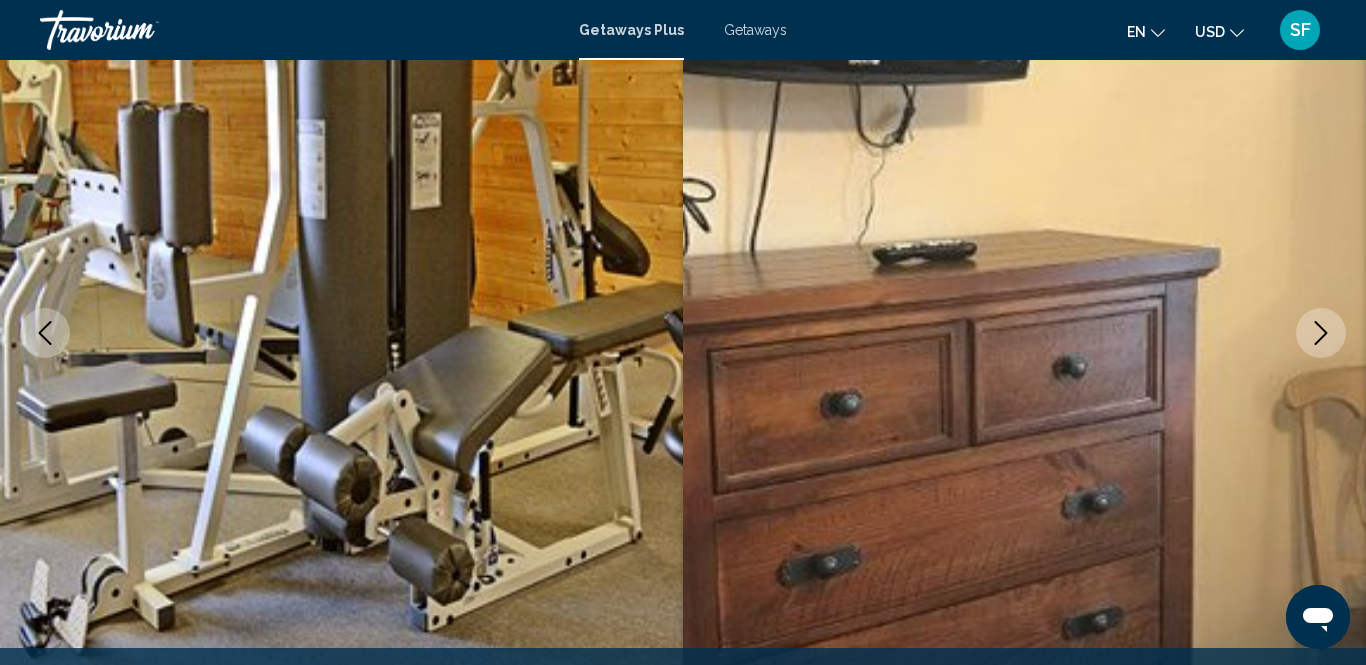 click 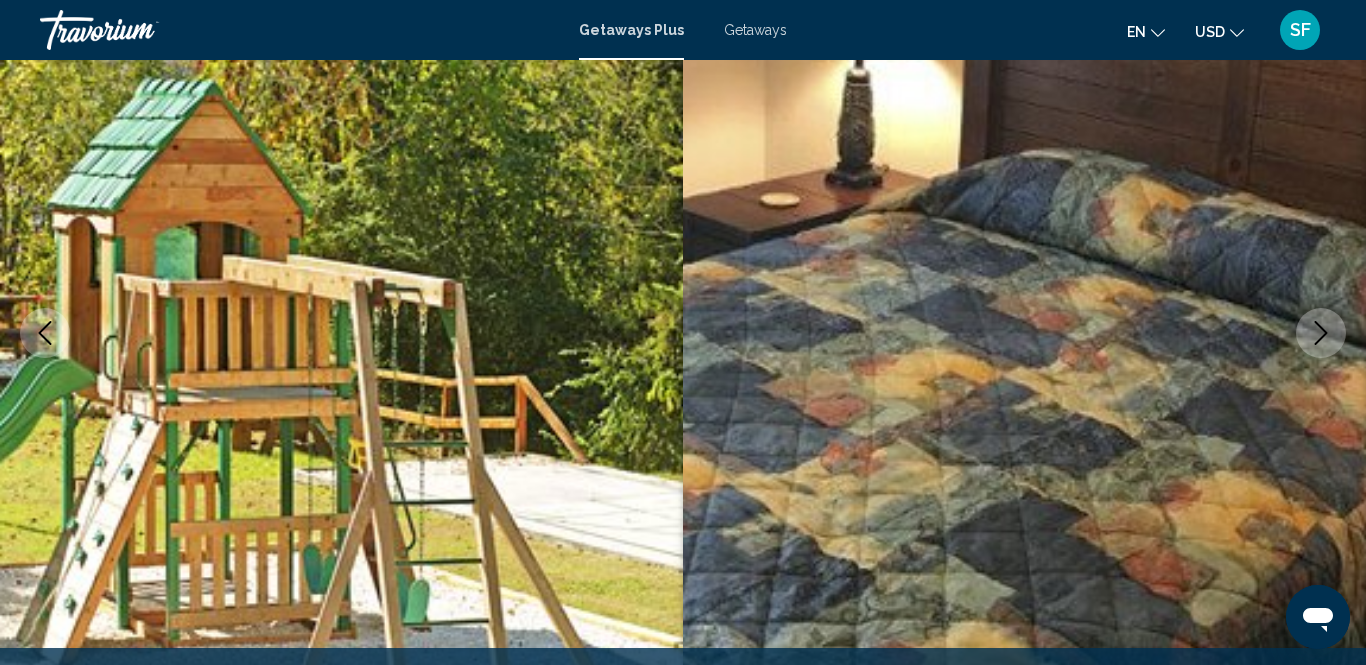 click 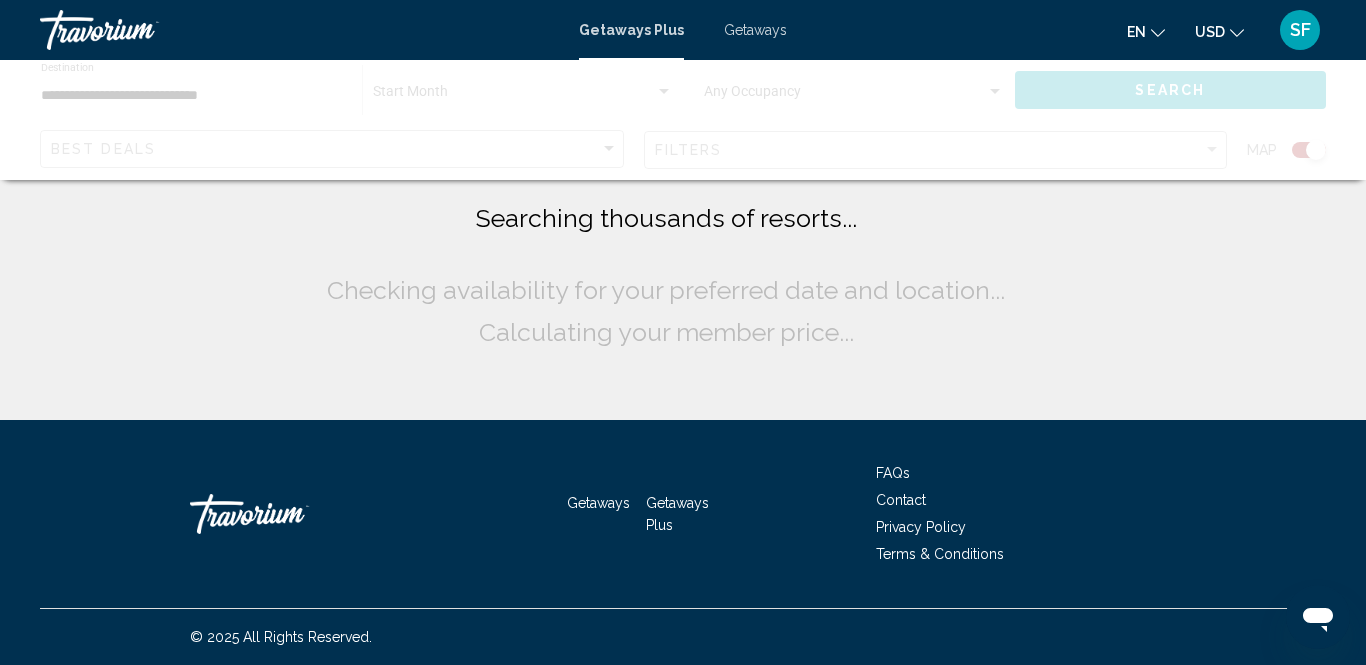 scroll, scrollTop: 0, scrollLeft: 0, axis: both 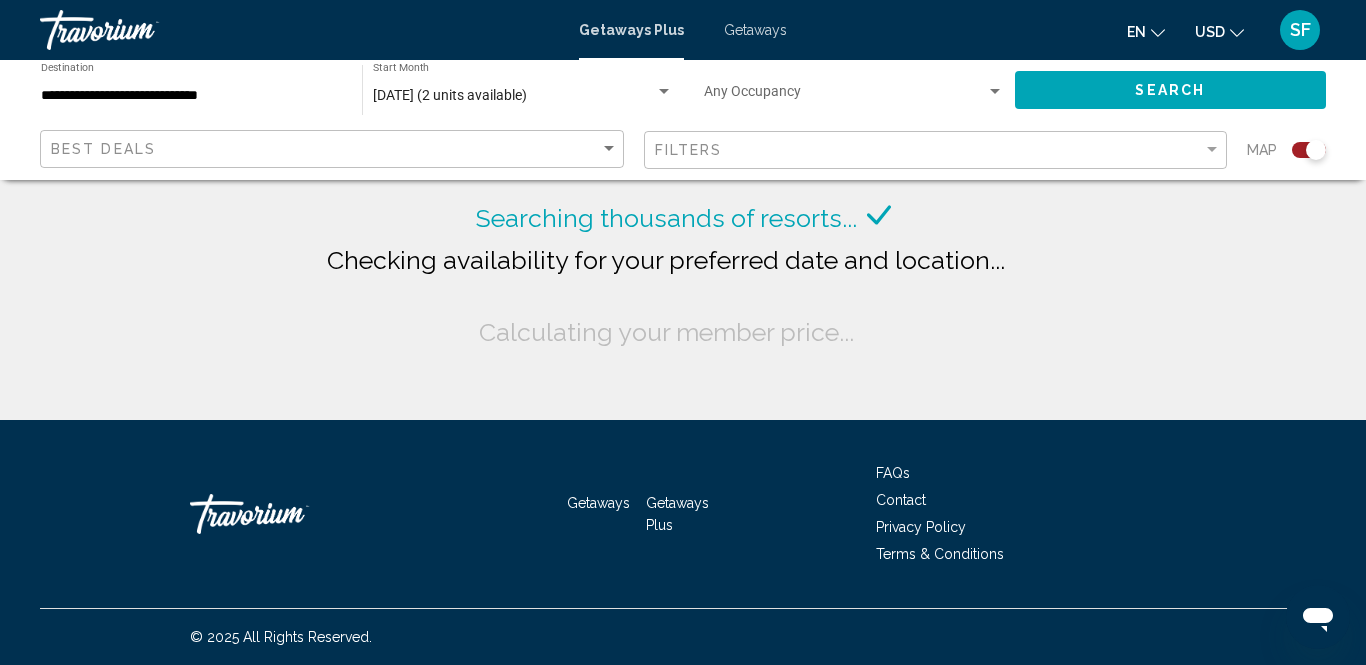click on "Getaways" at bounding box center (755, 30) 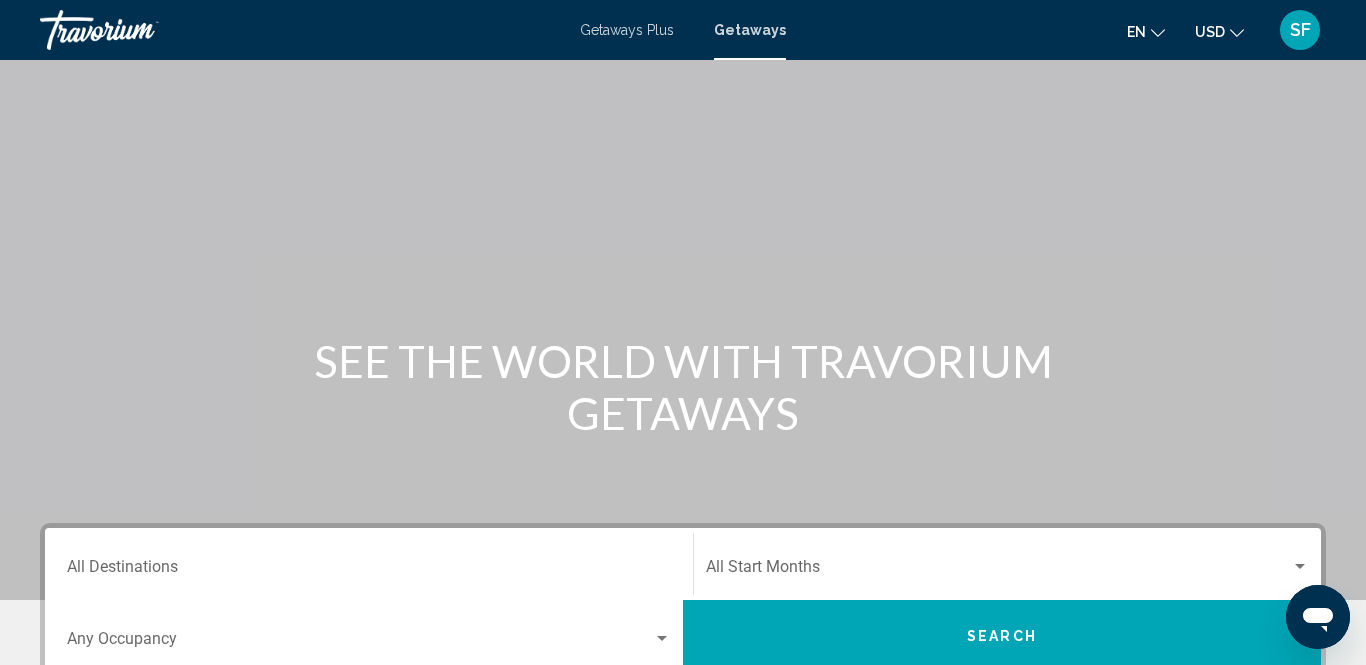 click on "Destination All Destinations" at bounding box center [369, 571] 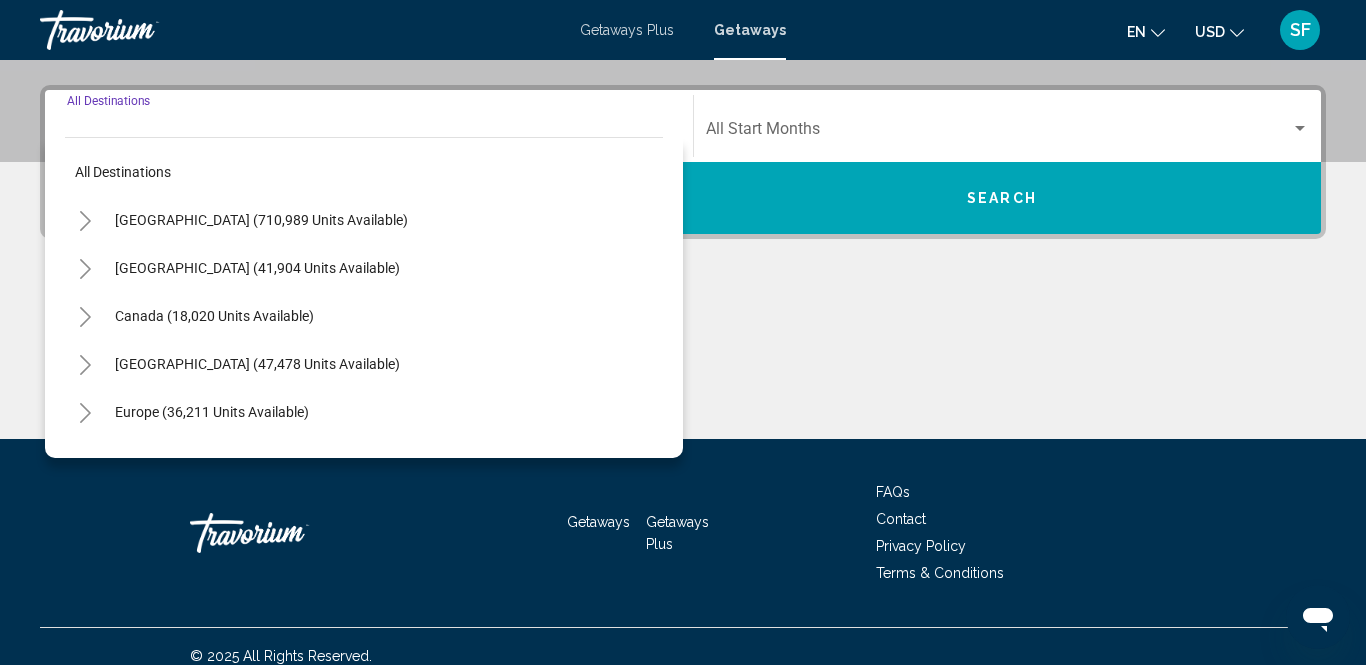 scroll, scrollTop: 457, scrollLeft: 0, axis: vertical 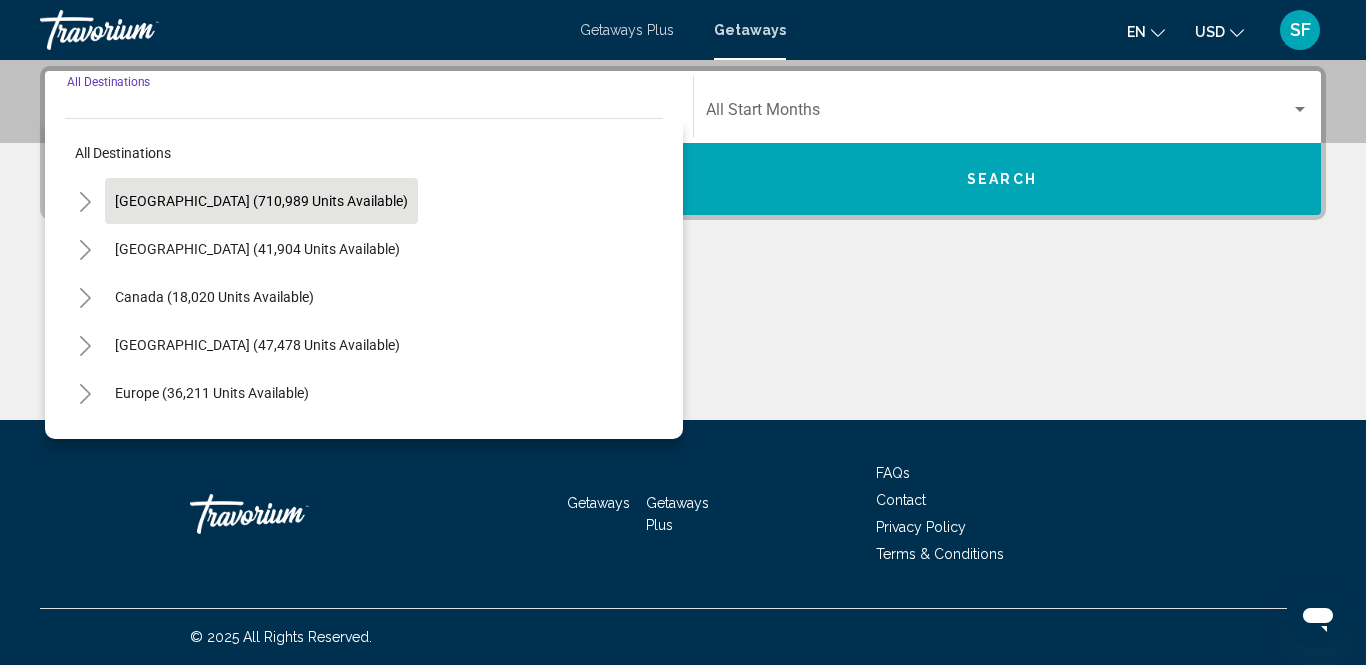 click on "[GEOGRAPHIC_DATA] (710,989 units available)" at bounding box center (257, 249) 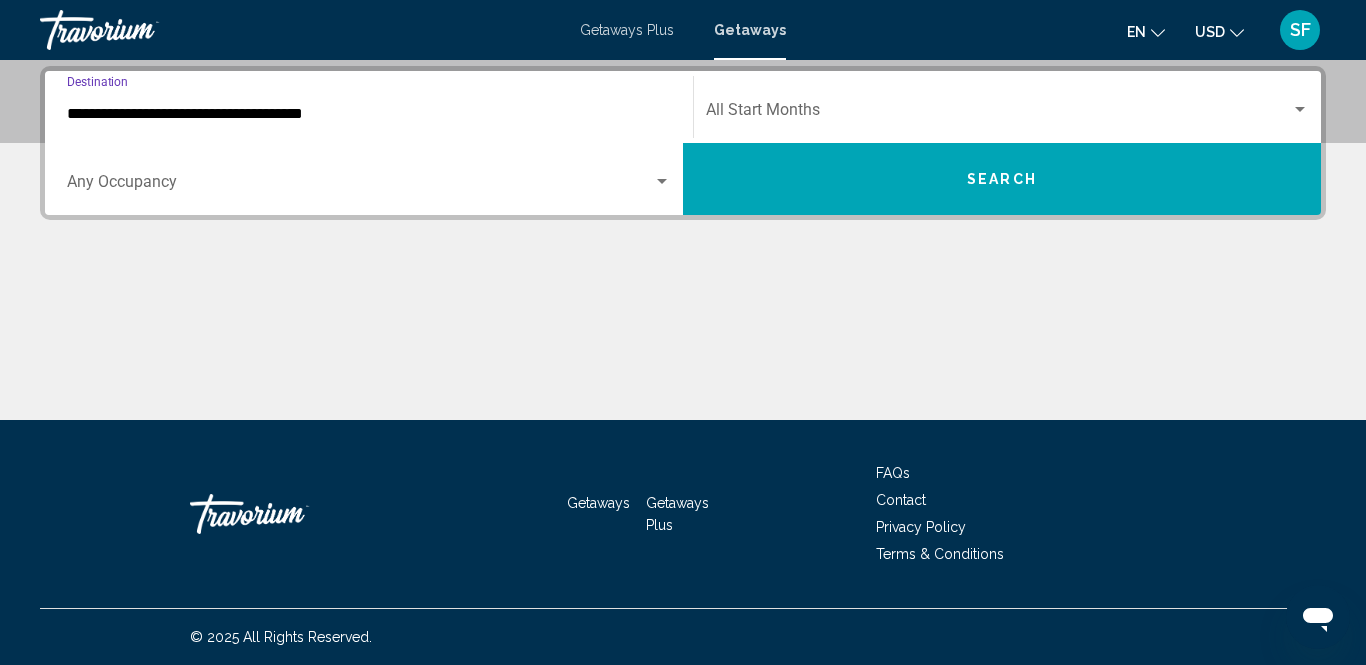 click on "**********" at bounding box center [369, 114] 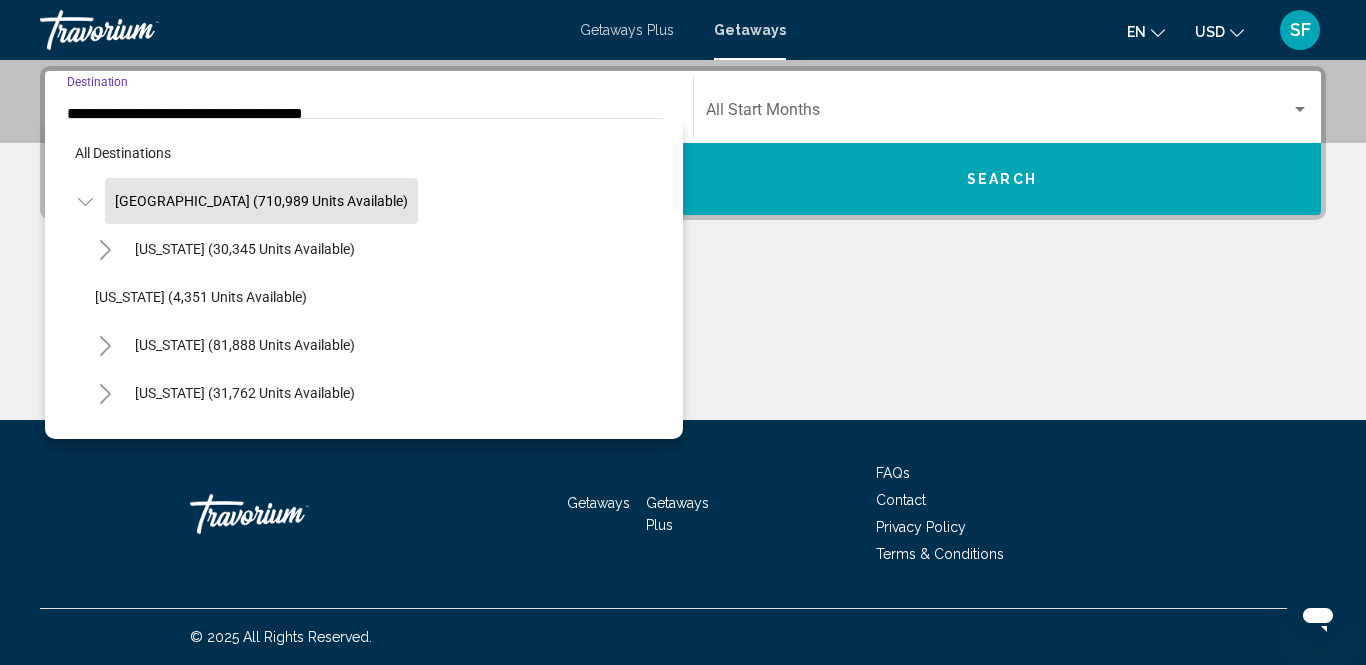scroll, scrollTop: 325, scrollLeft: 0, axis: vertical 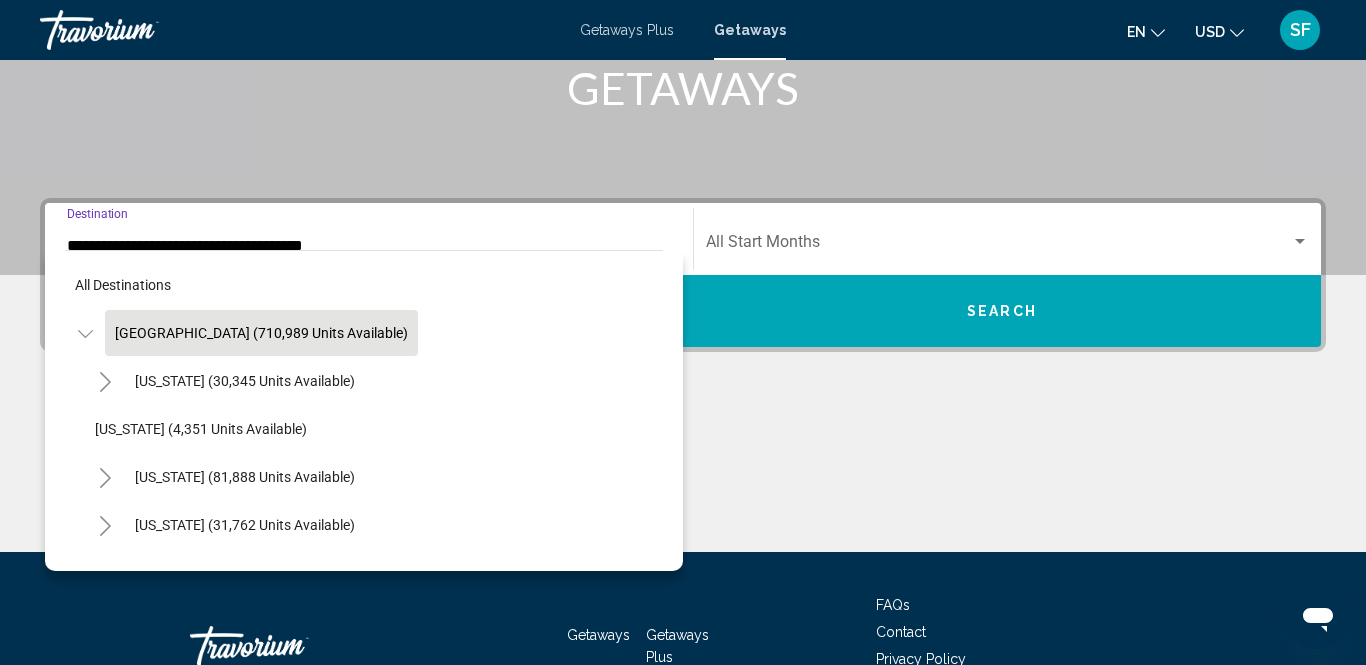 click on "[US_STATE] (81,888 units available)" 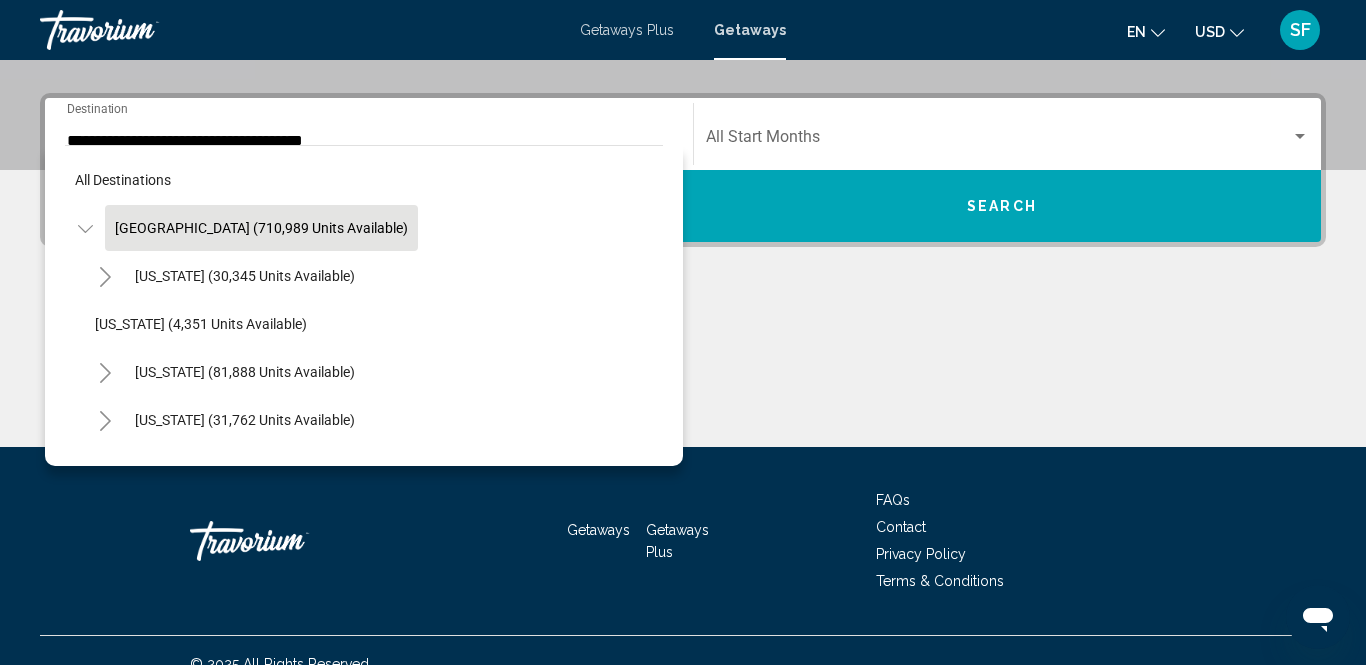scroll, scrollTop: 457, scrollLeft: 0, axis: vertical 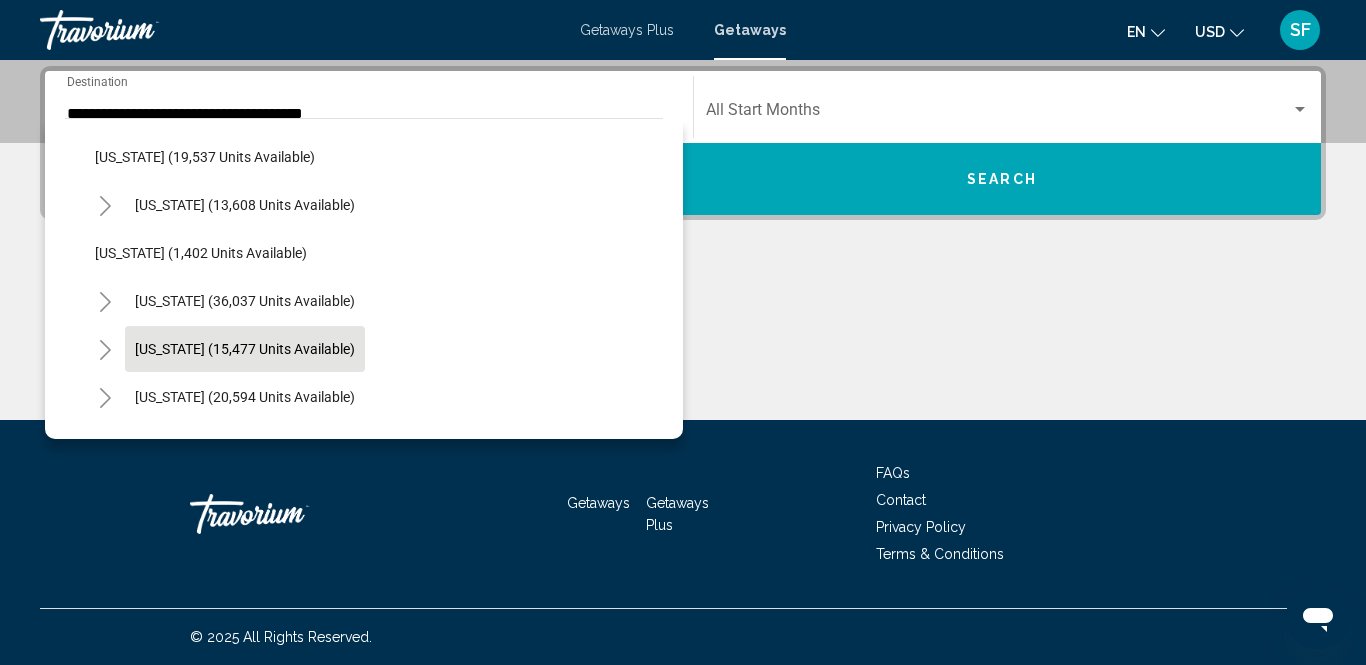 click on "[US_STATE] (15,477 units available)" 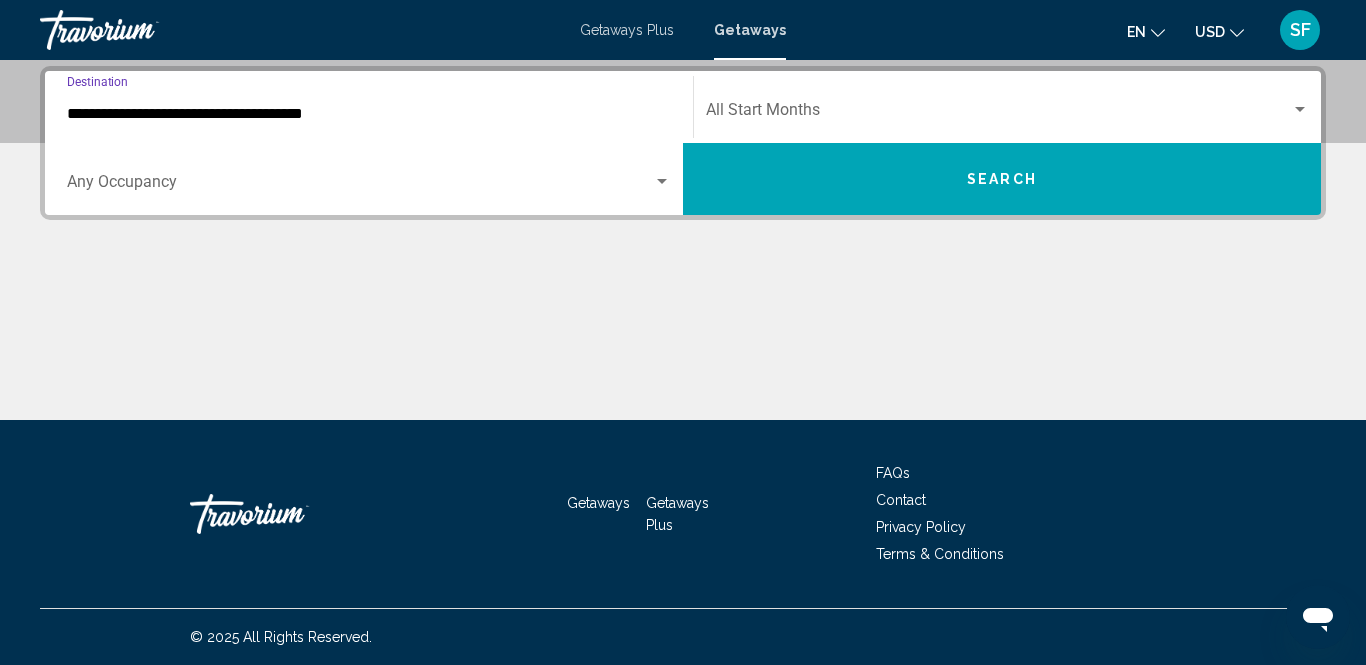 type on "**********" 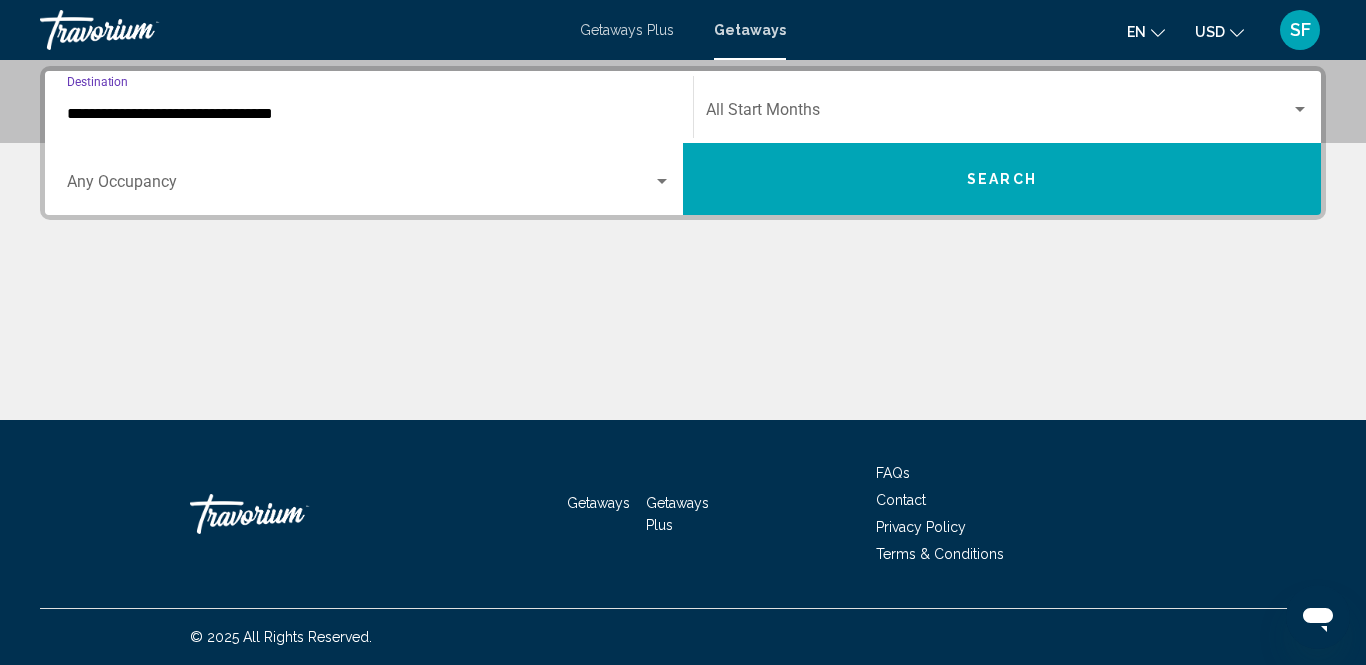 click at bounding box center [998, 114] 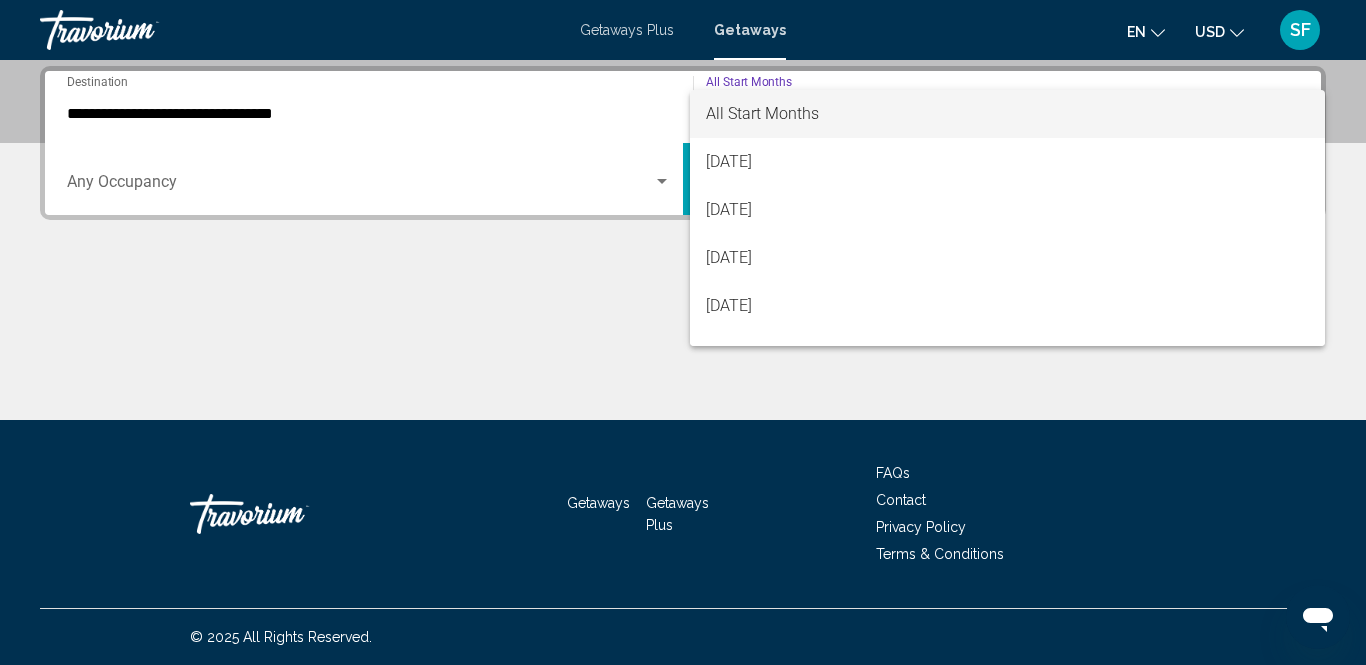 click on "All Start Months" at bounding box center (1007, 114) 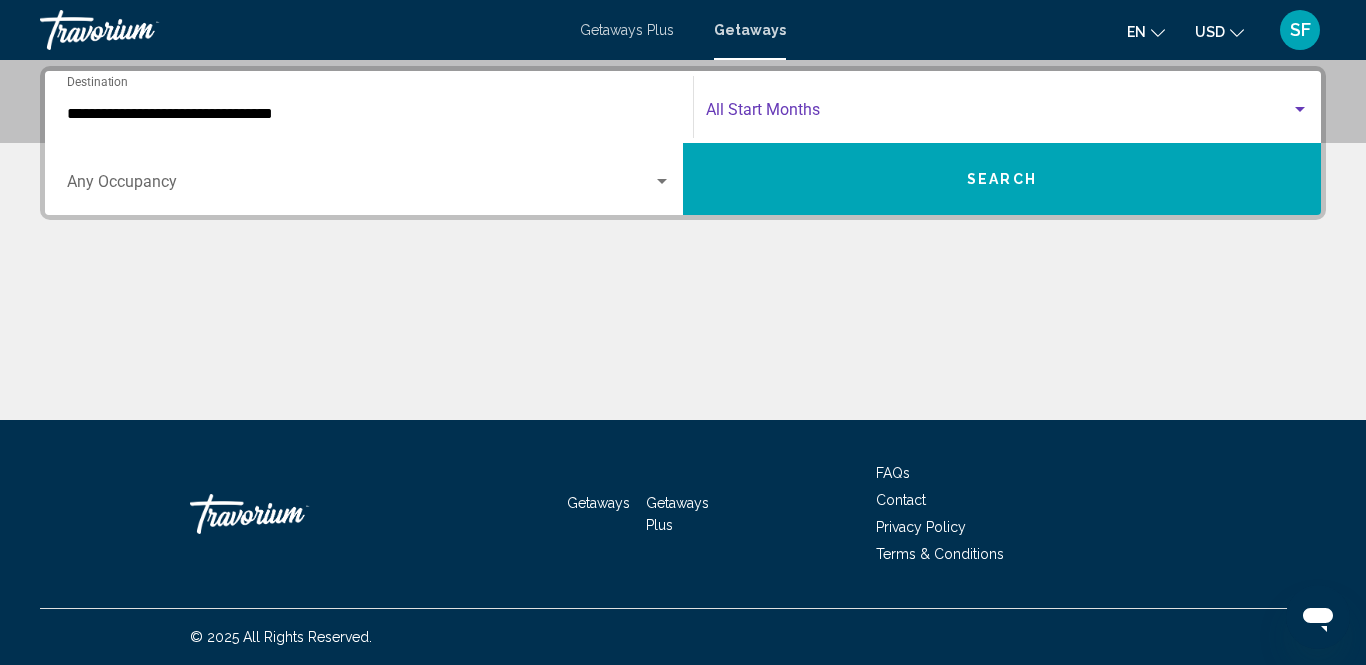 click at bounding box center (998, 114) 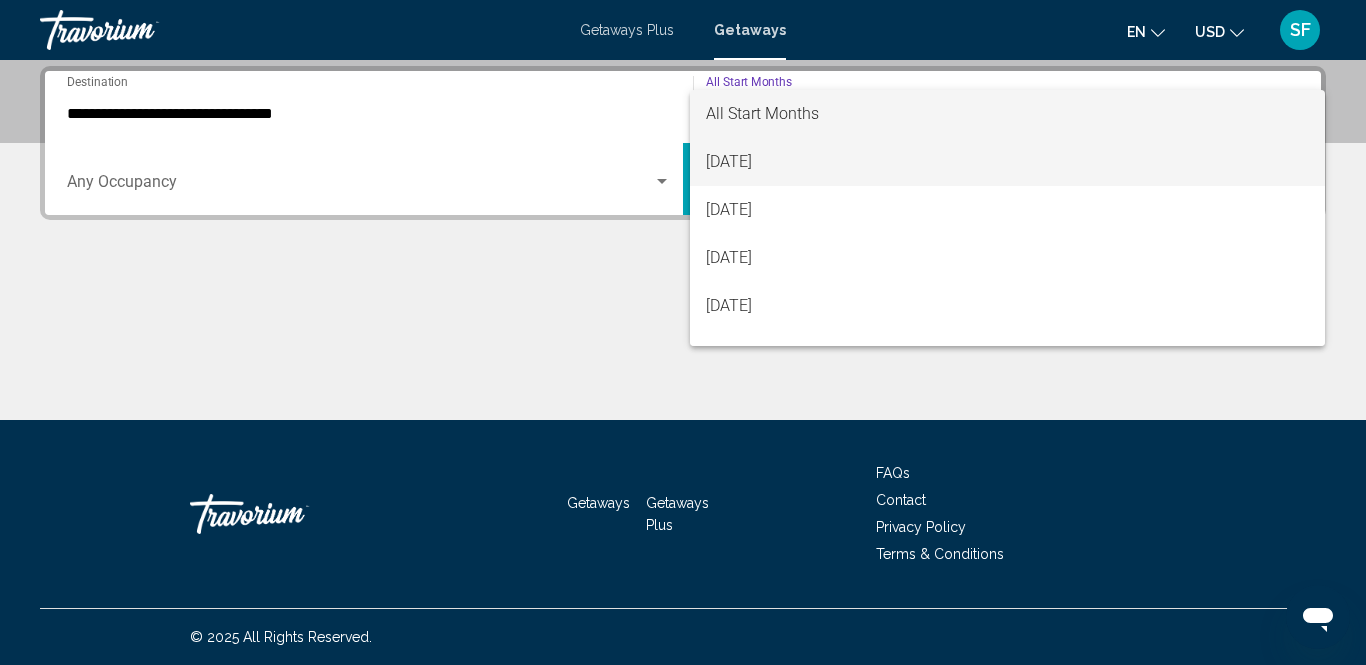 click on "[DATE]" at bounding box center [1007, 162] 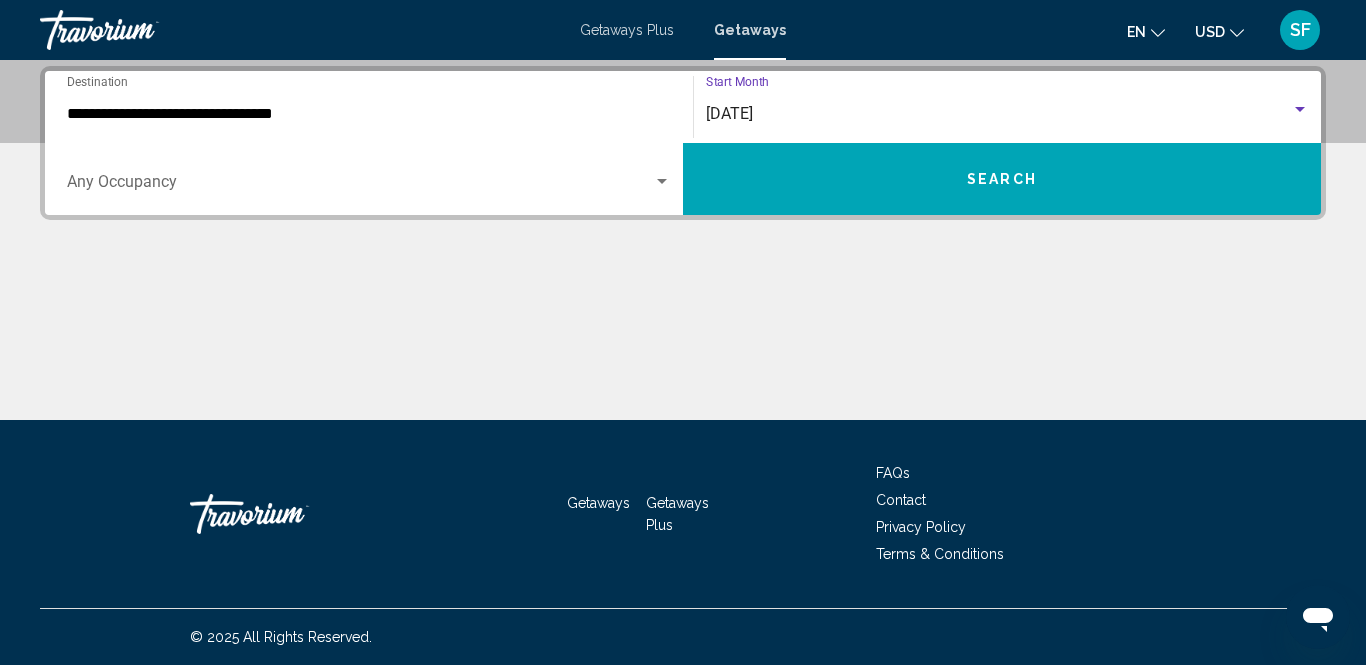 click on "Search" at bounding box center (1002, 179) 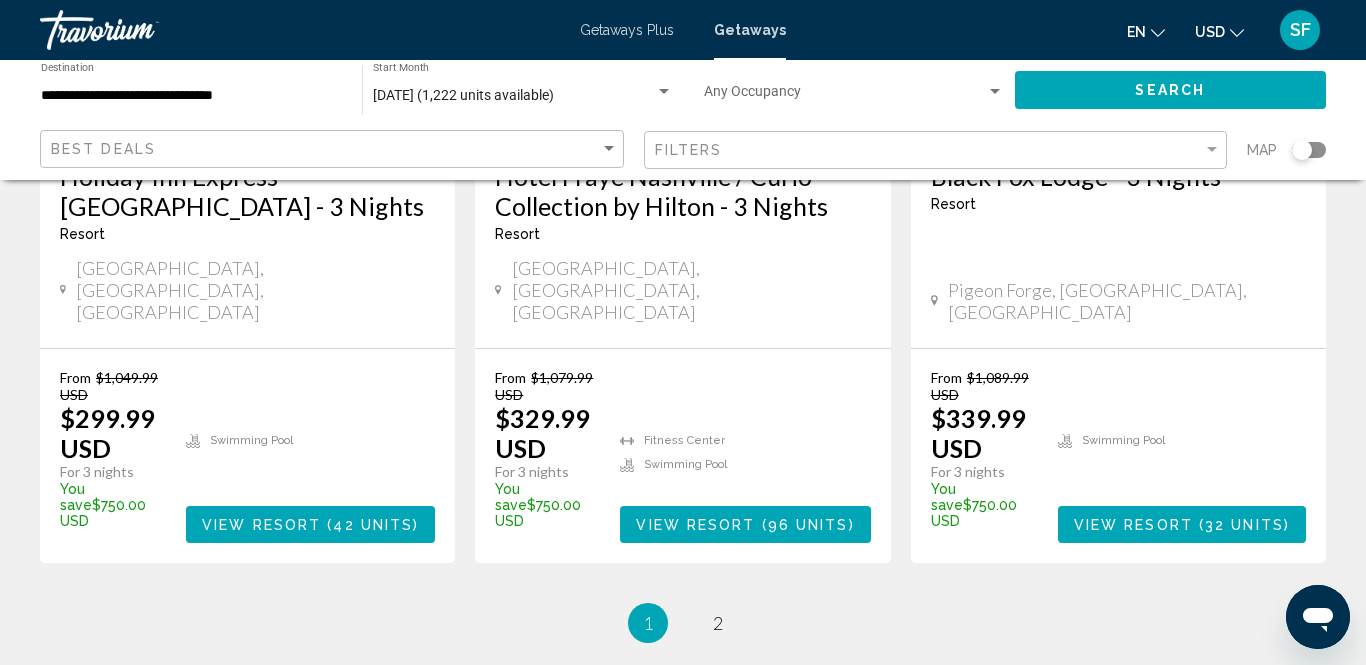 scroll, scrollTop: 2848, scrollLeft: 0, axis: vertical 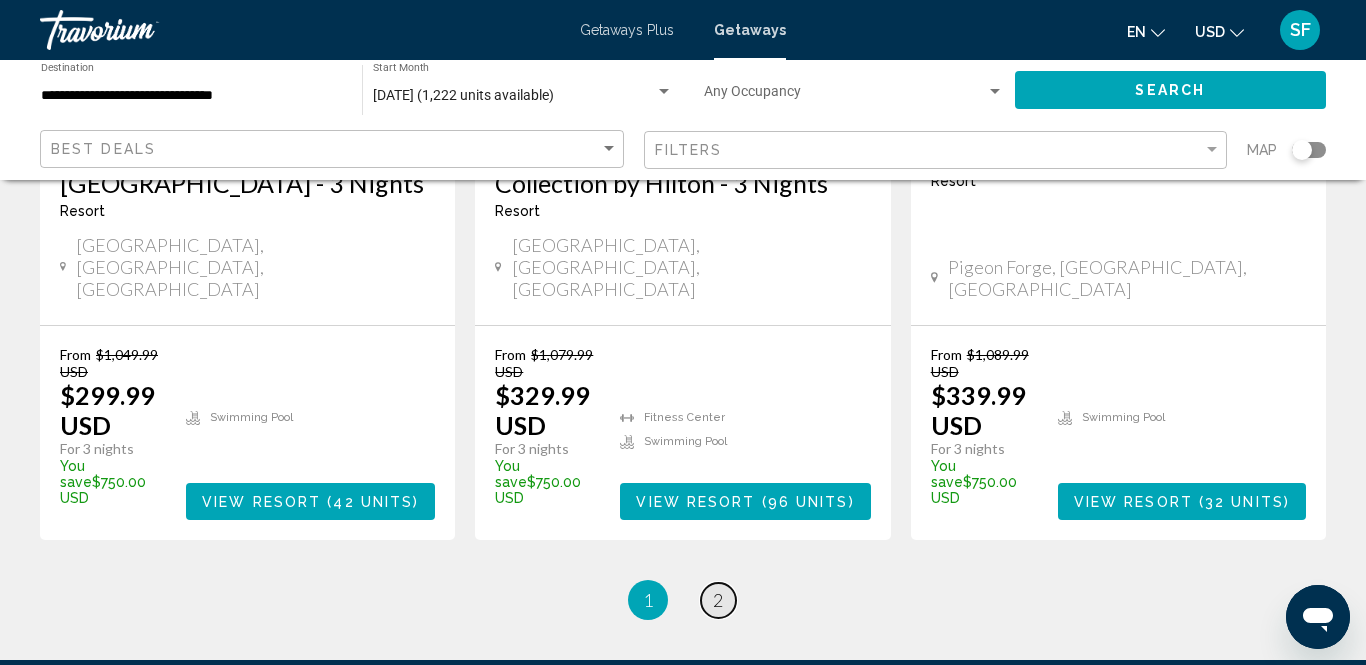 click on "page  2" at bounding box center [718, 600] 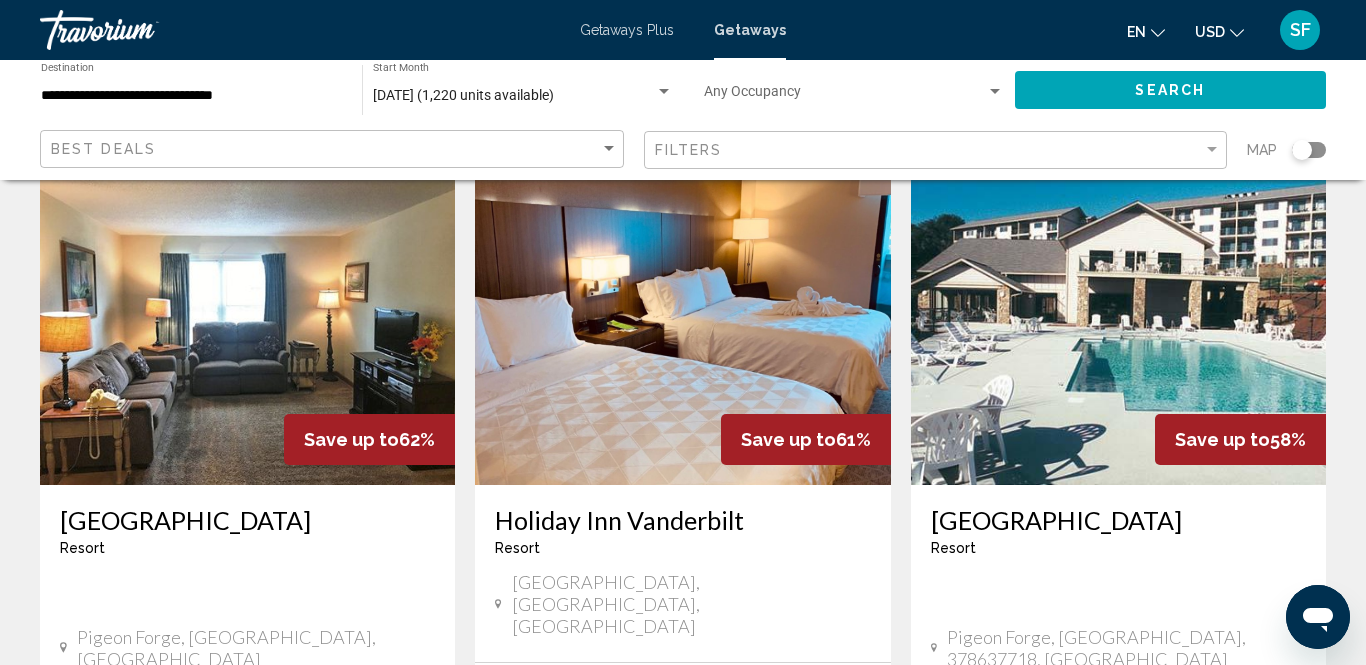 scroll, scrollTop: 103, scrollLeft: 0, axis: vertical 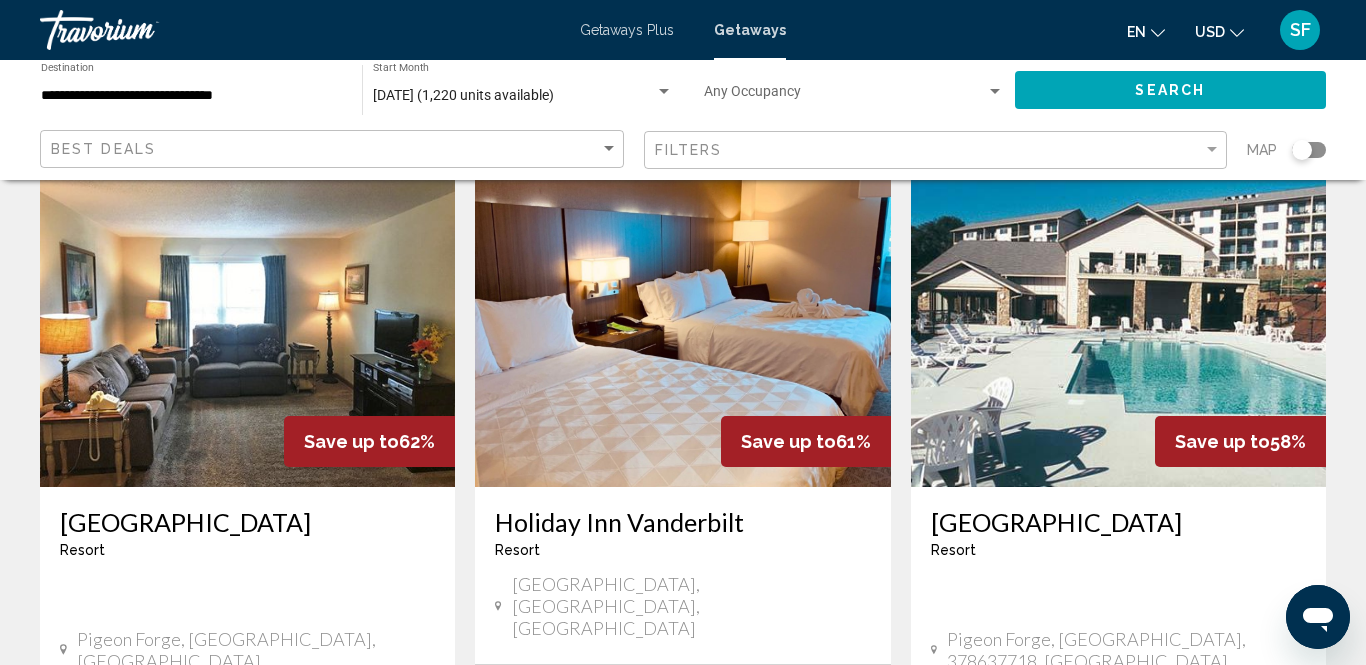 click at bounding box center [247, 327] 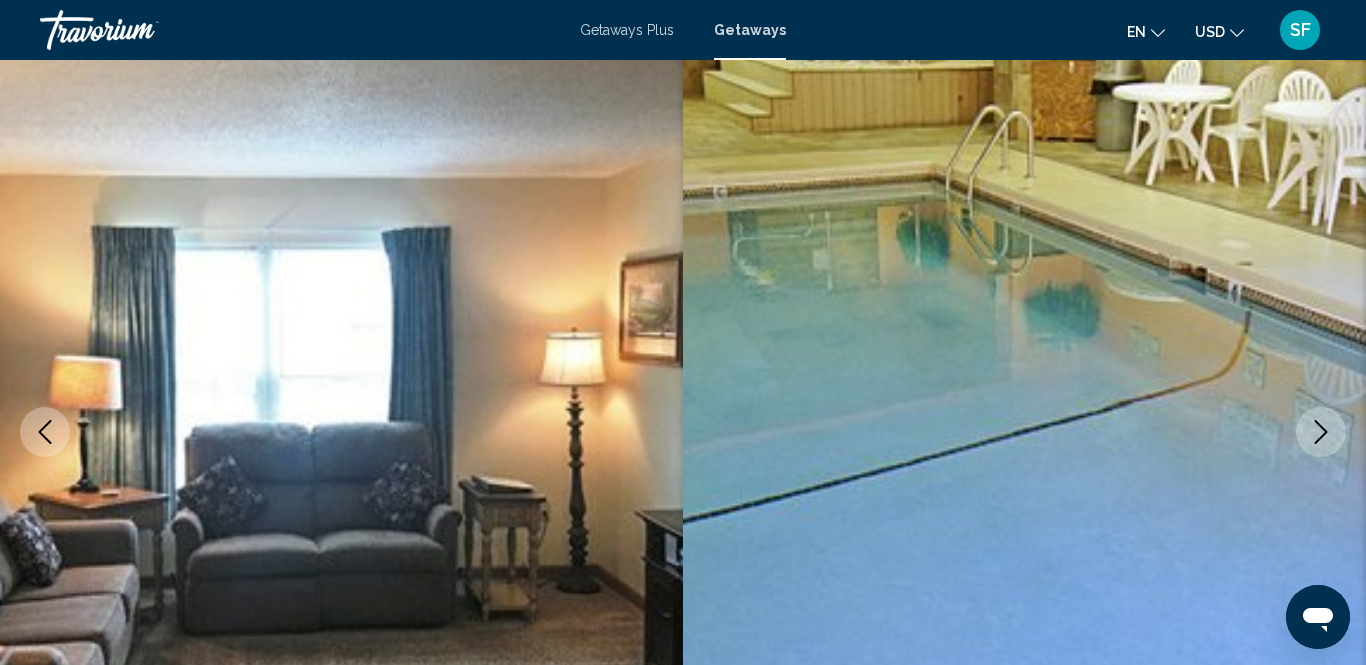 scroll, scrollTop: 202, scrollLeft: 0, axis: vertical 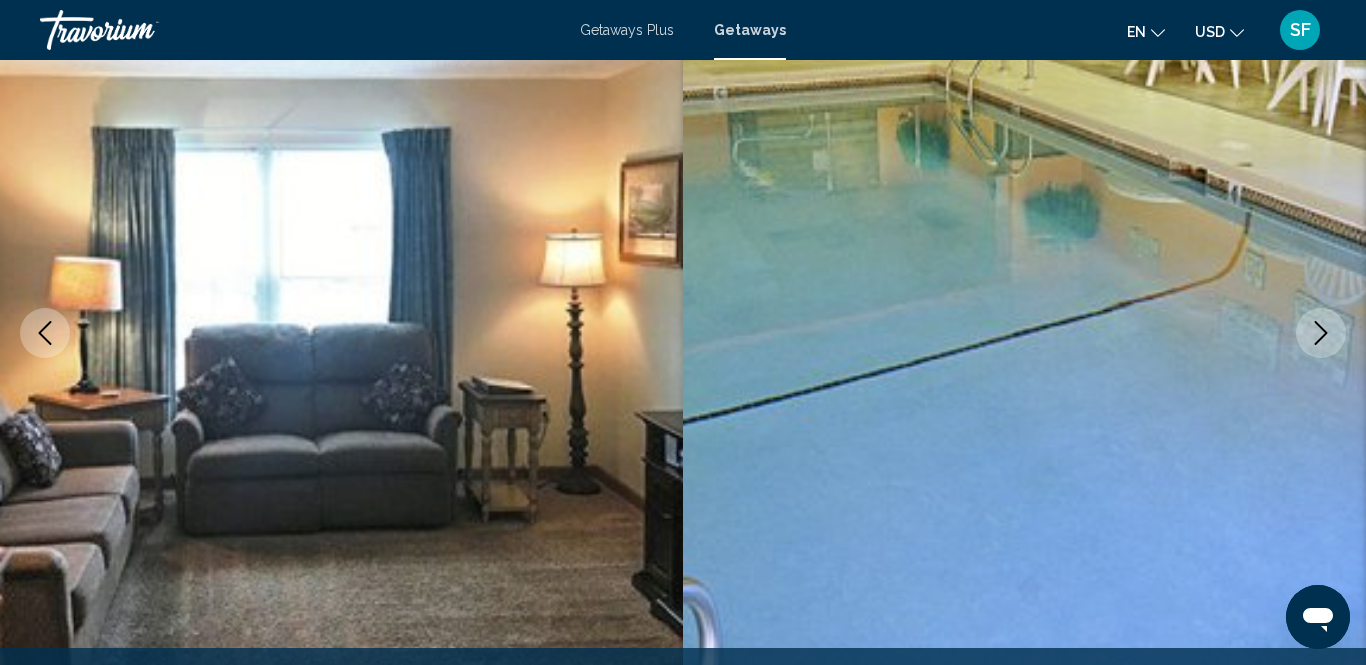 click 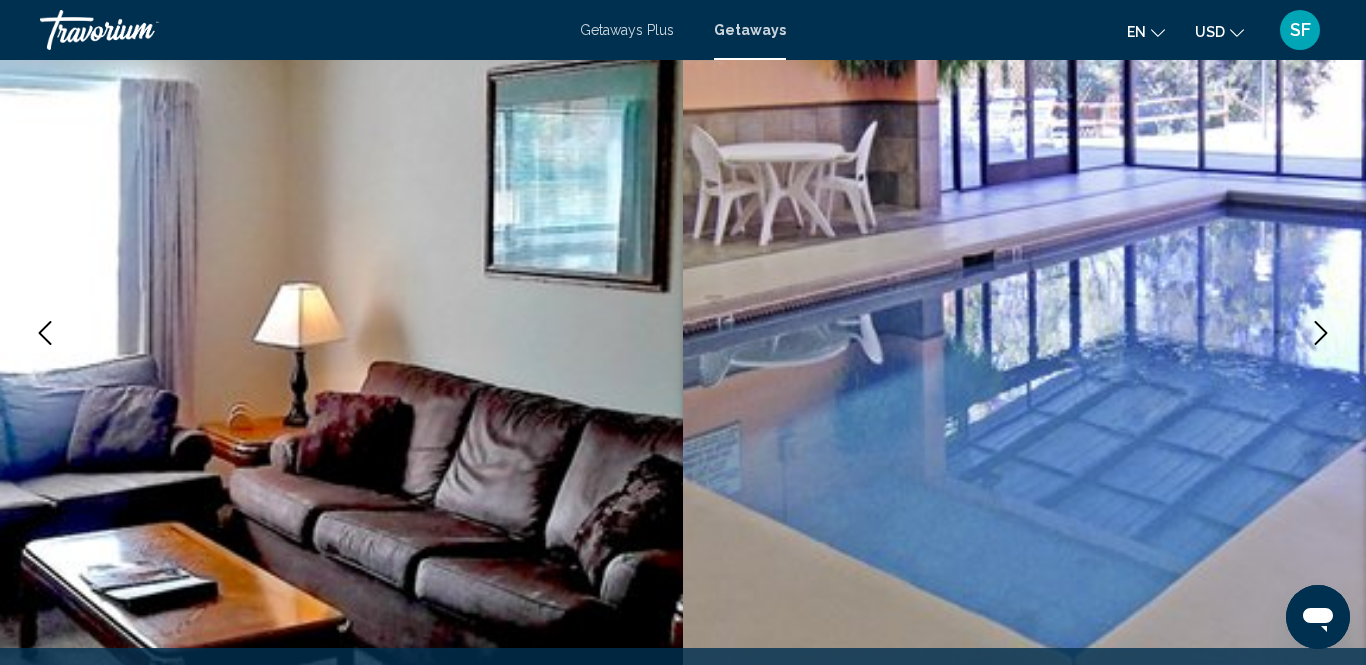 click 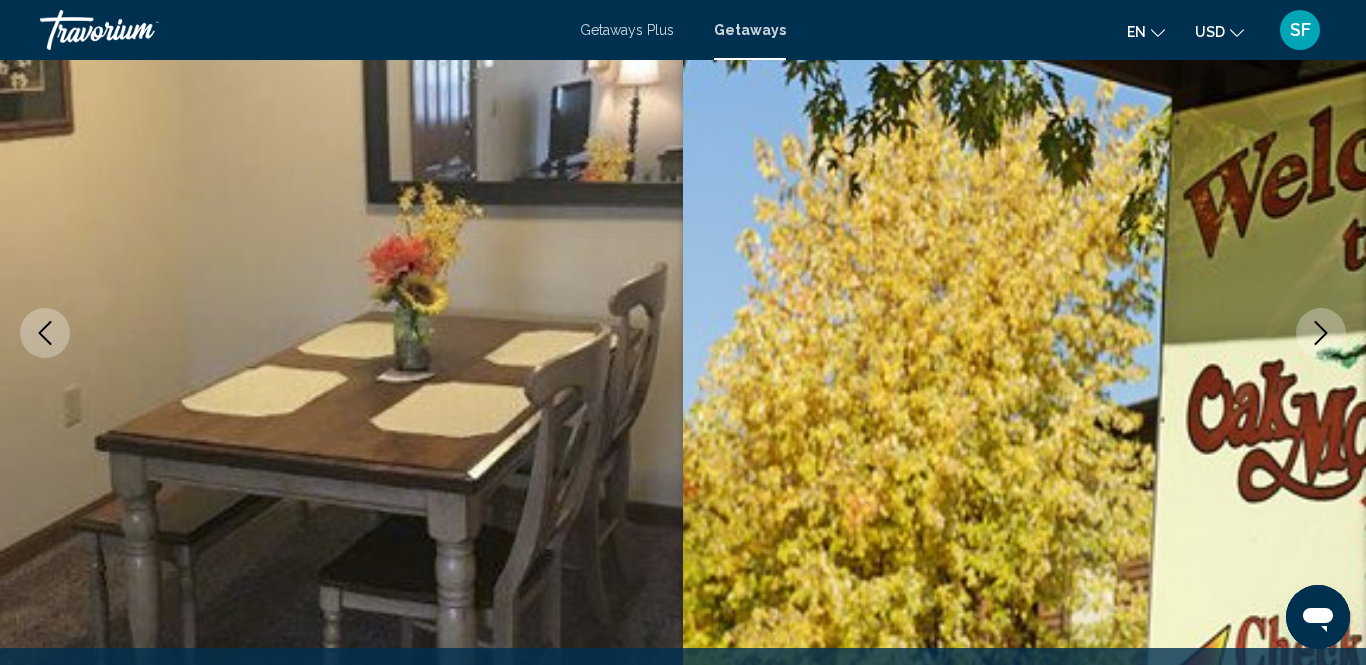 click 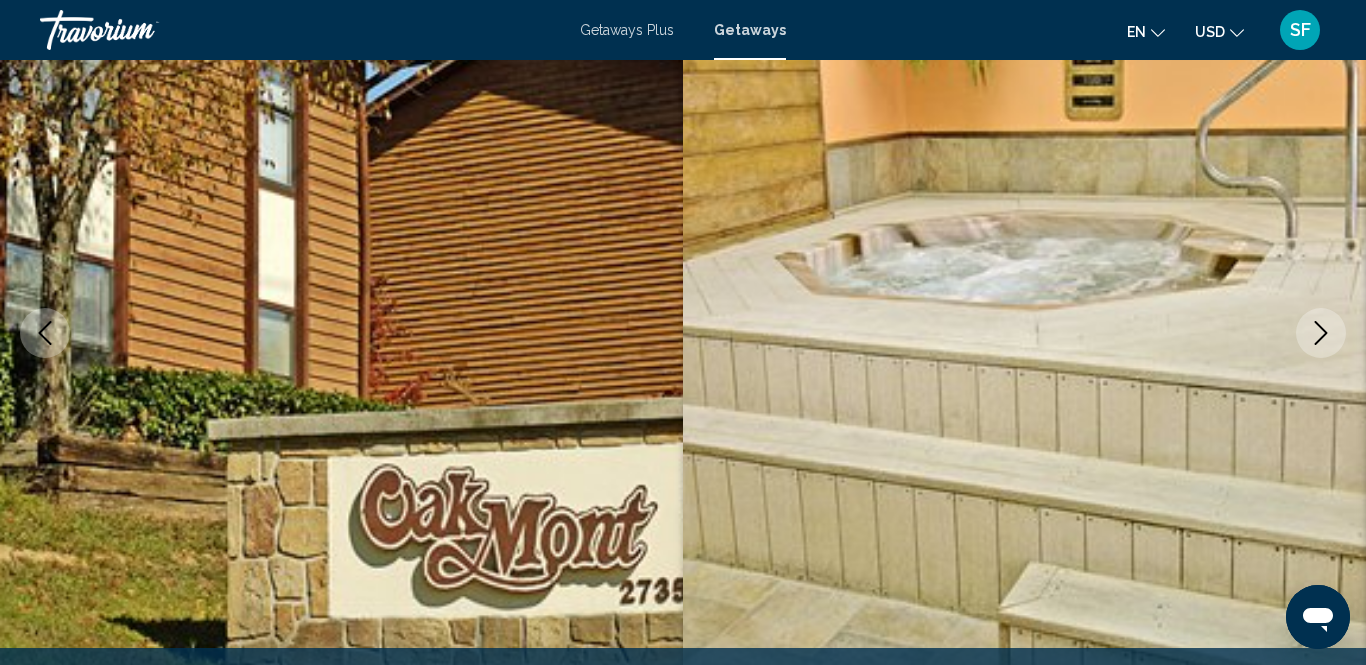 click 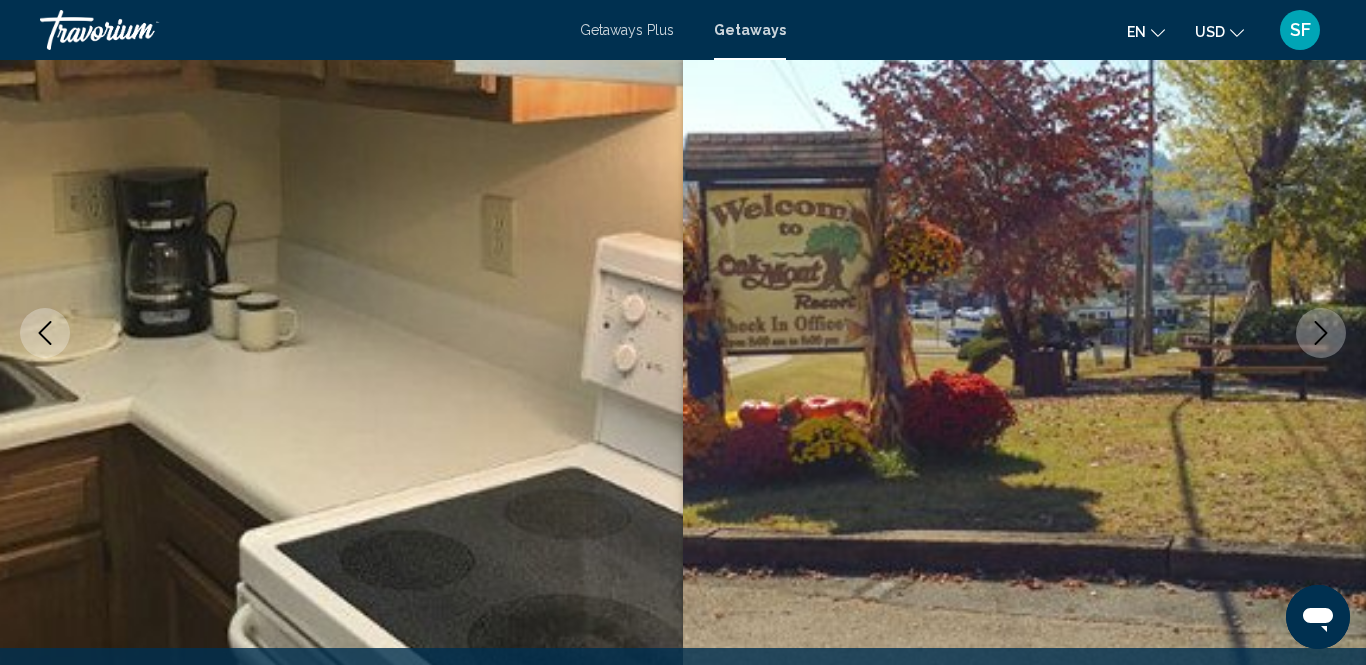 click 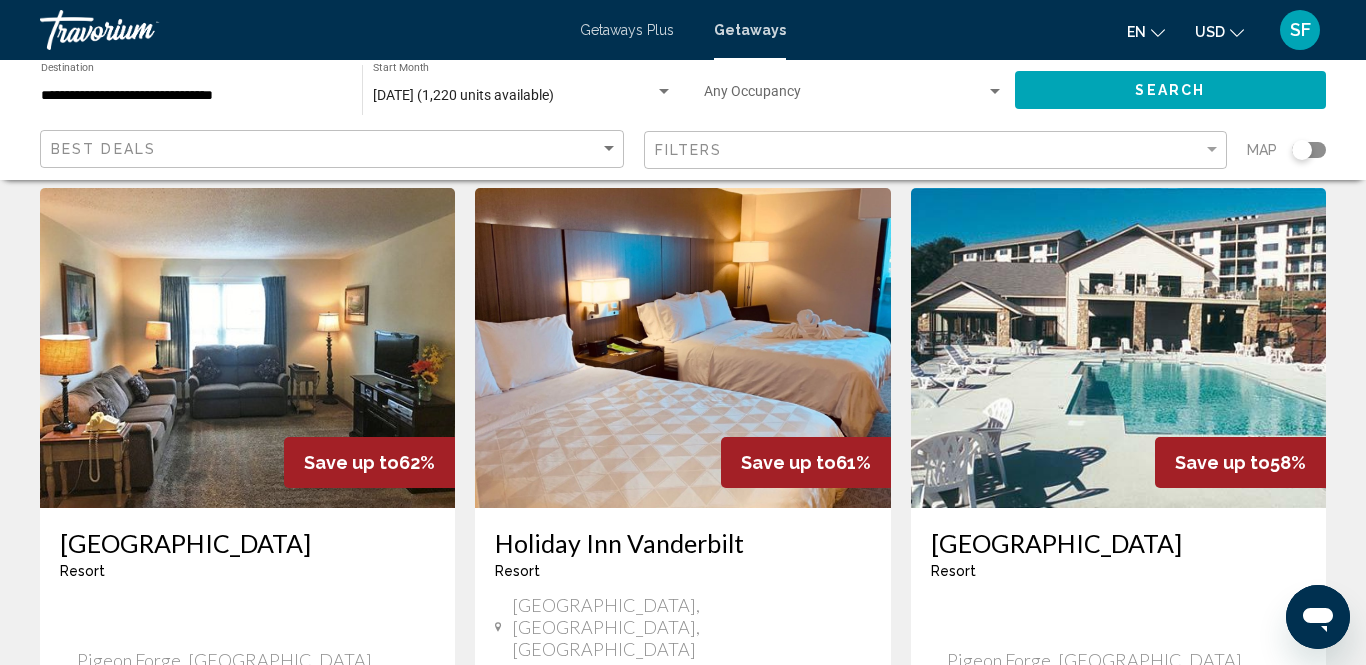 scroll, scrollTop: 81, scrollLeft: 0, axis: vertical 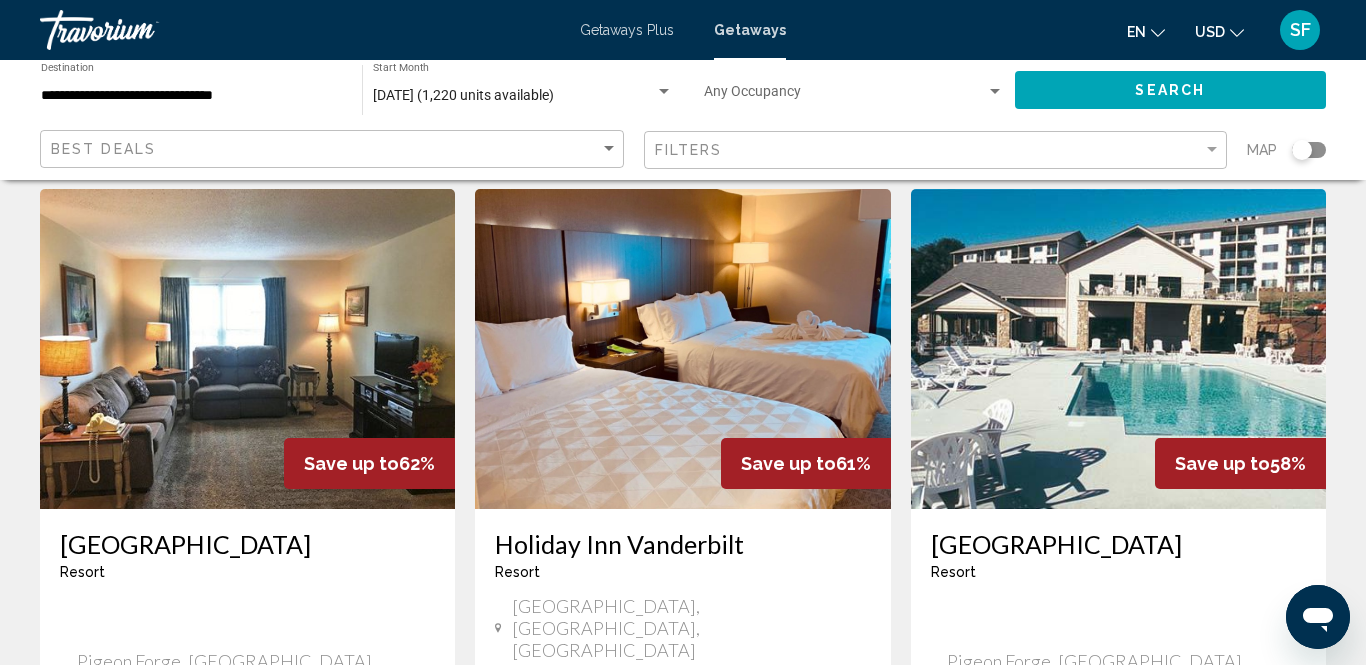 click at bounding box center (247, 349) 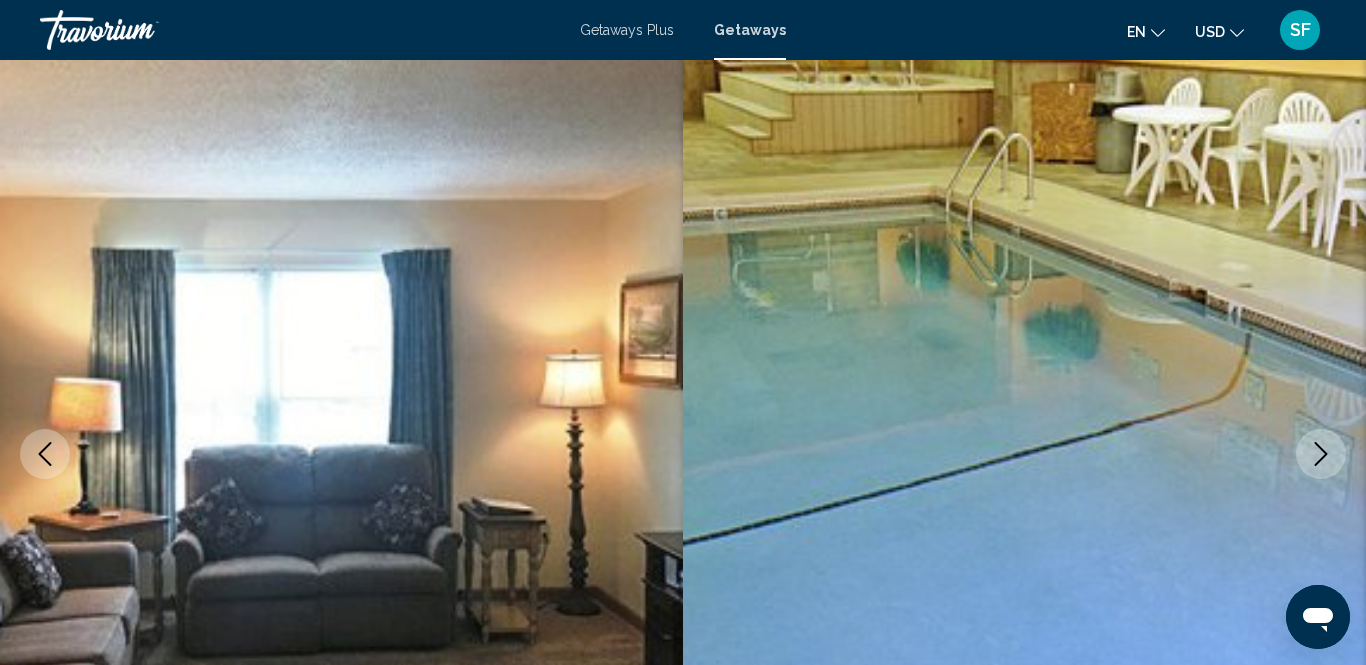 scroll, scrollTop: 202, scrollLeft: 0, axis: vertical 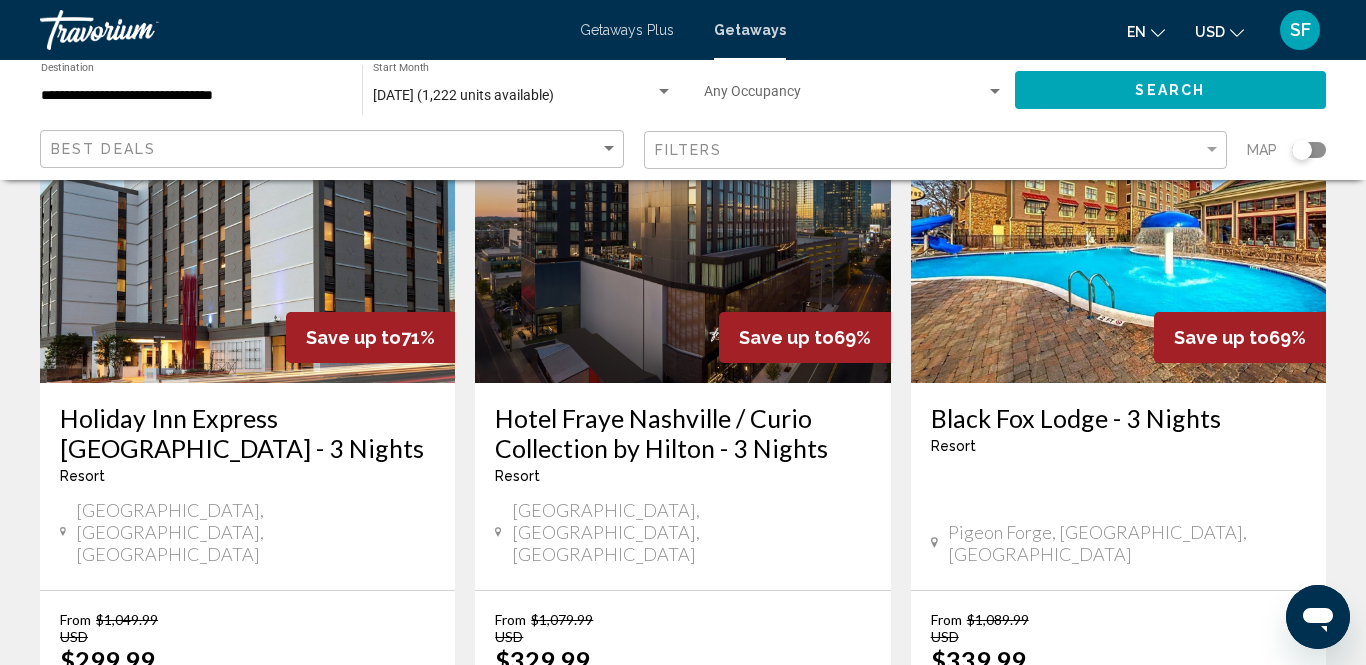 click on "page  2" at bounding box center [718, 865] 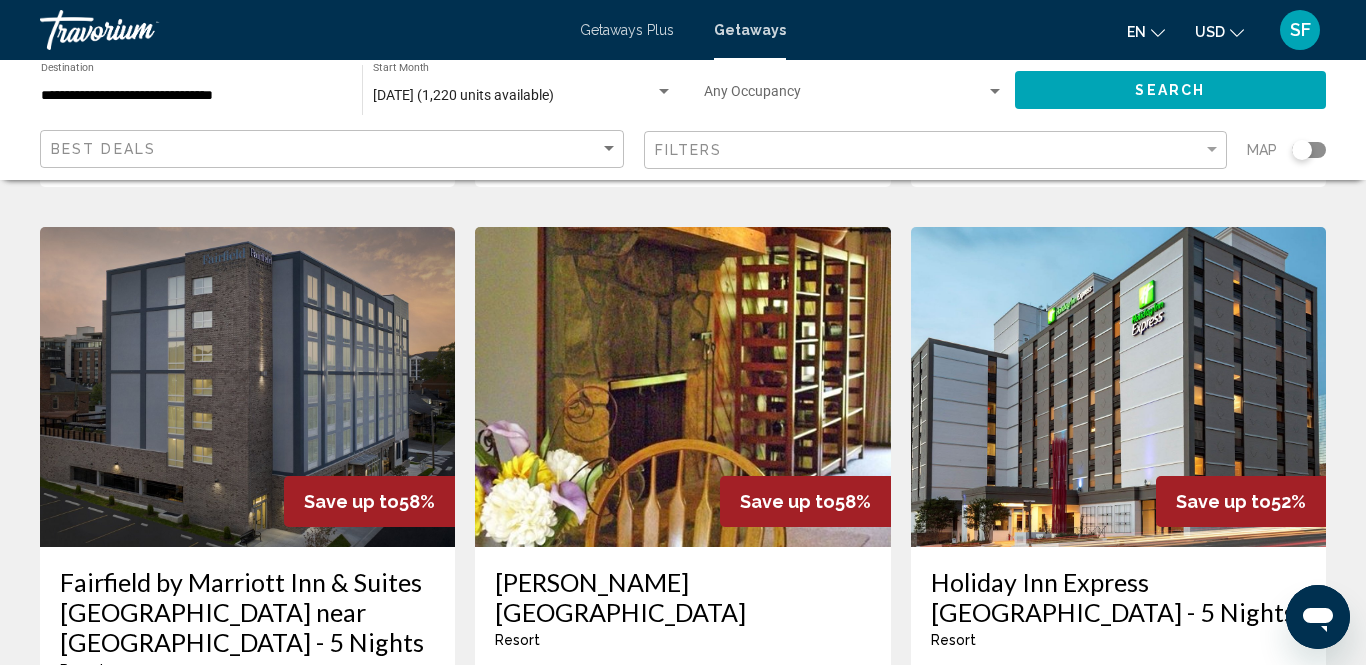 scroll, scrollTop: 796, scrollLeft: 0, axis: vertical 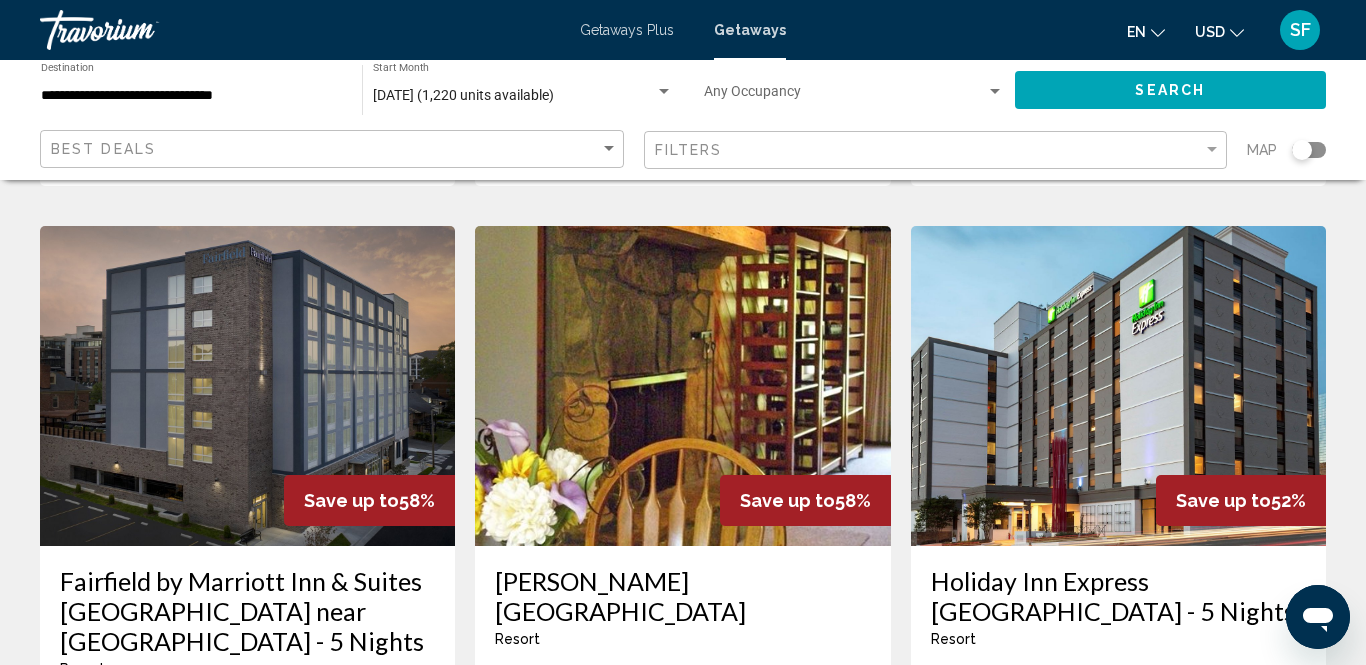 click on "[PERSON_NAME][GEOGRAPHIC_DATA]" at bounding box center (682, 596) 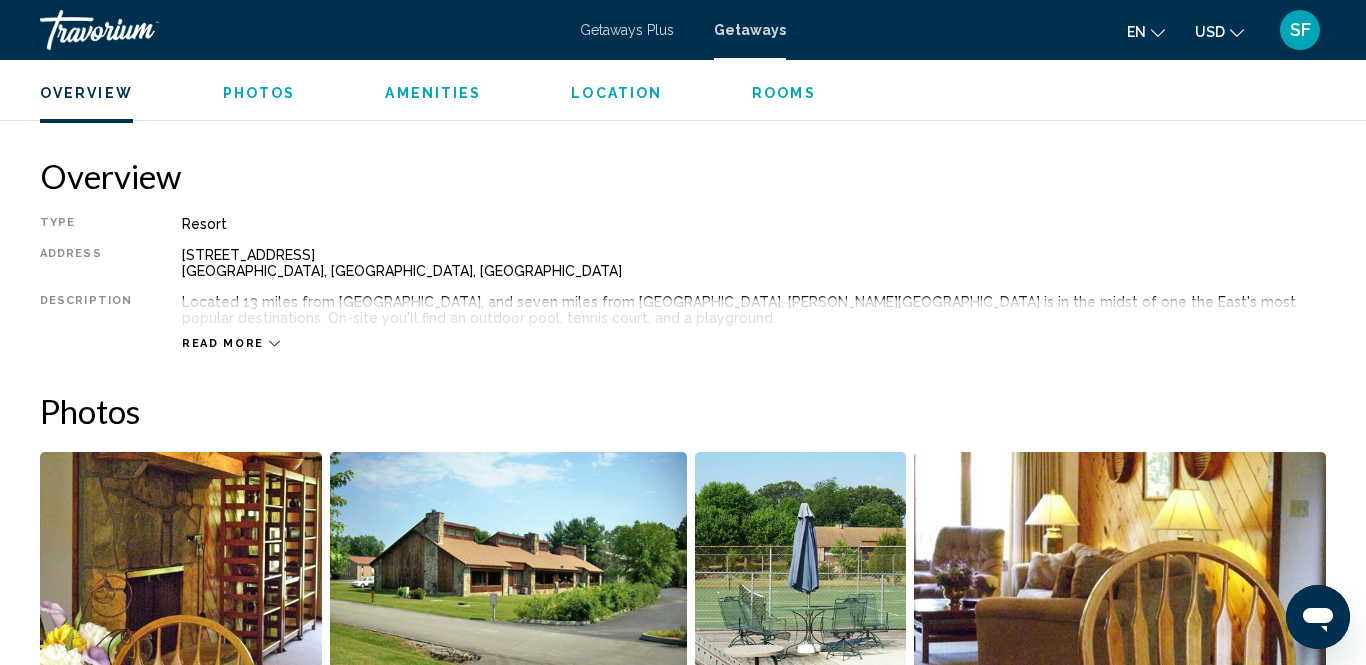scroll, scrollTop: 959, scrollLeft: 0, axis: vertical 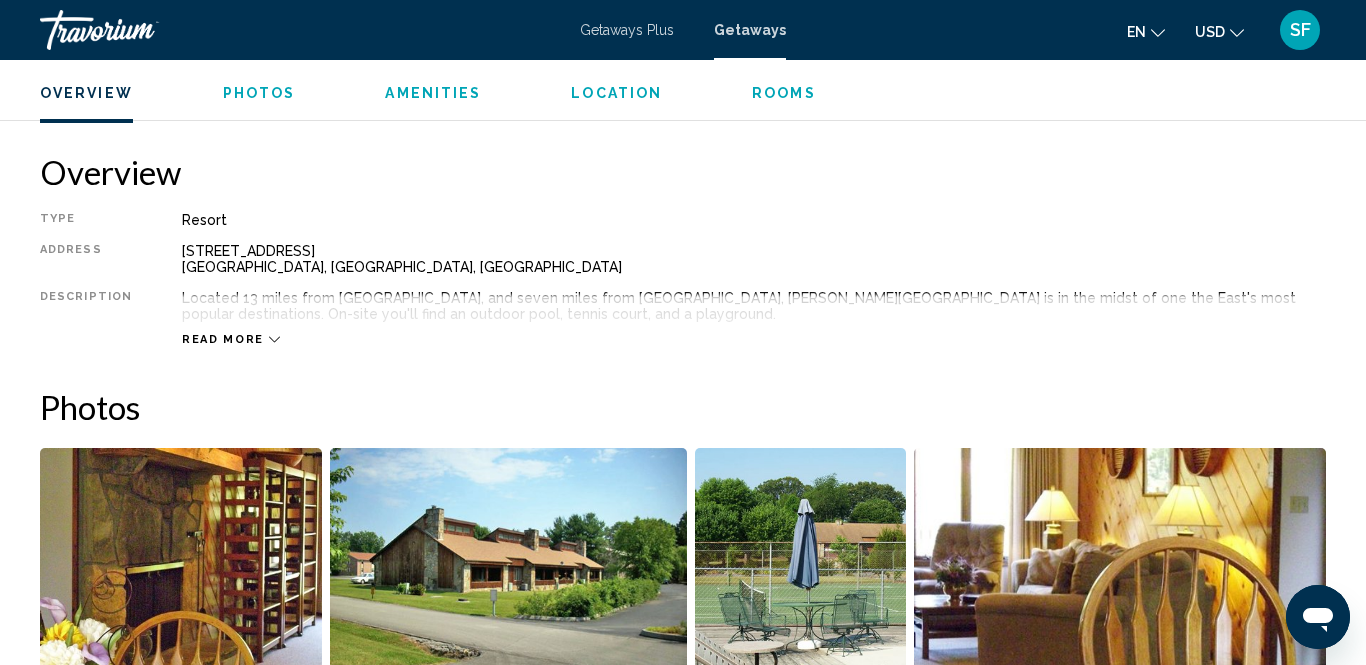 click 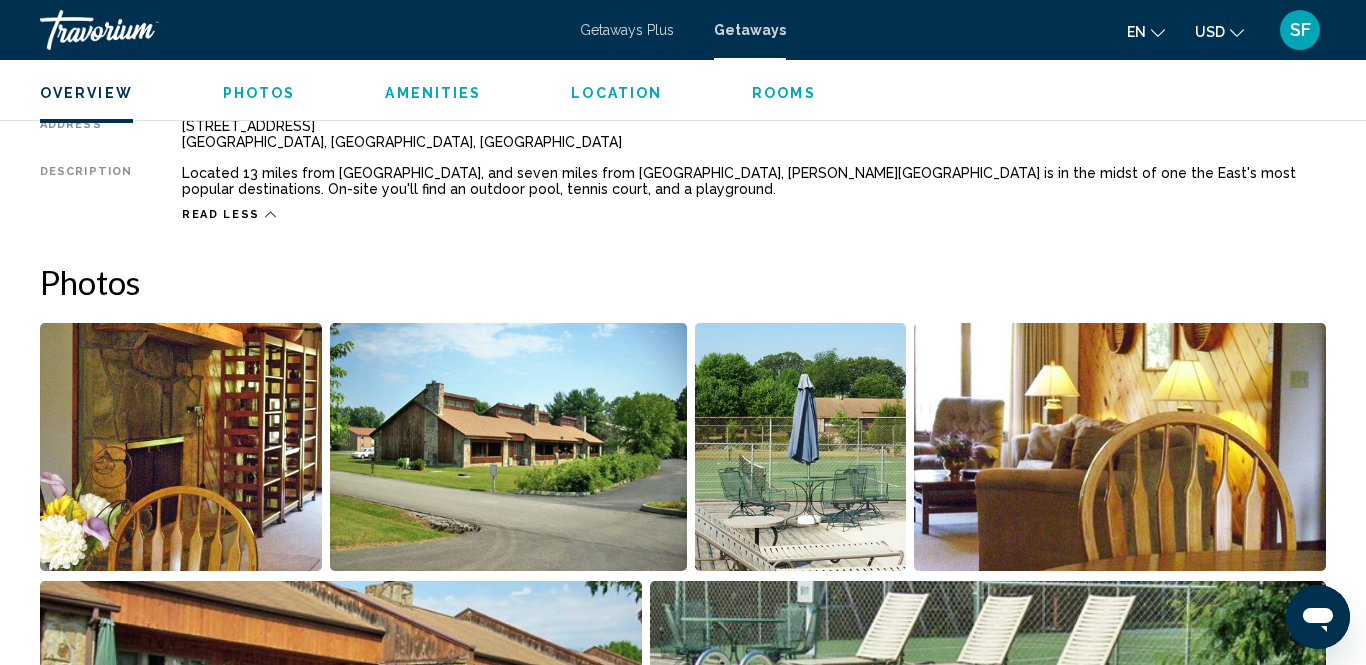 scroll, scrollTop: 0, scrollLeft: 0, axis: both 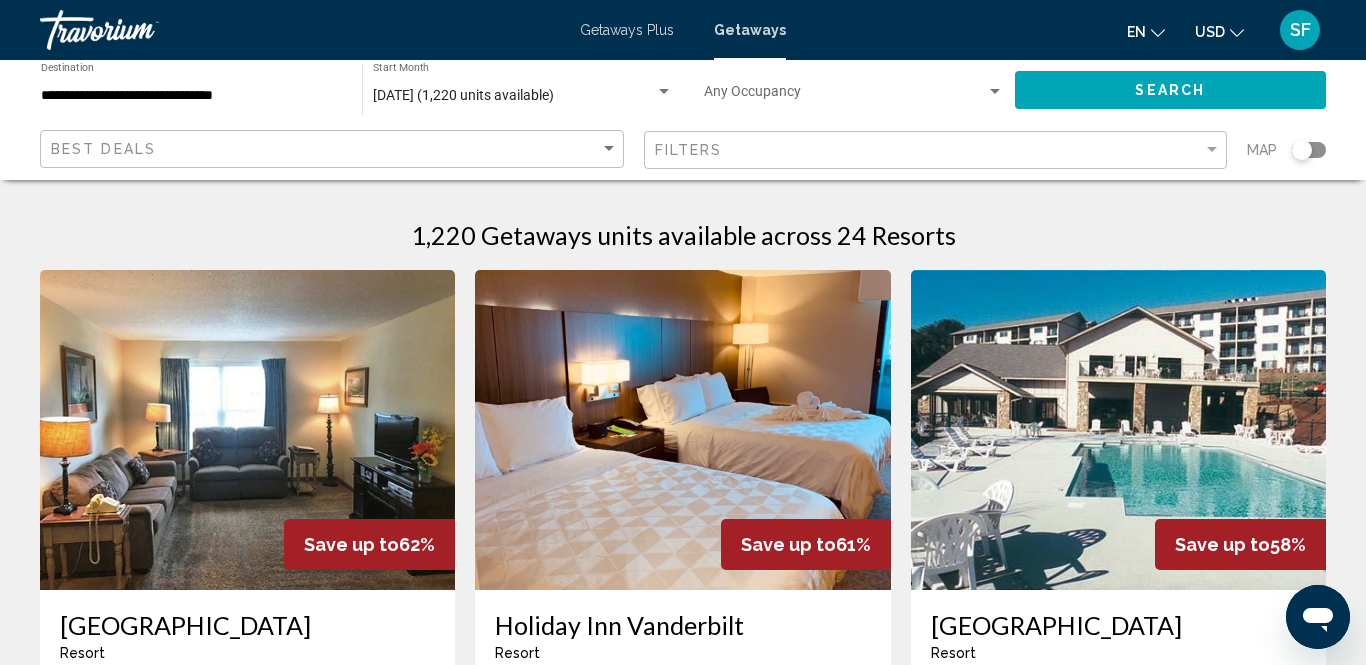 click on "**********" at bounding box center (191, 96) 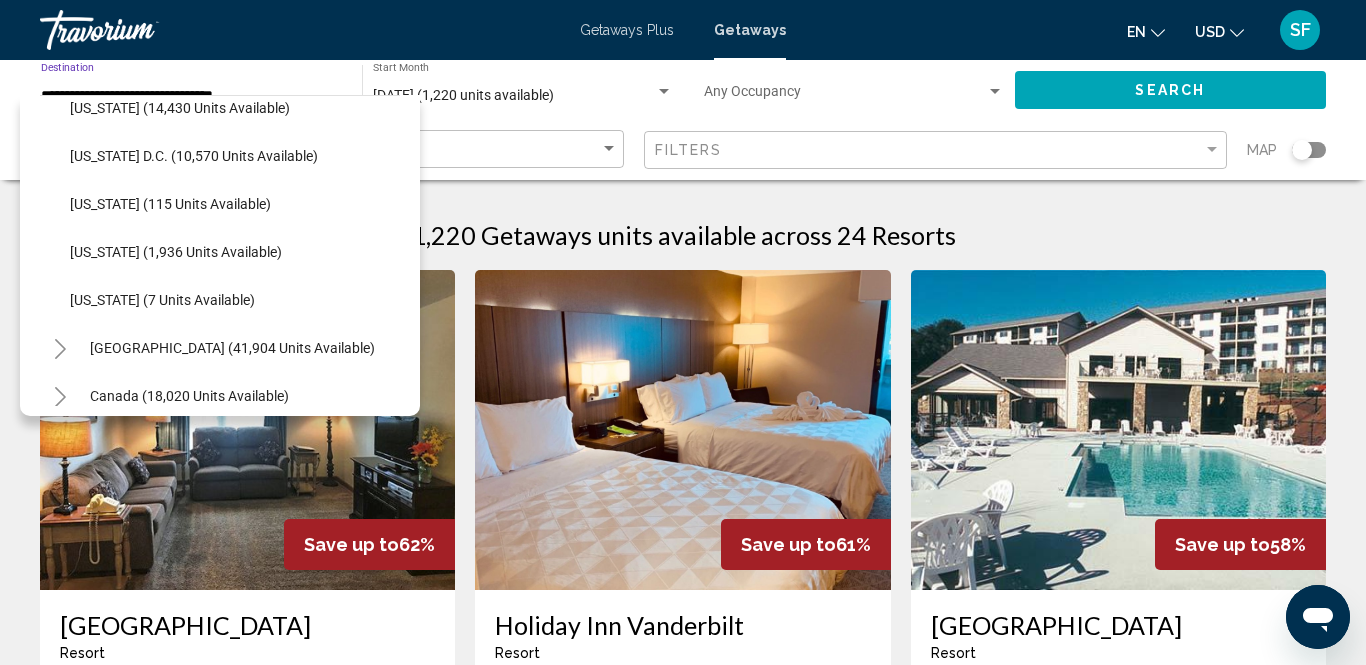 scroll, scrollTop: 2180, scrollLeft: 0, axis: vertical 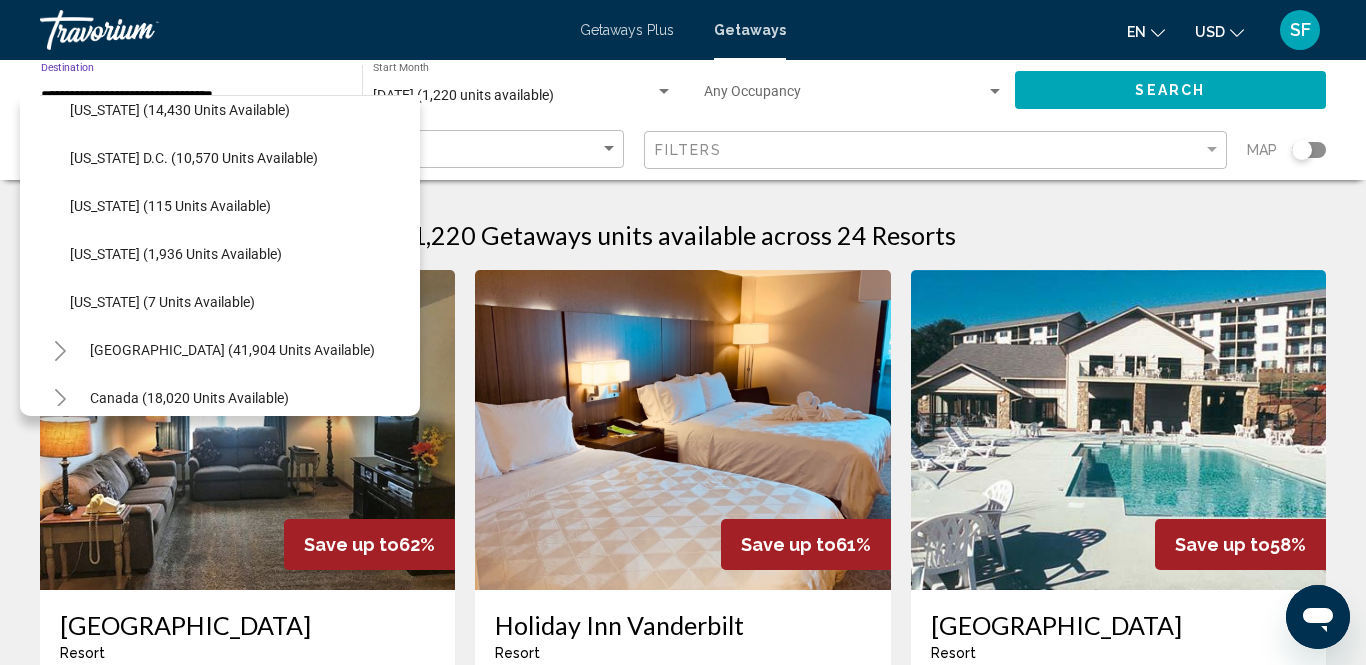 click on "[US_STATE] (1,936 units available)" 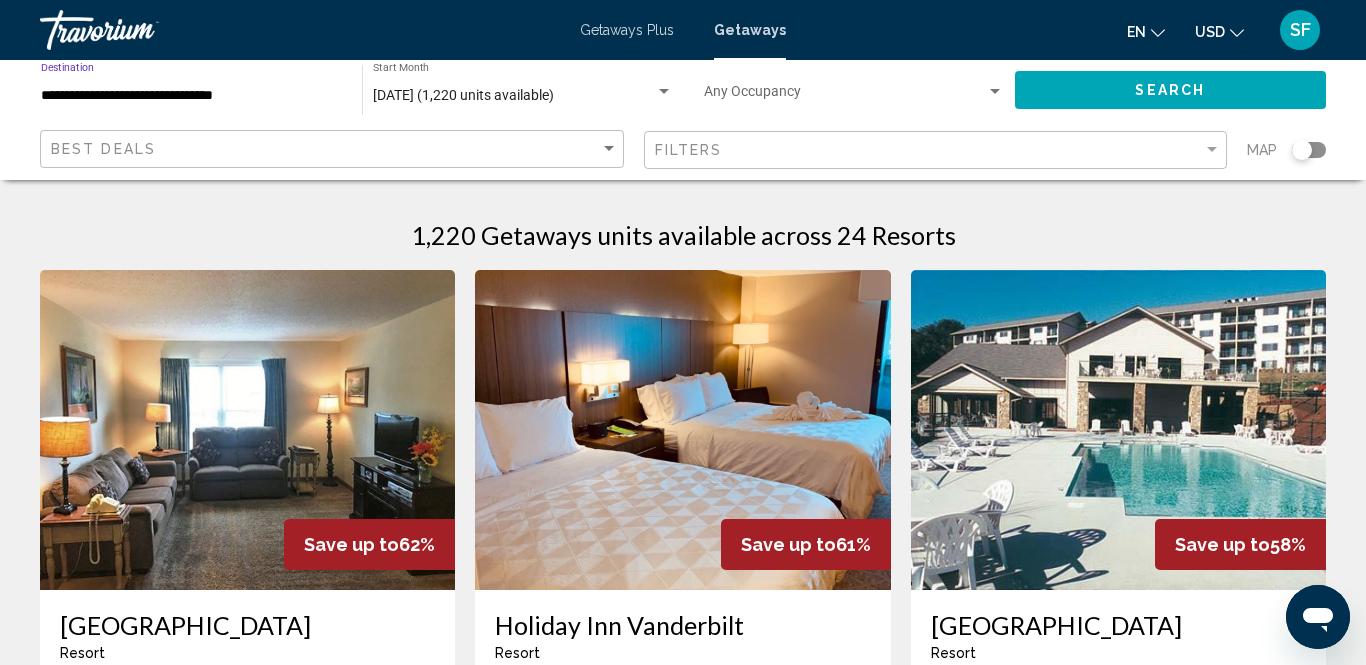 type on "**********" 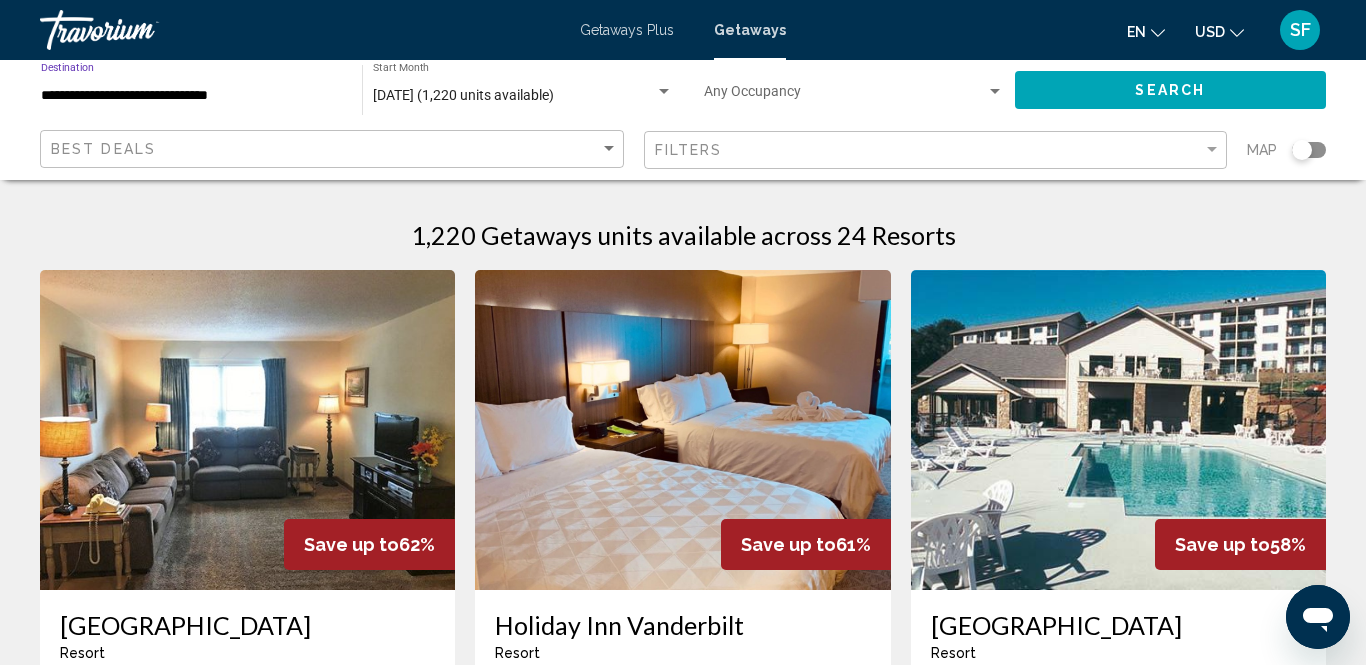 click on "Search" 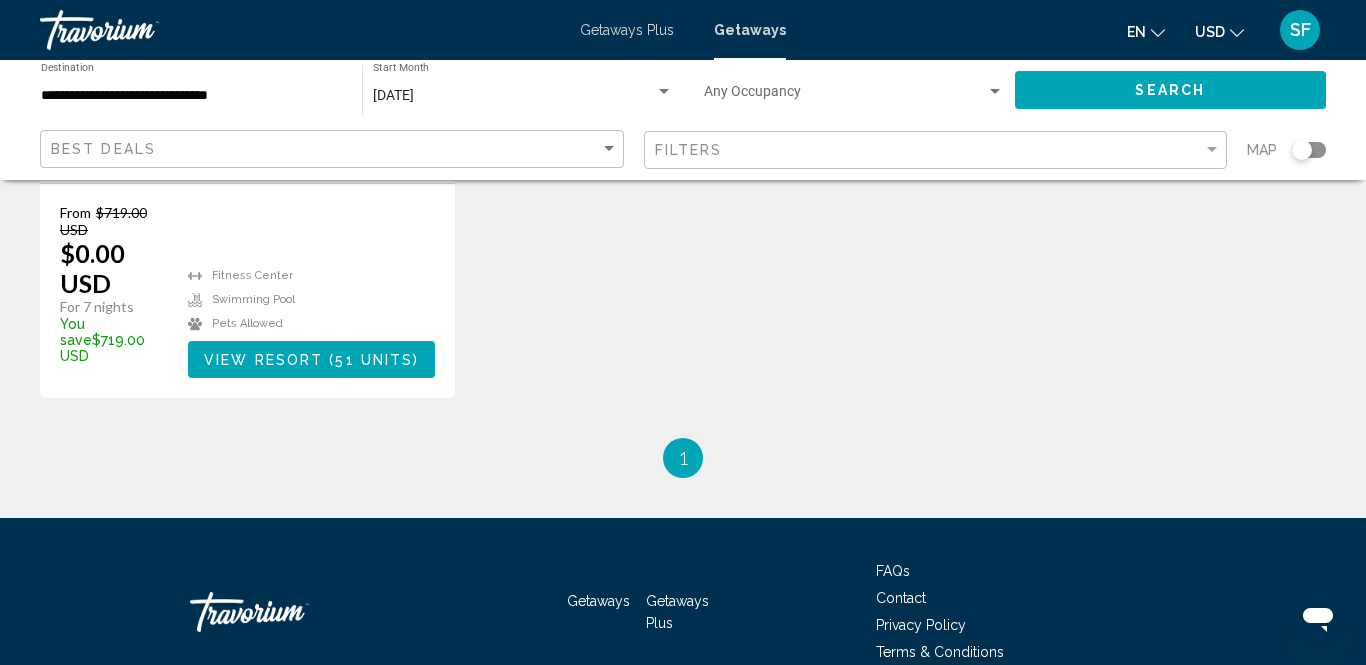 scroll, scrollTop: 0, scrollLeft: 0, axis: both 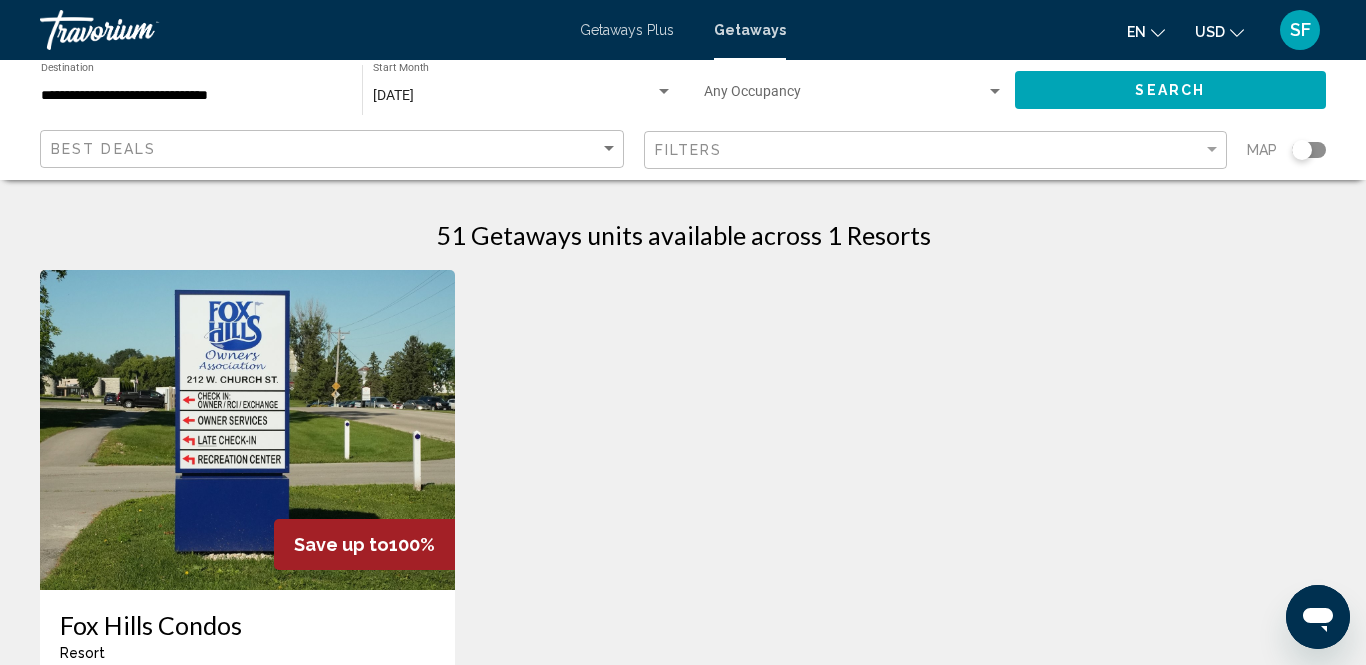 click on "Getaways Plus" at bounding box center [627, 30] 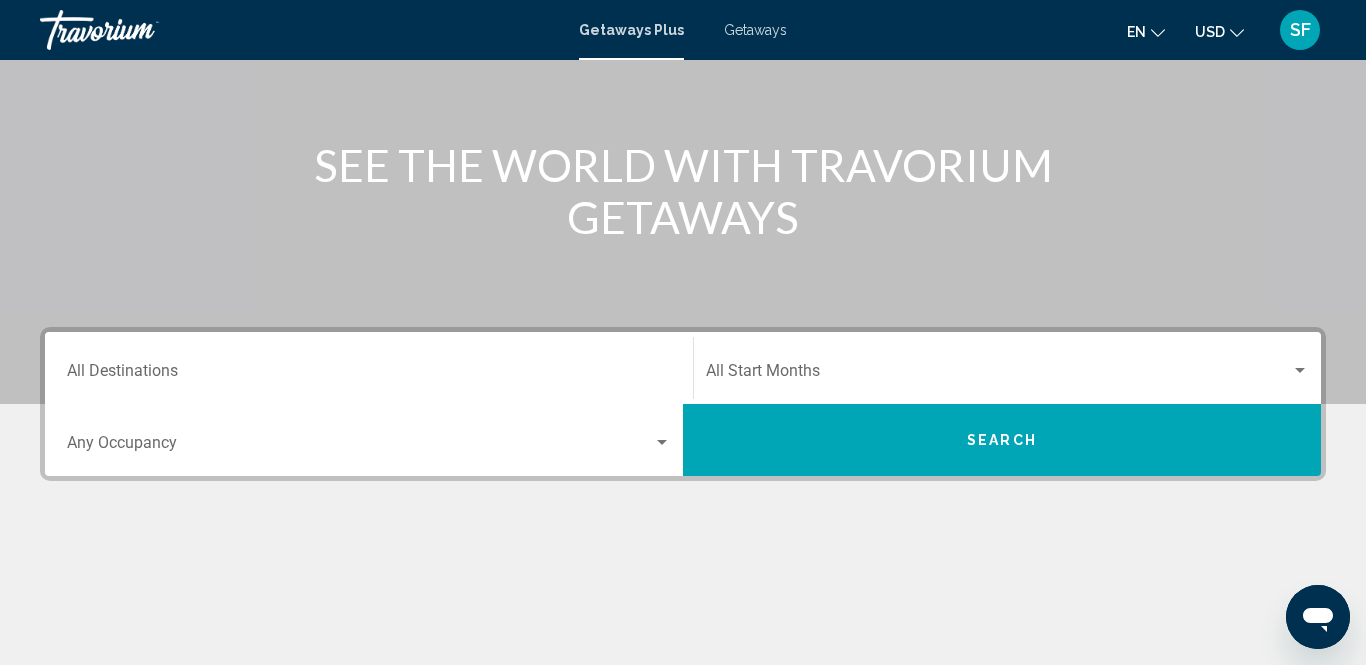 scroll, scrollTop: 200, scrollLeft: 0, axis: vertical 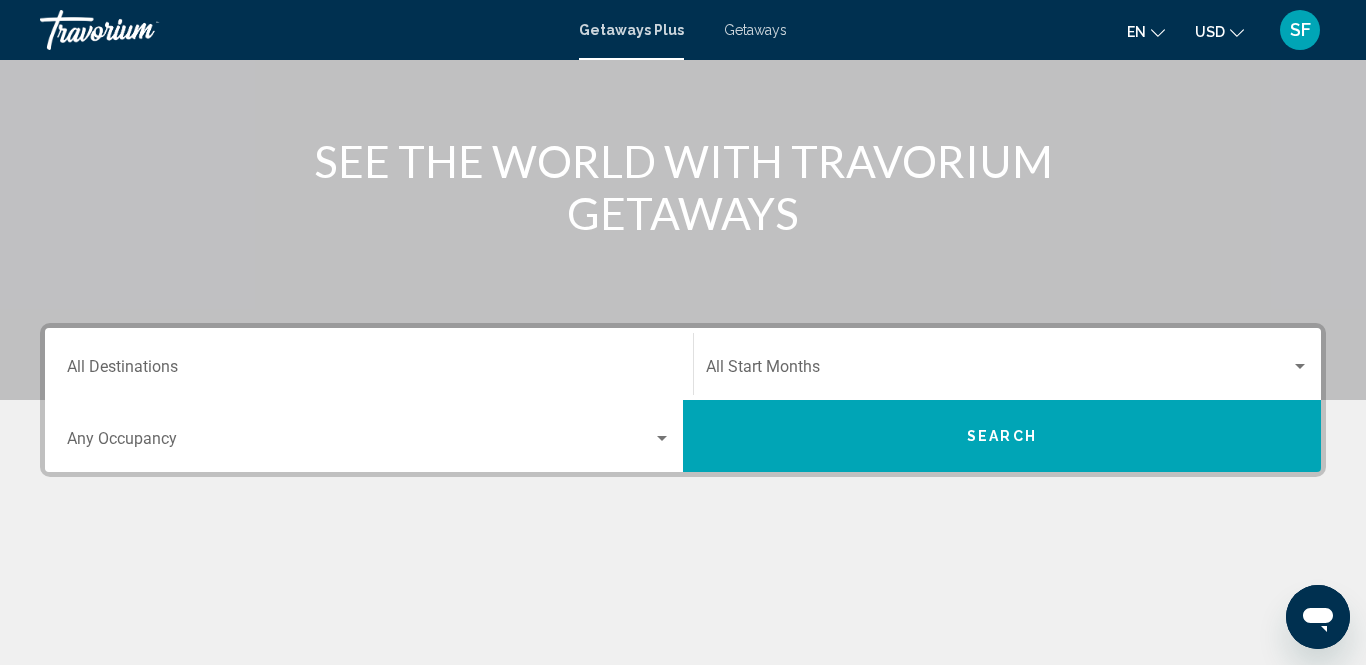 click on "Destination All Destinations" at bounding box center [369, 371] 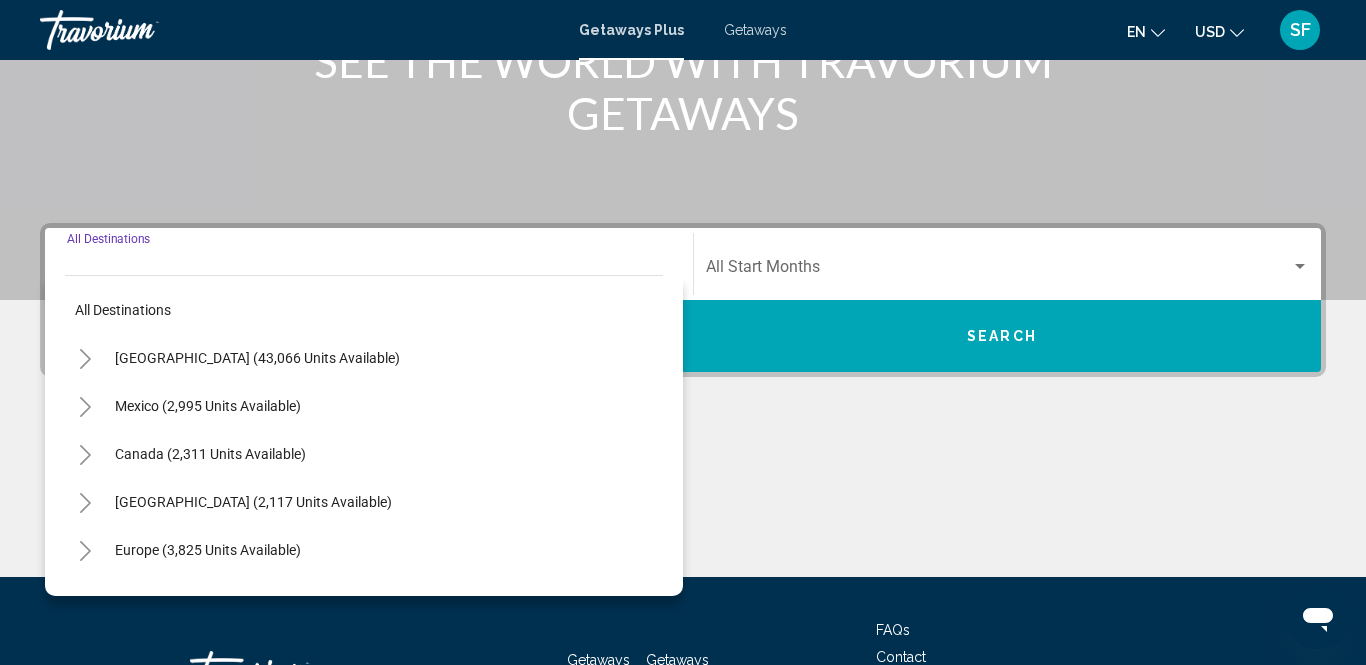 scroll, scrollTop: 457, scrollLeft: 0, axis: vertical 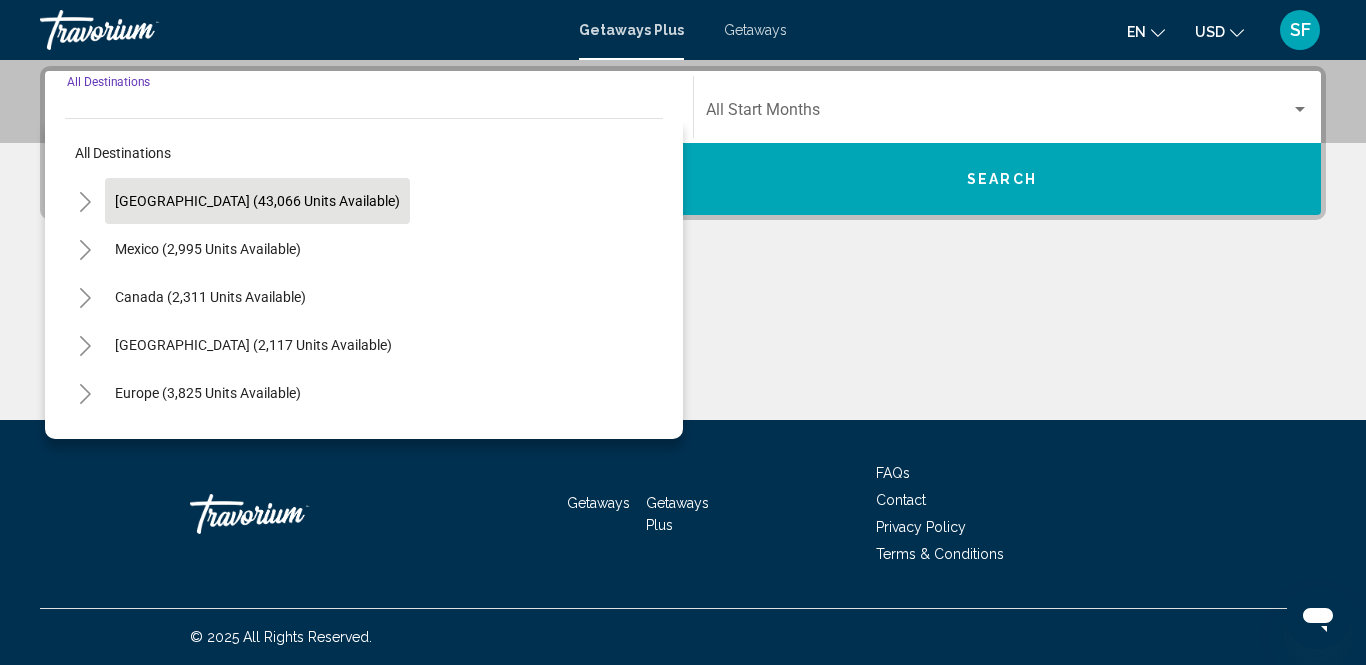 click on "[GEOGRAPHIC_DATA] (43,066 units available)" at bounding box center [208, 249] 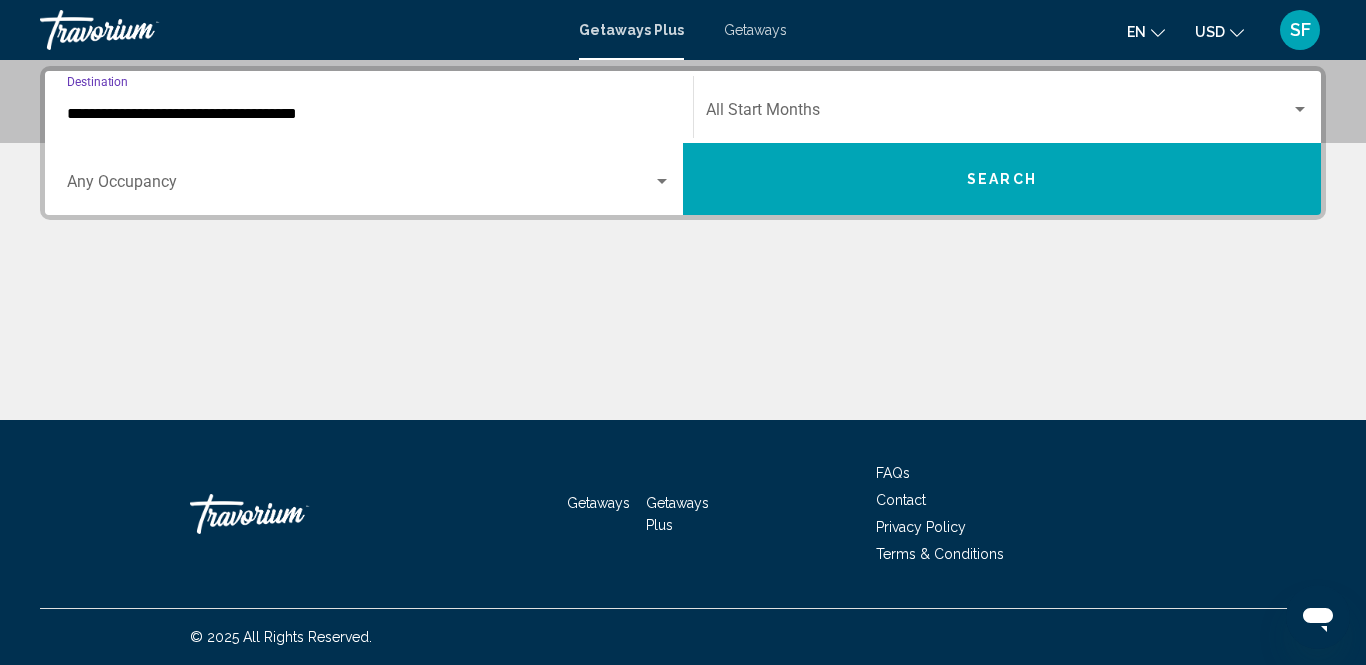 click on "Start Month All Start Months" 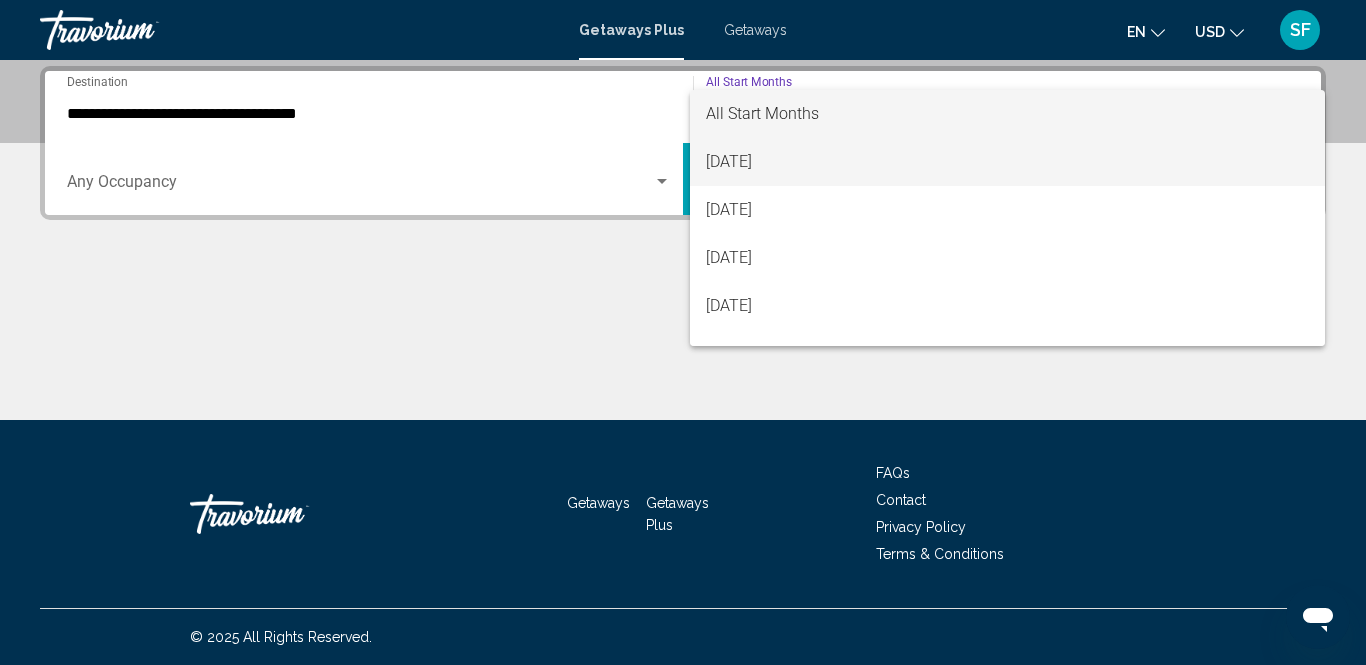 click on "[DATE]" at bounding box center [1007, 162] 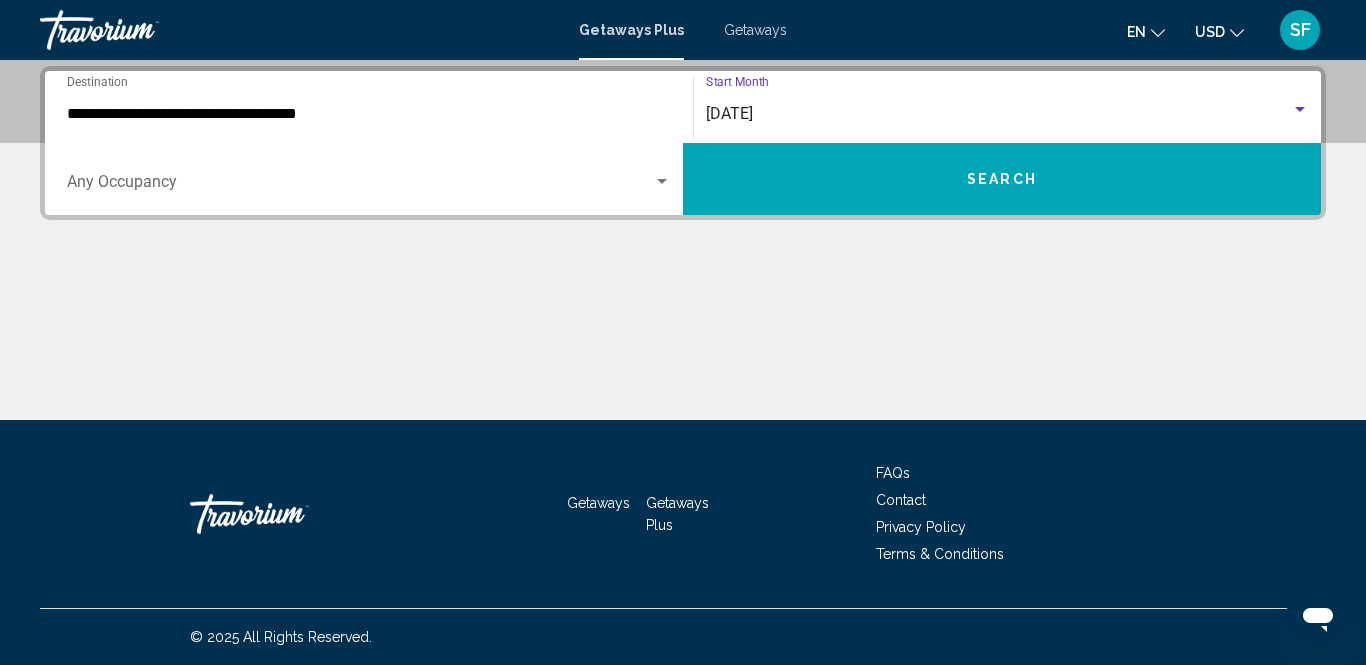click on "**********" at bounding box center [369, 114] 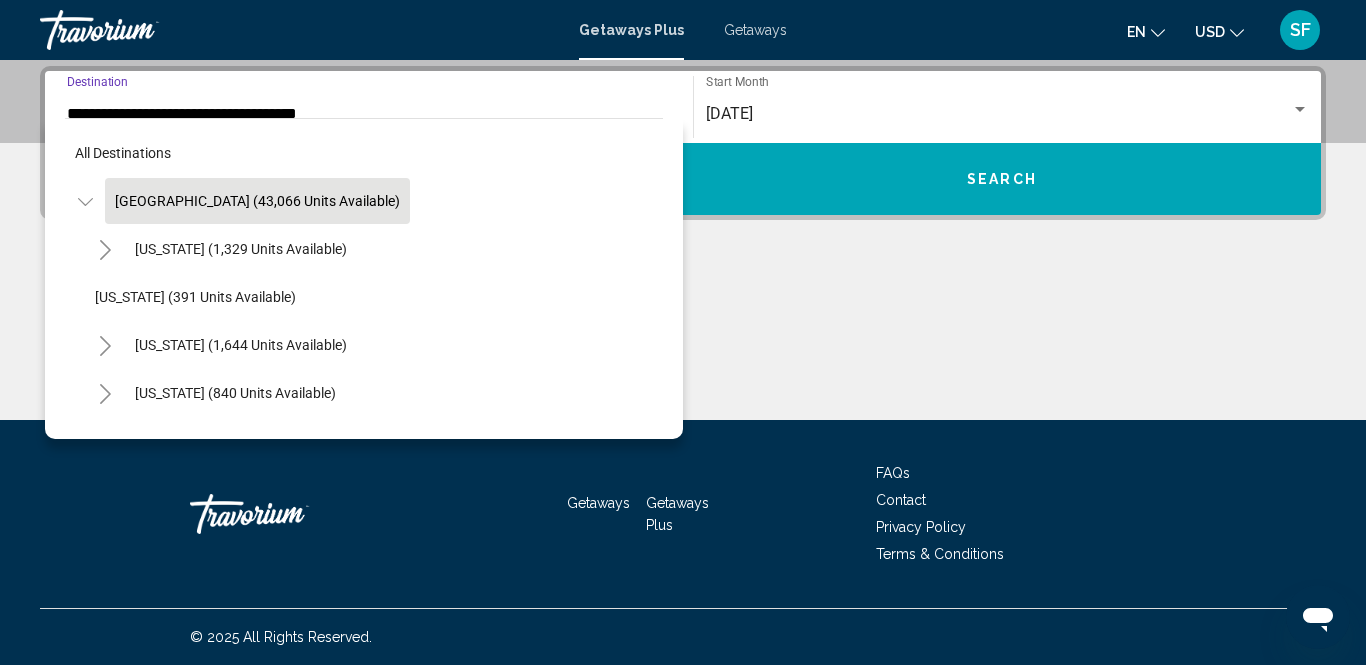 scroll, scrollTop: 325, scrollLeft: 0, axis: vertical 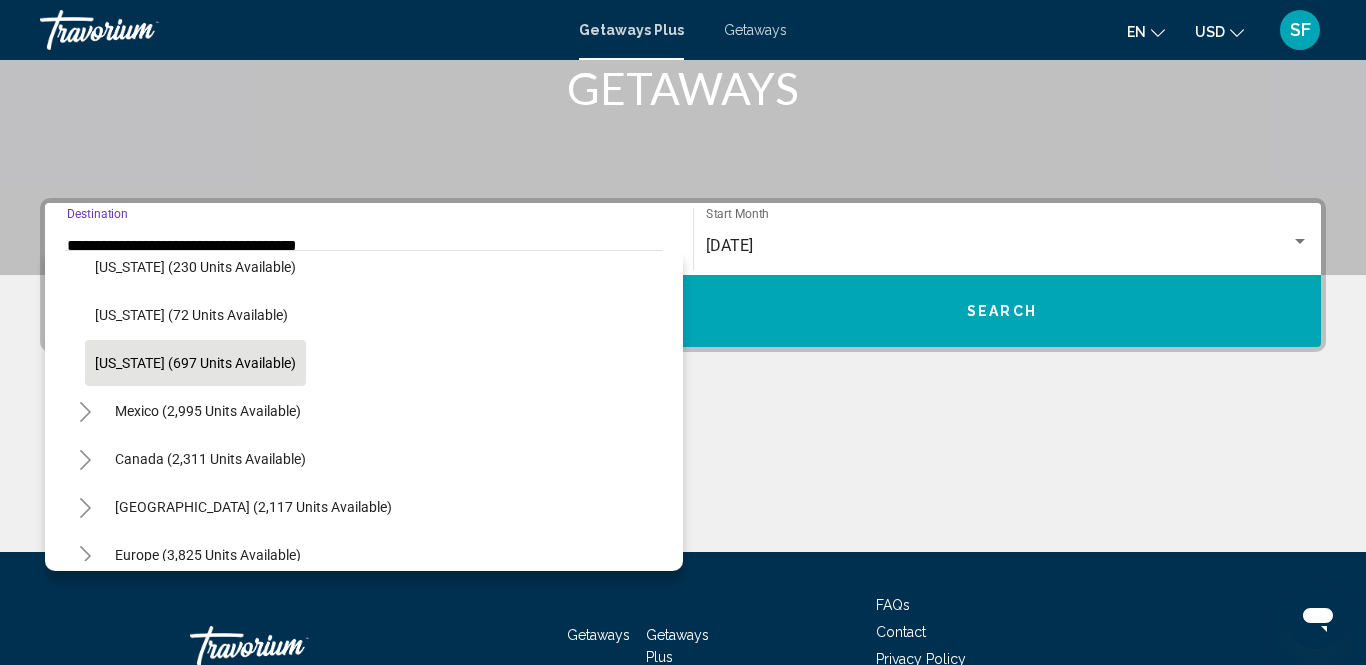 click on "[US_STATE] (697 units available)" 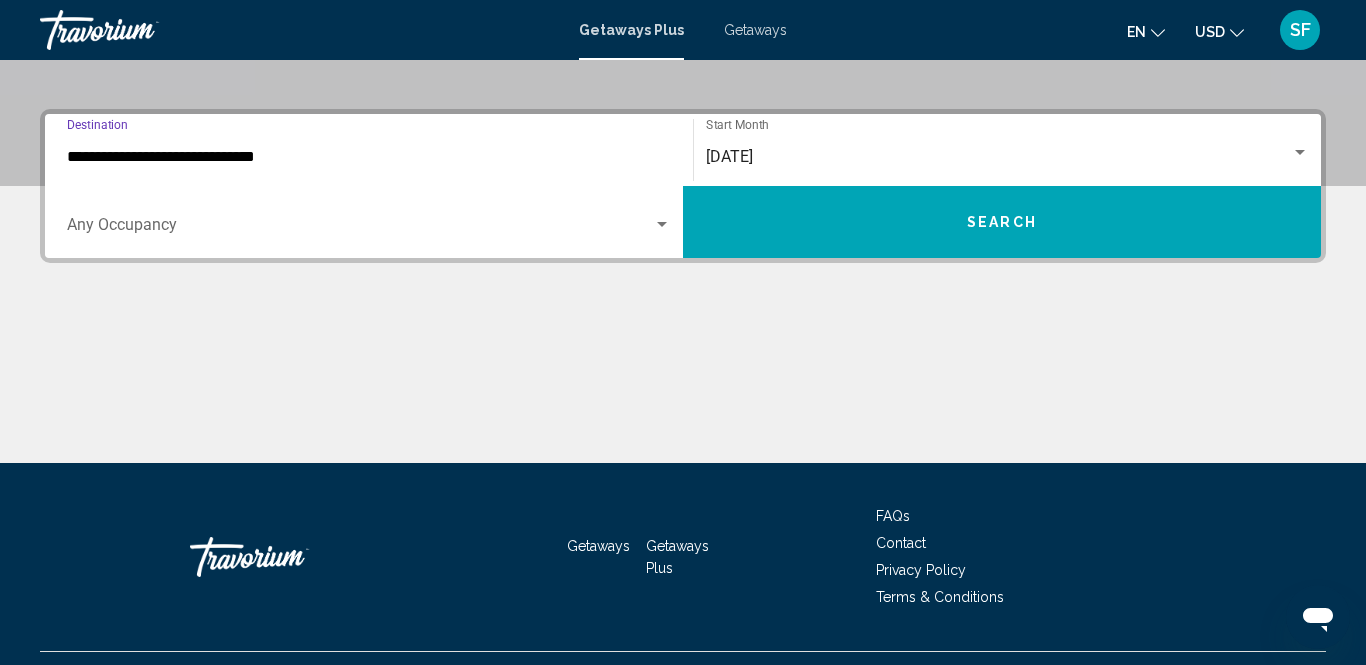 scroll, scrollTop: 457, scrollLeft: 0, axis: vertical 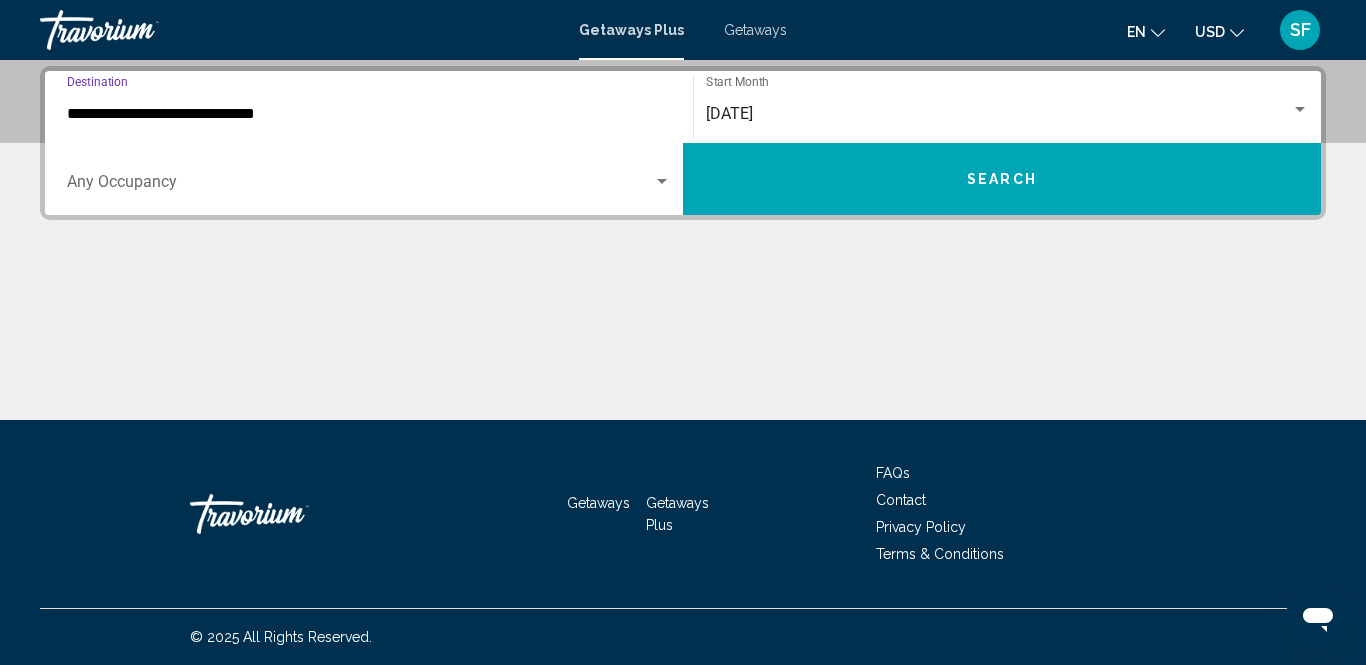 click on "Search" at bounding box center [1002, 179] 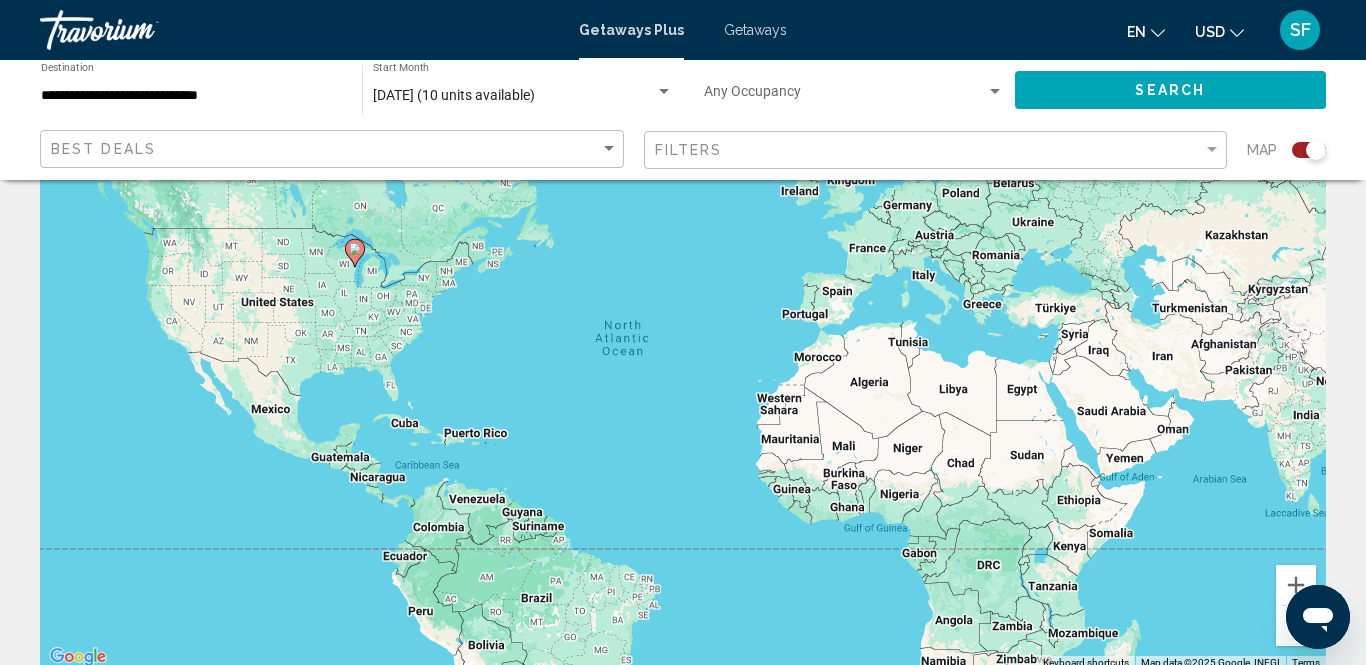scroll, scrollTop: 52, scrollLeft: 0, axis: vertical 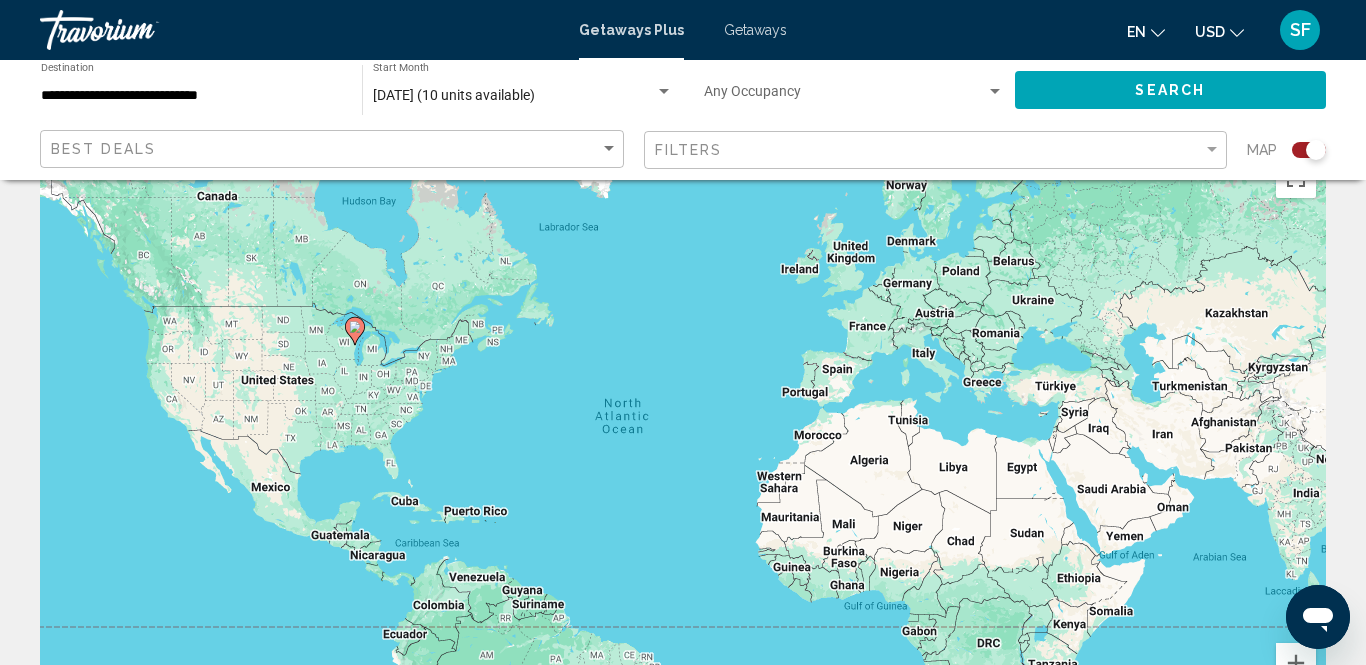 click on "Getaways" at bounding box center [755, 30] 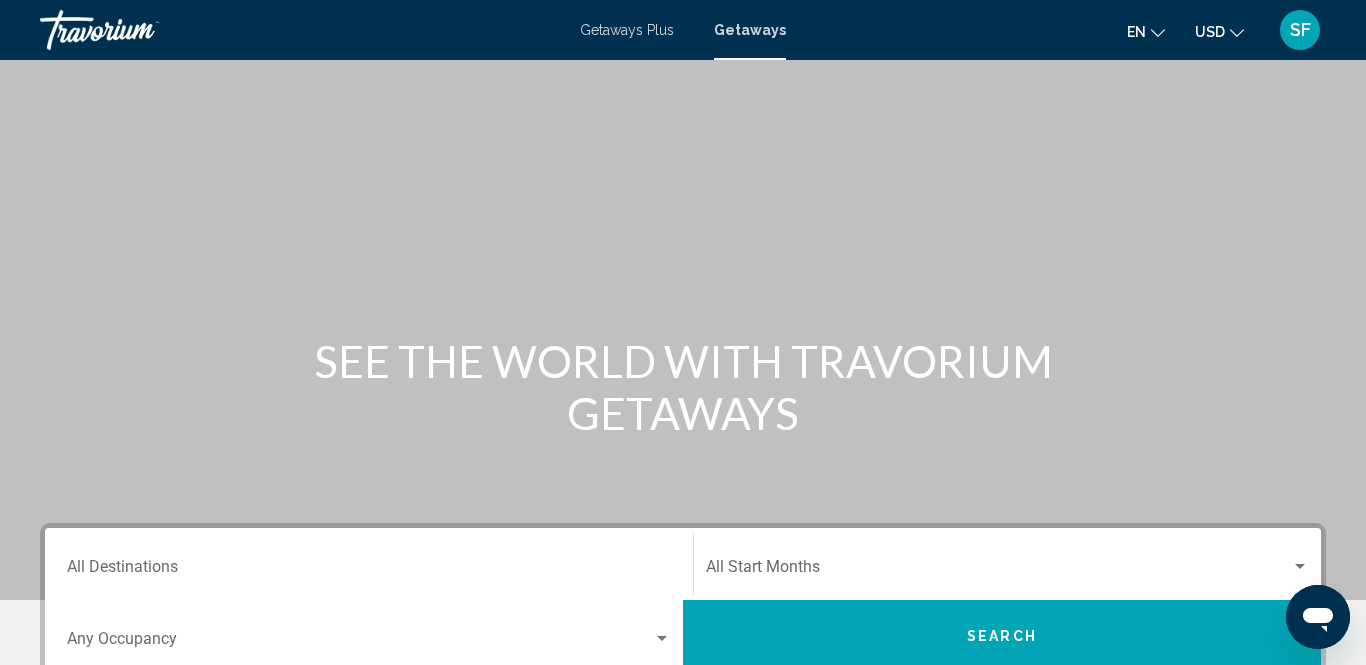 scroll, scrollTop: 368, scrollLeft: 0, axis: vertical 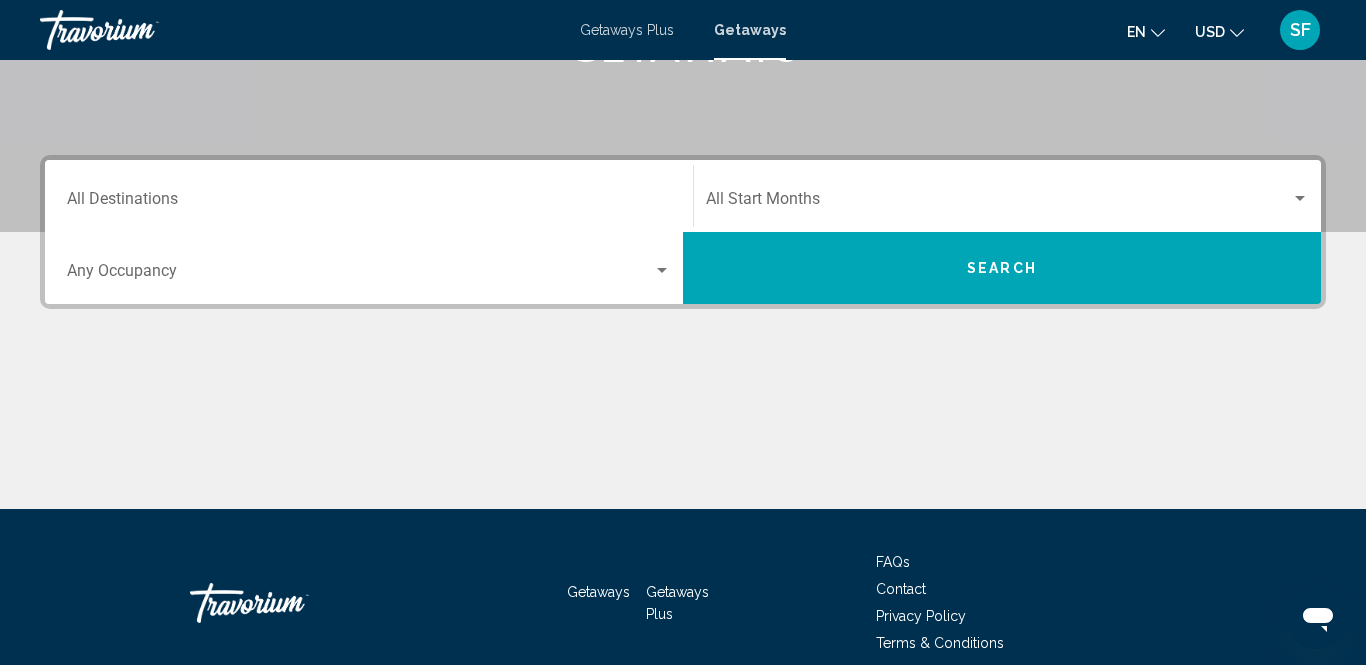 click on "Destination All Destinations" at bounding box center [369, 203] 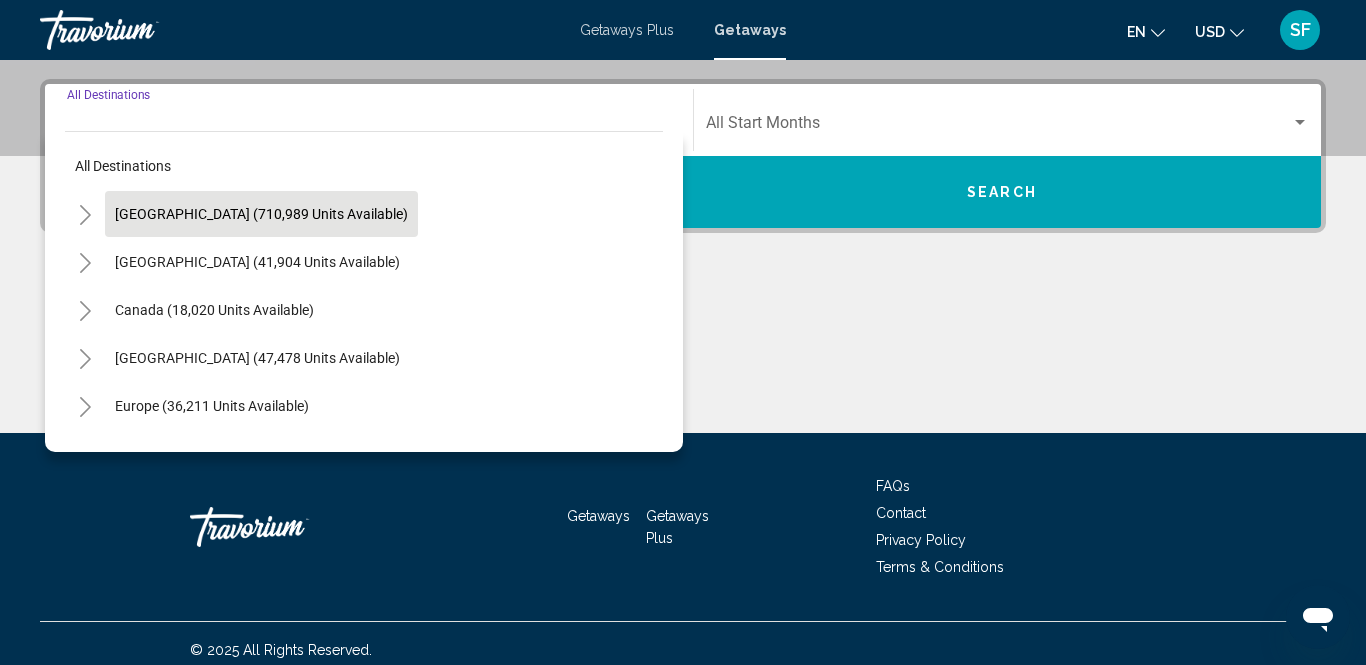 scroll, scrollTop: 457, scrollLeft: 0, axis: vertical 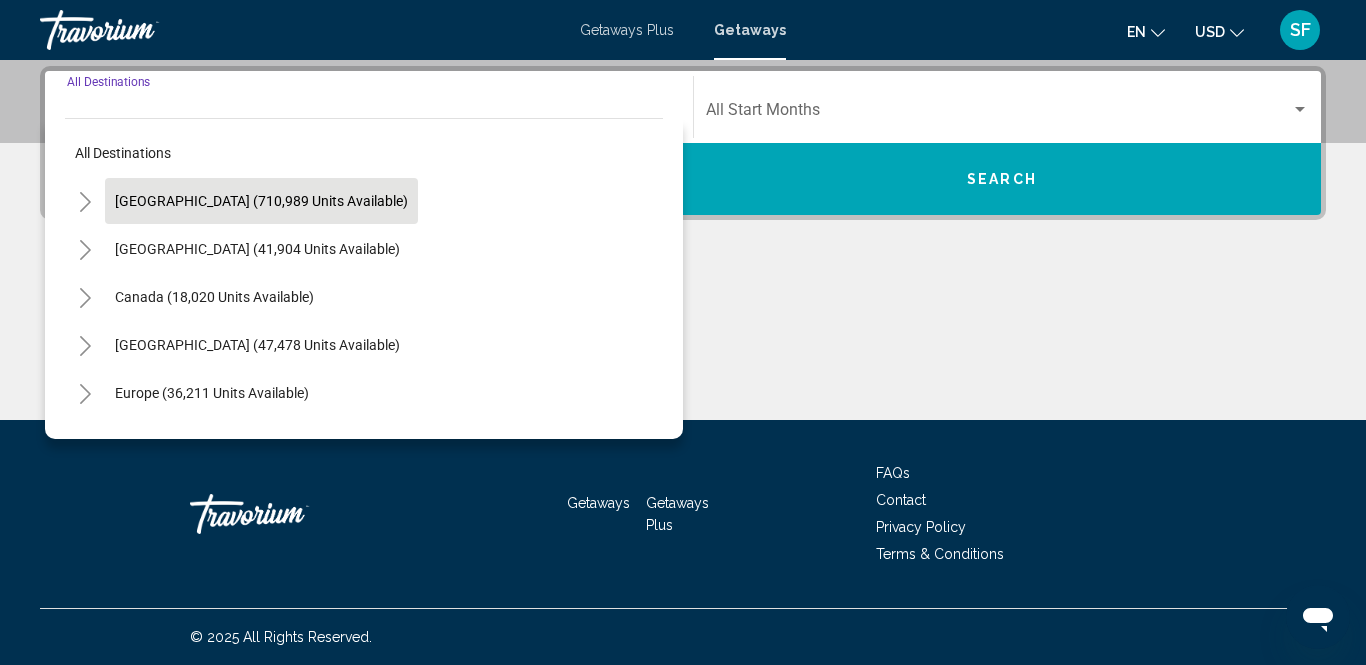 click on "[GEOGRAPHIC_DATA] (710,989 units available)" at bounding box center (257, 249) 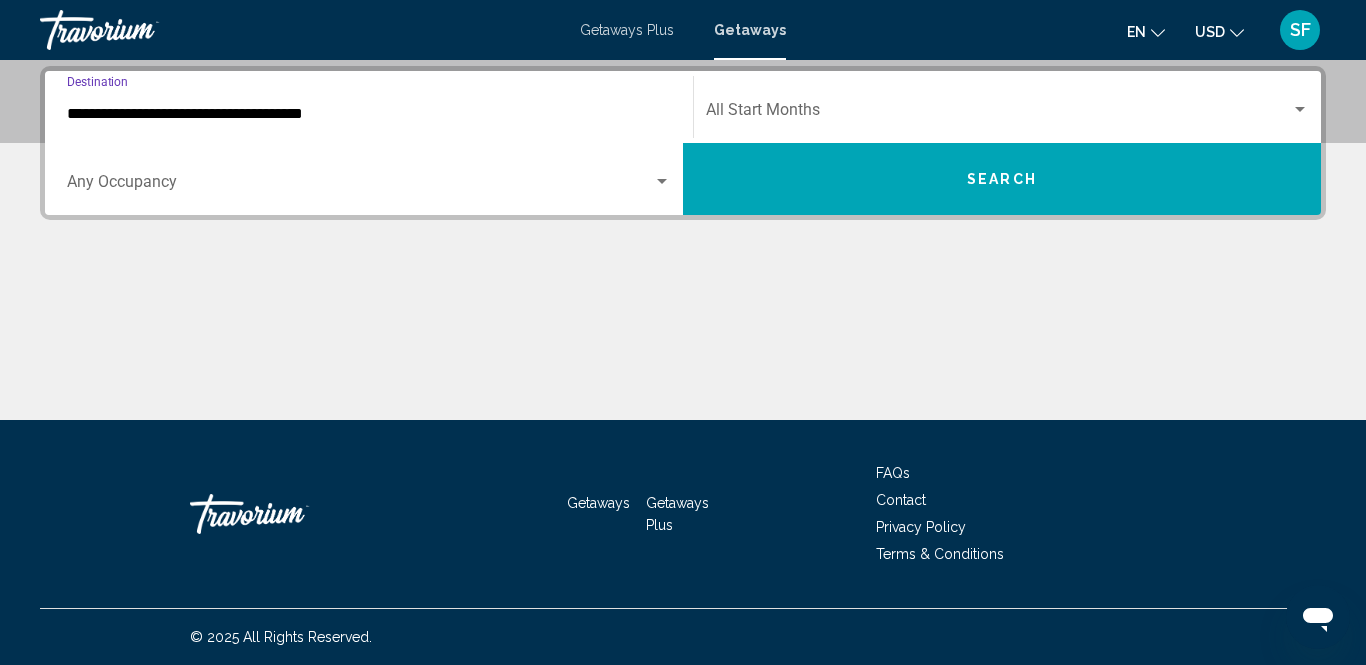 click on "**********" at bounding box center [369, 114] 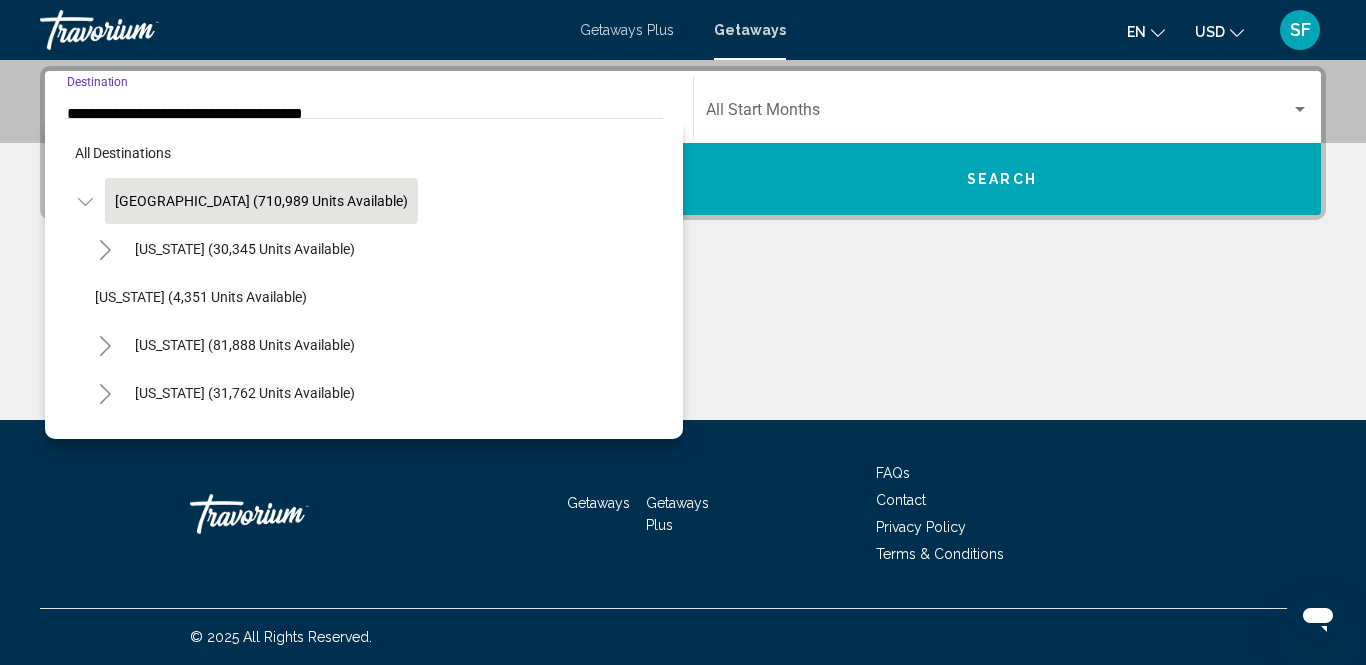 scroll, scrollTop: 325, scrollLeft: 0, axis: vertical 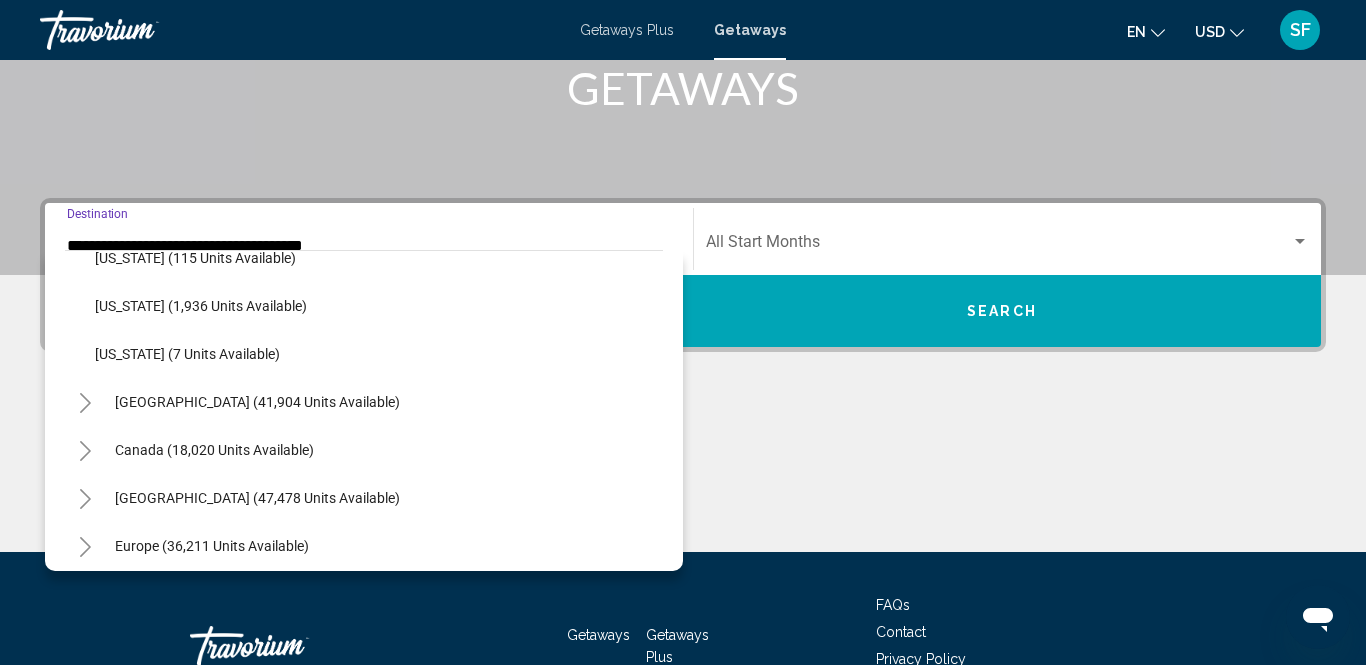 click on "[US_STATE] (1,936 units available)" 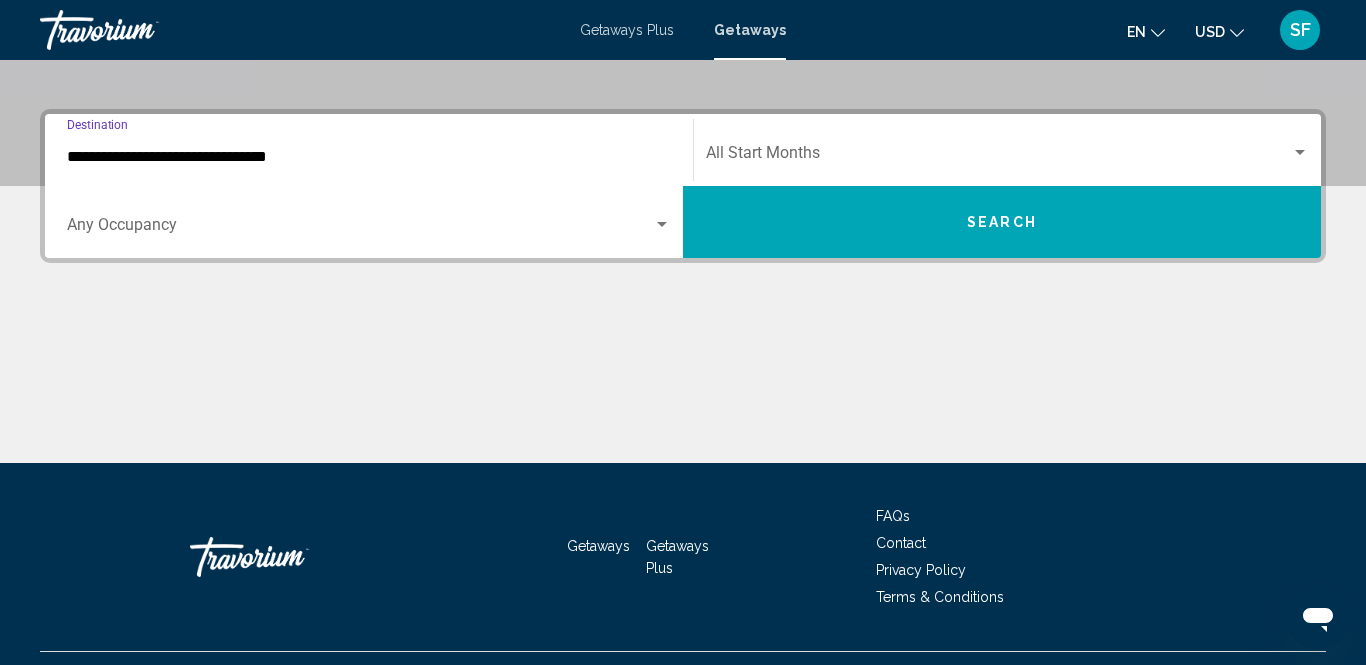 scroll, scrollTop: 457, scrollLeft: 0, axis: vertical 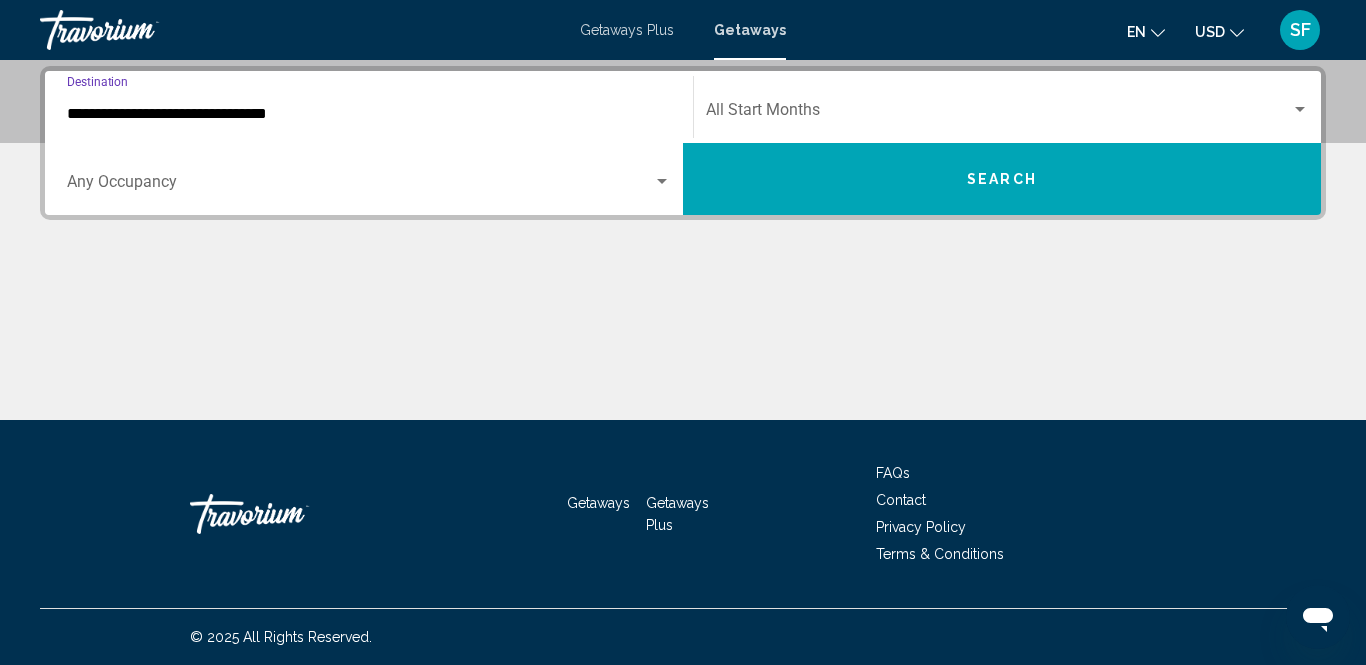 click on "Start Month All Start Months" 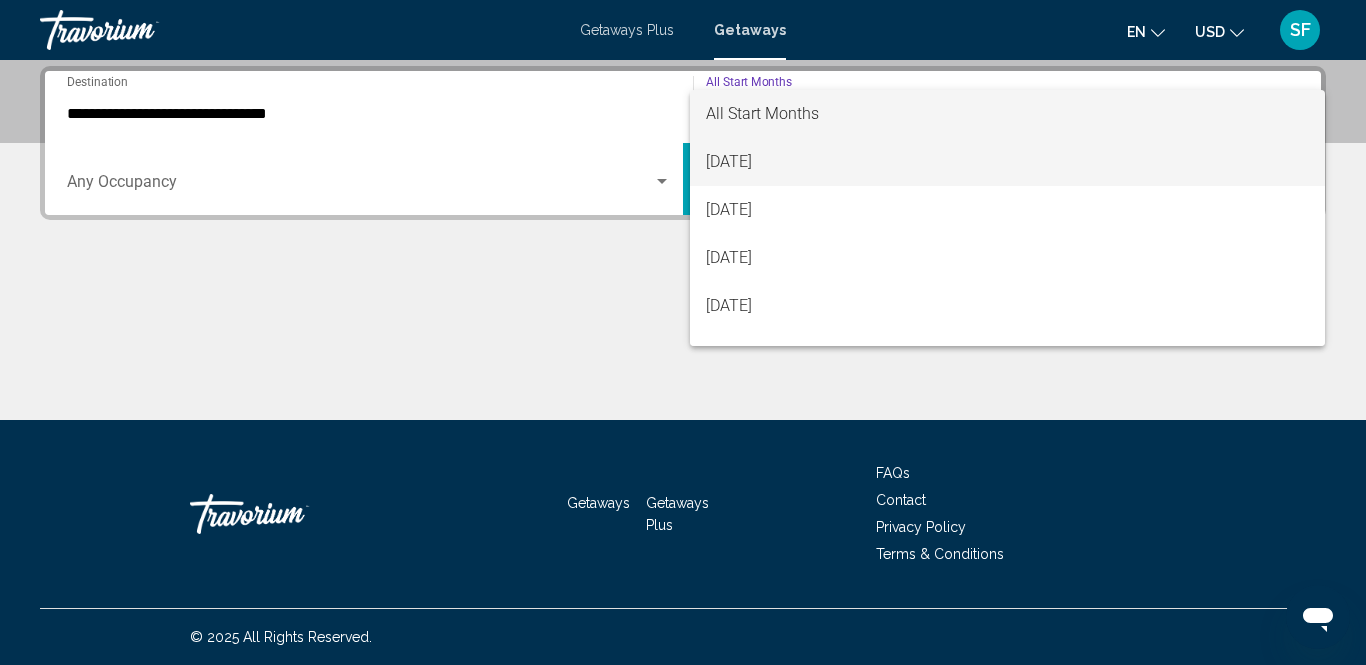 click on "[DATE]" at bounding box center (1007, 162) 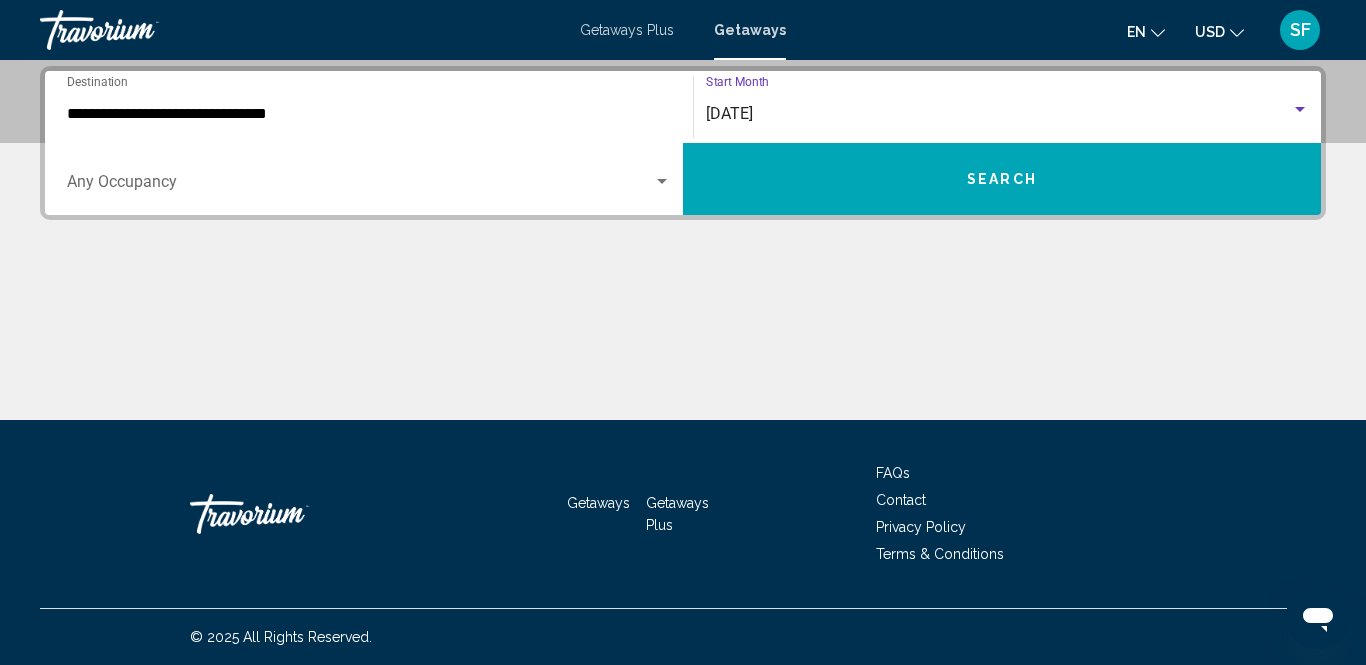 click on "Search" at bounding box center (1002, 179) 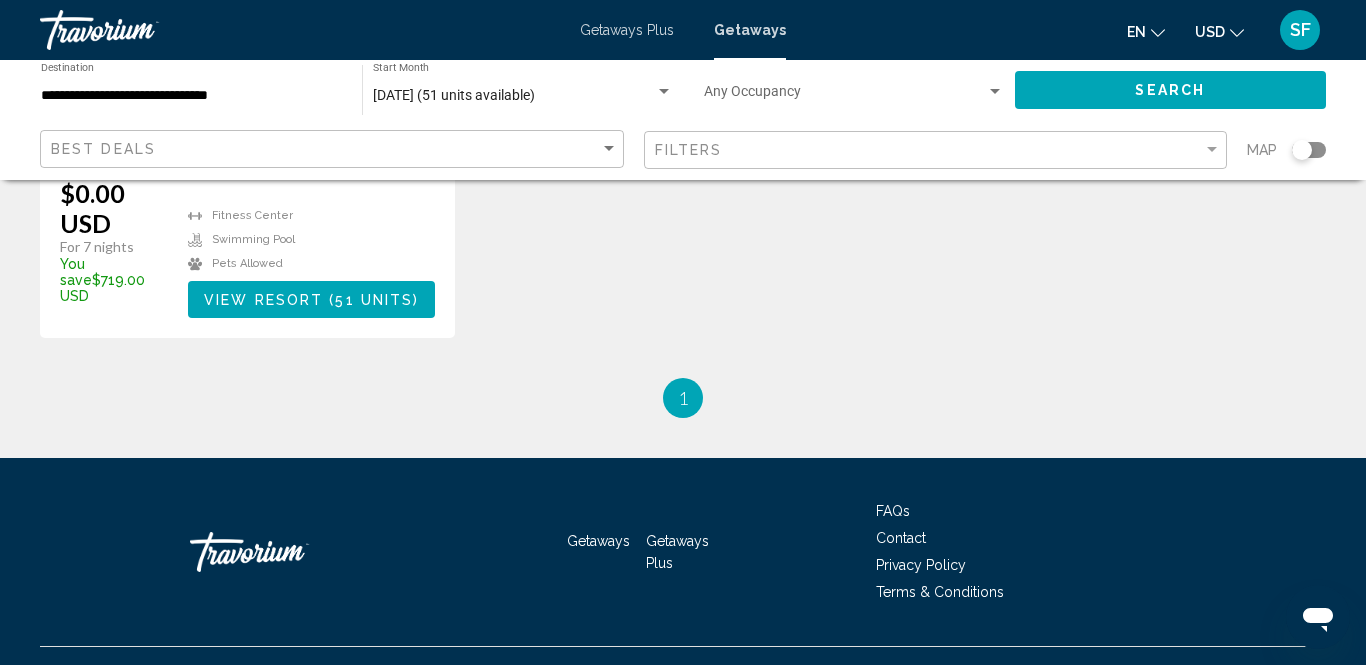 scroll, scrollTop: 0, scrollLeft: 0, axis: both 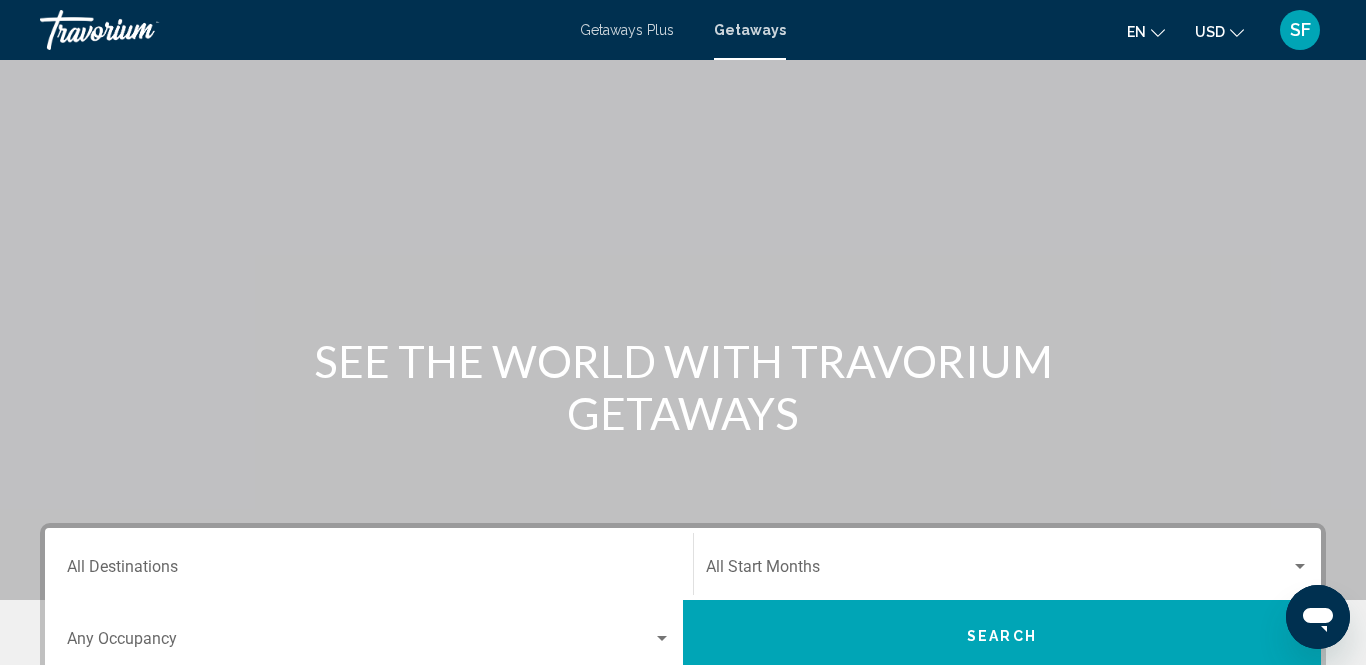 click on "Destination All Destinations" at bounding box center (369, 571) 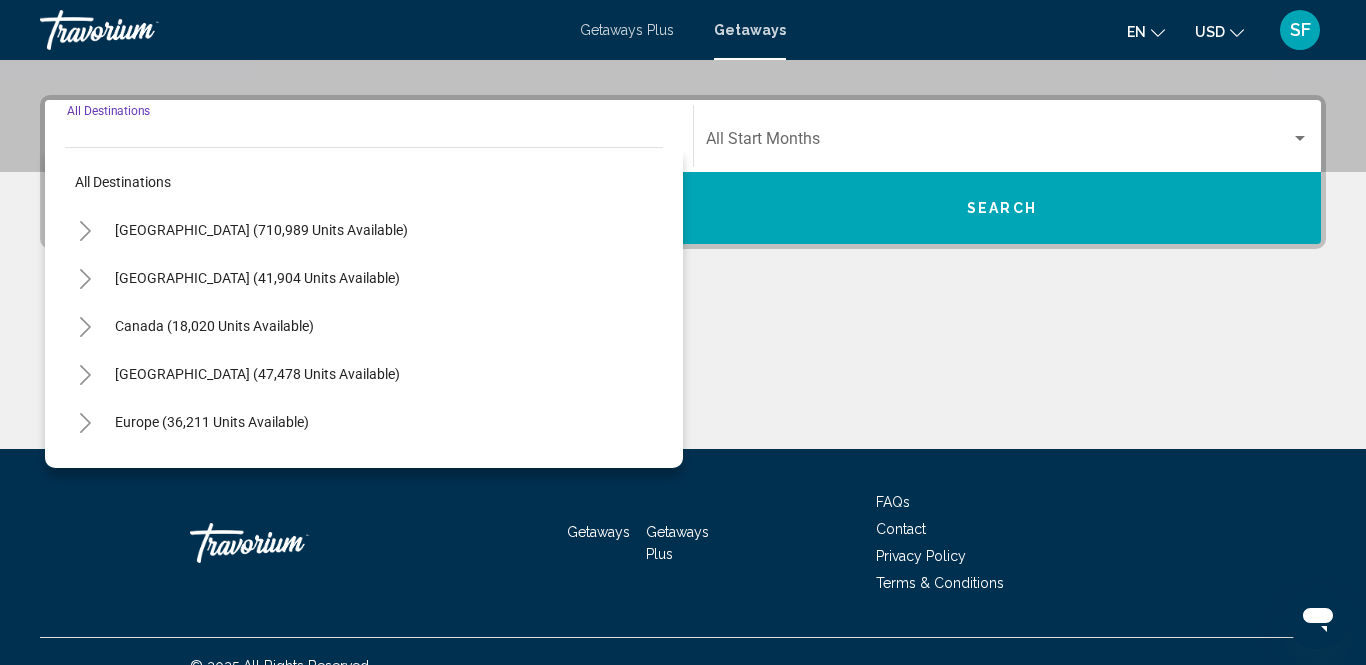 scroll, scrollTop: 457, scrollLeft: 0, axis: vertical 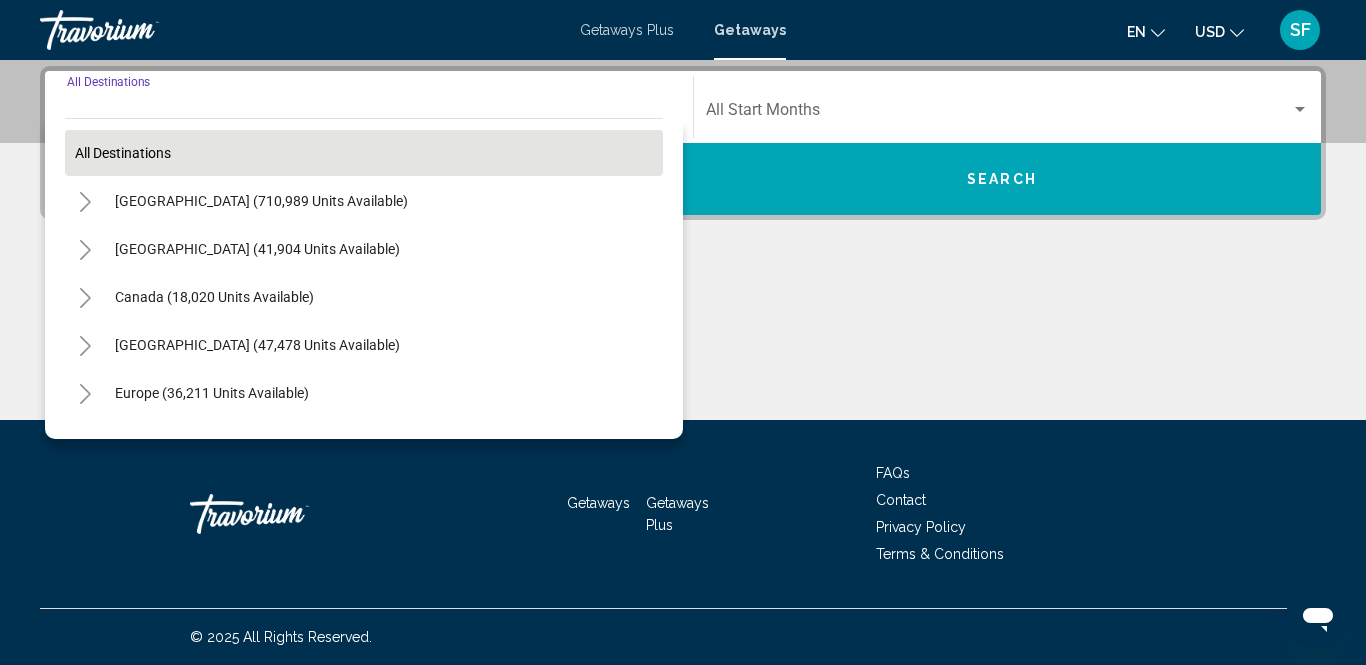 click on "All destinations" at bounding box center (123, 153) 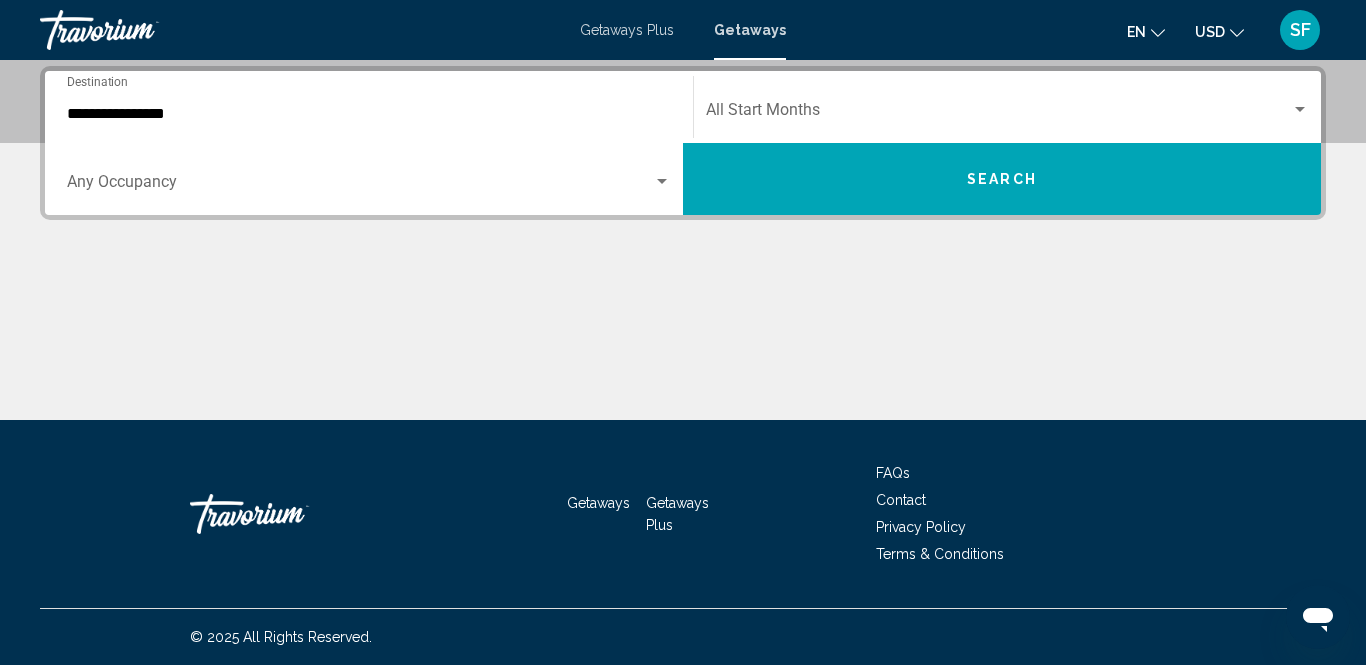 click on "**********" at bounding box center [369, 114] 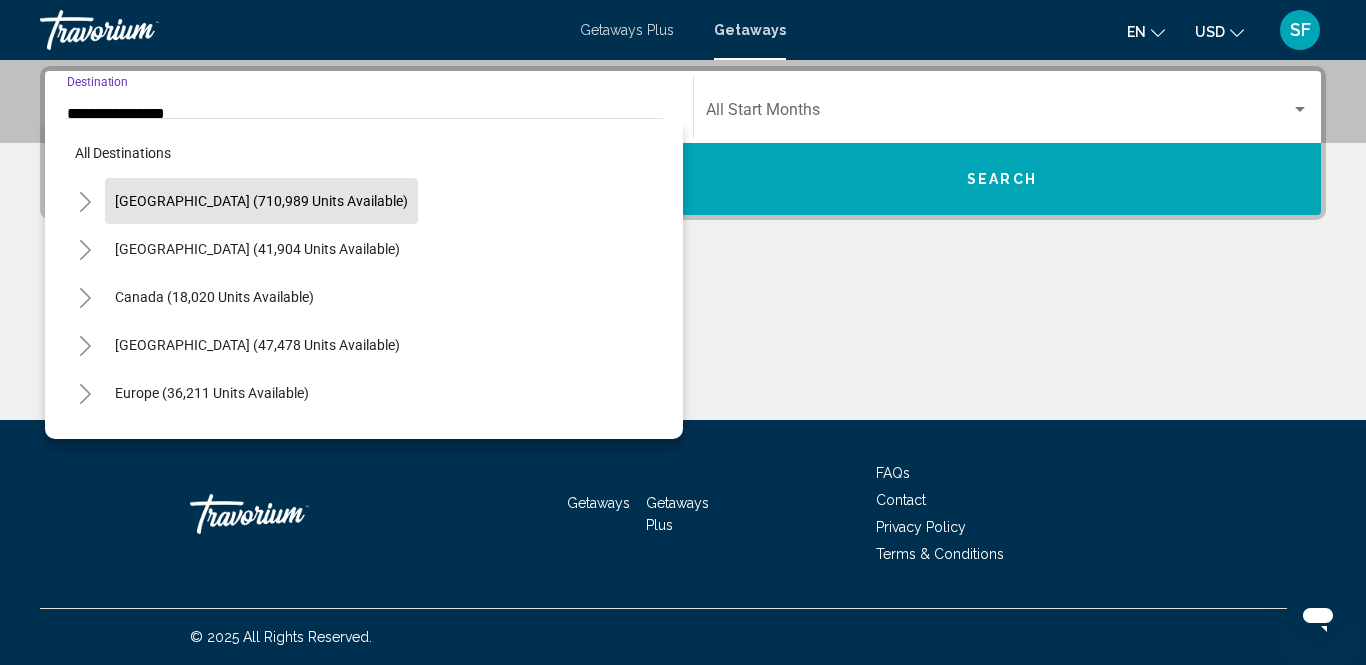 click on "[GEOGRAPHIC_DATA] (710,989 units available)" at bounding box center (257, 249) 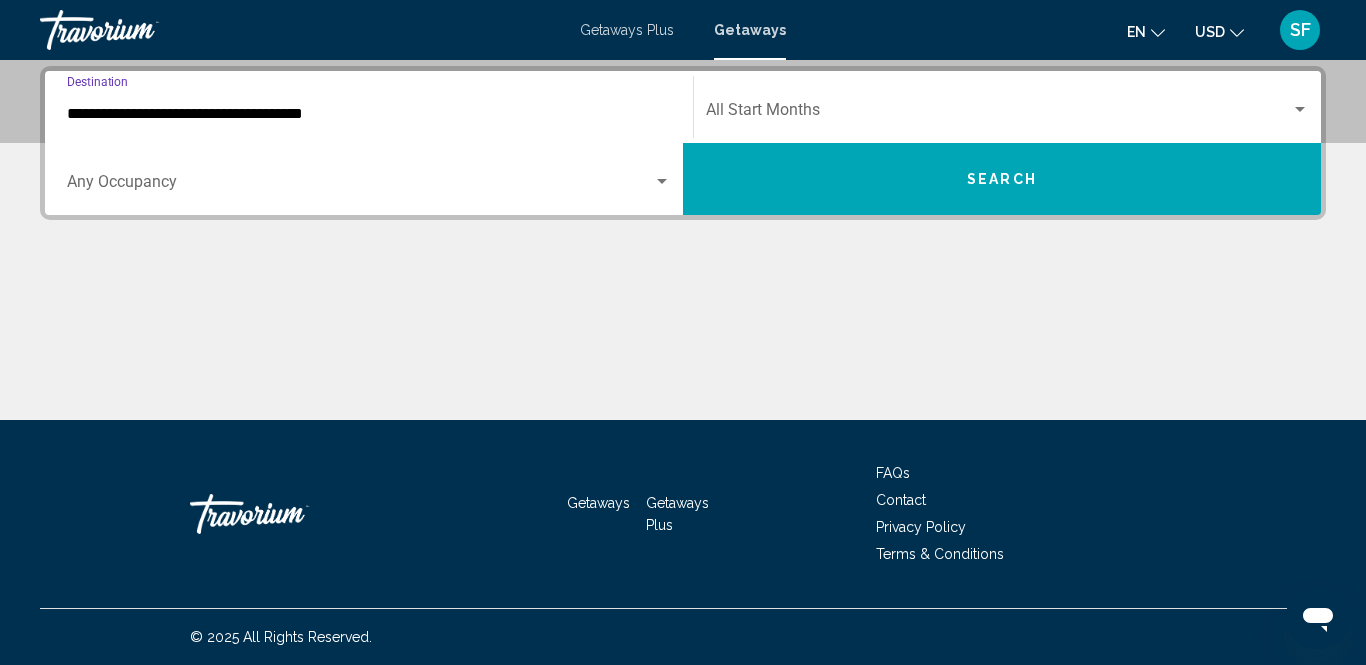 click on "**********" at bounding box center (369, 114) 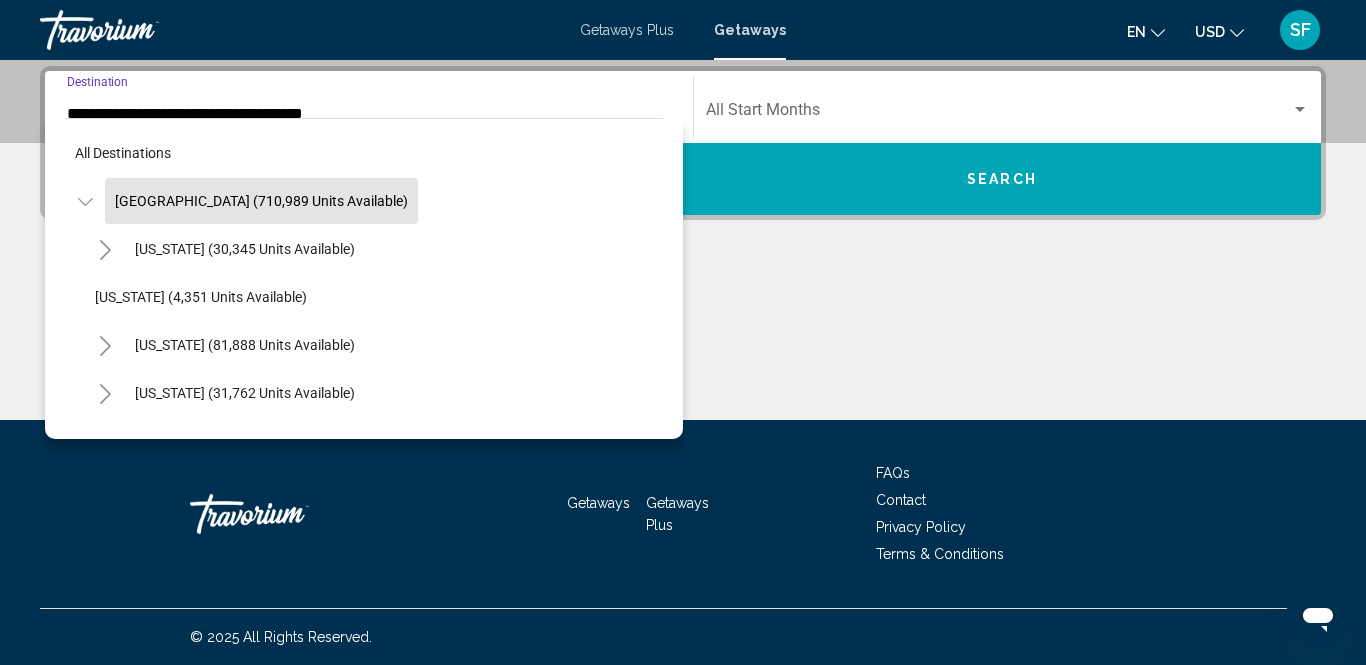 scroll, scrollTop: 325, scrollLeft: 0, axis: vertical 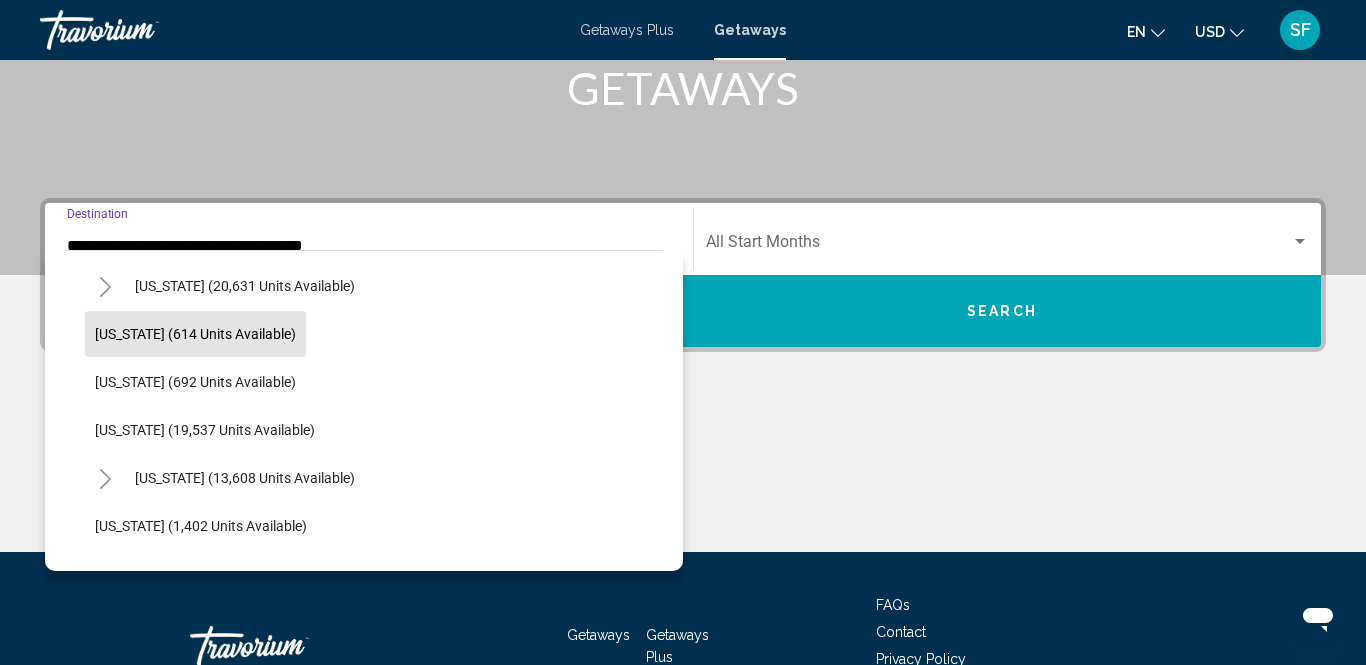 click on "[US_STATE] (614 units available)" 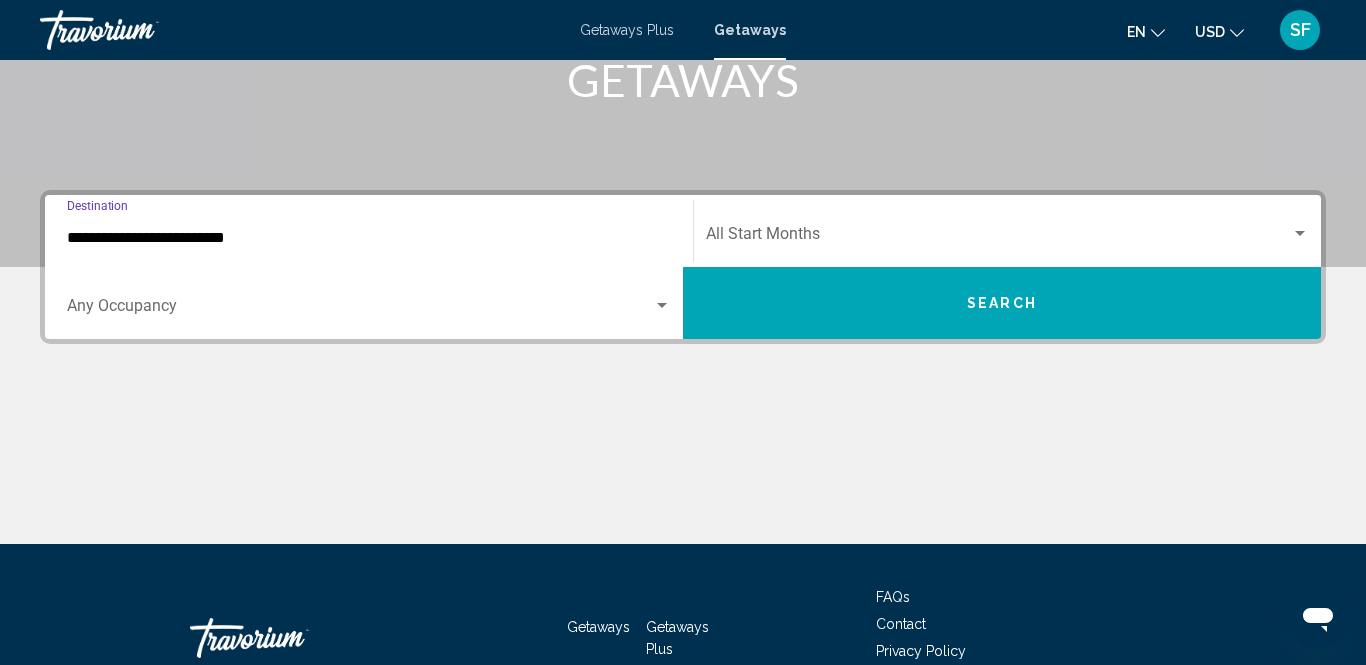 scroll, scrollTop: 457, scrollLeft: 0, axis: vertical 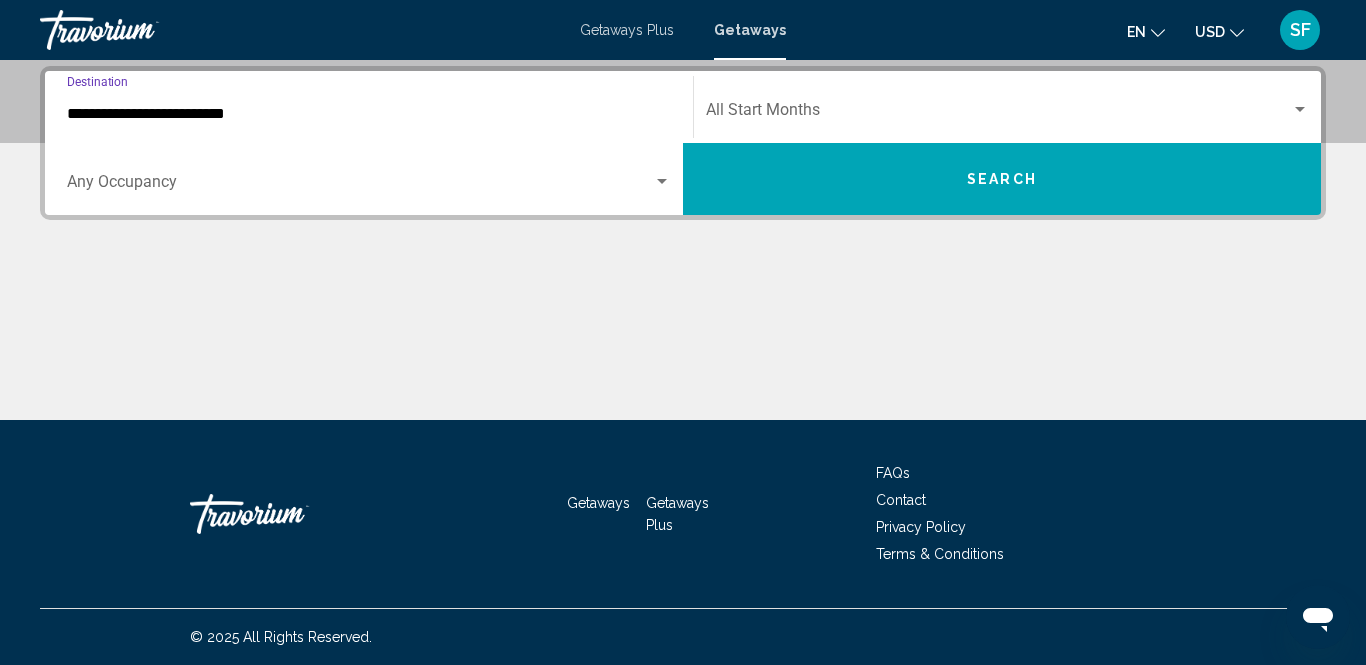 click at bounding box center [998, 114] 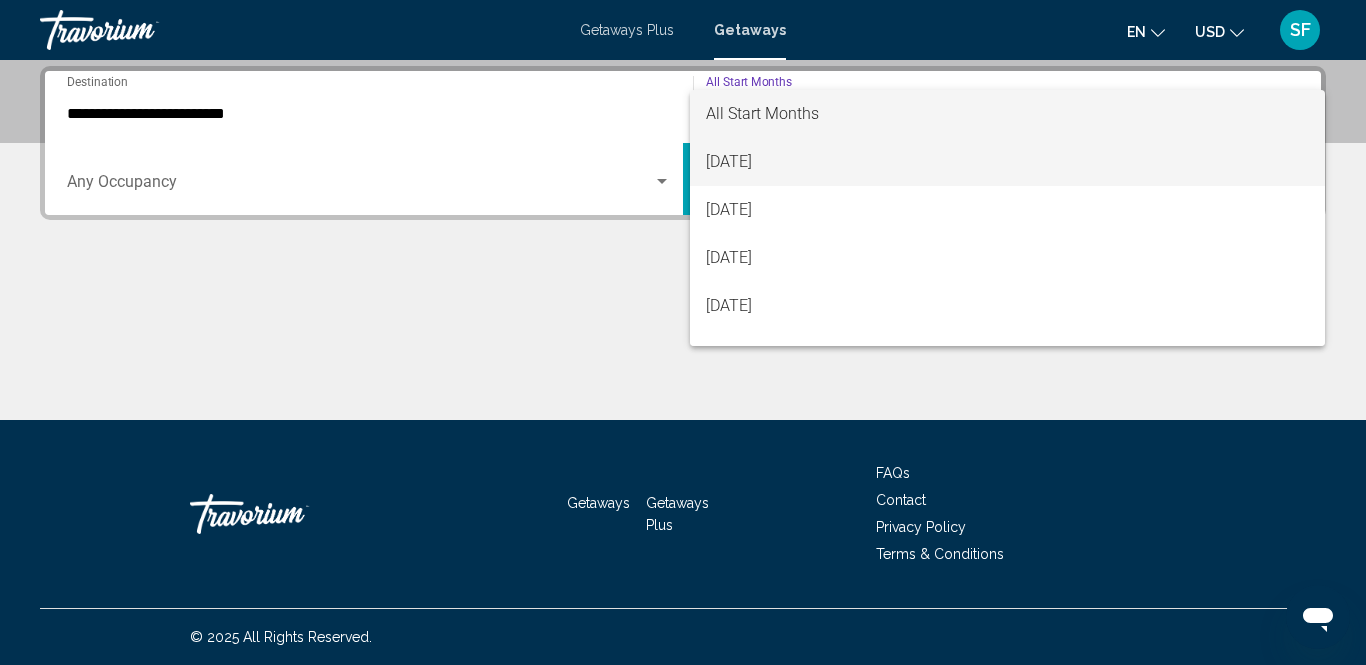 click on "[DATE]" at bounding box center [1007, 162] 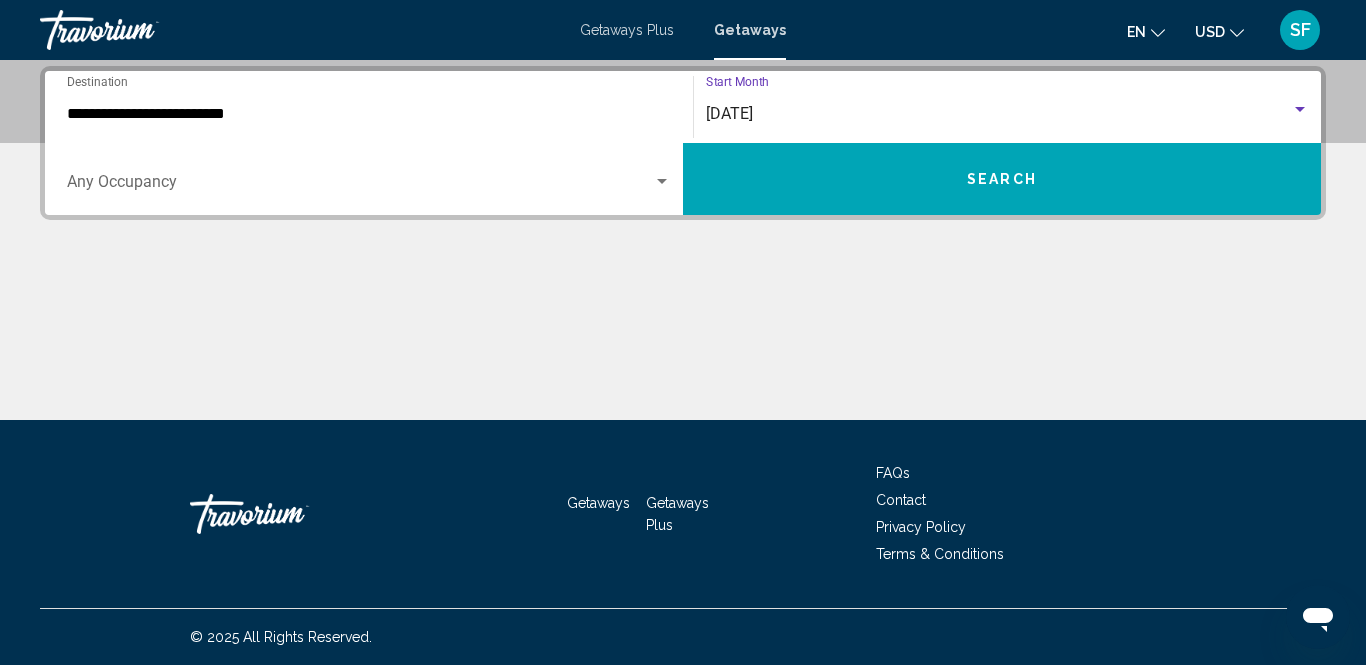 click on "Search" at bounding box center (1002, 179) 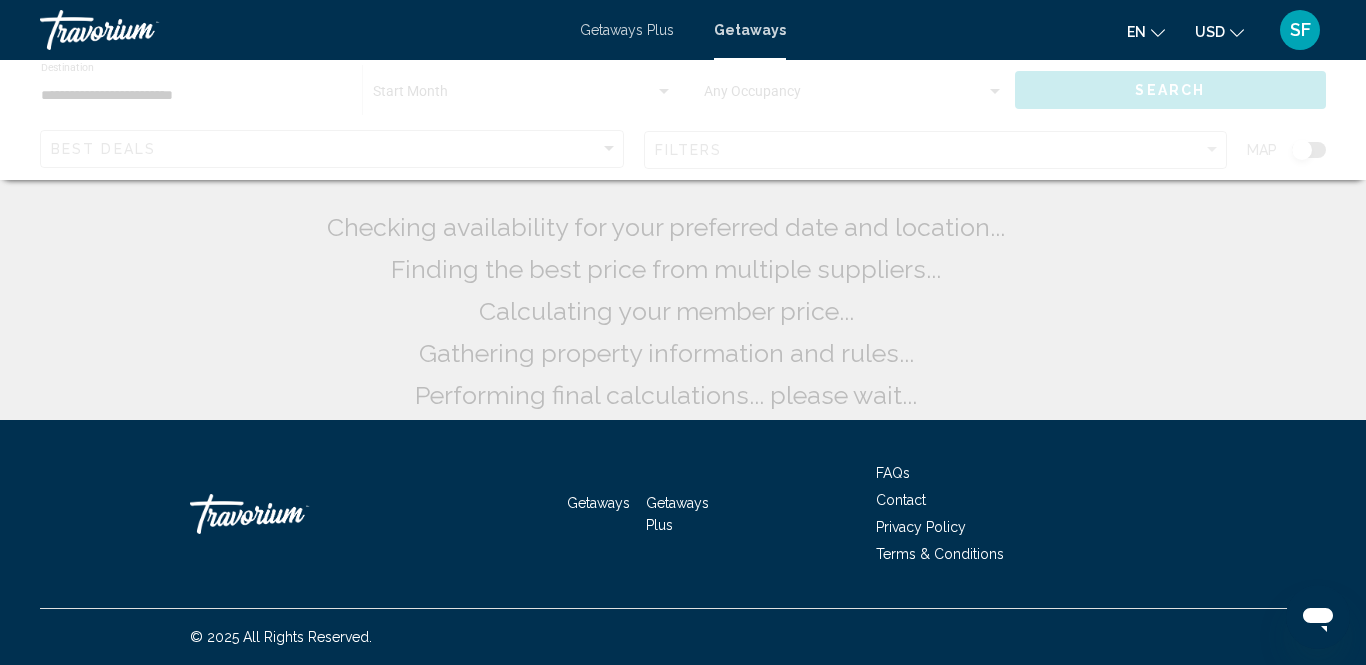 scroll, scrollTop: 0, scrollLeft: 0, axis: both 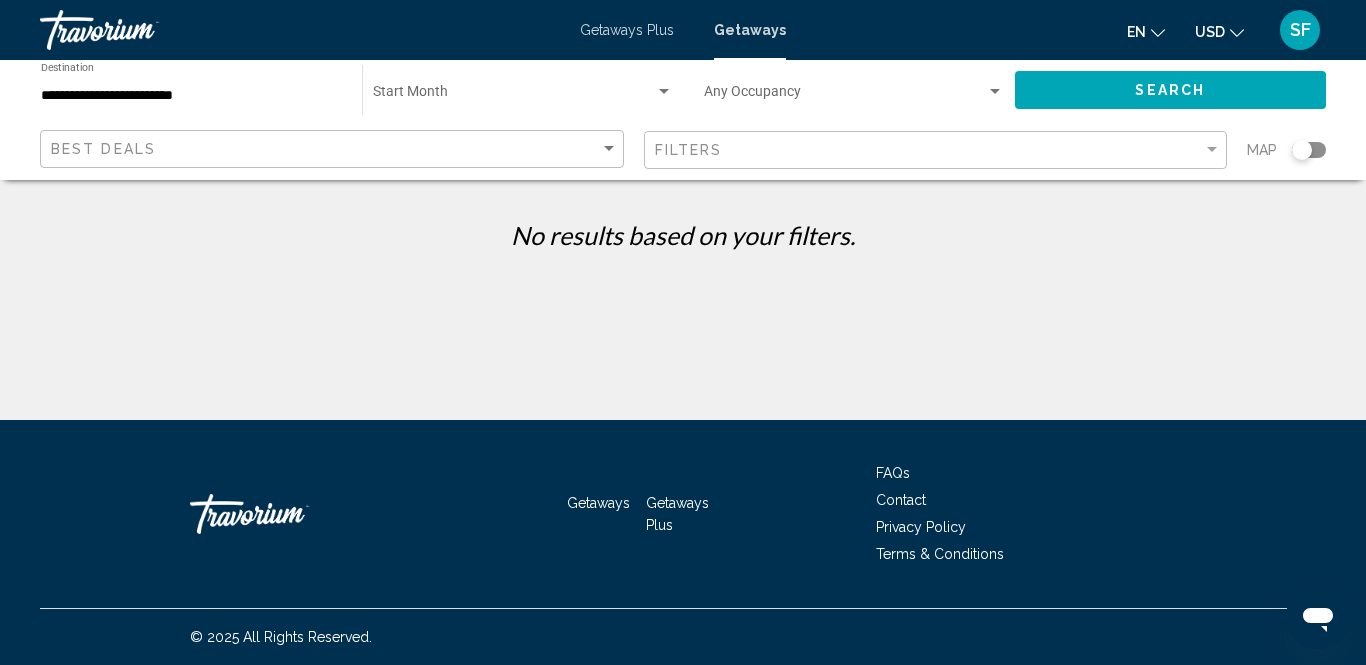 click on "Getaways Plus" at bounding box center (627, 30) 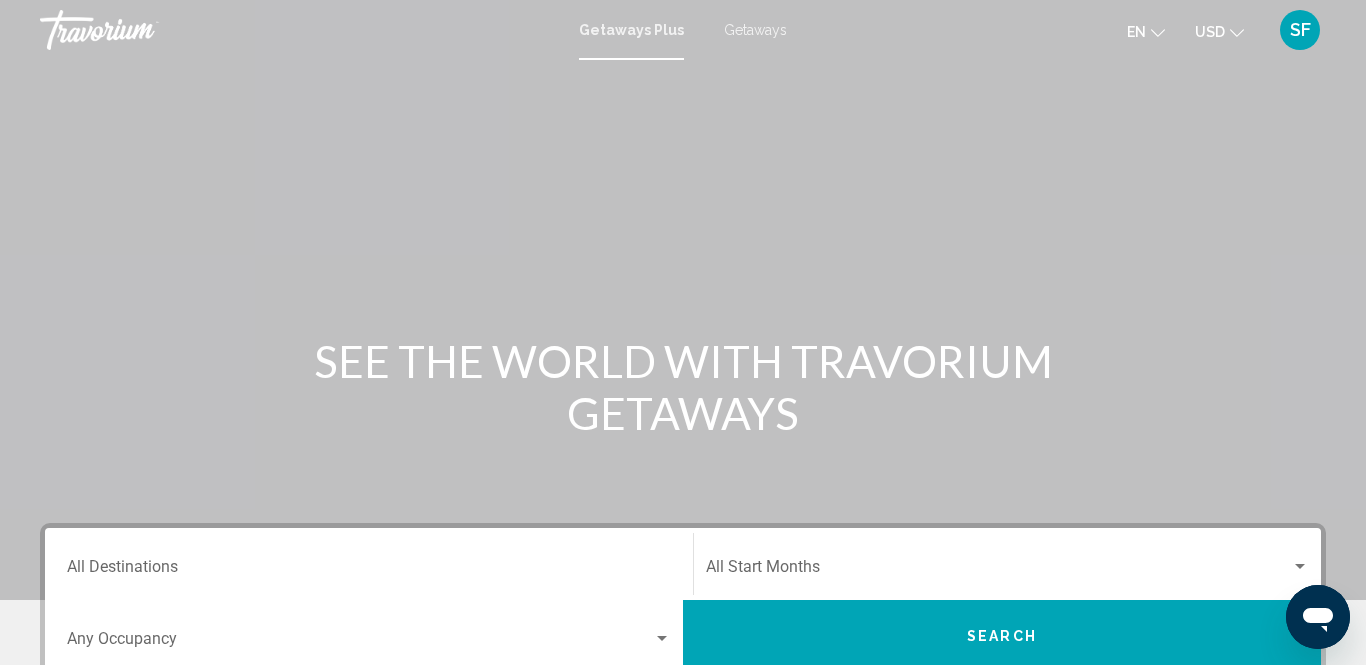 click on "Getaways Plus" at bounding box center [631, 30] 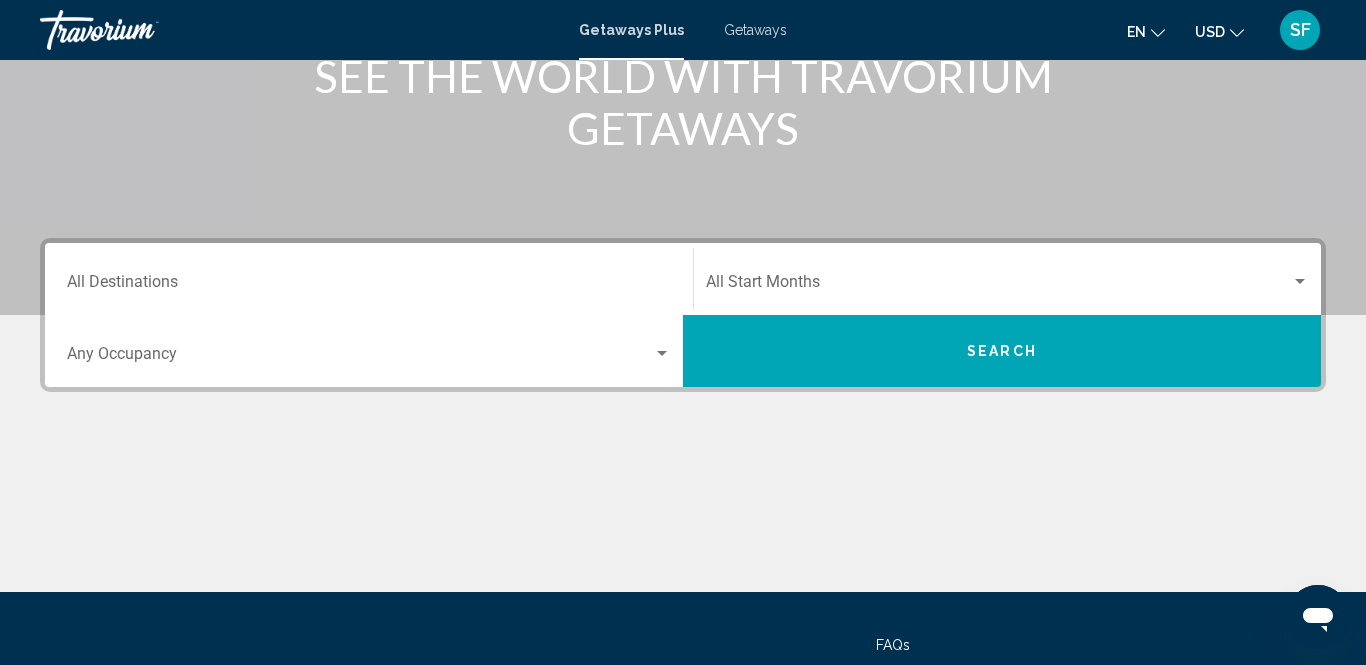 scroll, scrollTop: 287, scrollLeft: 0, axis: vertical 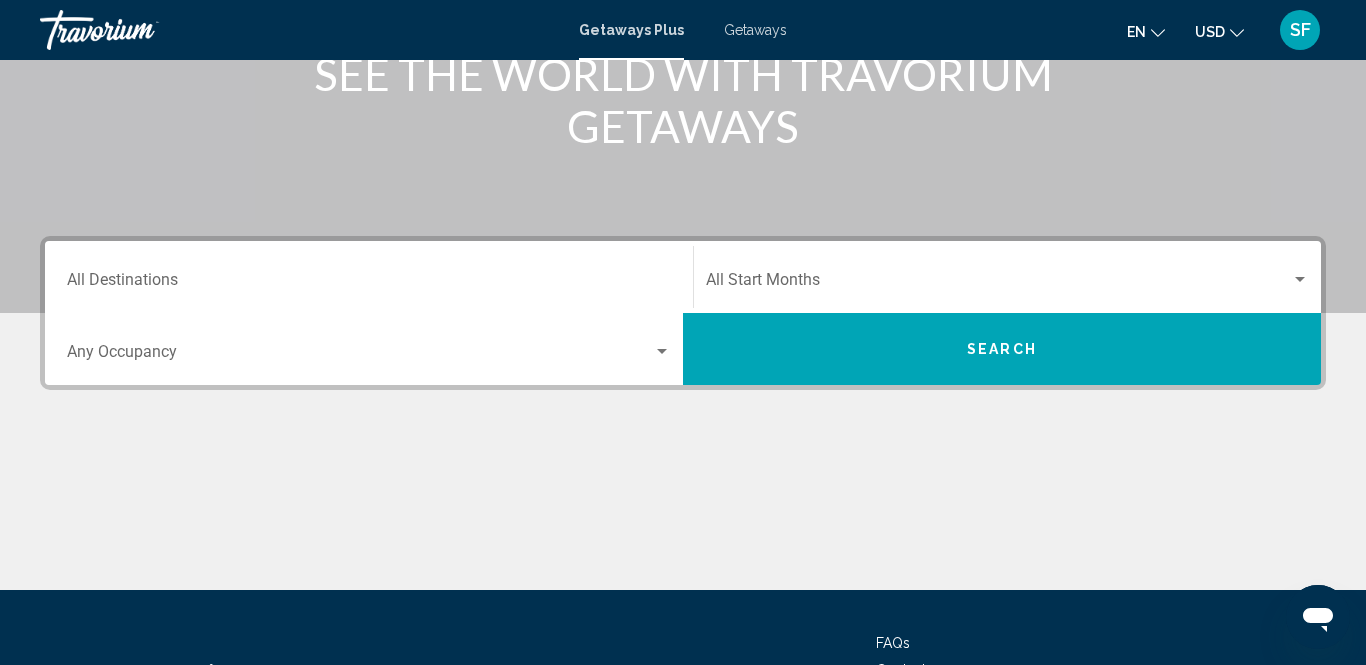 click on "Destination All Destinations" at bounding box center [369, 284] 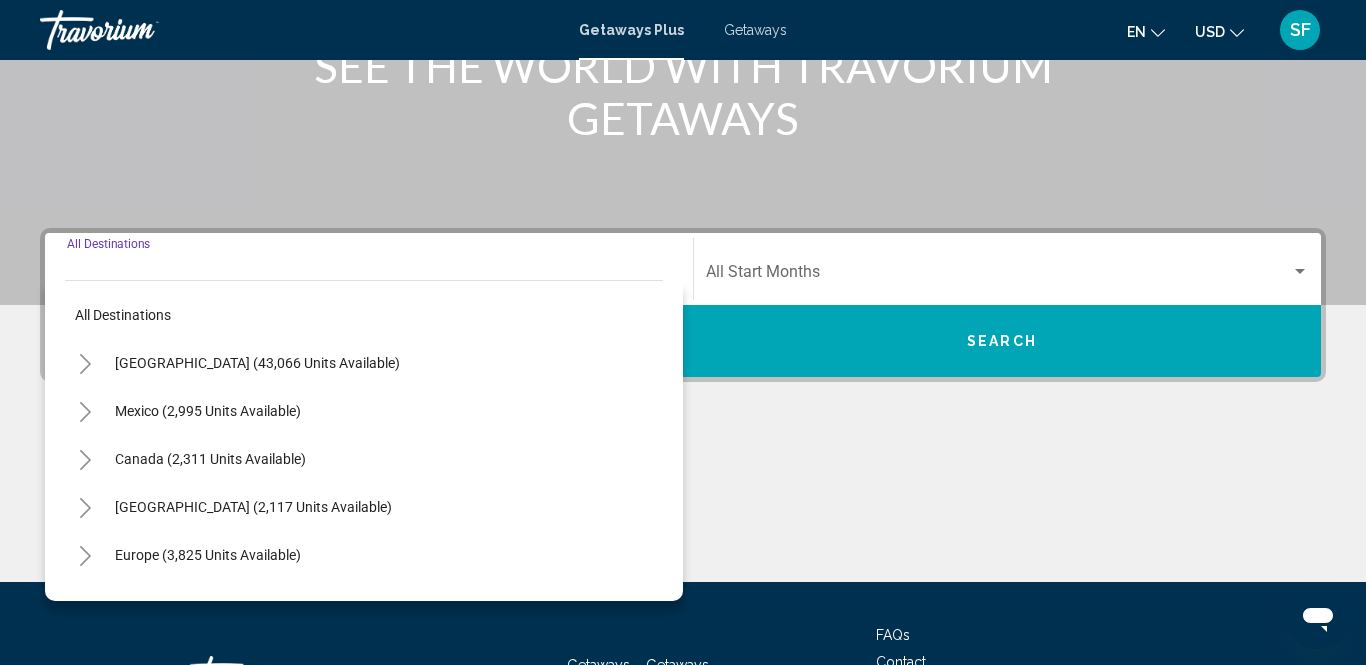 scroll, scrollTop: 457, scrollLeft: 0, axis: vertical 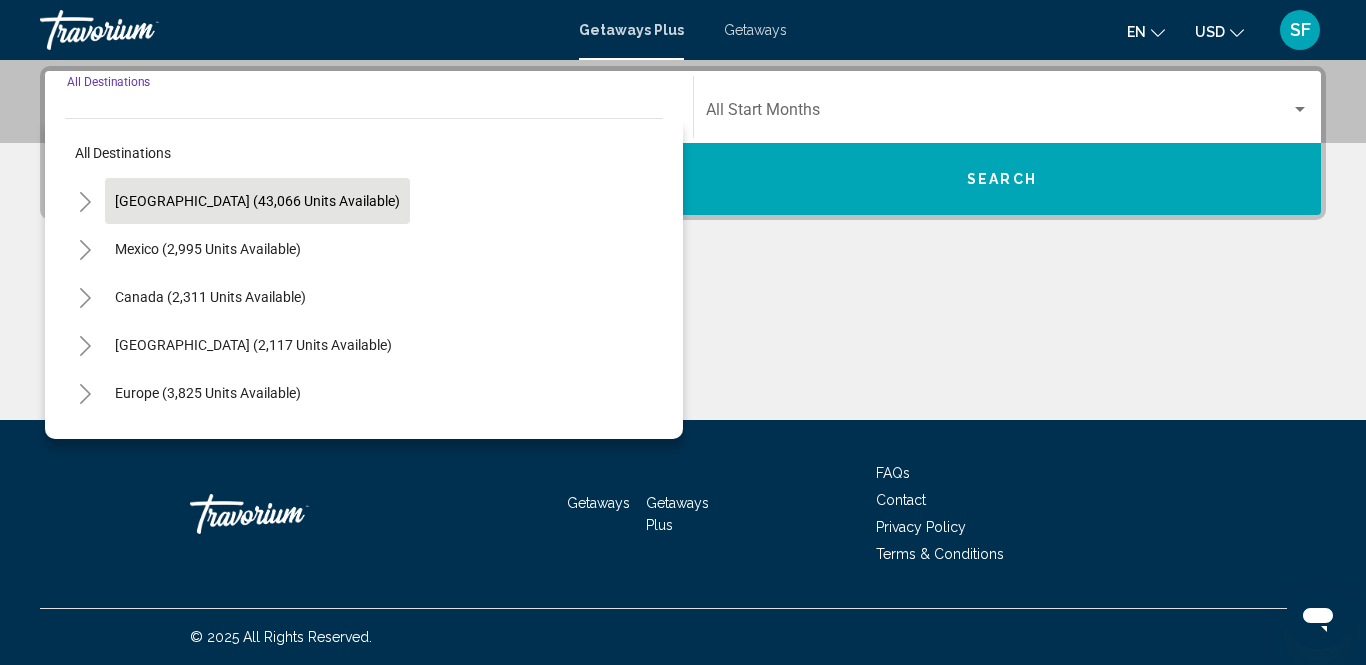 click on "[GEOGRAPHIC_DATA] (43,066 units available)" at bounding box center [208, 249] 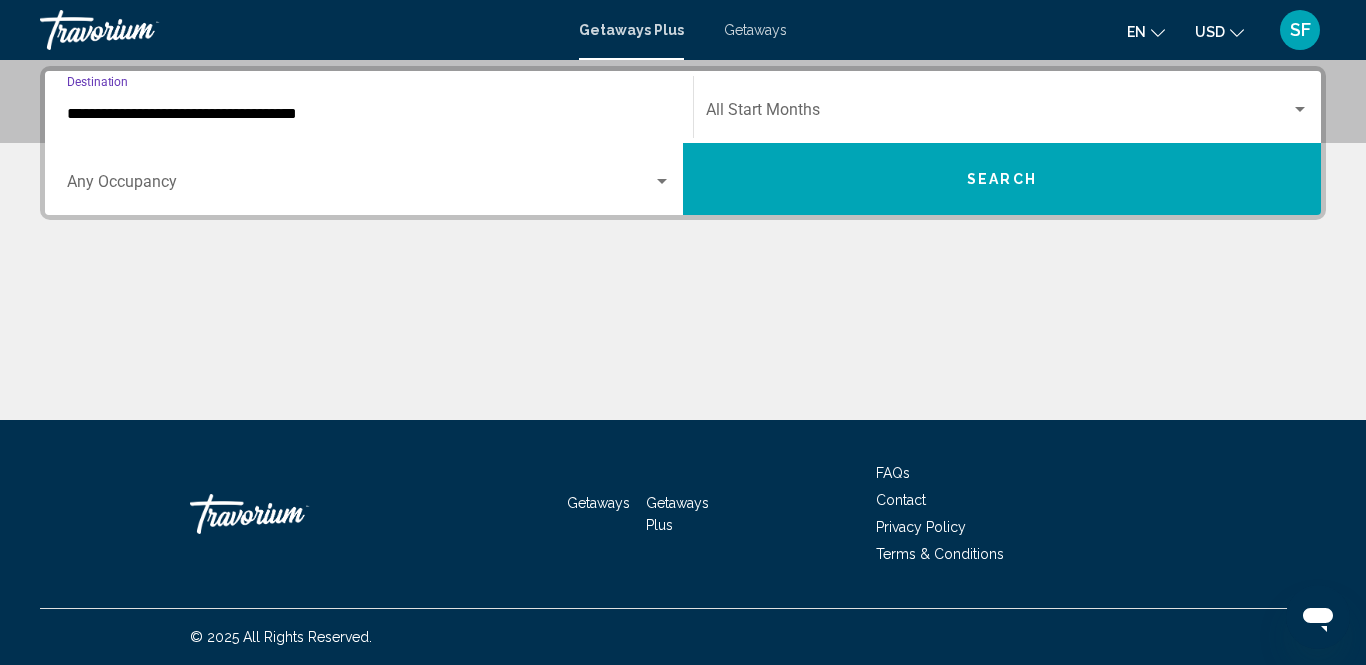 click on "**********" at bounding box center (369, 114) 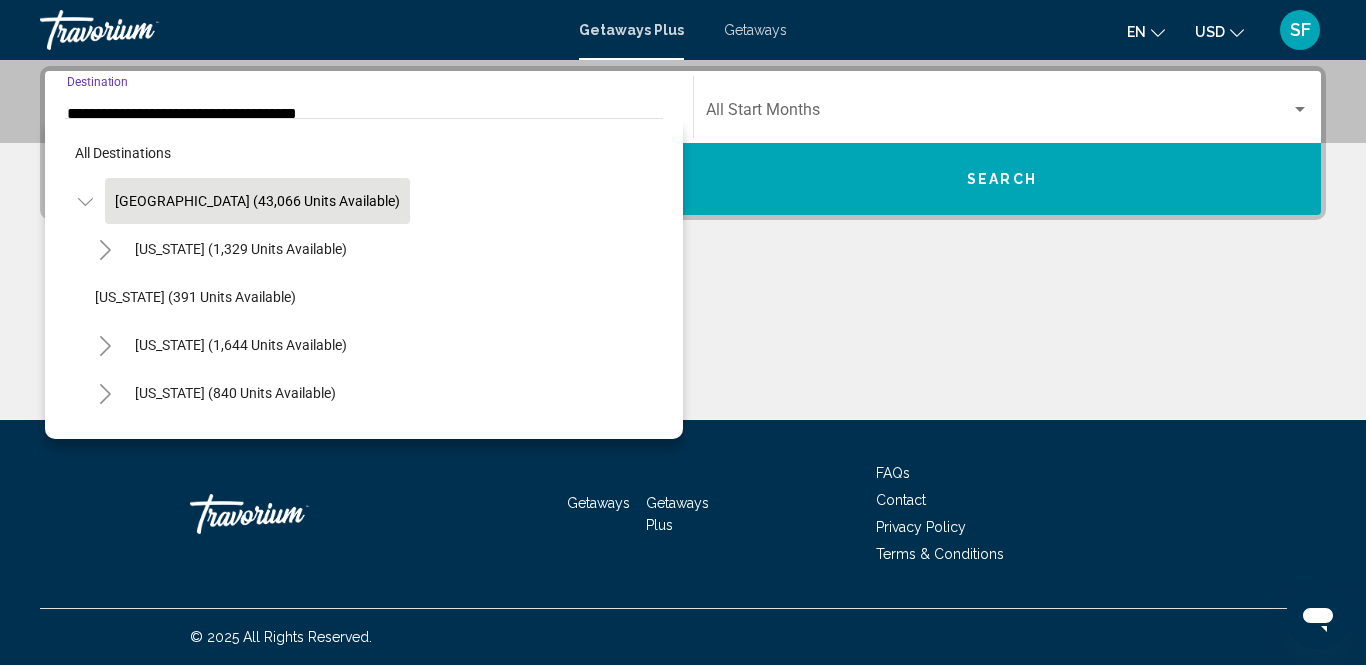 scroll, scrollTop: 325, scrollLeft: 0, axis: vertical 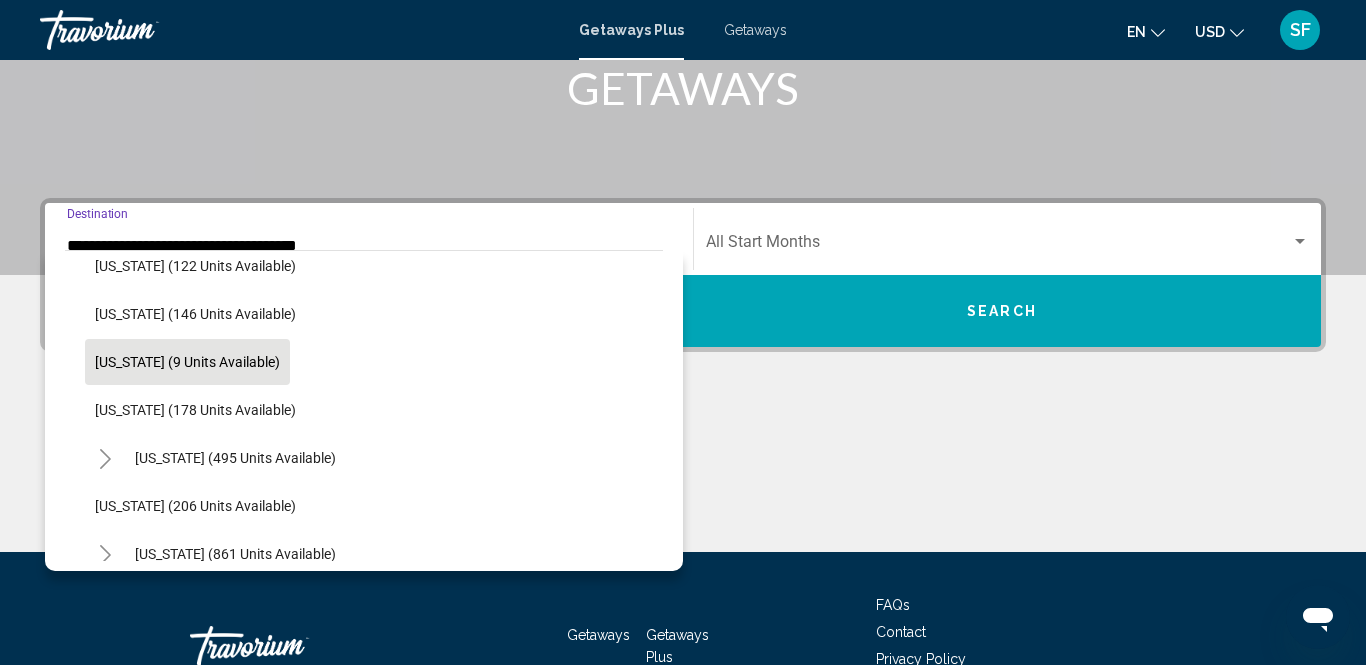 click on "[US_STATE] (9 units available)" 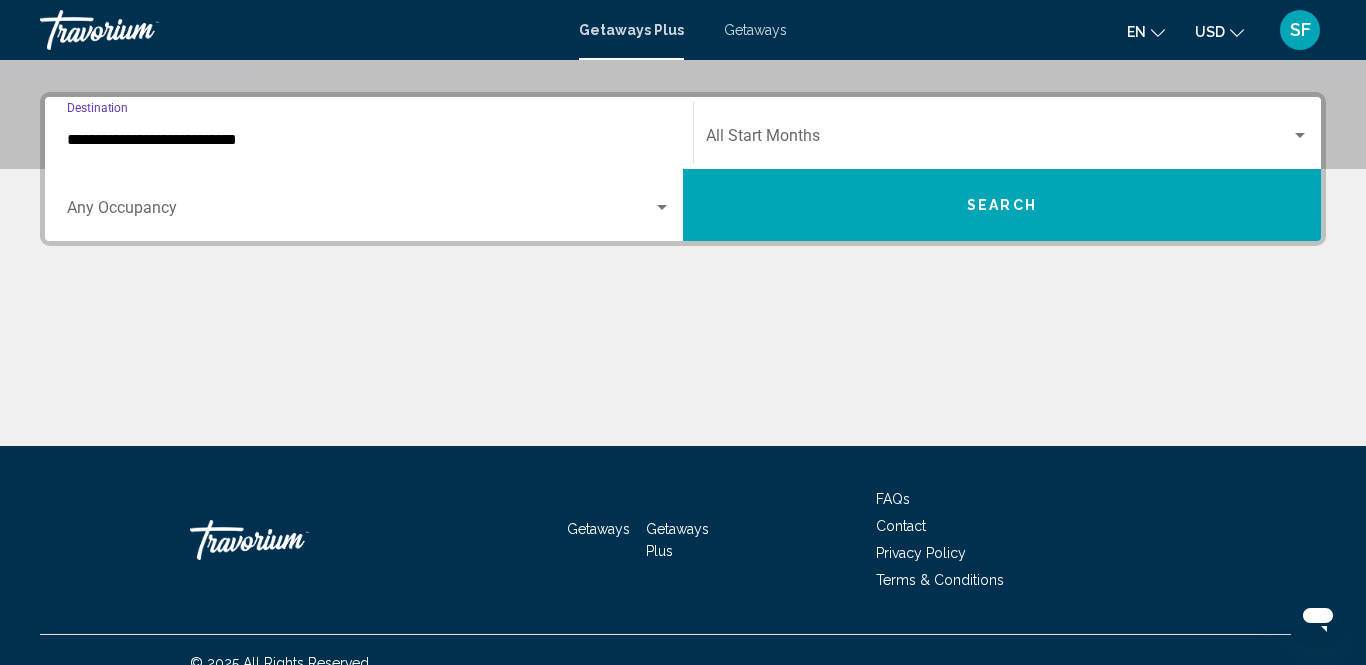 scroll, scrollTop: 457, scrollLeft: 0, axis: vertical 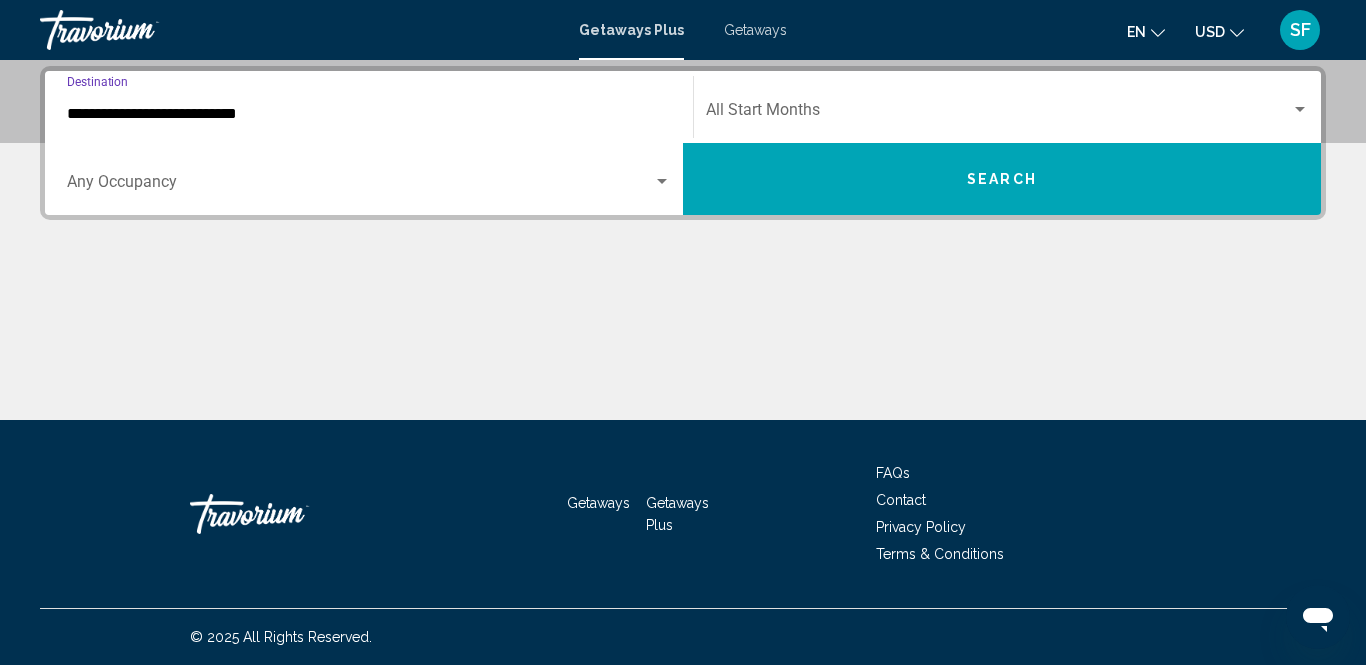 click on "**********" at bounding box center (369, 114) 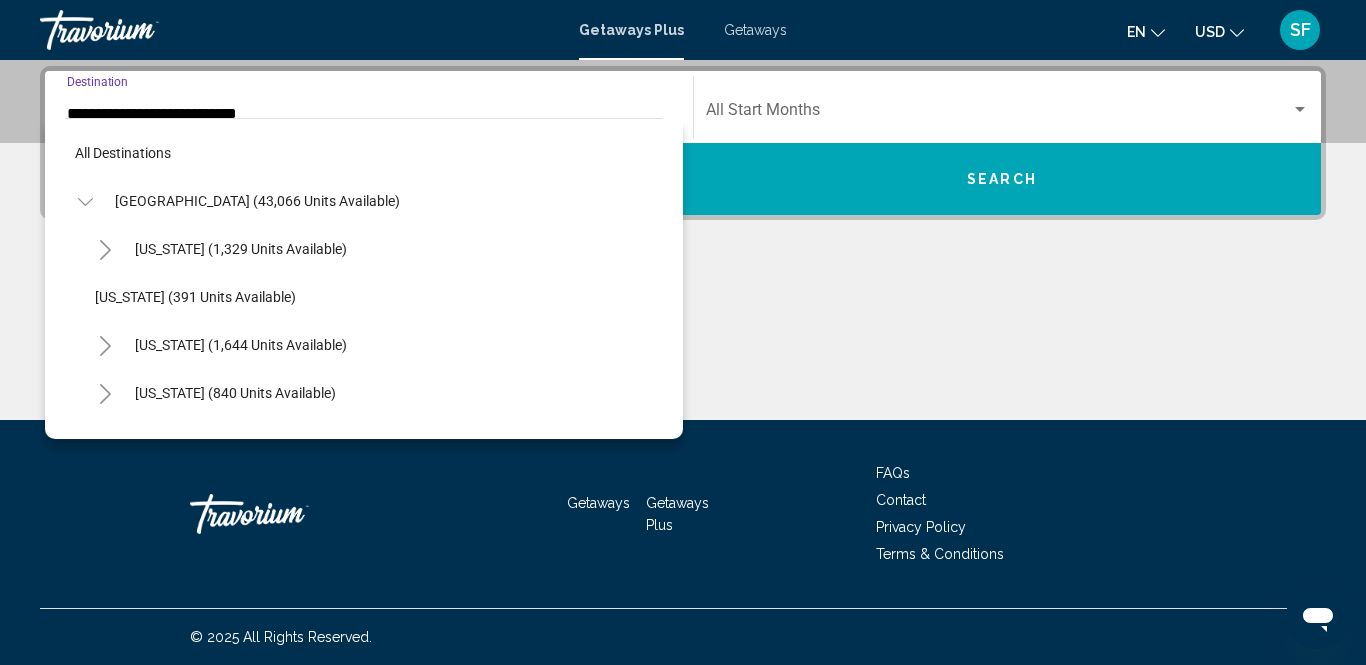 scroll, scrollTop: 398, scrollLeft: 0, axis: vertical 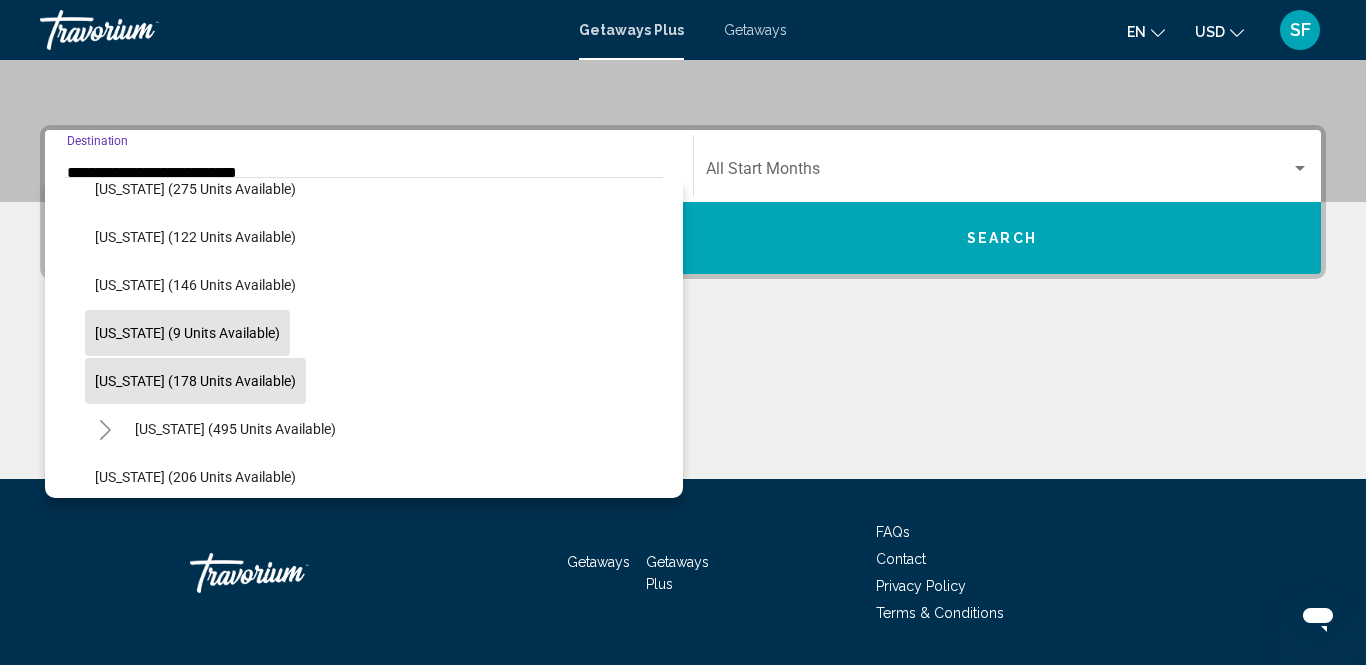 click on "[US_STATE] (178 units available)" 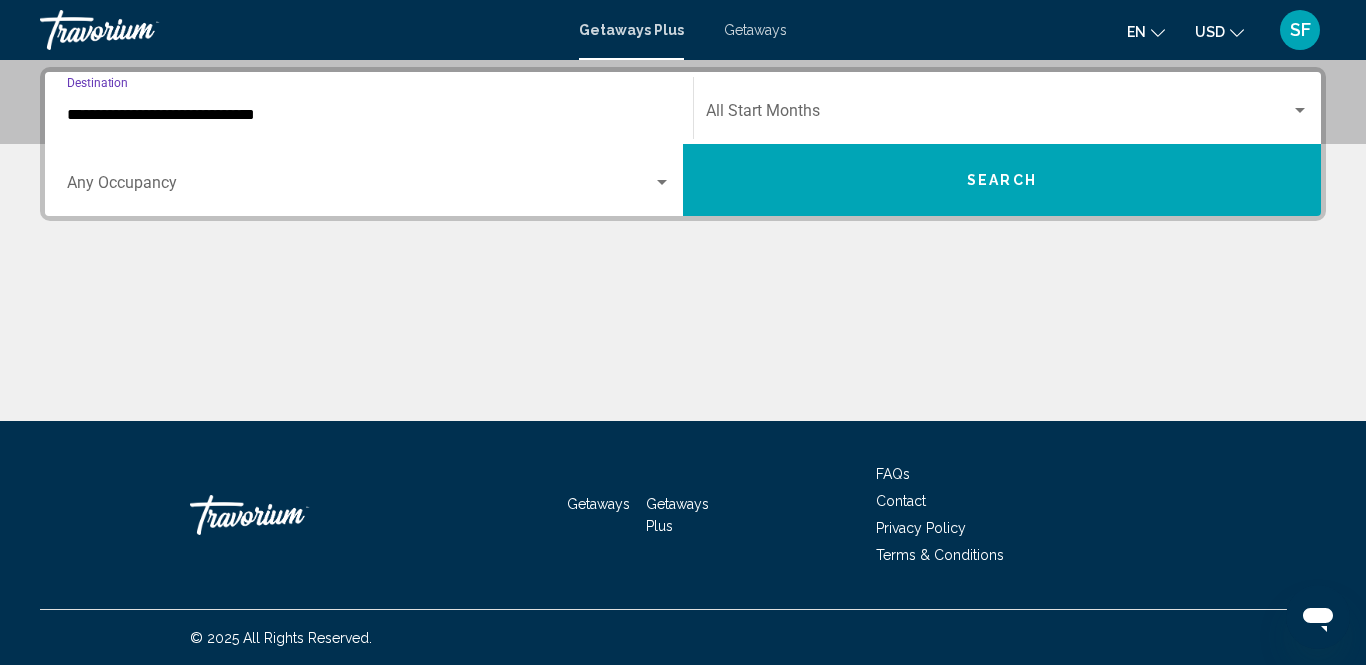 scroll, scrollTop: 457, scrollLeft: 0, axis: vertical 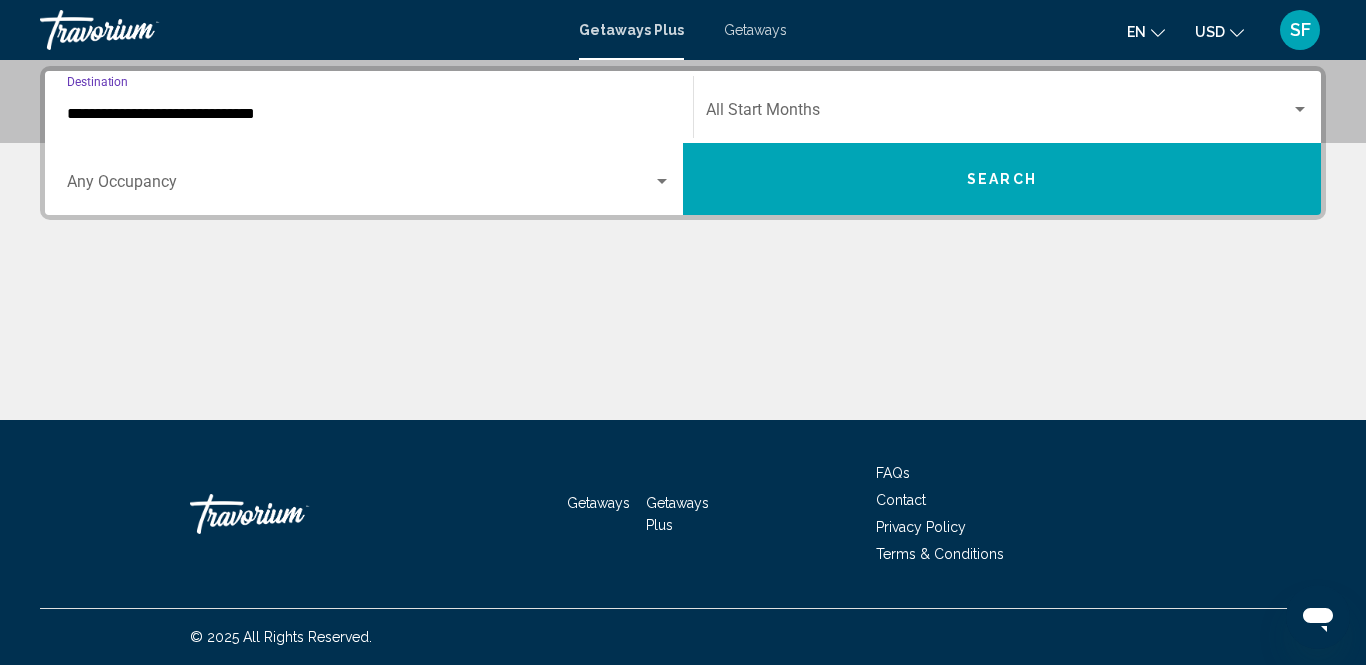 click on "Search" at bounding box center [1002, 179] 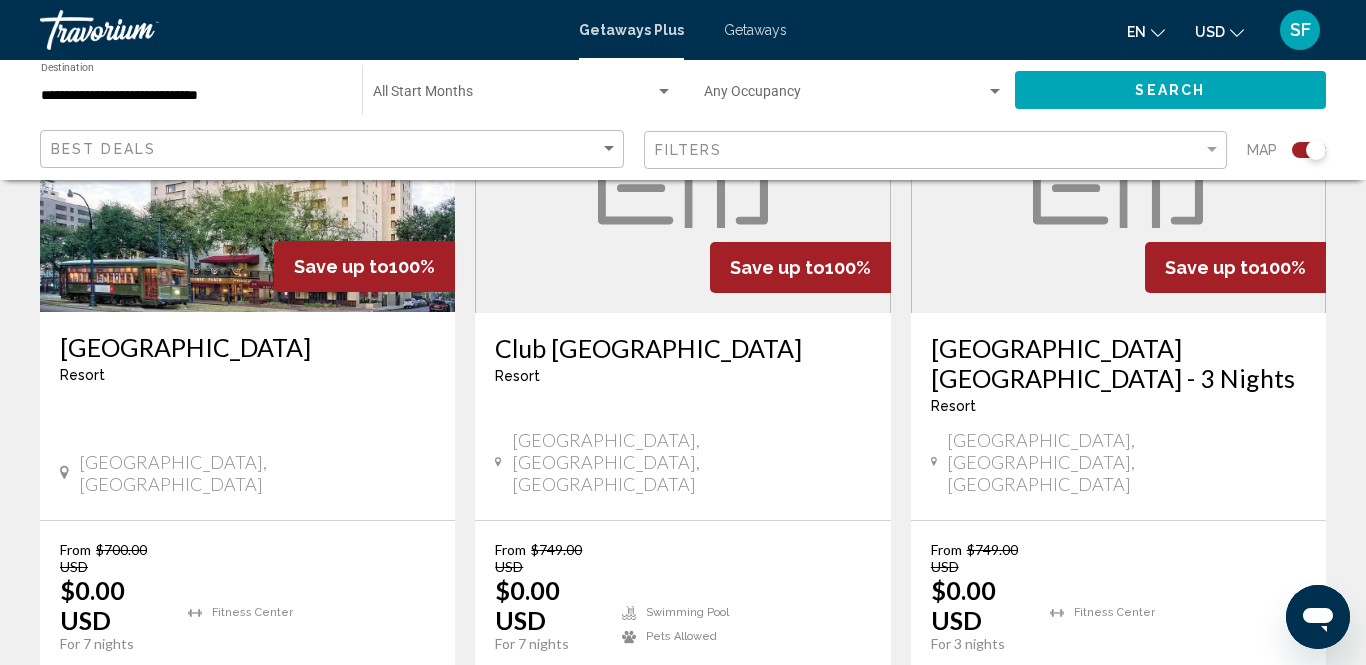 scroll, scrollTop: 0, scrollLeft: 0, axis: both 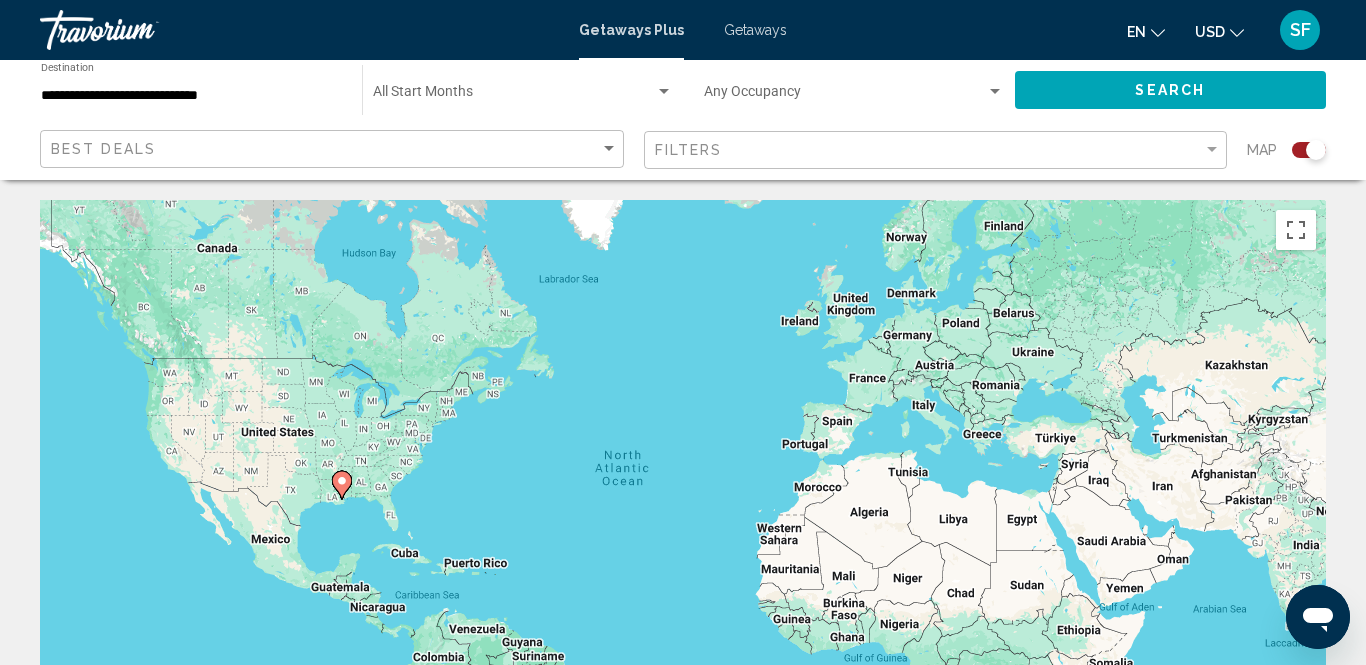 click on "**********" at bounding box center [191, 96] 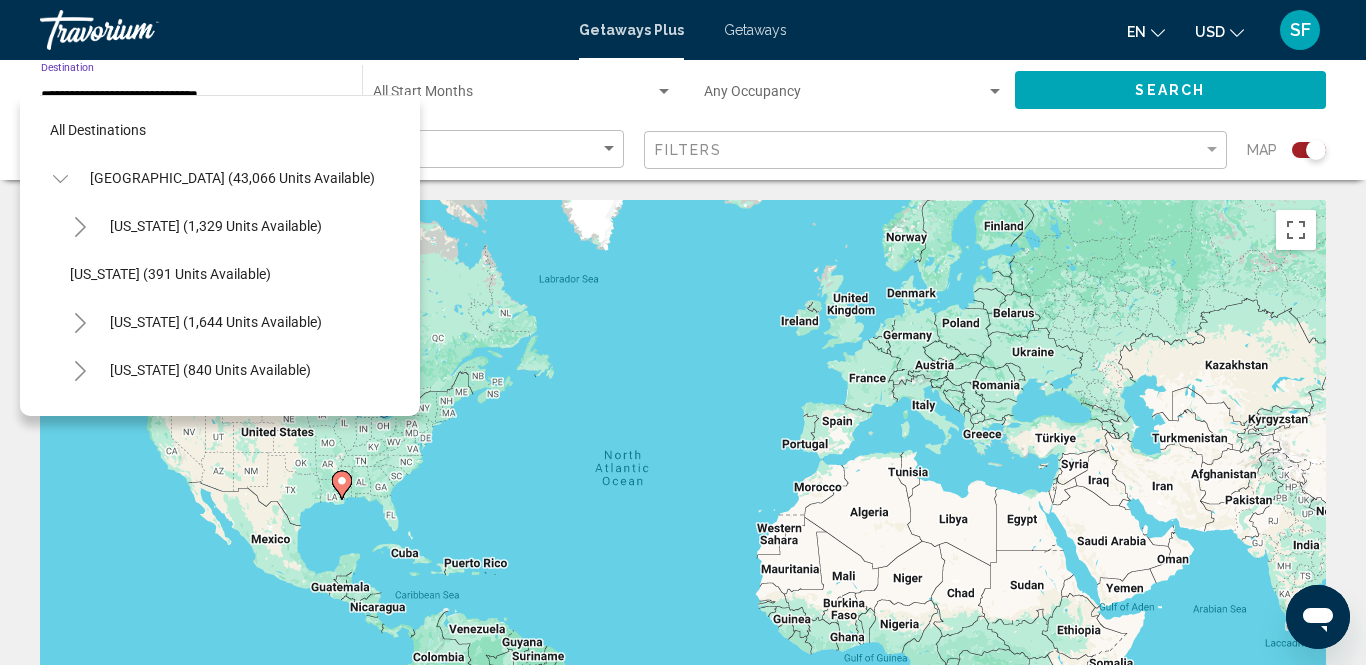 scroll, scrollTop: 503, scrollLeft: 0, axis: vertical 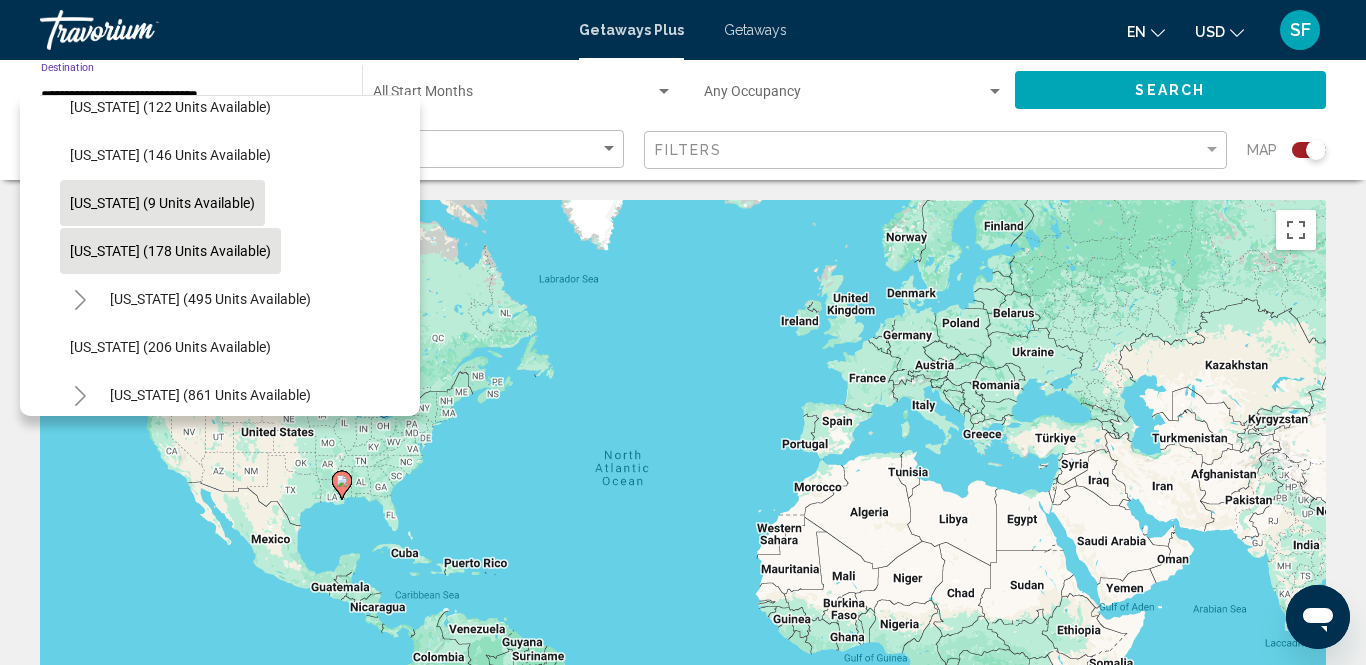 click on "[US_STATE] (9 units available)" 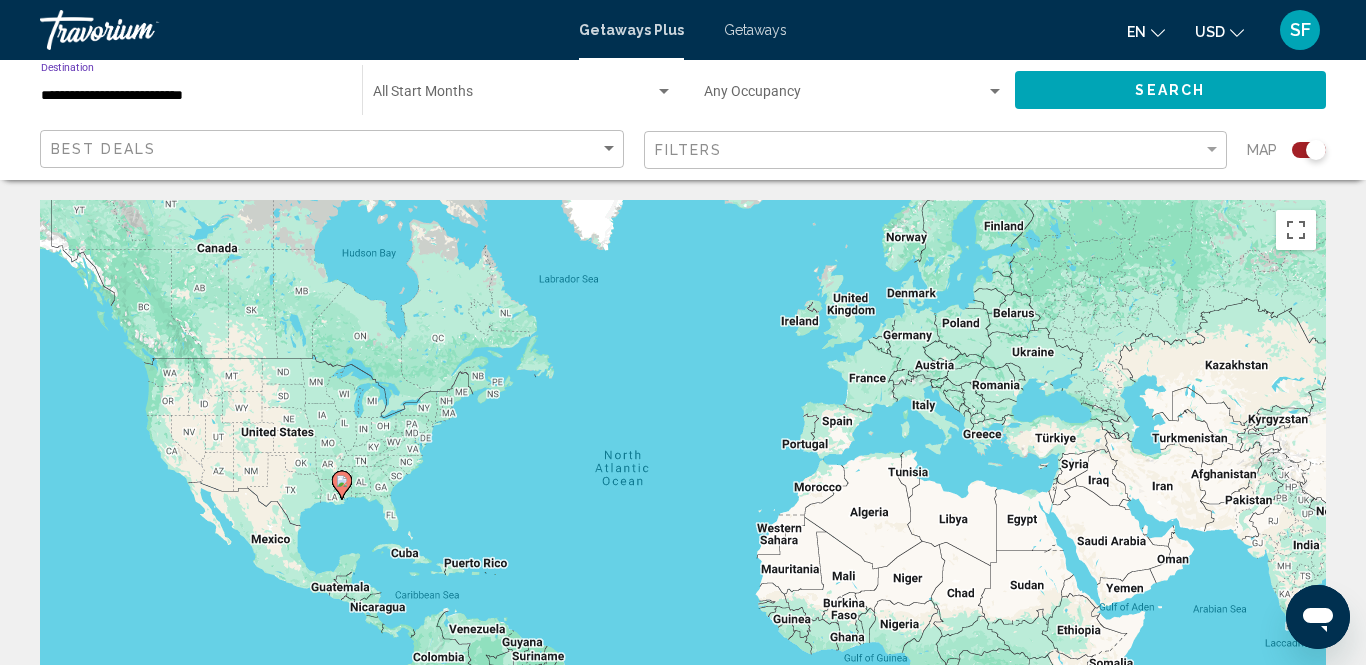 click on "Search" 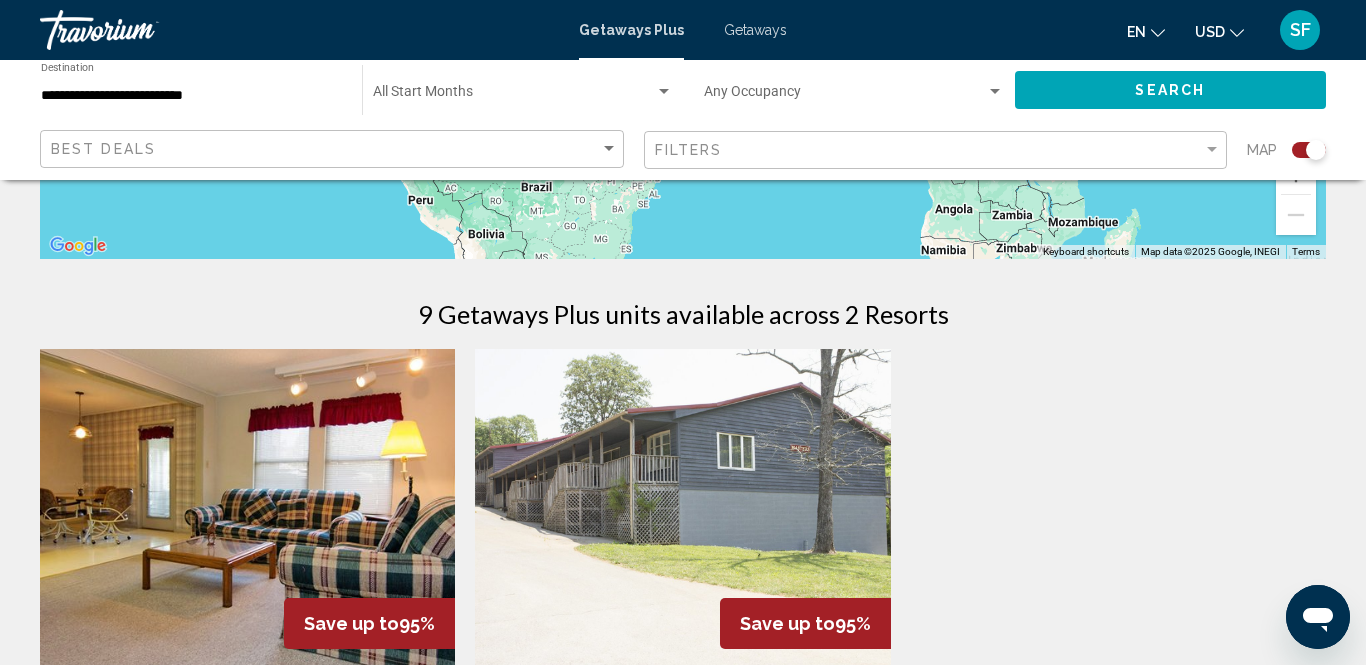 scroll, scrollTop: 0, scrollLeft: 0, axis: both 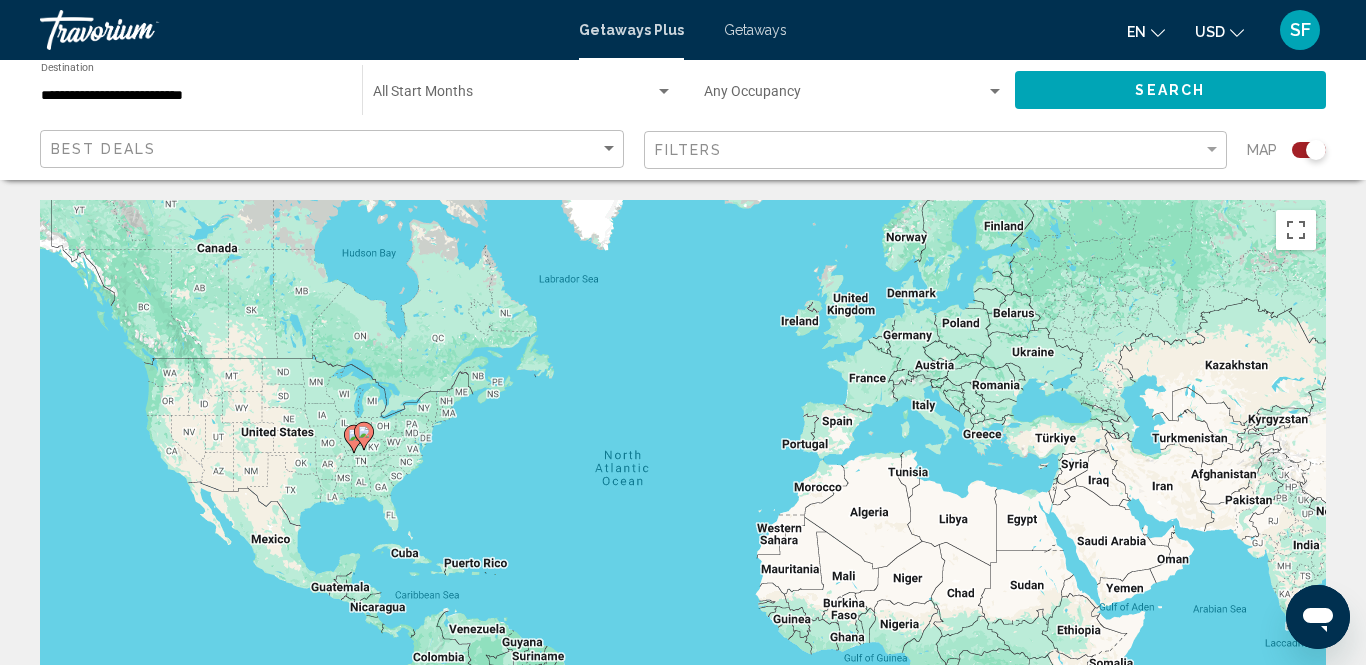 click on "**********" at bounding box center (191, 96) 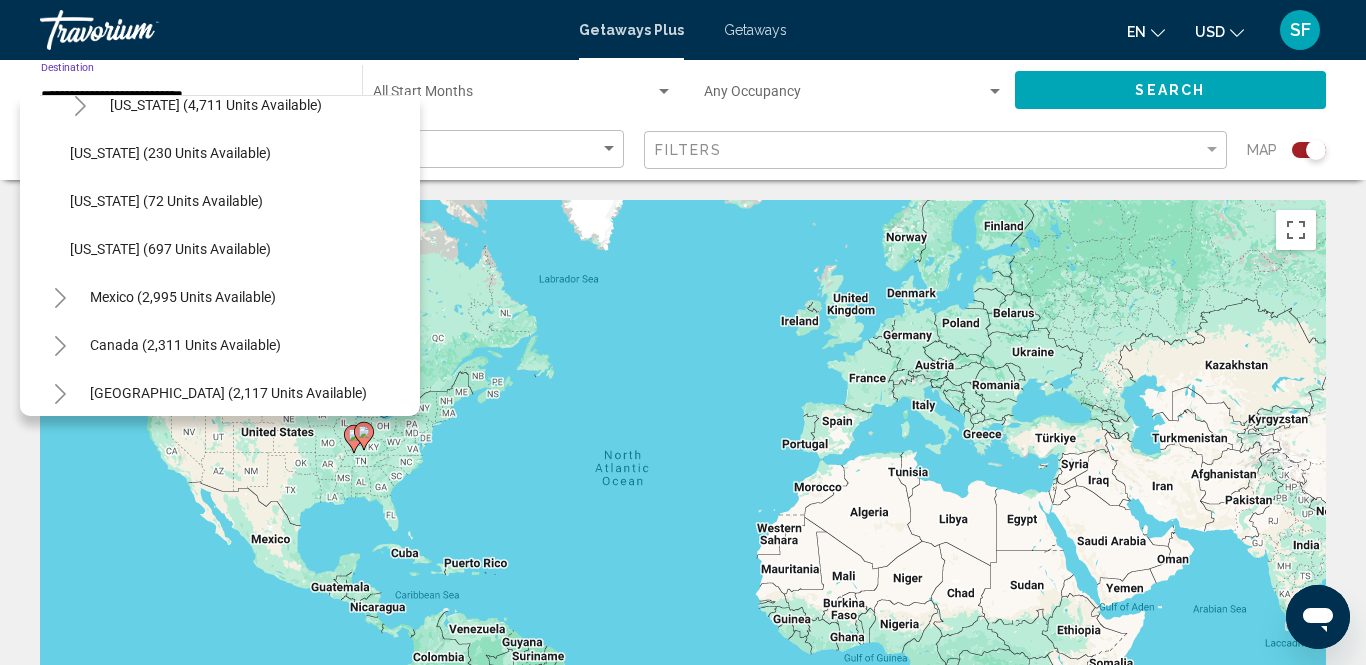 scroll, scrollTop: 1756, scrollLeft: 0, axis: vertical 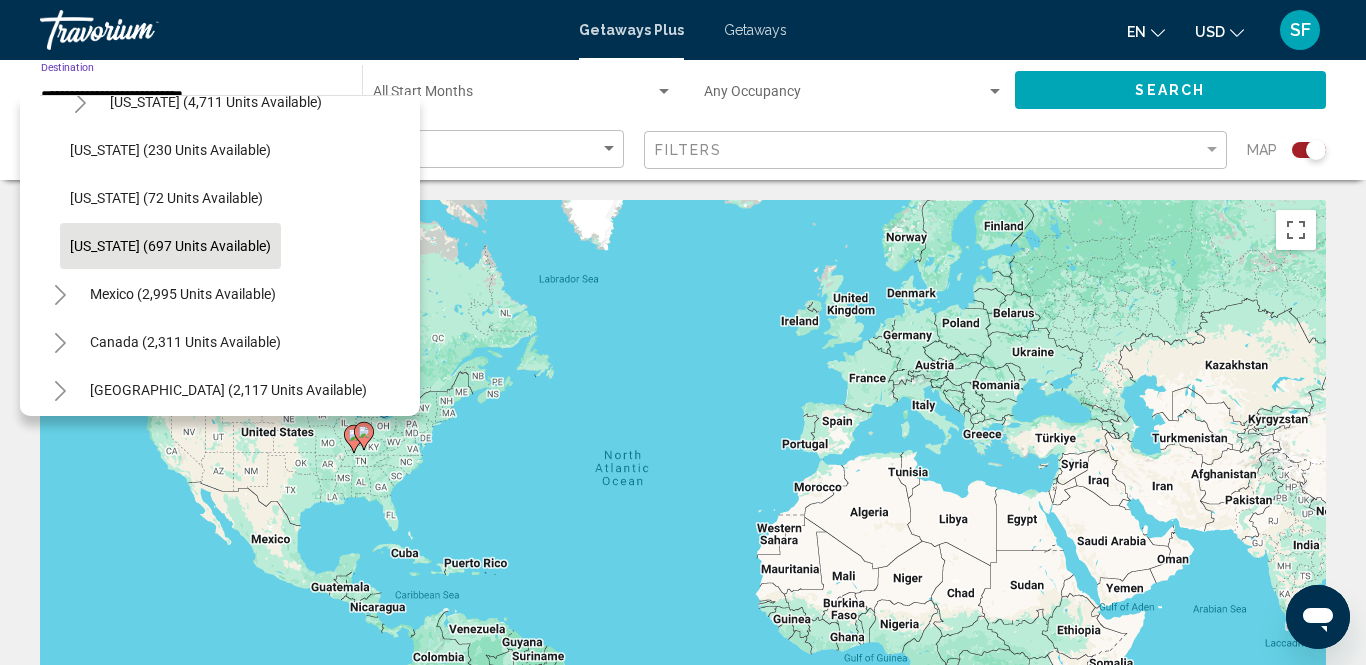 click on "[US_STATE] (697 units available)" 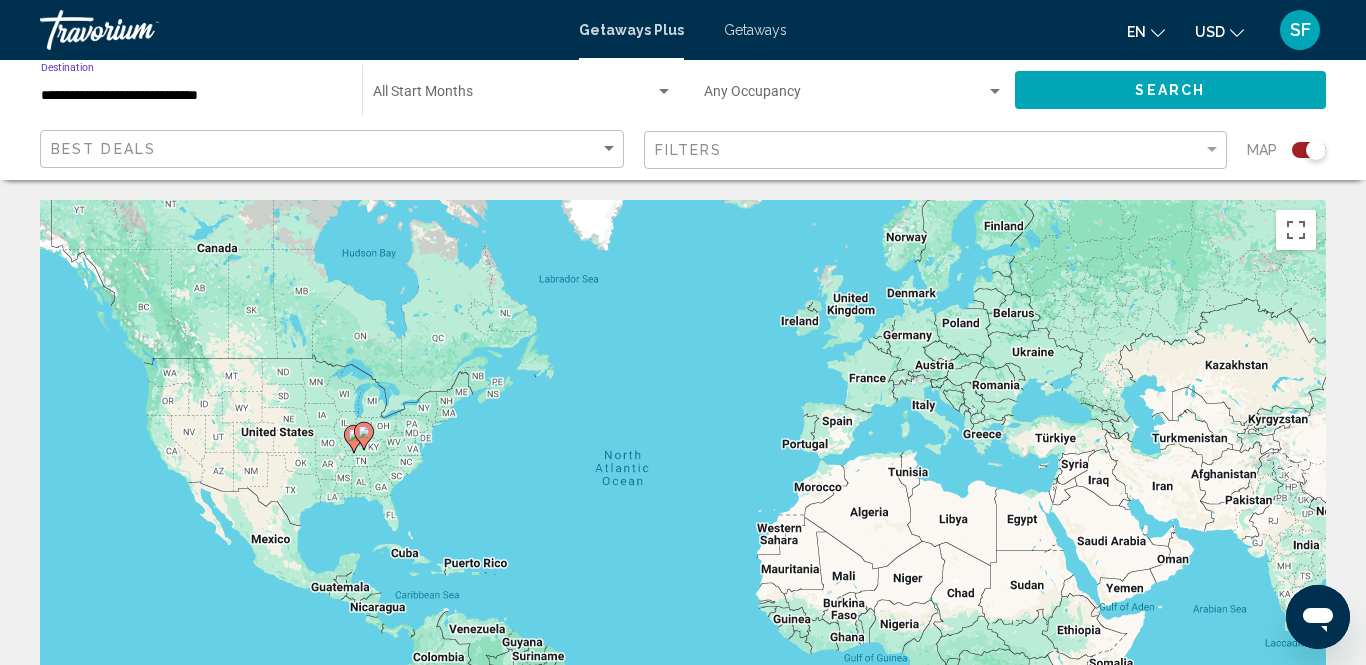 click on "Search" 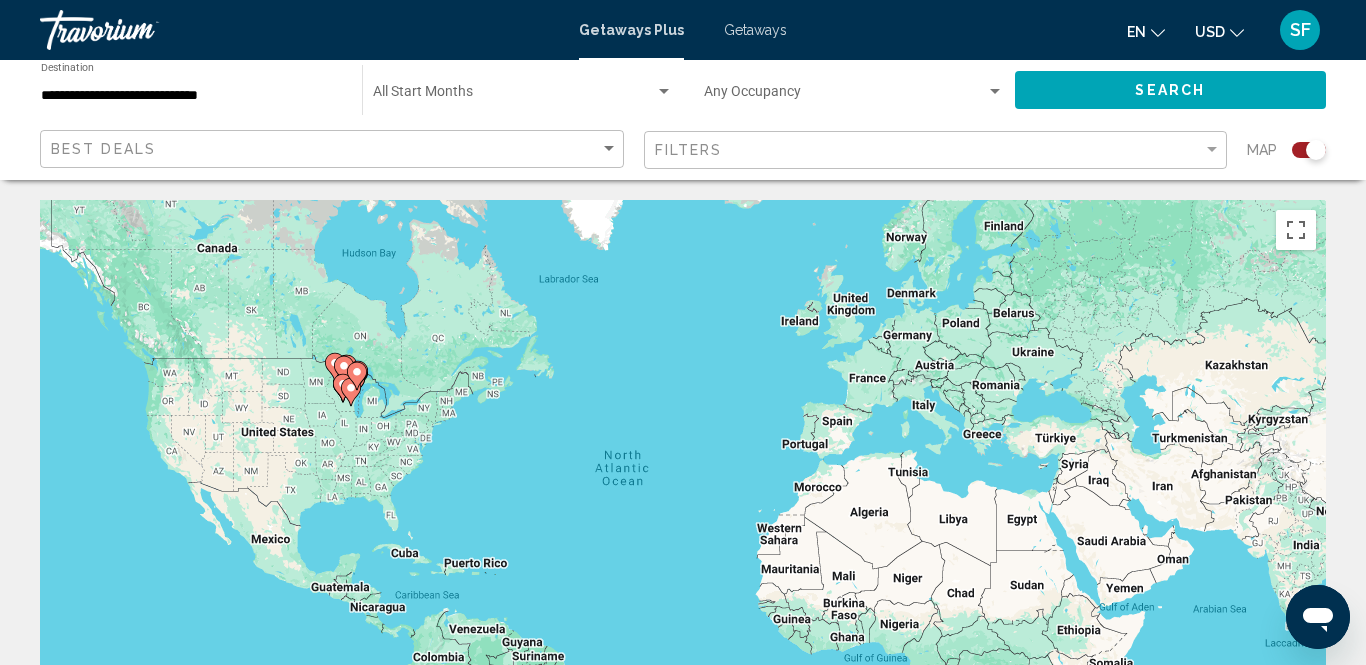 click on "Search" 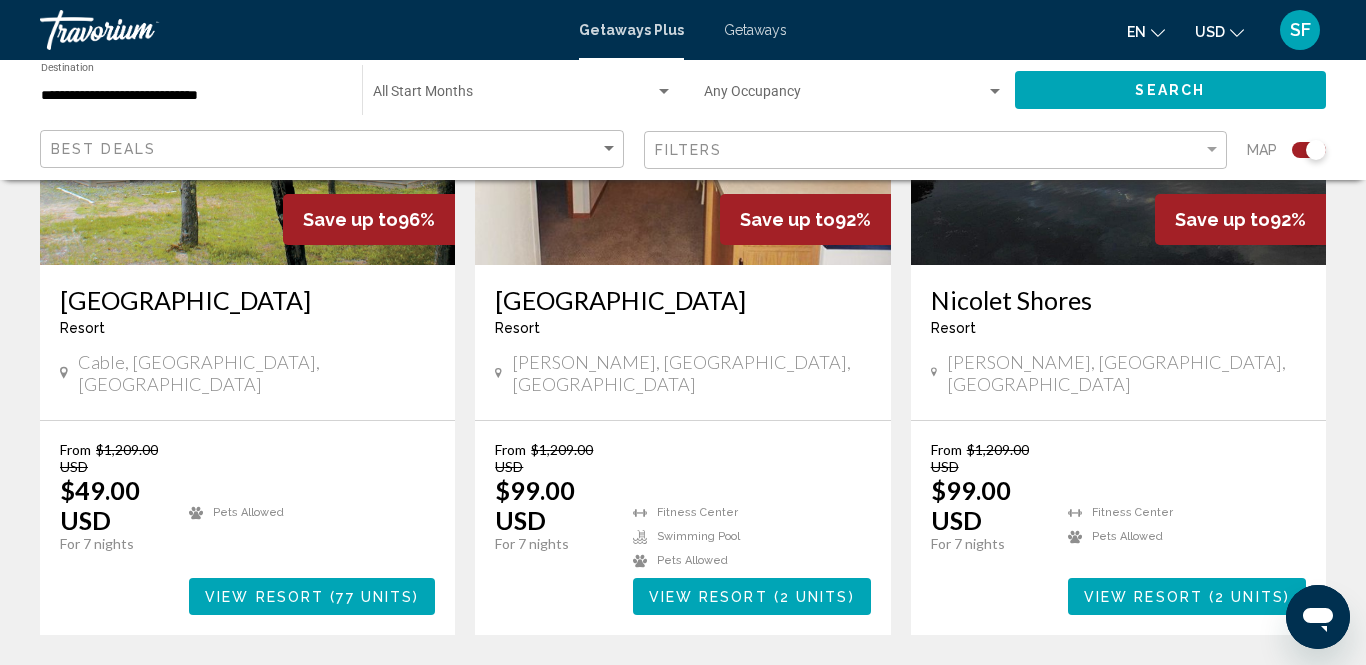 scroll, scrollTop: 3133, scrollLeft: 0, axis: vertical 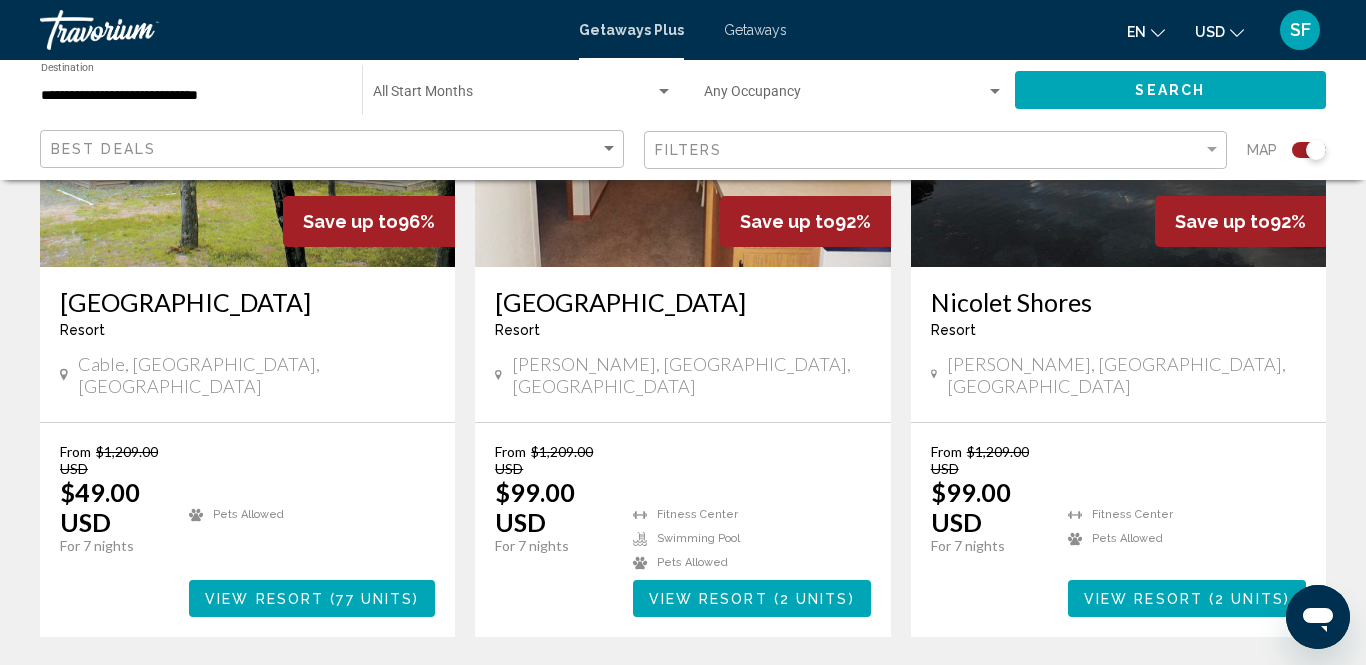 click on "2" at bounding box center (718, 697) 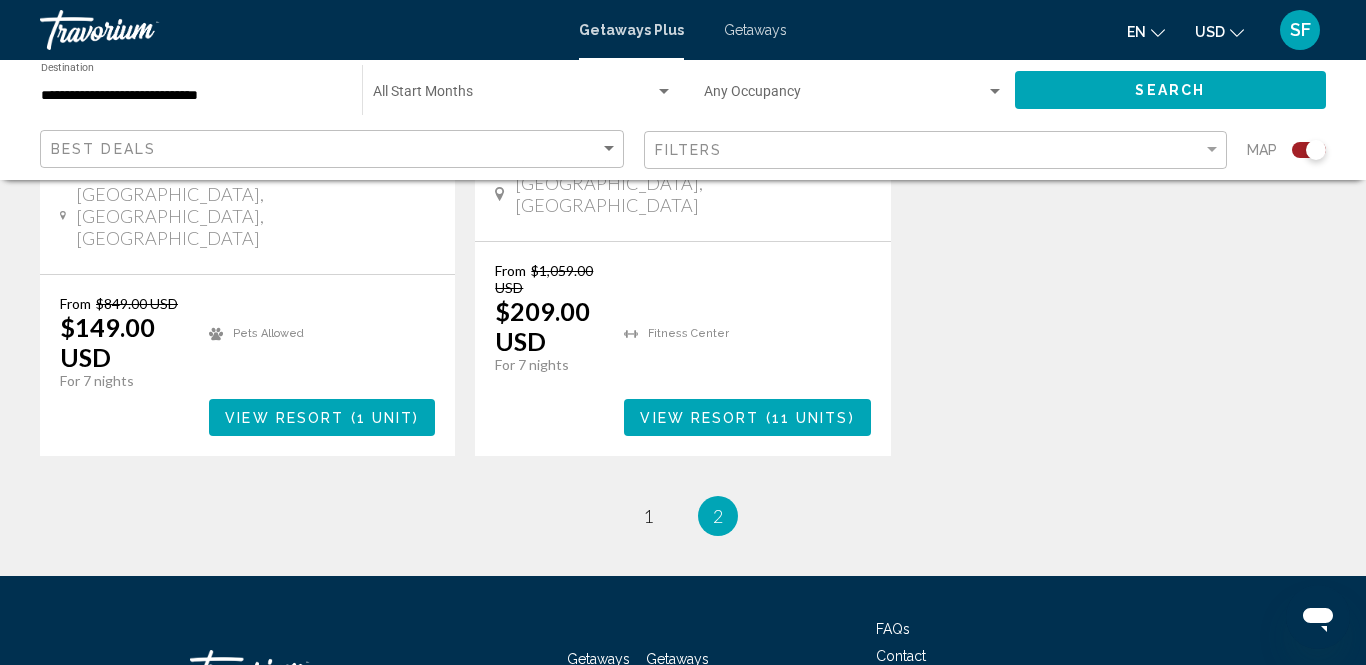 scroll, scrollTop: 1863, scrollLeft: 0, axis: vertical 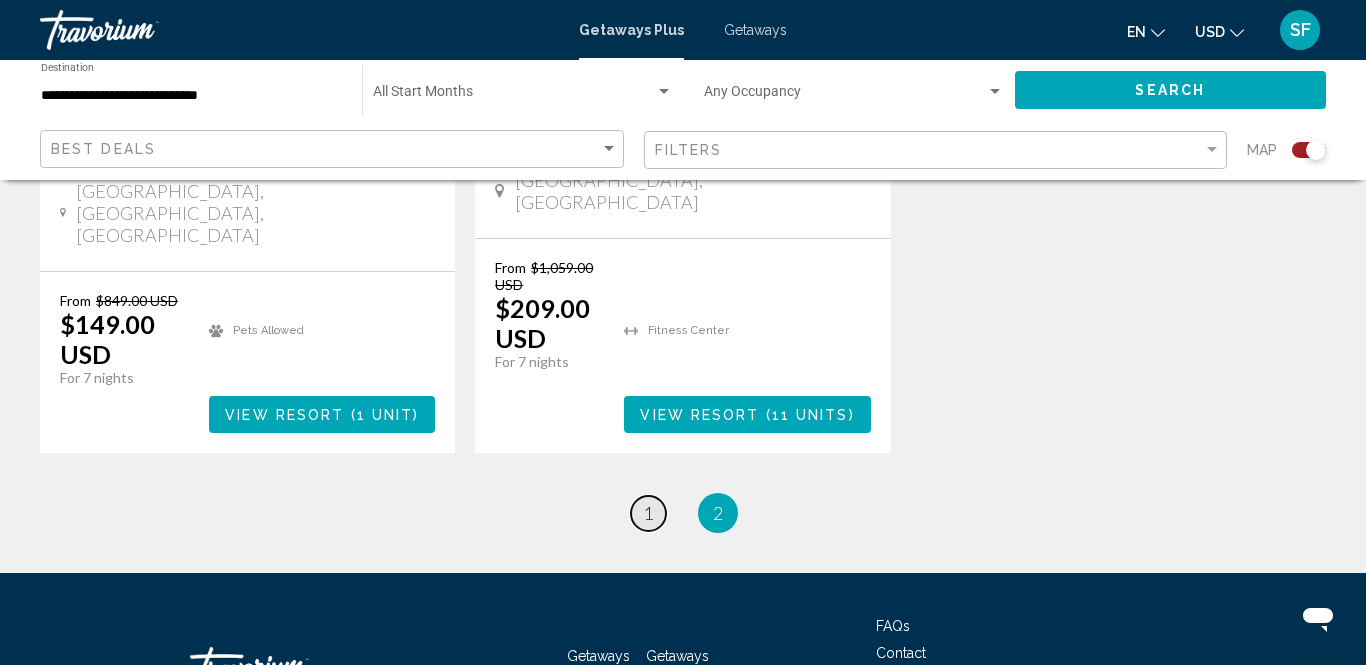 click on "1" at bounding box center [648, 513] 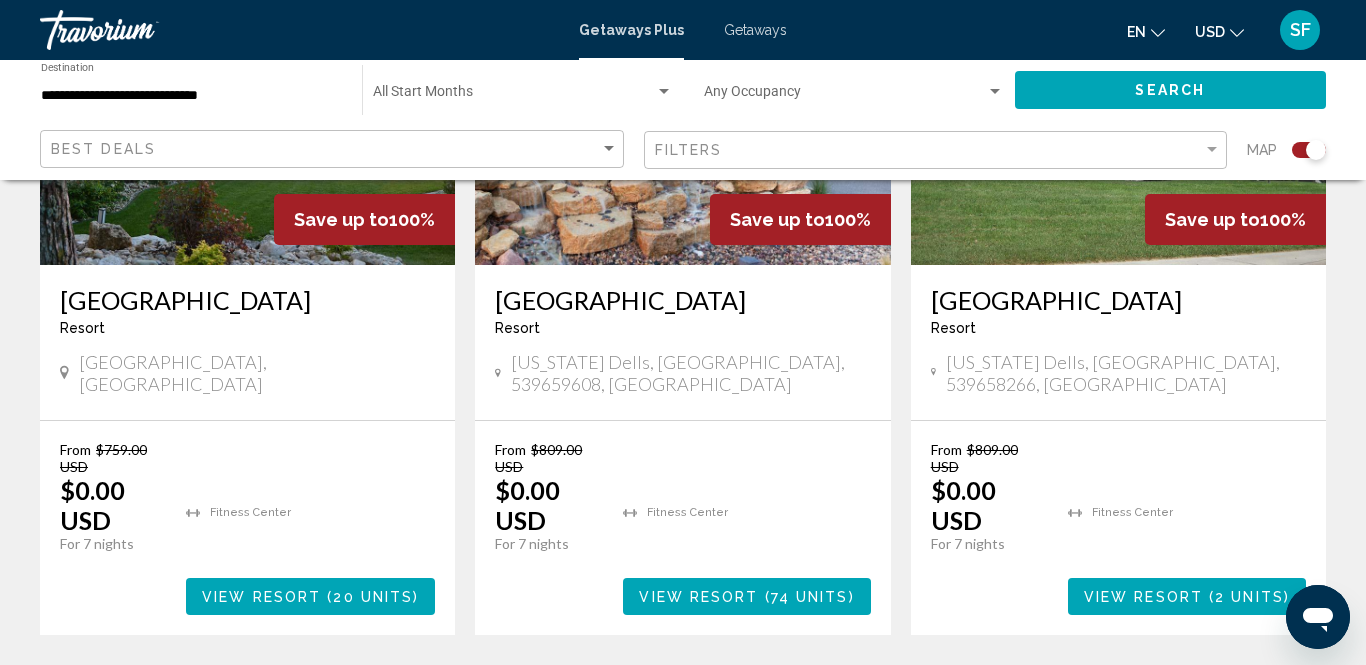 scroll, scrollTop: 1682, scrollLeft: 0, axis: vertical 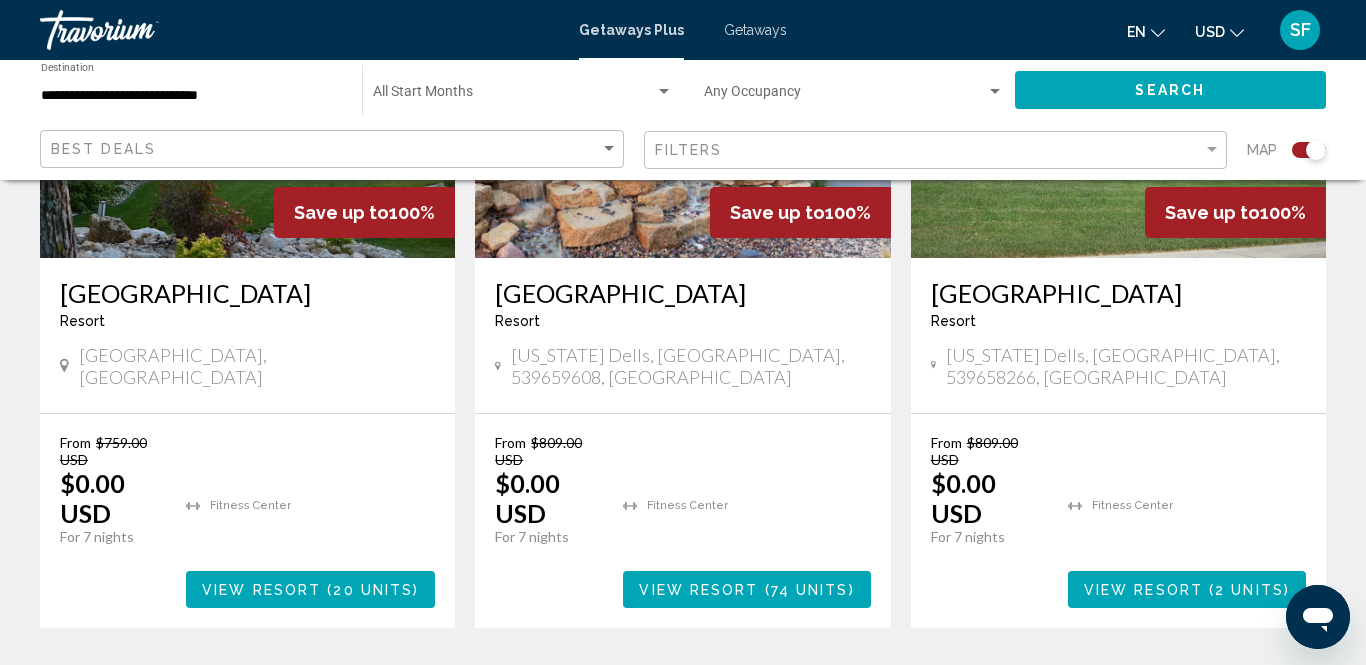 click on "View Resort" at bounding box center (698, 590) 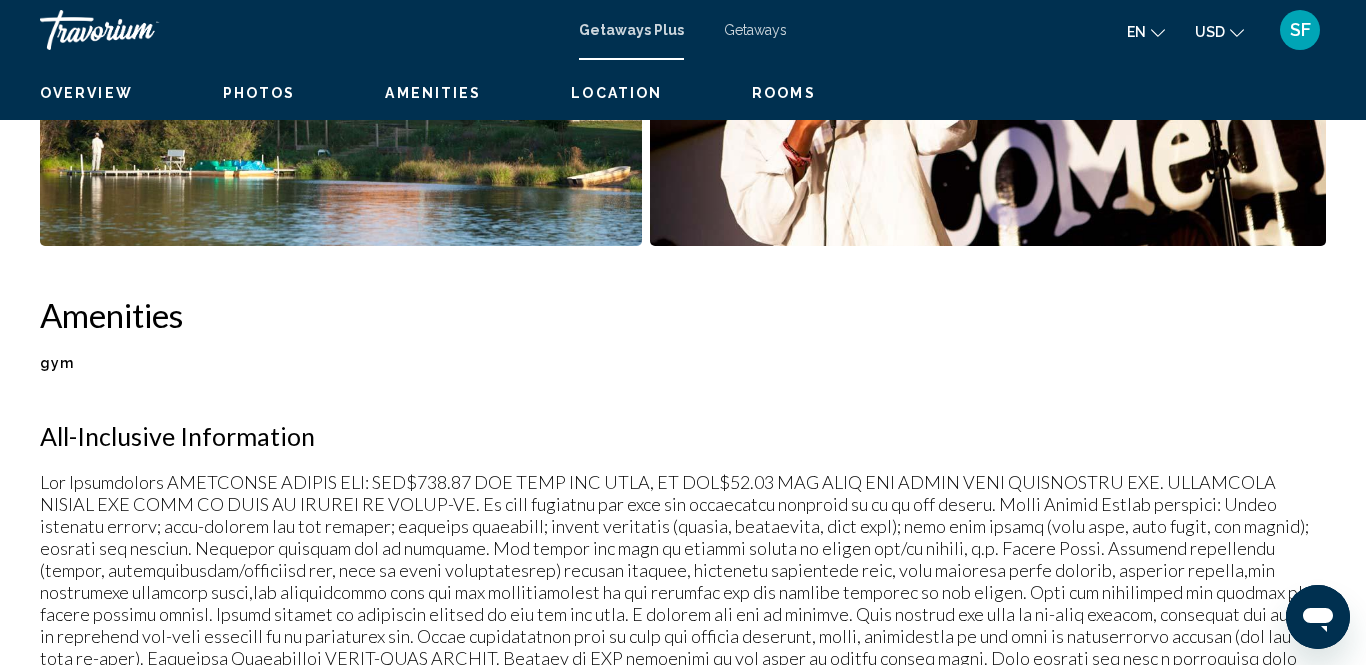 scroll, scrollTop: 202, scrollLeft: 0, axis: vertical 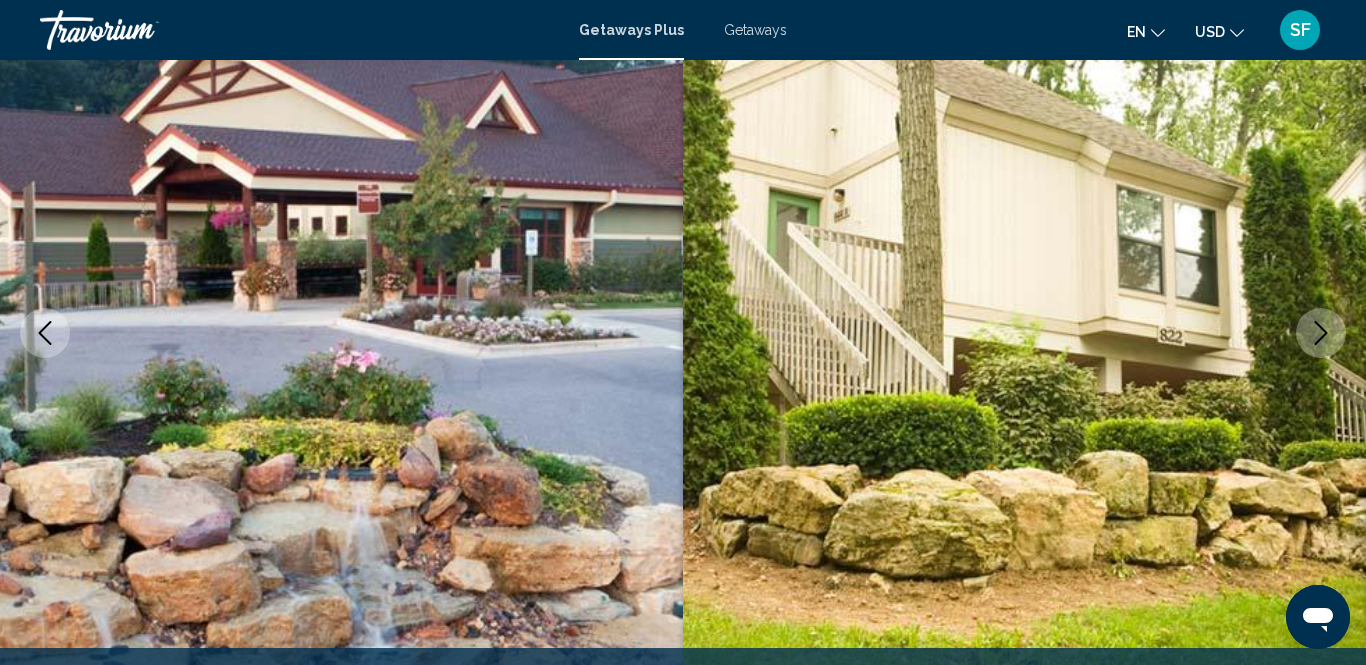 click 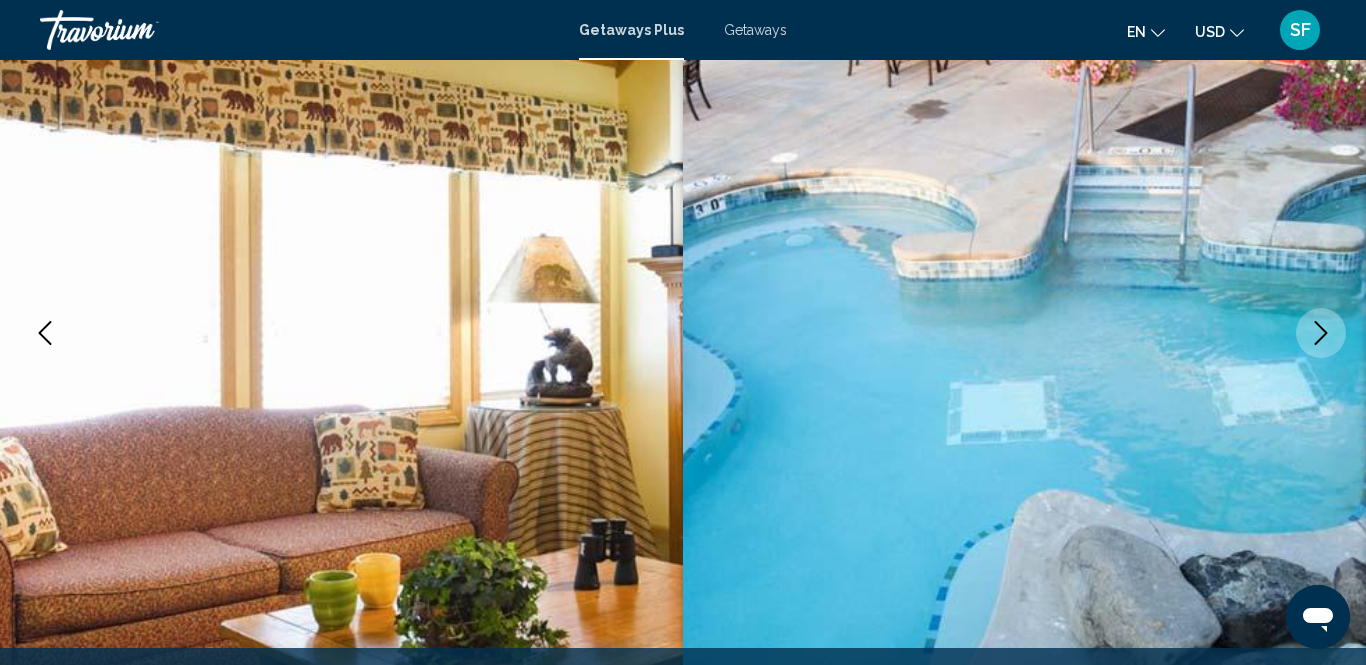 click 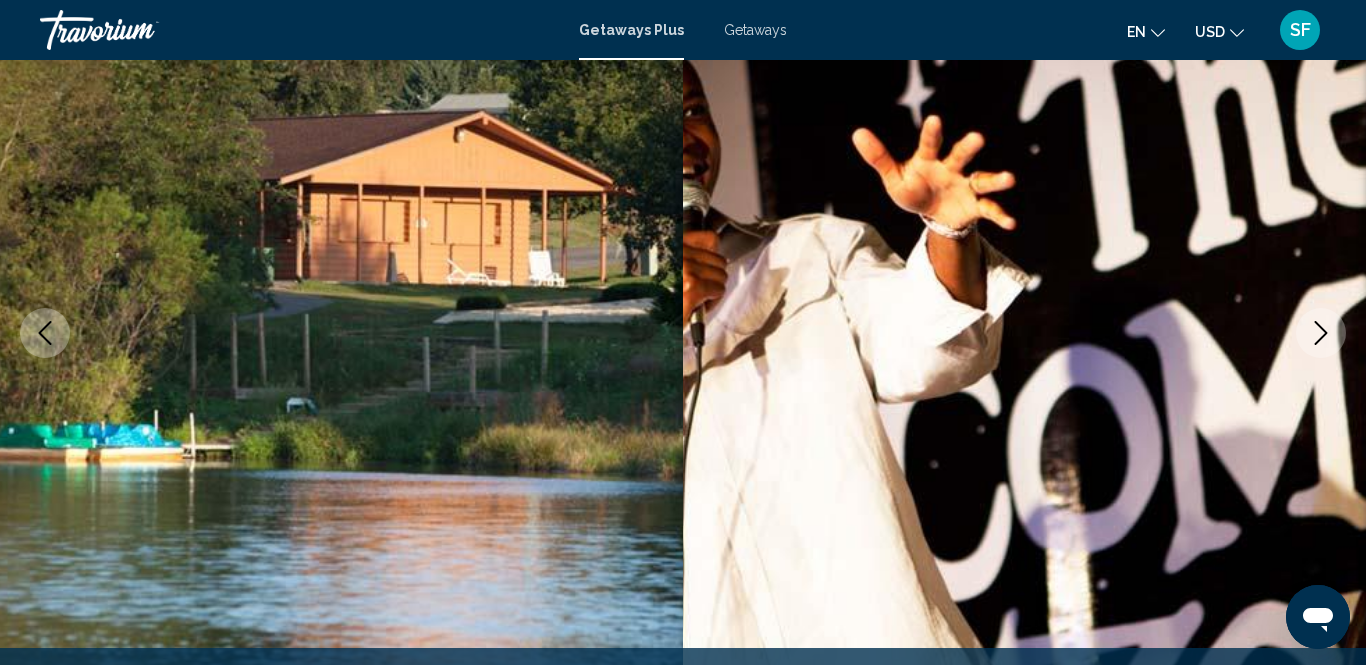 click 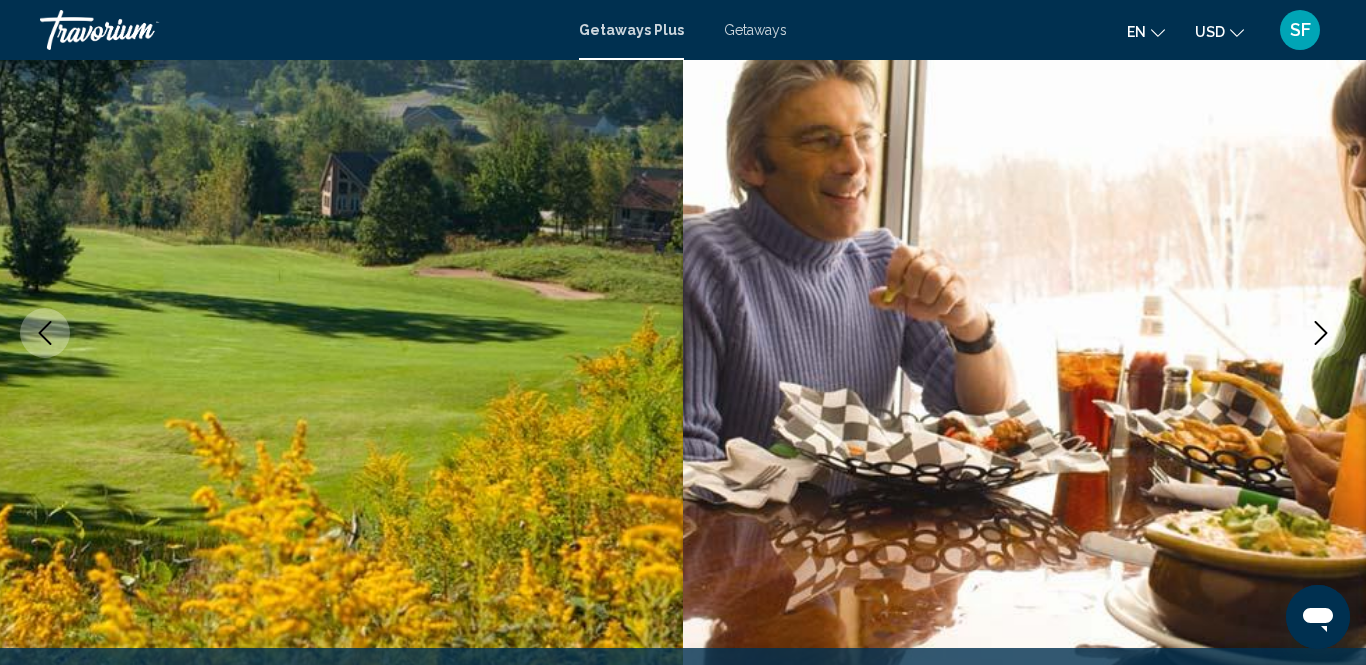 click 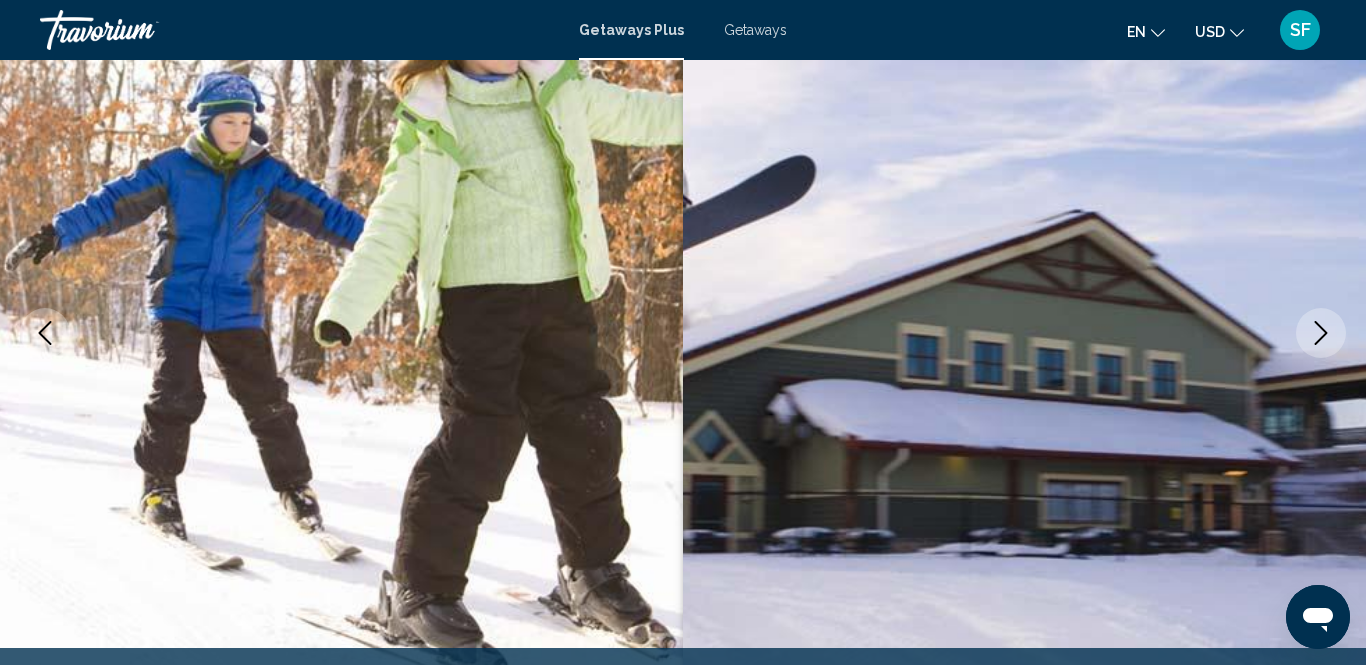 click 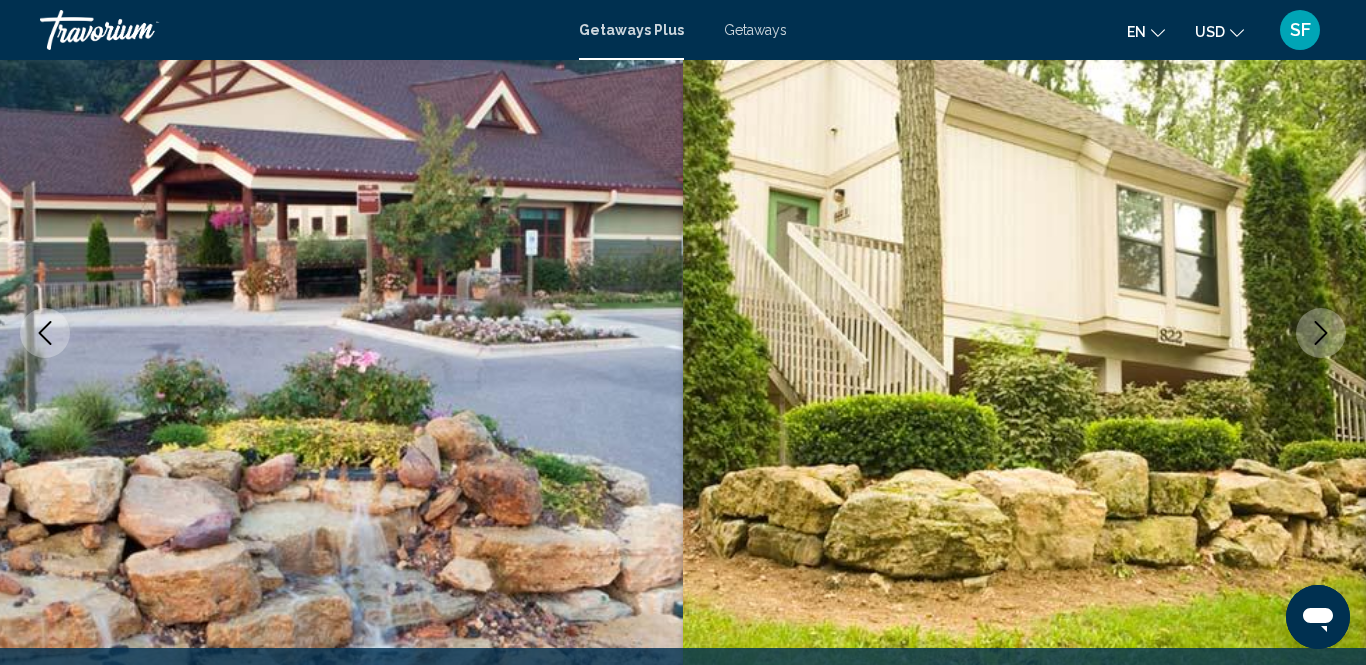 click 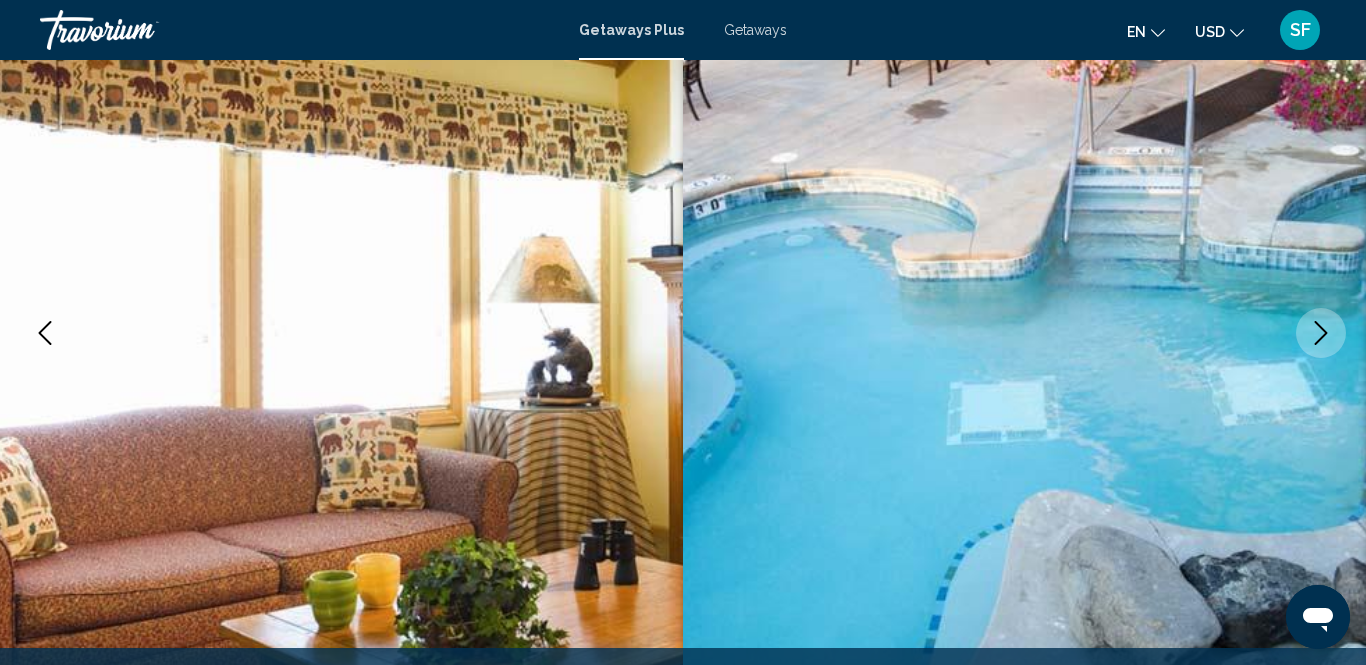 click 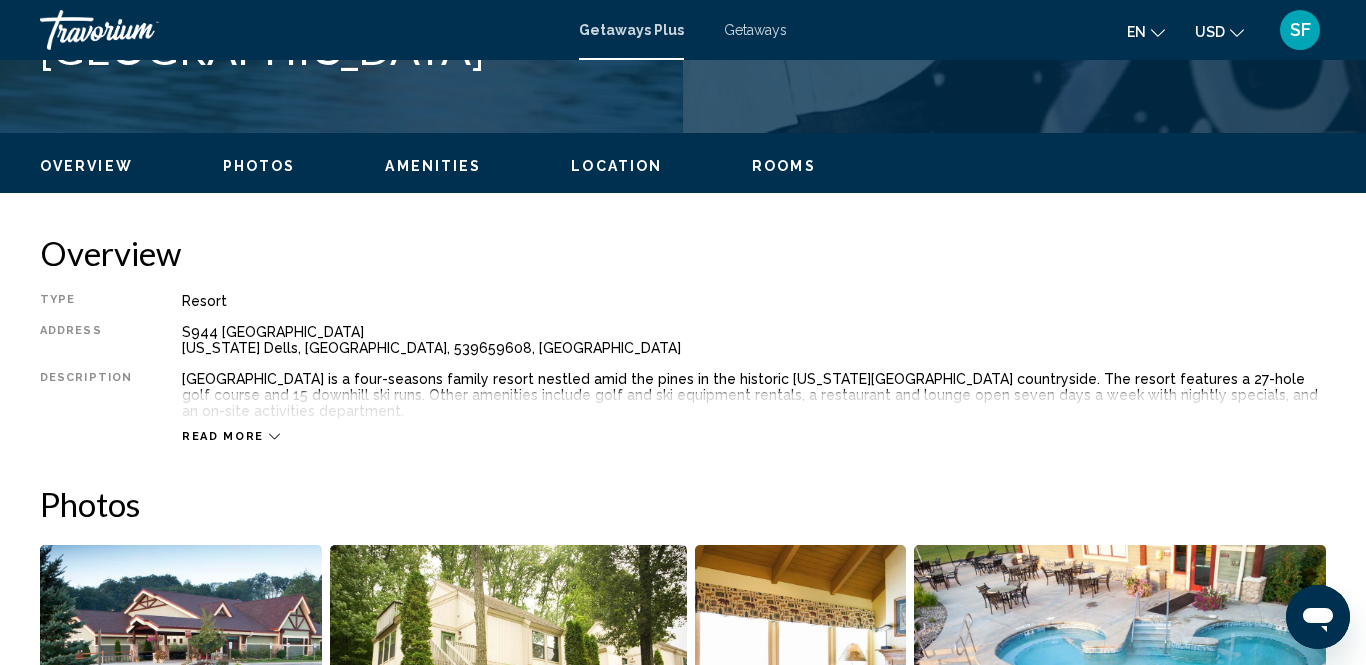 scroll, scrollTop: 878, scrollLeft: 0, axis: vertical 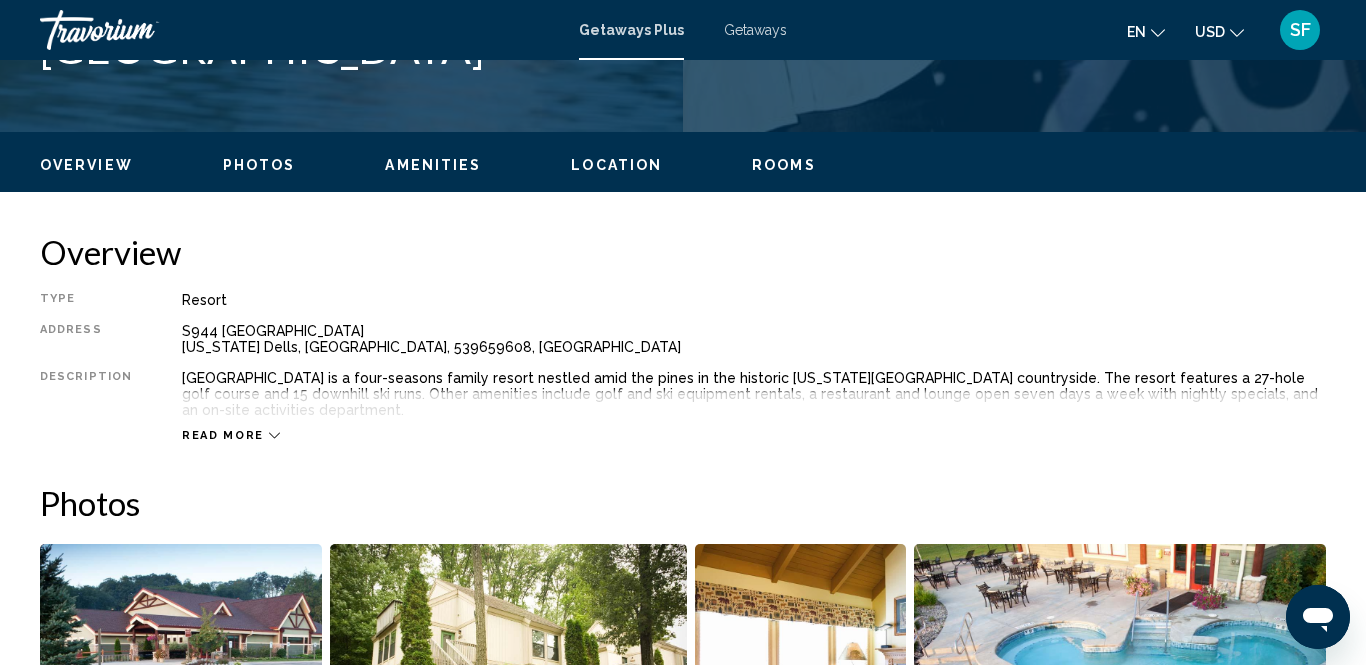 click on "Rooms" at bounding box center [784, 165] 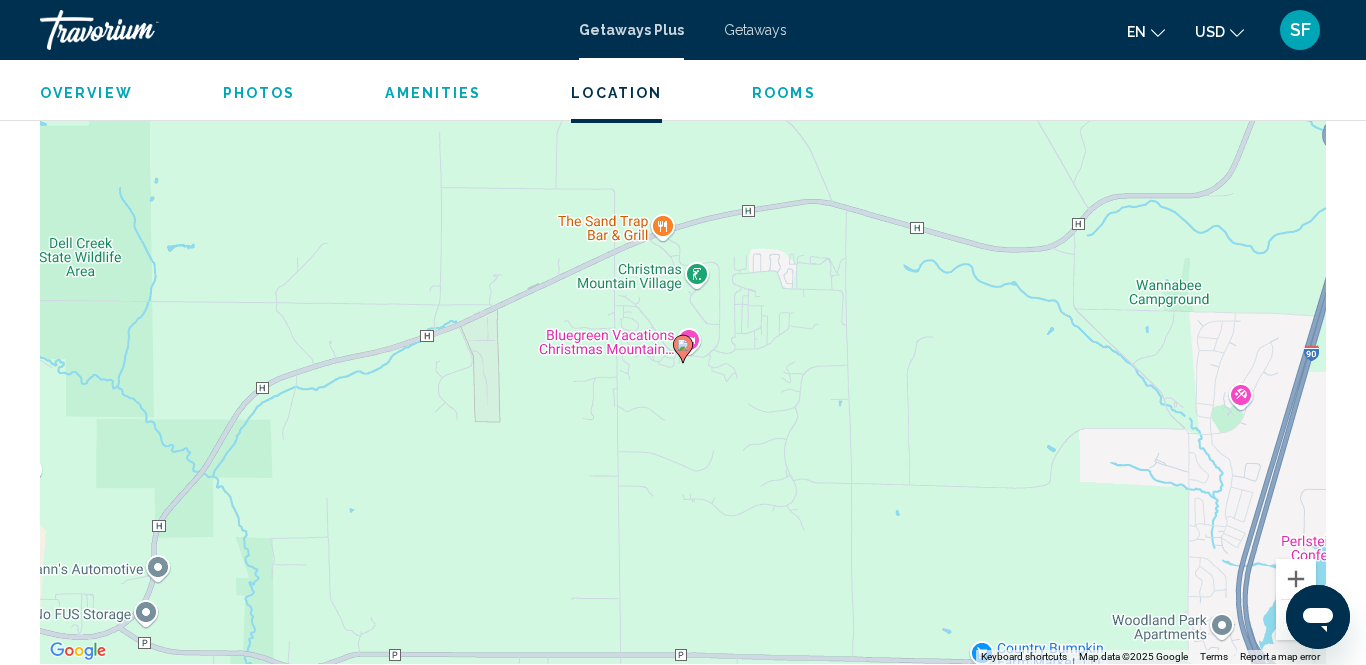 scroll, scrollTop: 3279, scrollLeft: 0, axis: vertical 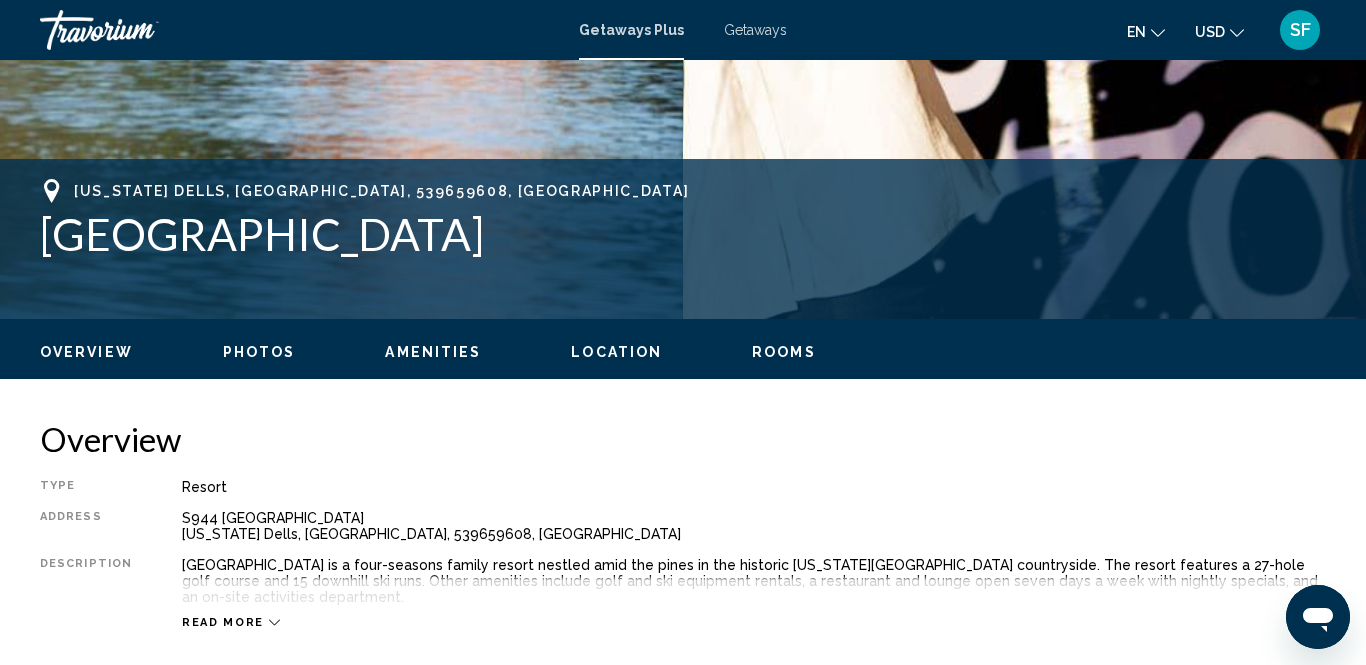 click on "Rooms" at bounding box center [784, 352] 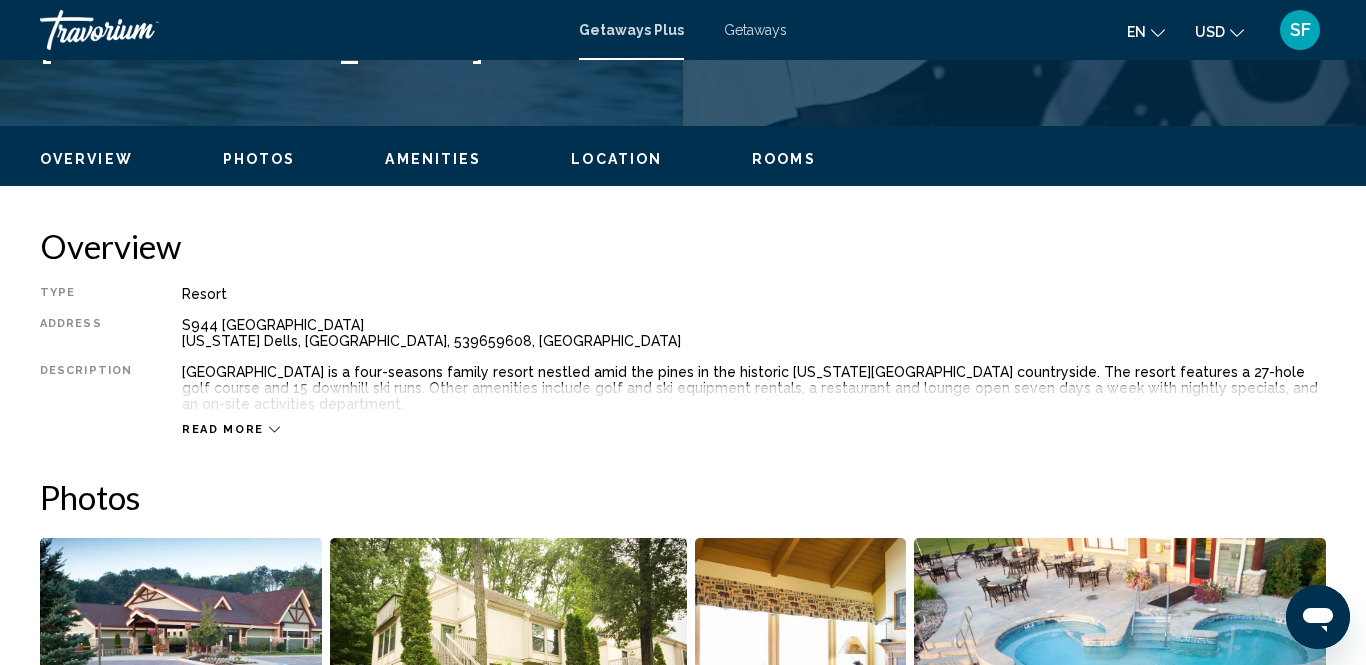scroll, scrollTop: 0, scrollLeft: 0, axis: both 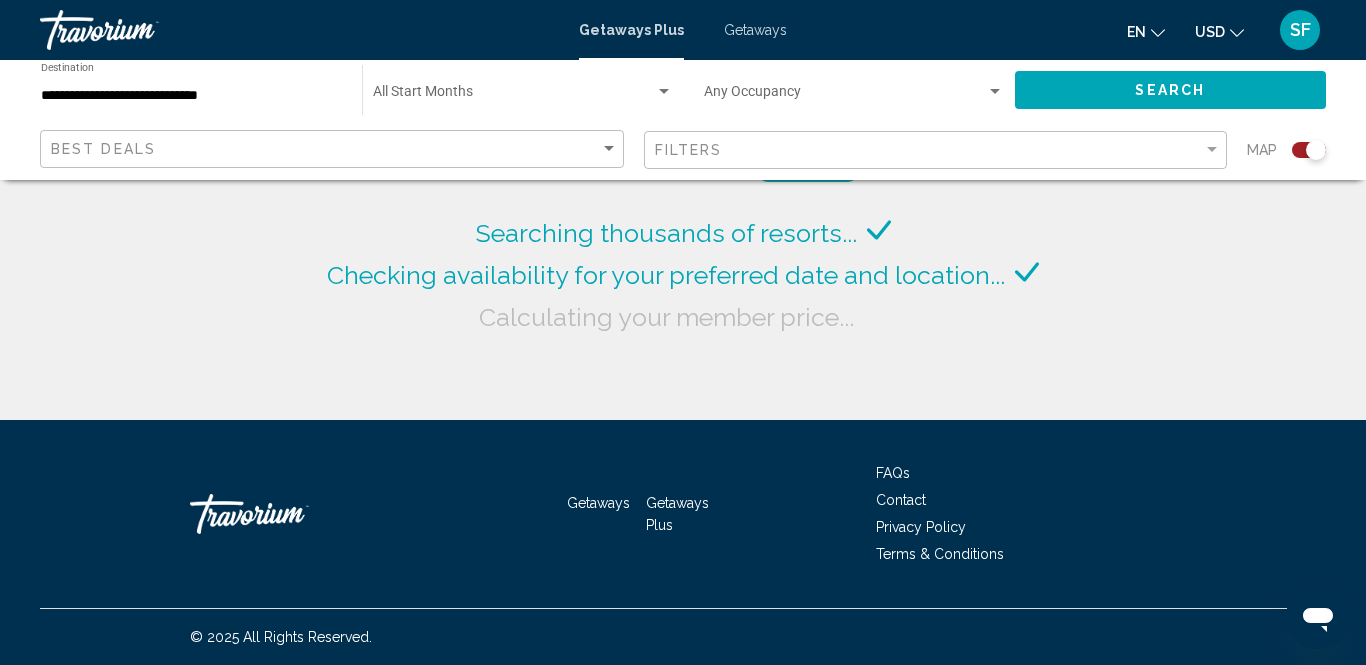 click at bounding box center (664, 91) 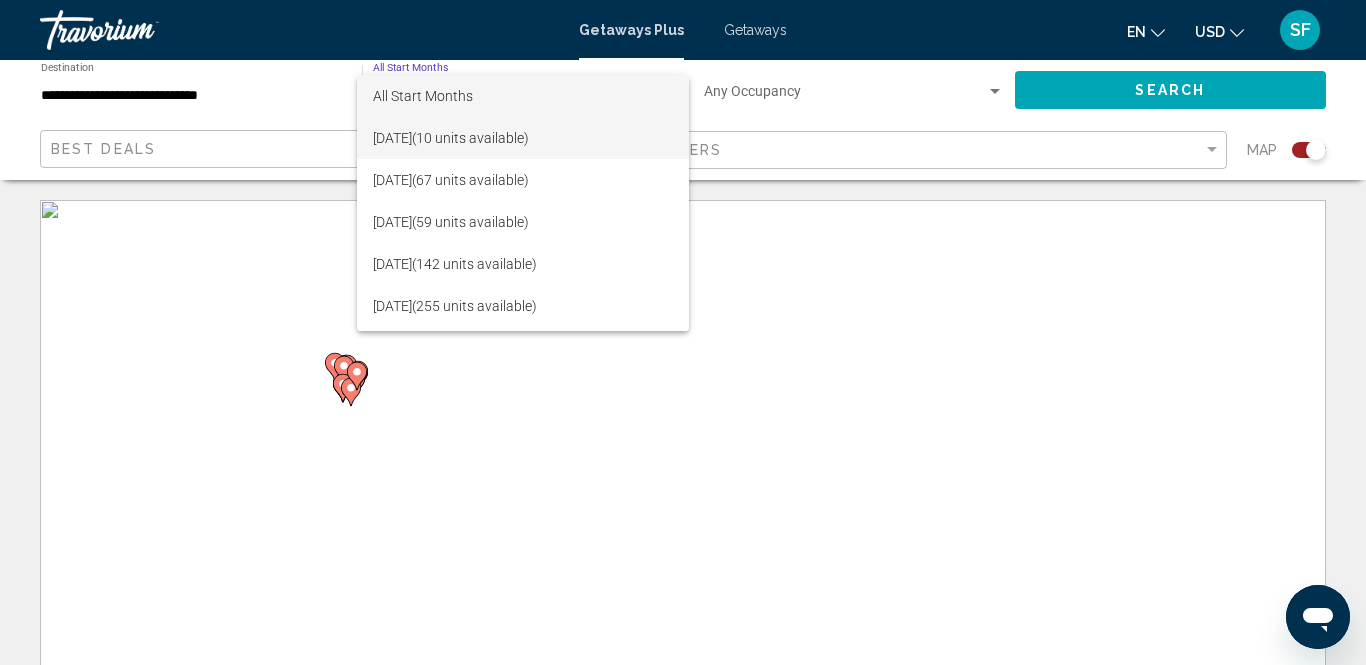 click on "[DATE]  (10 units available)" at bounding box center (523, 138) 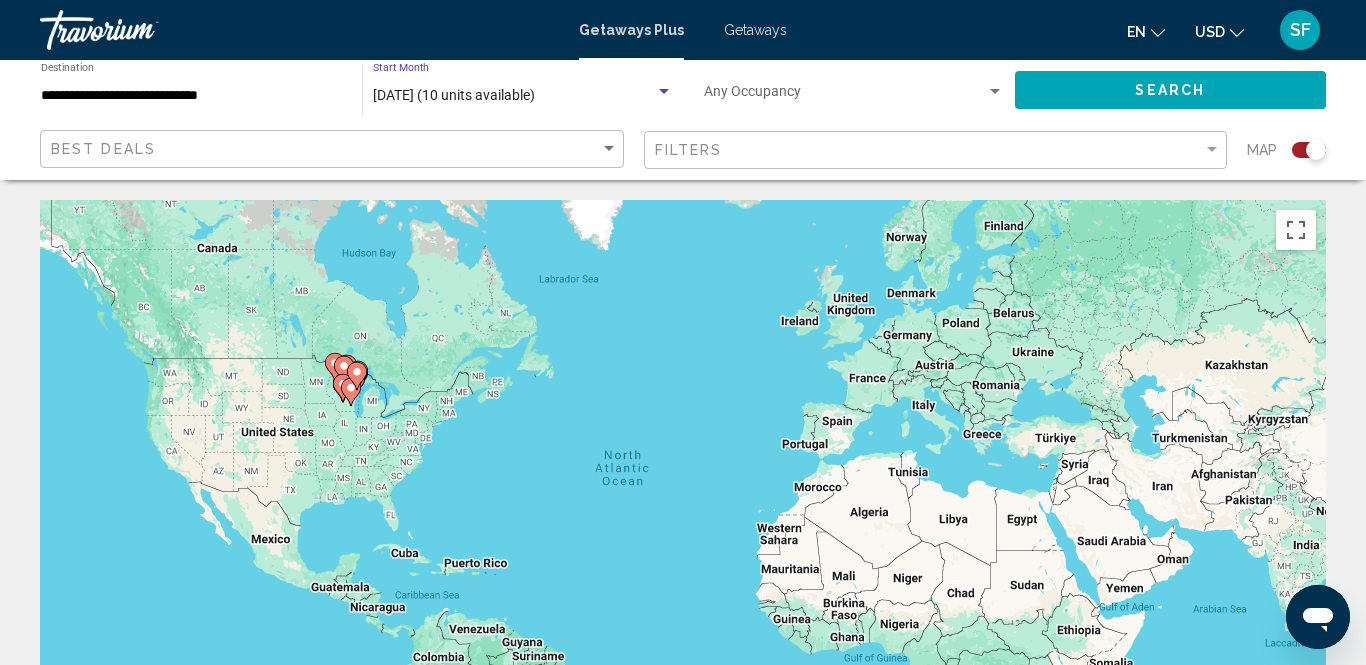 click on "Search" 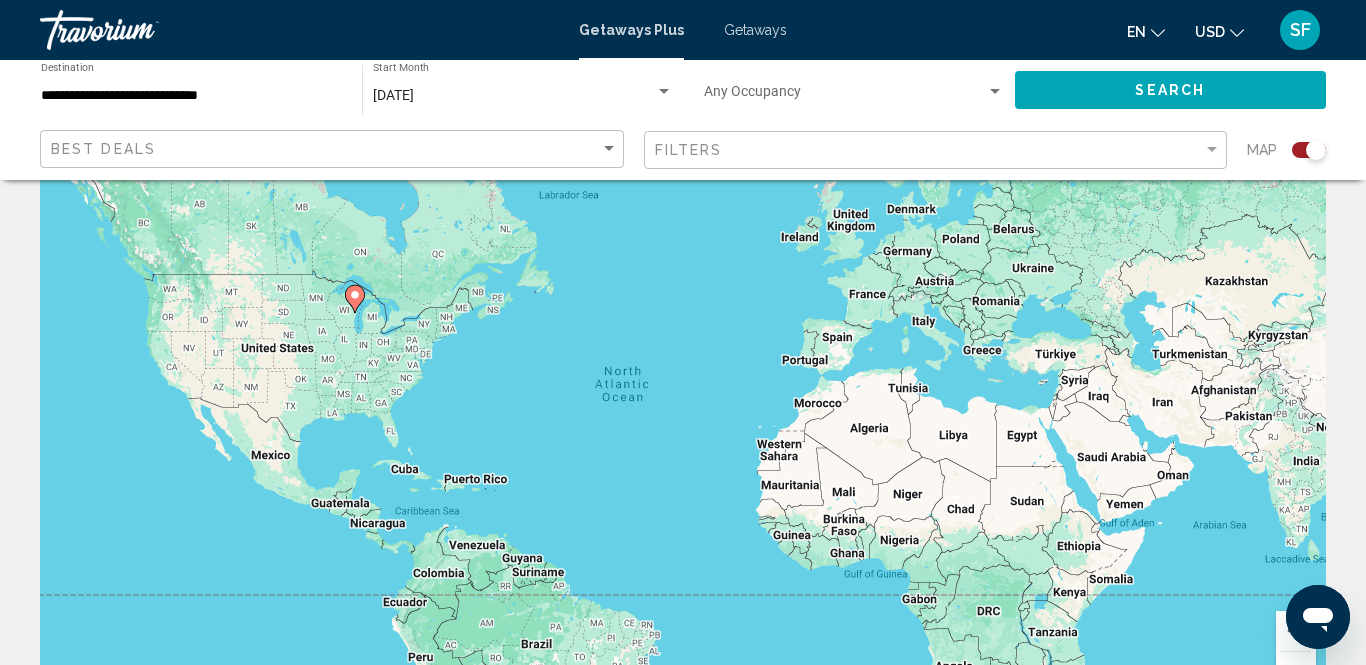 scroll, scrollTop: 0, scrollLeft: 0, axis: both 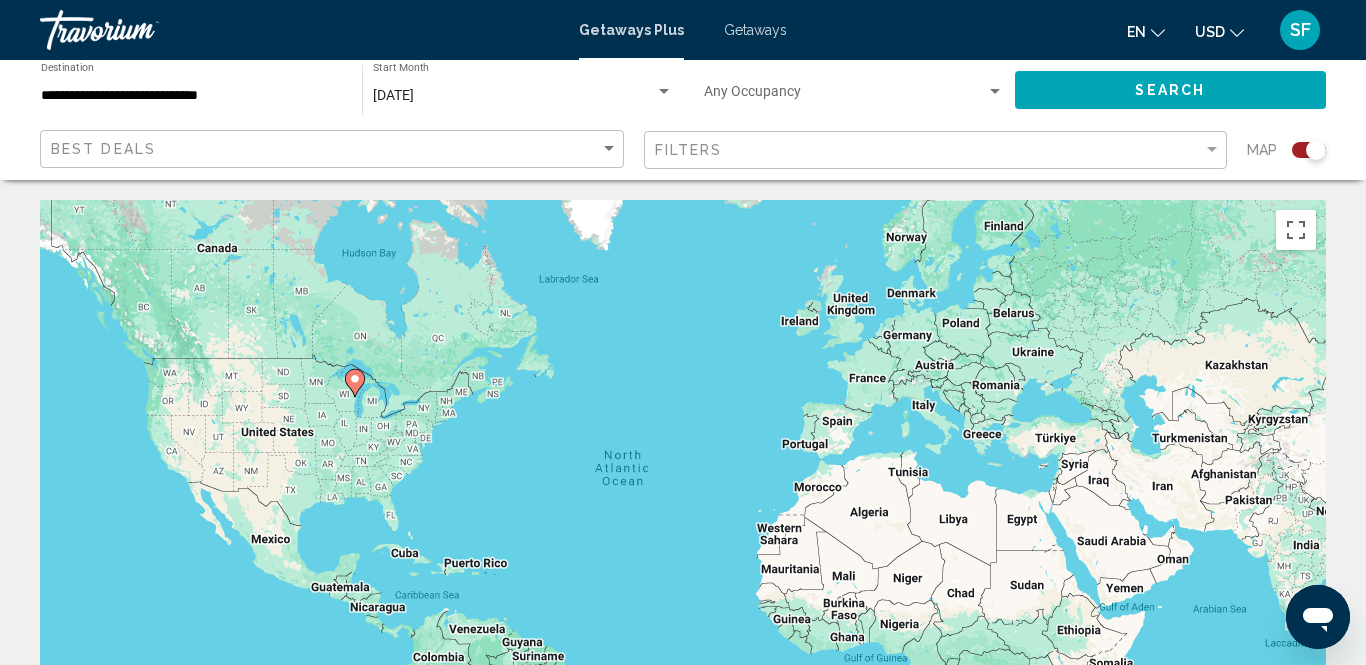 click on "Getaways" at bounding box center (755, 30) 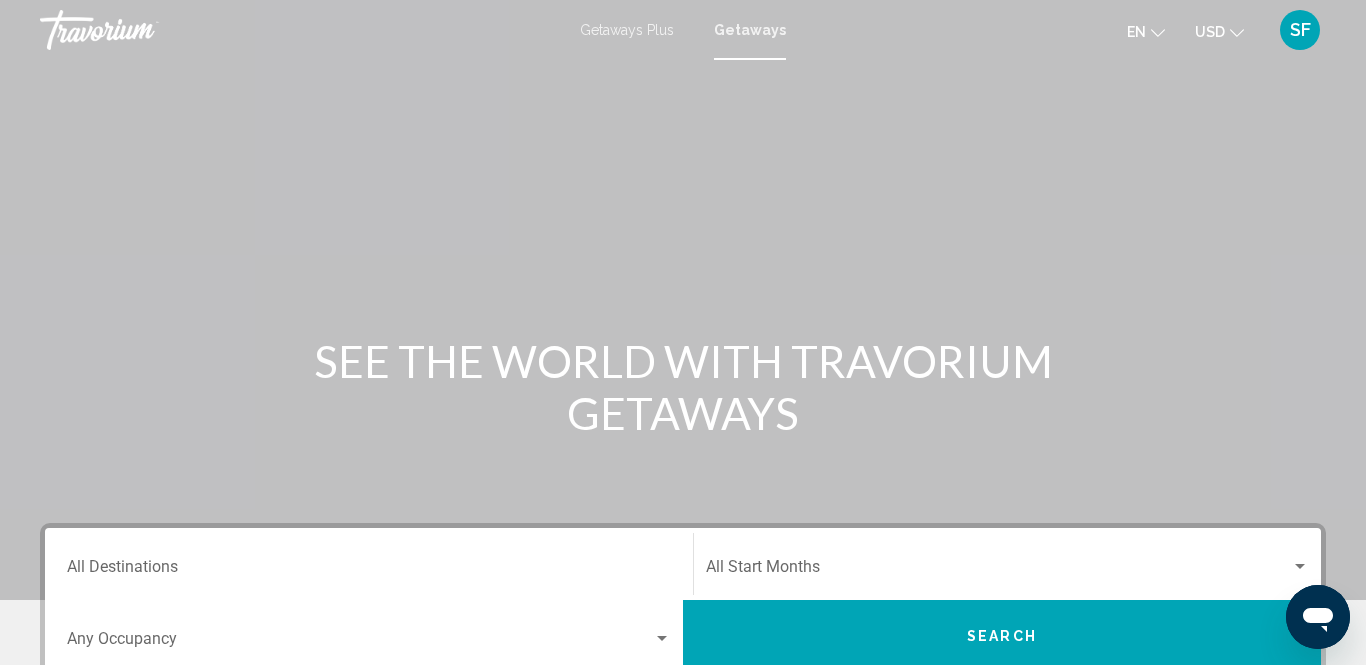 click on "Getaways" at bounding box center [750, 30] 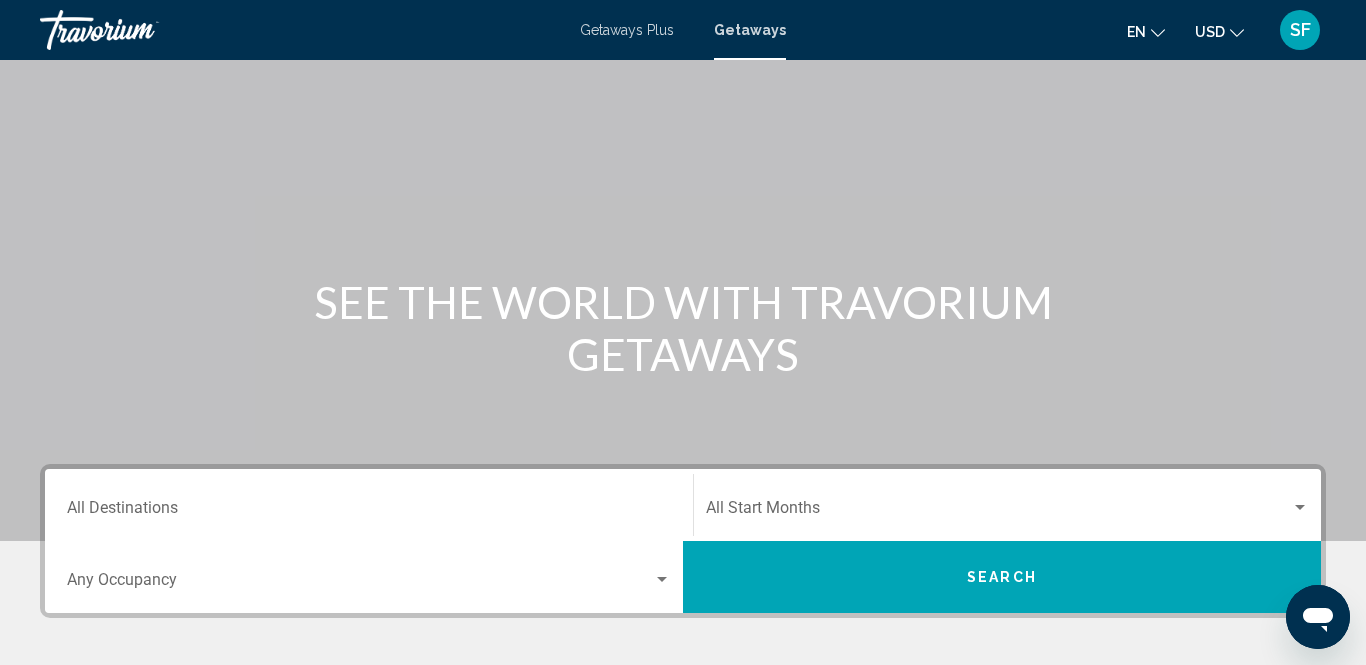 click on "Destination All Destinations" at bounding box center [369, 505] 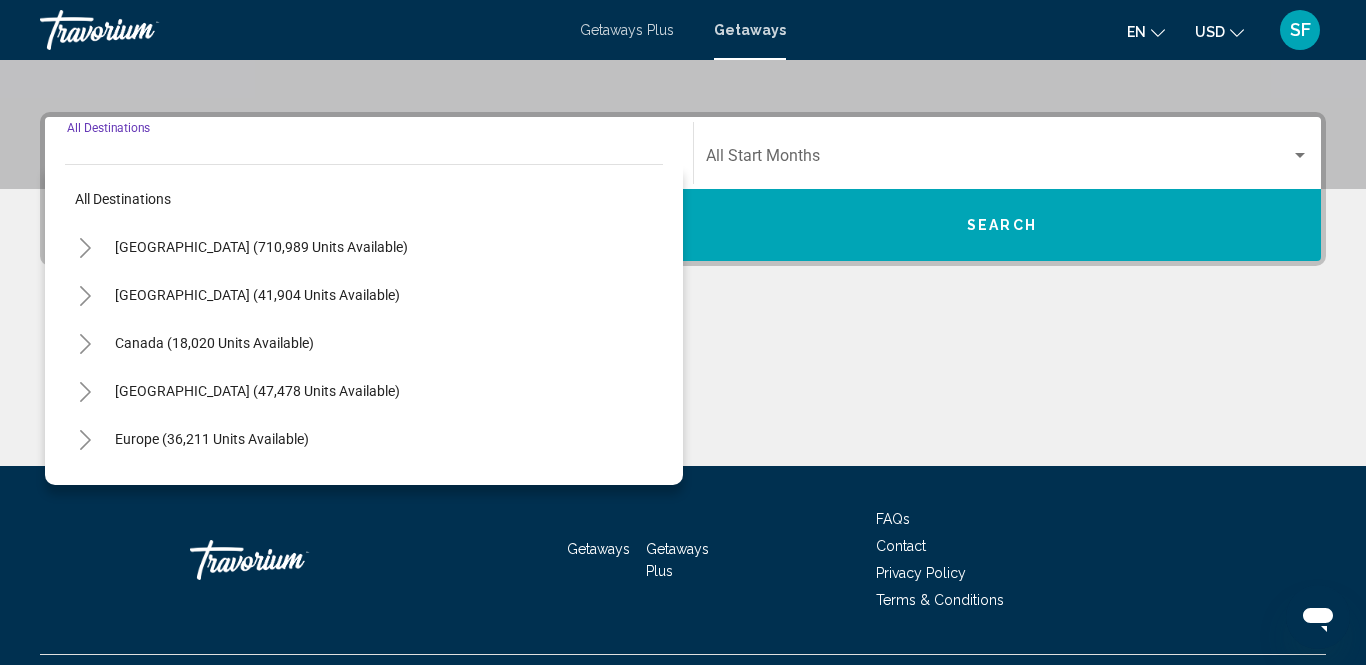 scroll, scrollTop: 457, scrollLeft: 0, axis: vertical 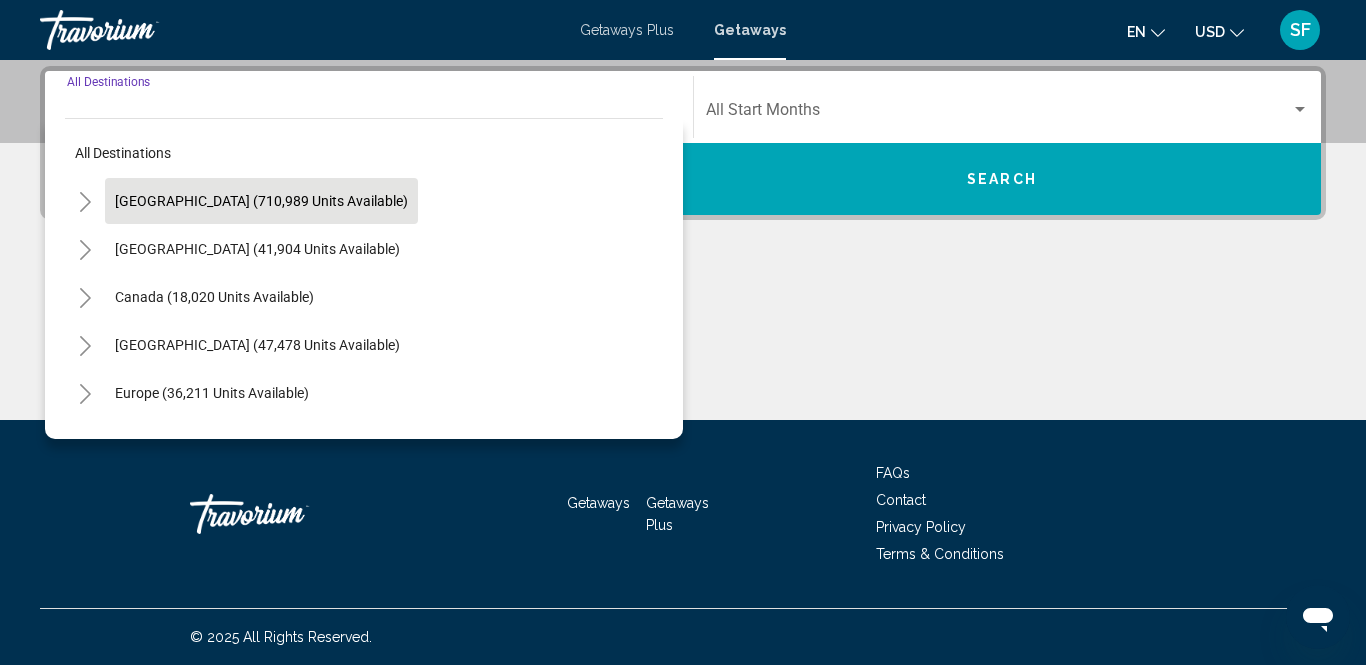 click on "[GEOGRAPHIC_DATA] (710,989 units available)" at bounding box center (257, 249) 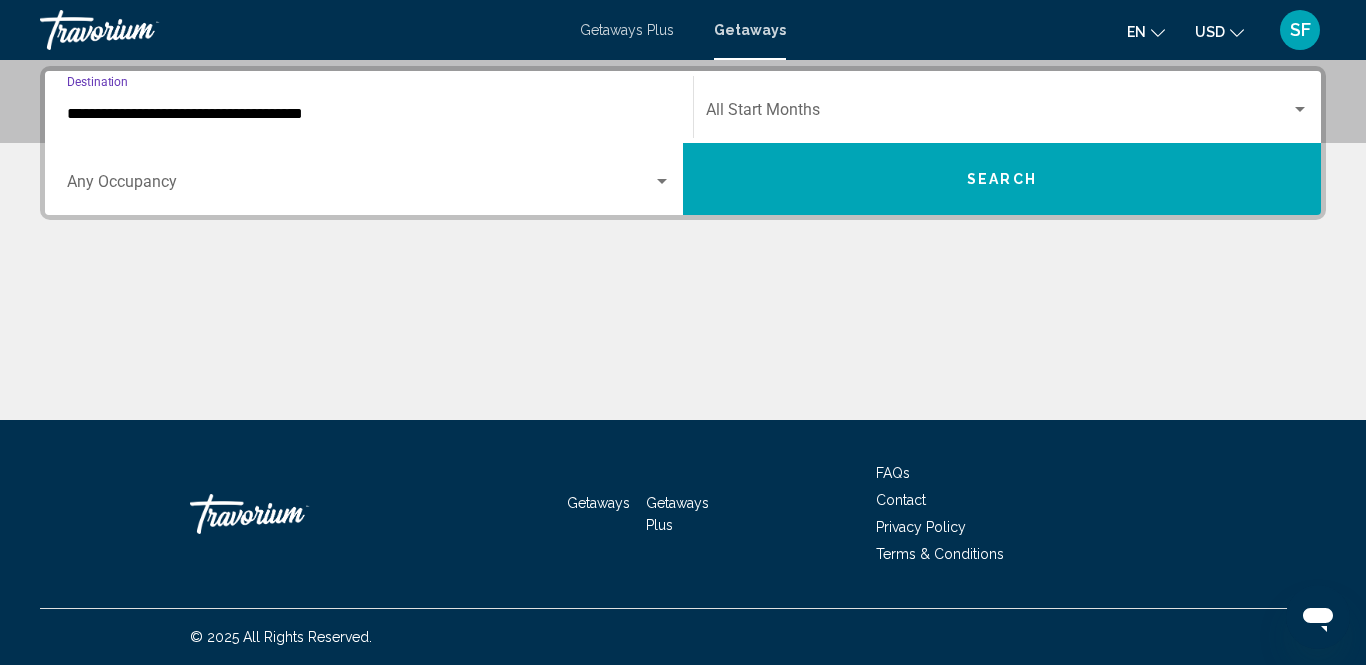 click on "Start Month All Start Months" 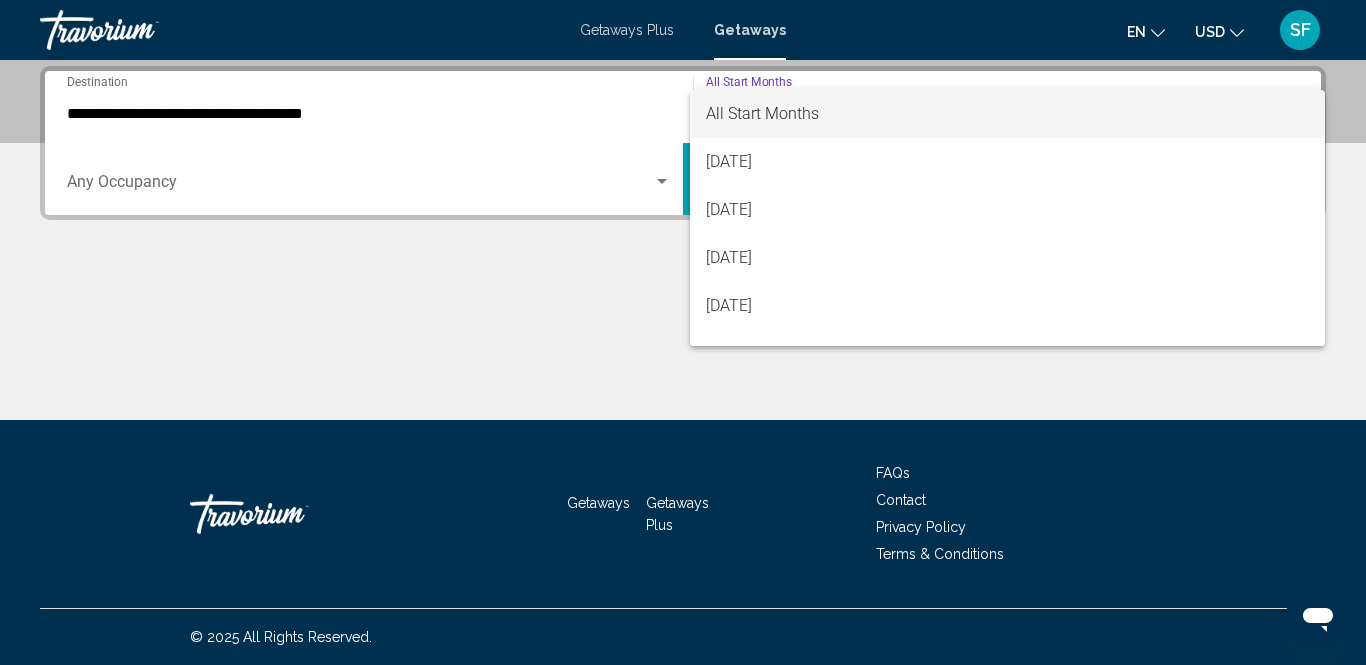 click at bounding box center (683, 332) 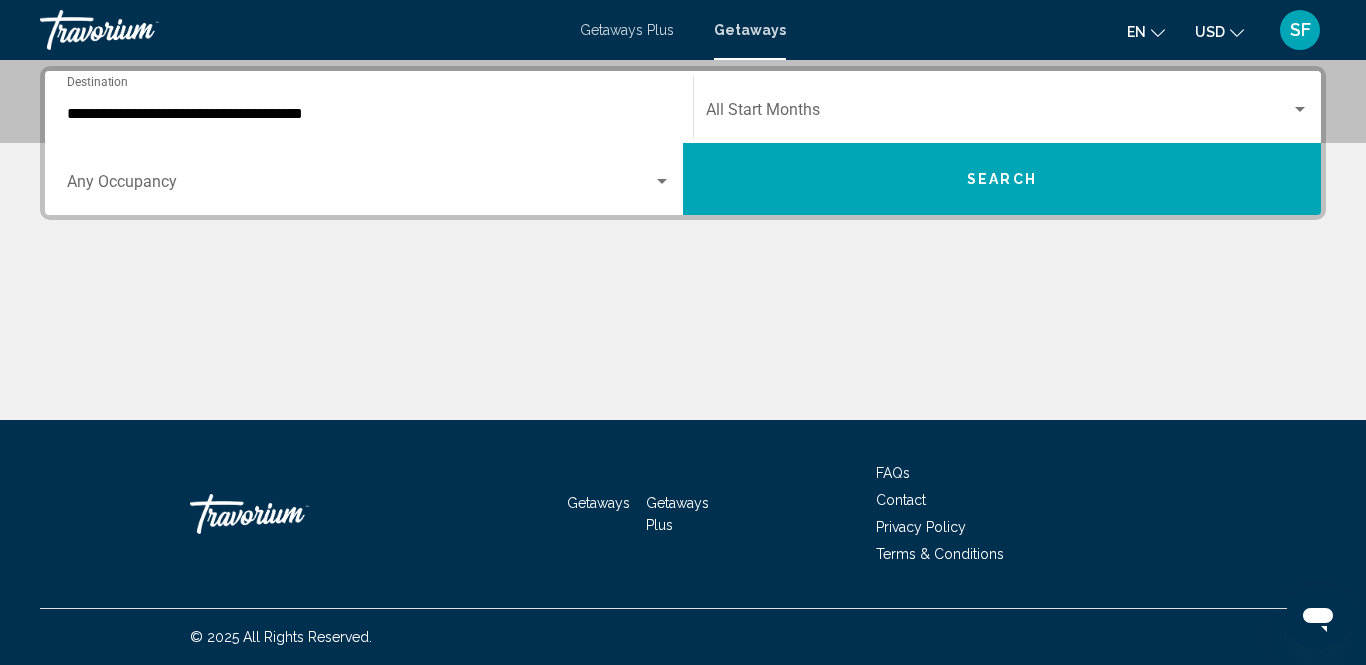 click on "**********" at bounding box center [369, 114] 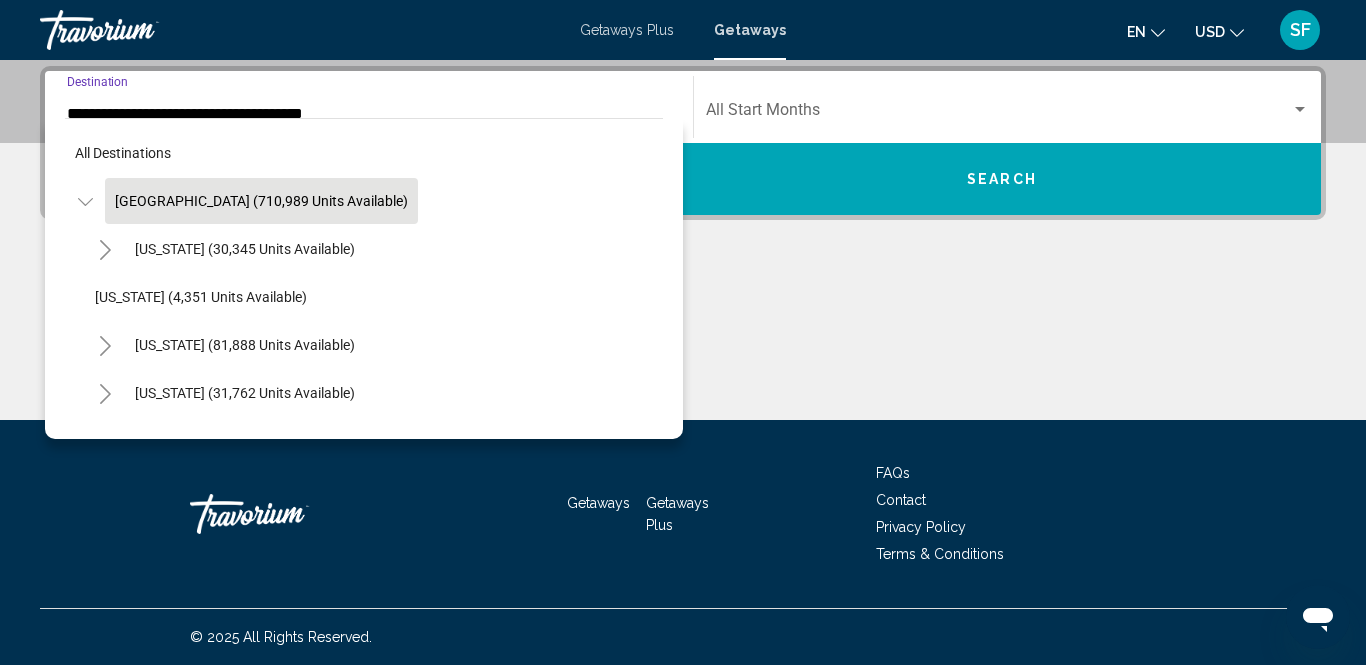 scroll, scrollTop: 325, scrollLeft: 0, axis: vertical 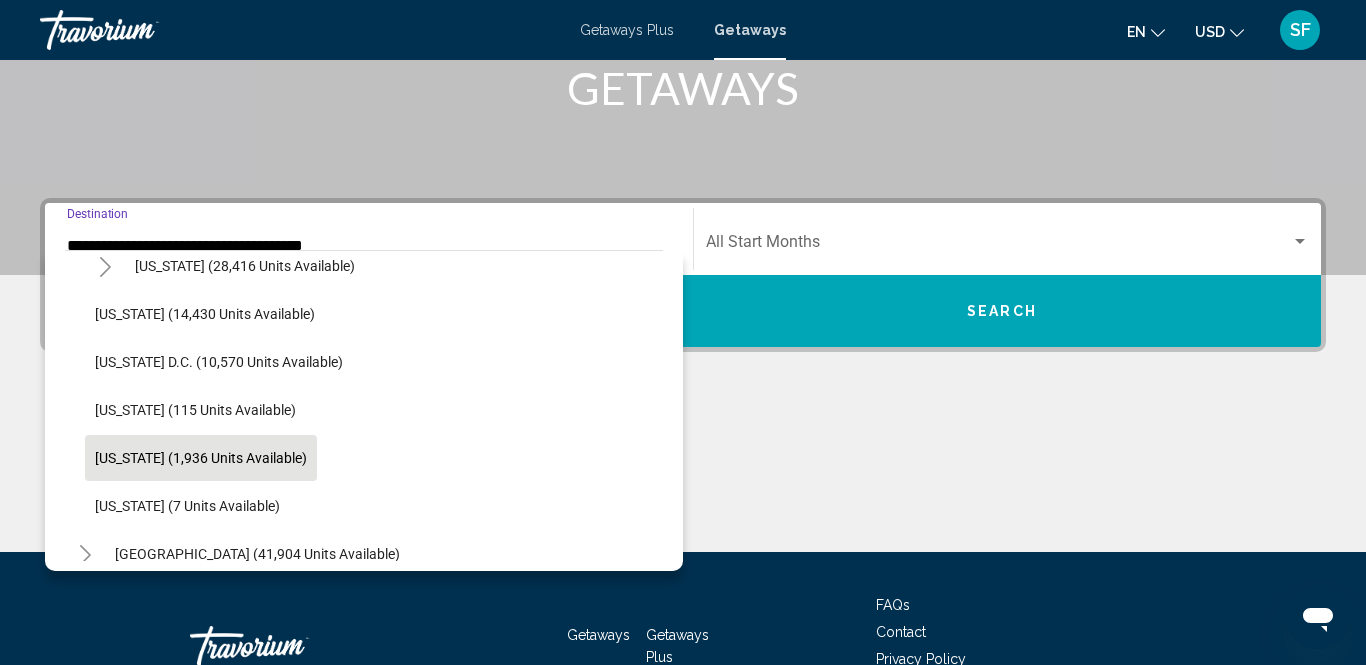 click on "[US_STATE] (1,936 units available)" 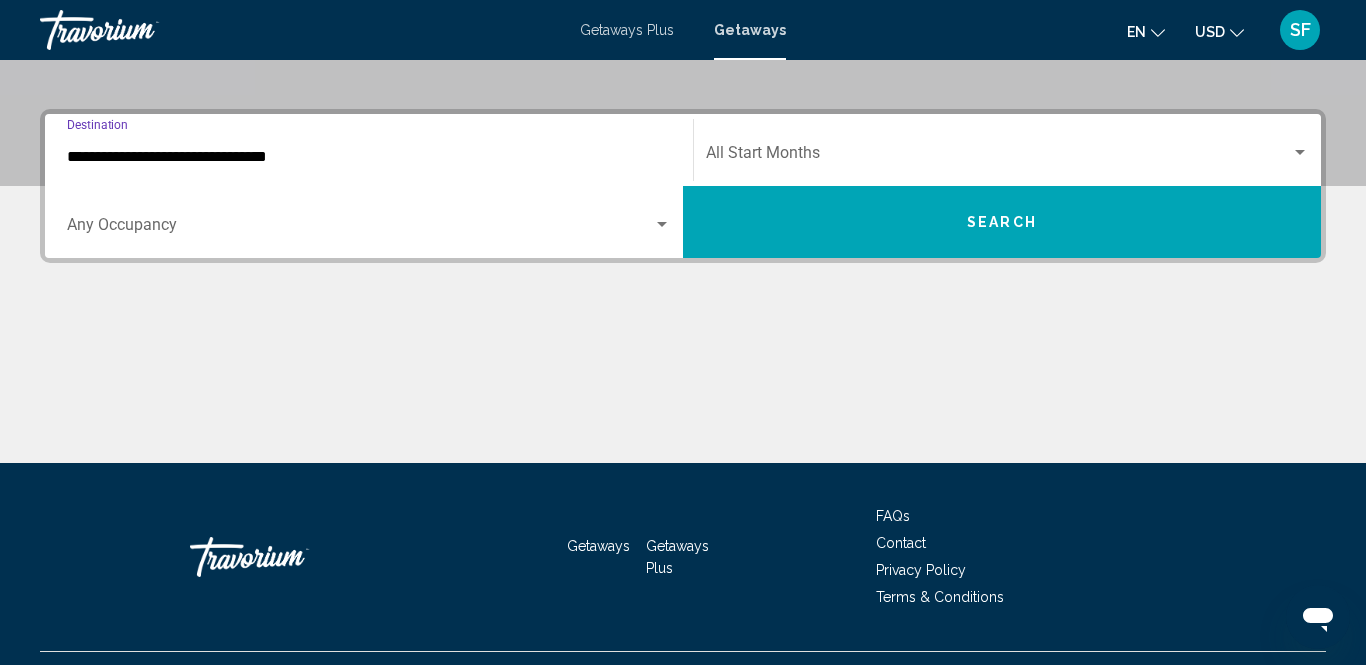 scroll, scrollTop: 457, scrollLeft: 0, axis: vertical 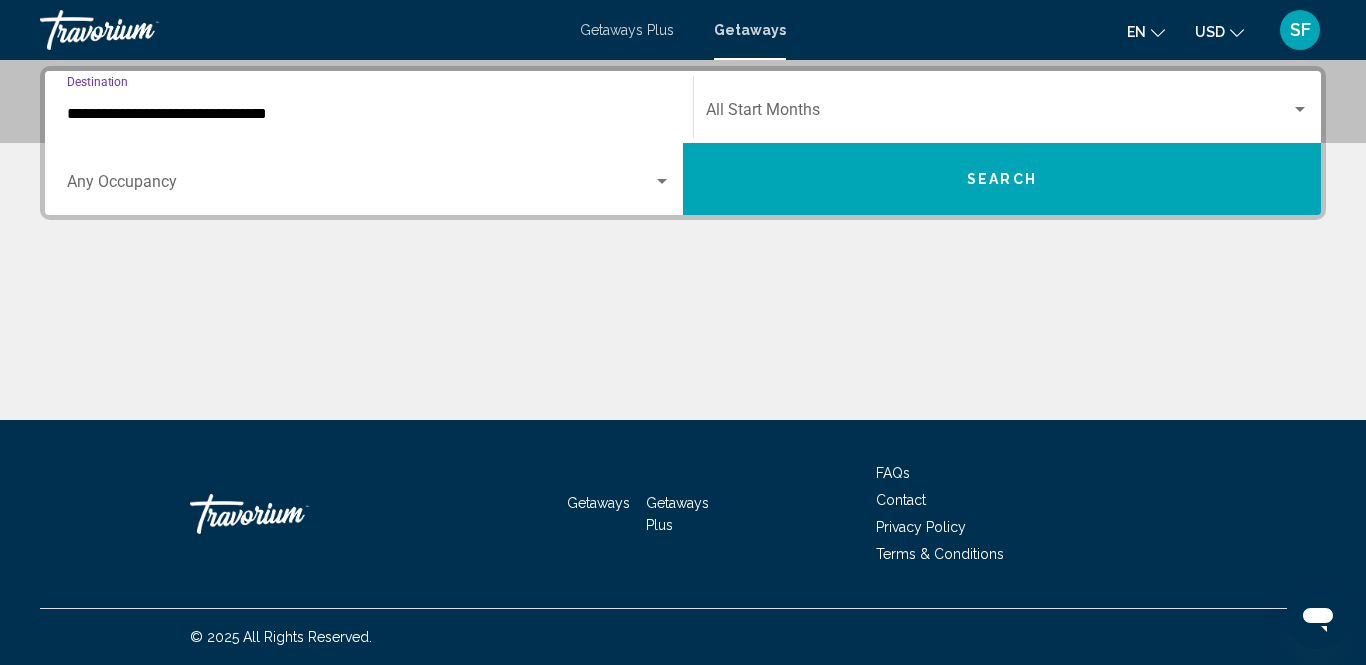click at bounding box center [998, 114] 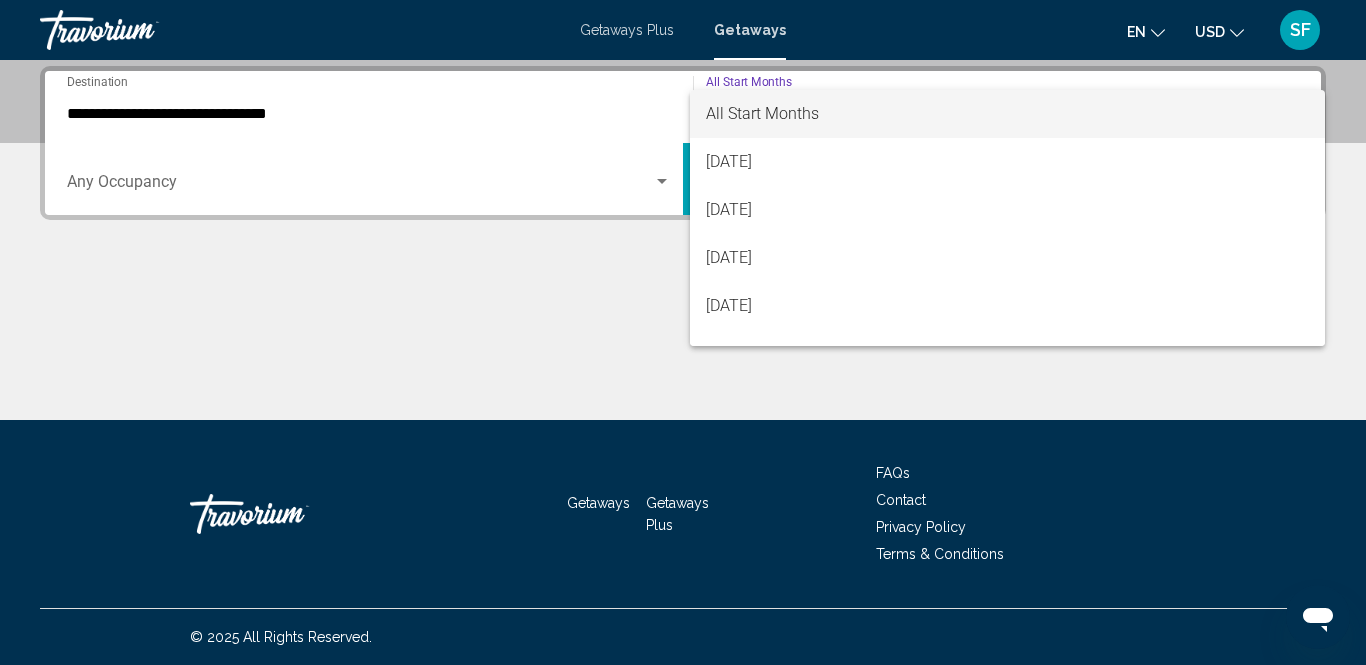 click on "All Start Months" at bounding box center (762, 113) 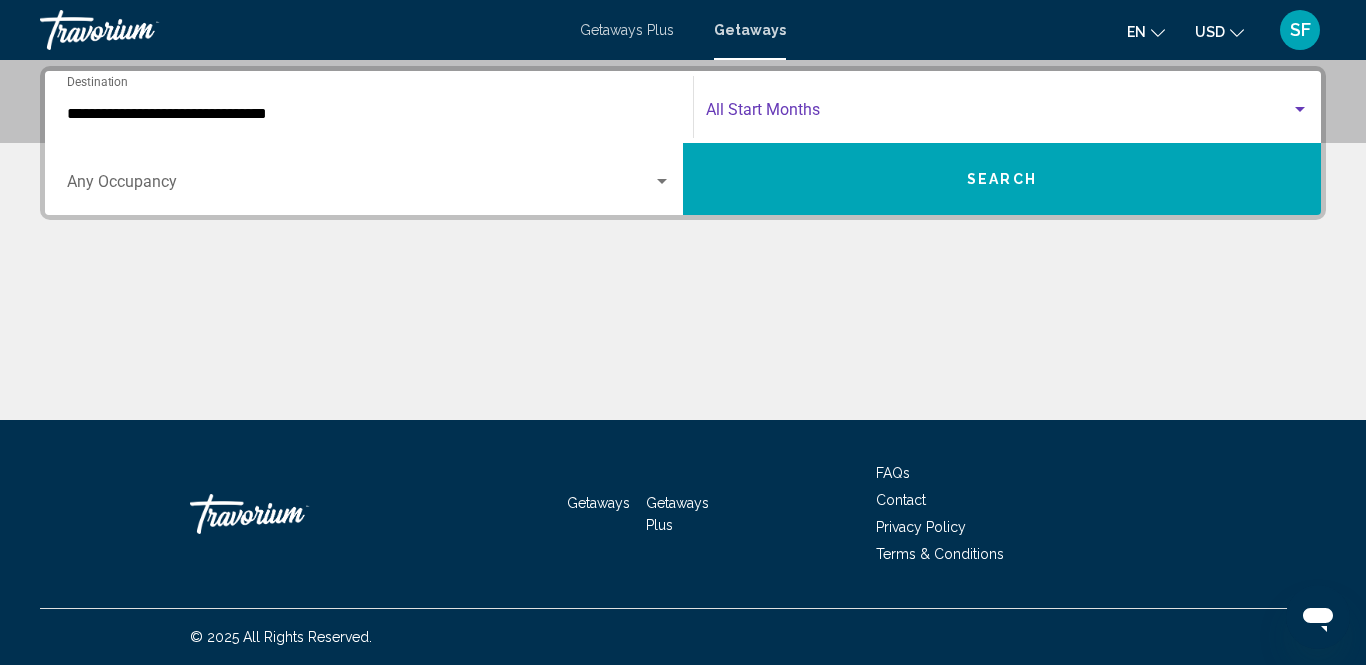 click at bounding box center [998, 114] 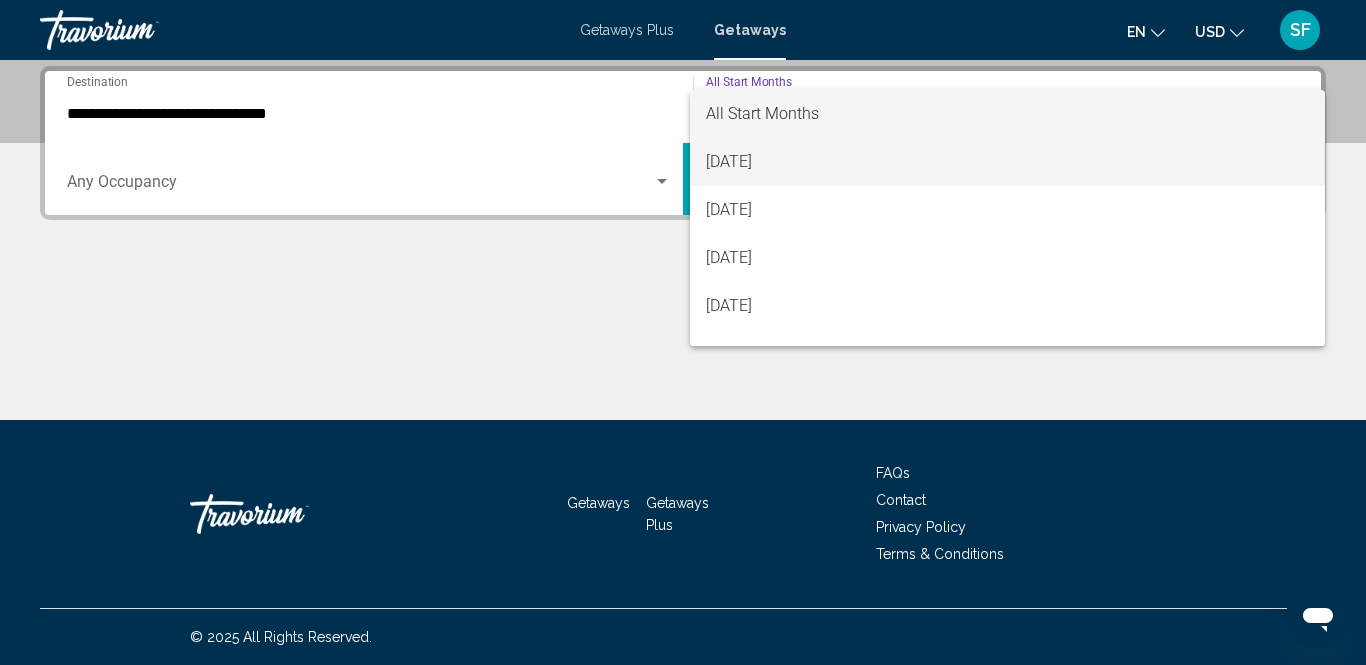 click on "[DATE]" at bounding box center [1007, 162] 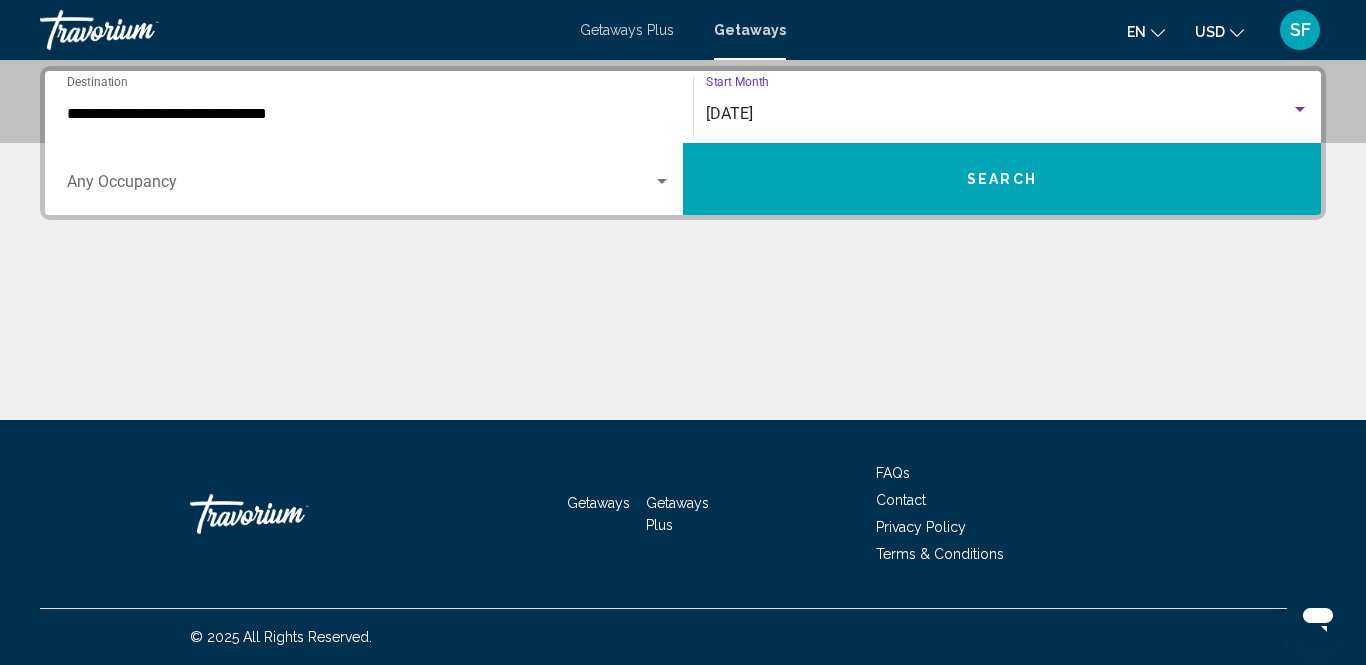 click on "Search" at bounding box center (1002, 179) 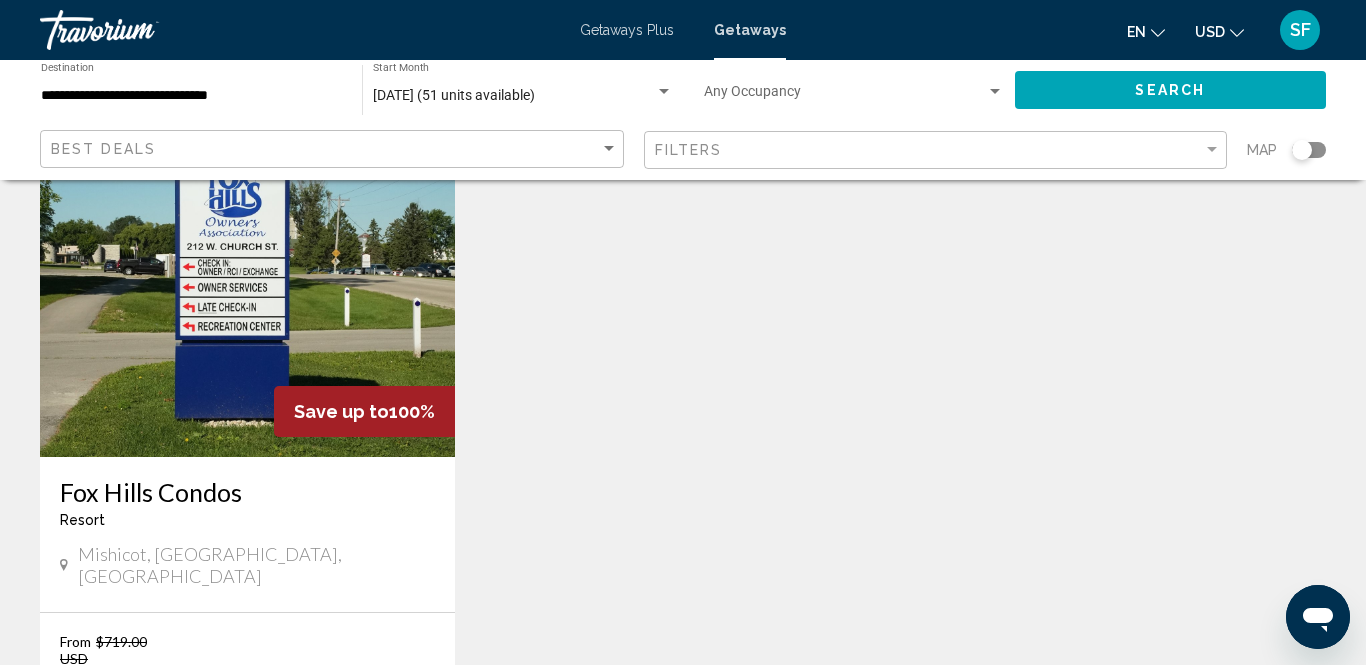 scroll, scrollTop: 0, scrollLeft: 0, axis: both 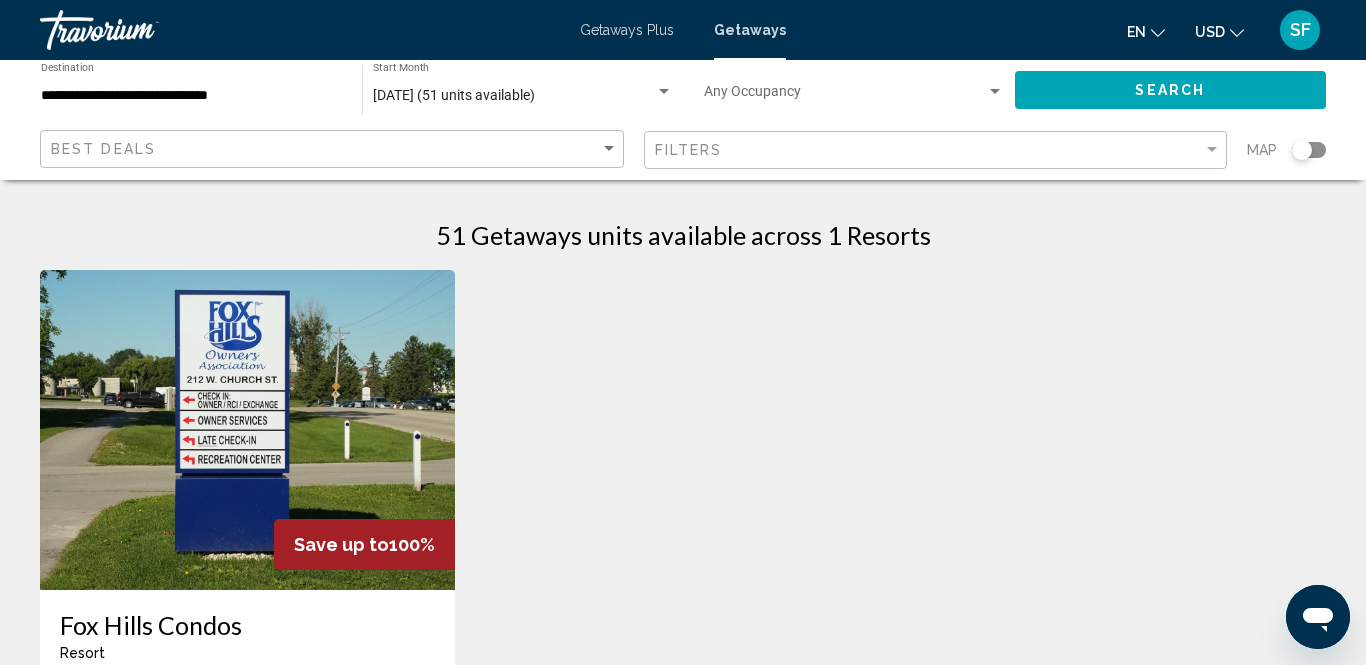 click on "**********" at bounding box center [191, 96] 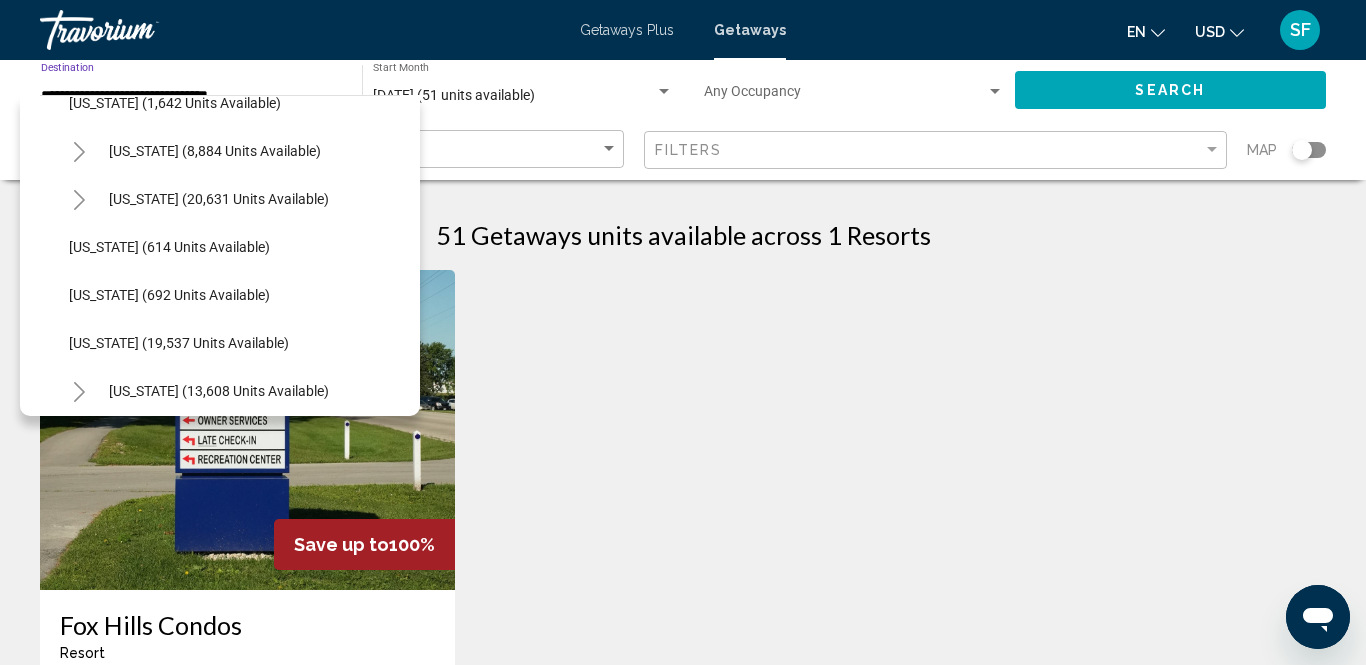 scroll, scrollTop: 1366, scrollLeft: 1, axis: both 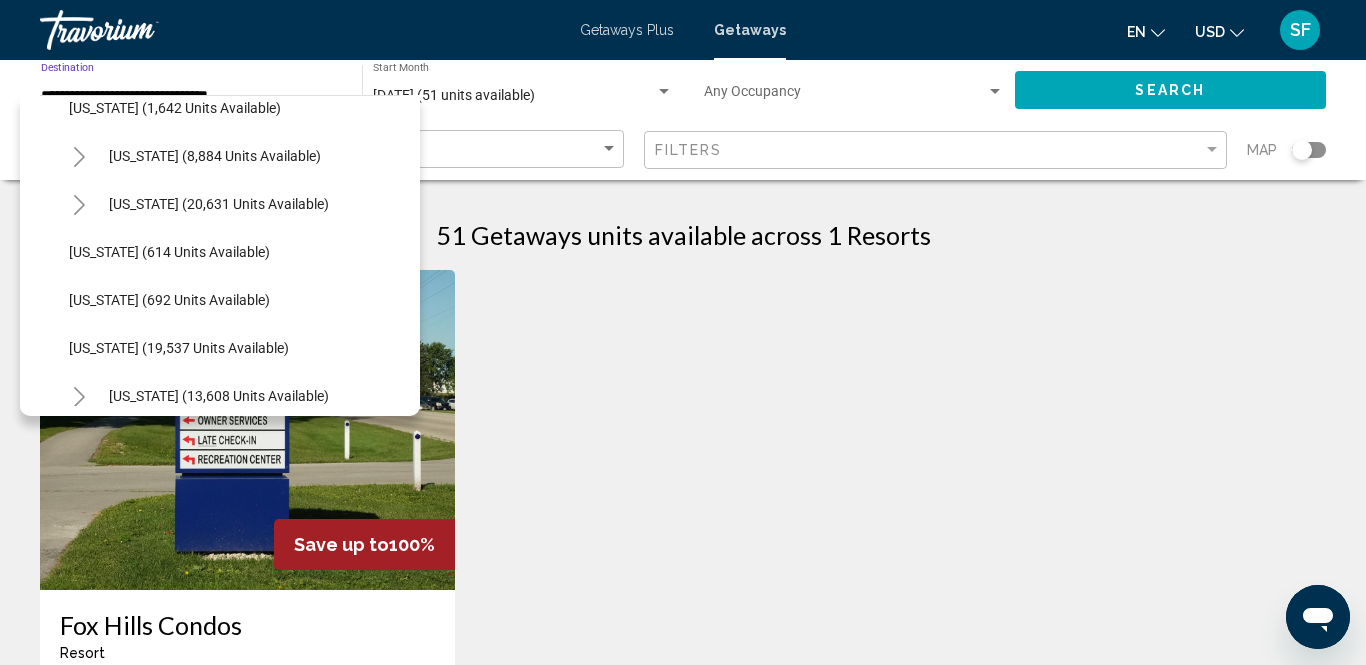 click on "[US_STATE] (614 units available)" 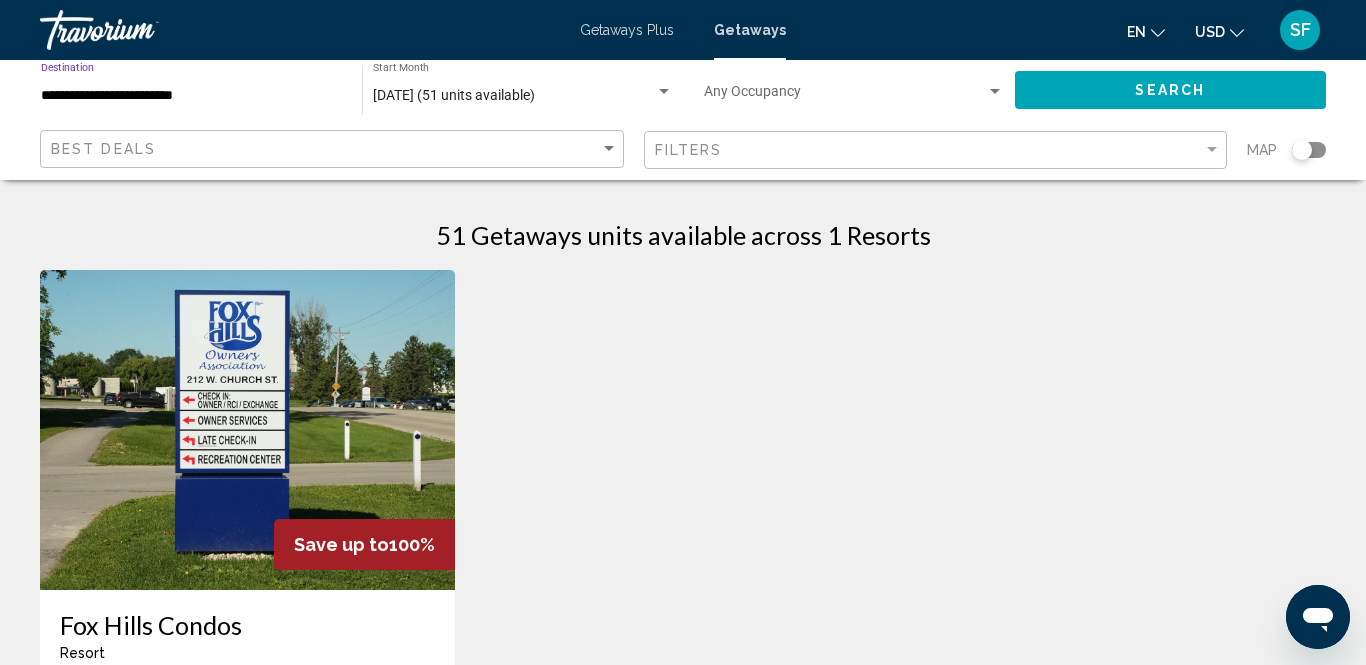 click on "Search" 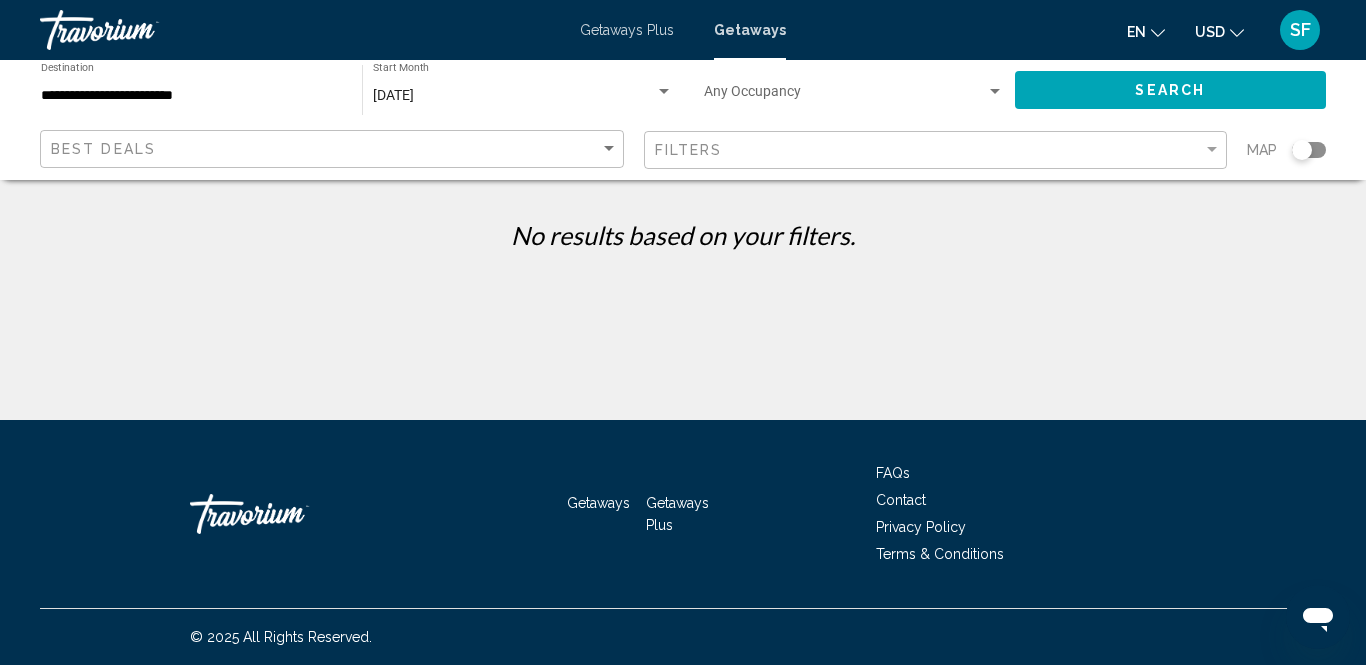 click on "Getaways Plus" at bounding box center [627, 30] 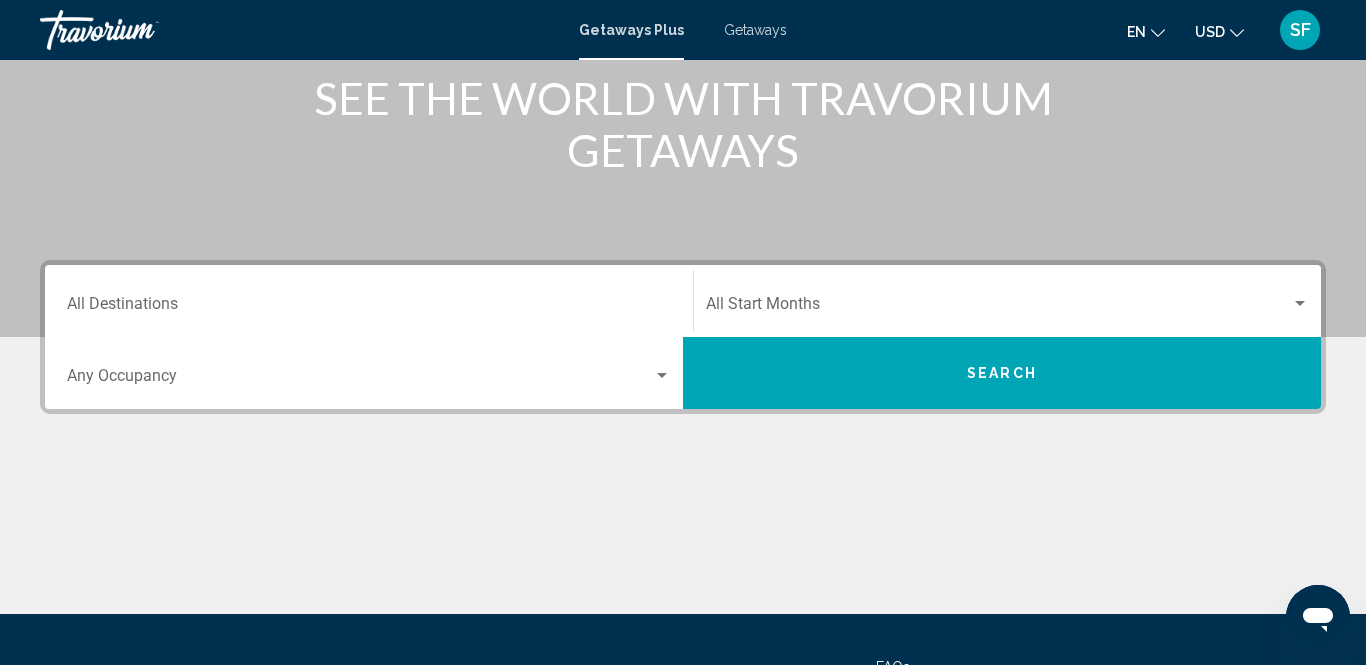 scroll, scrollTop: 296, scrollLeft: 0, axis: vertical 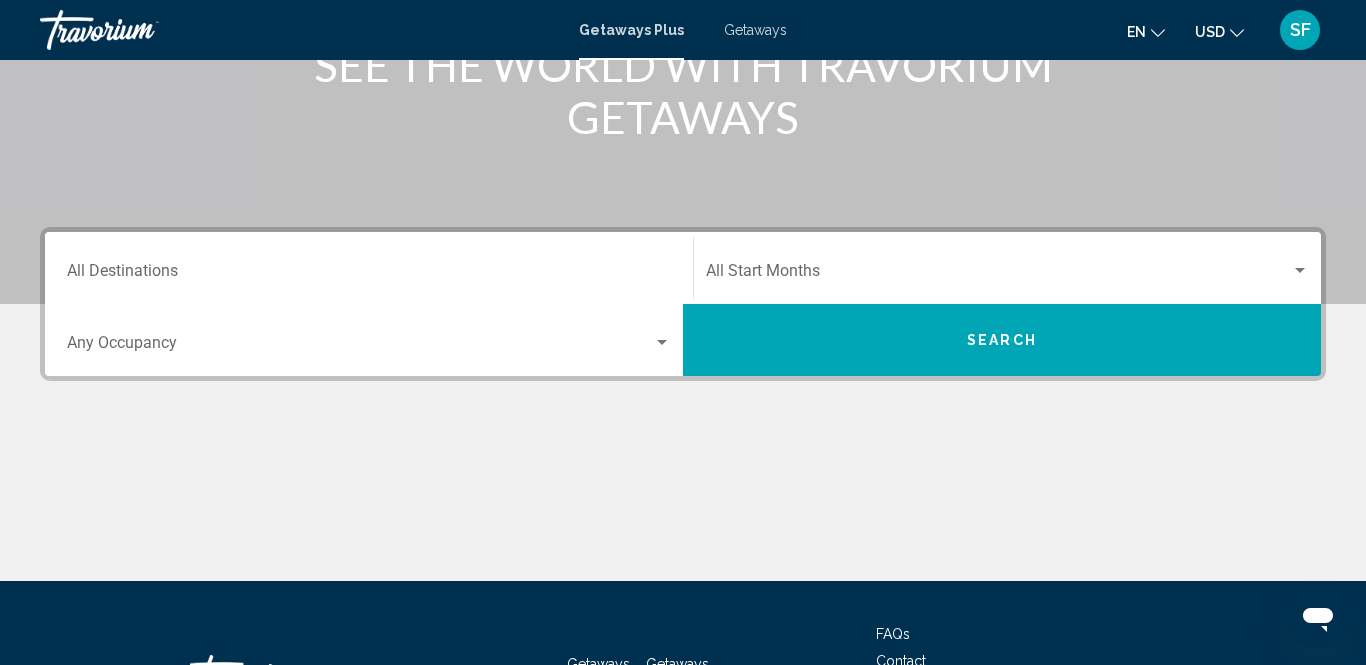 click on "Destination All Destinations" at bounding box center (369, 268) 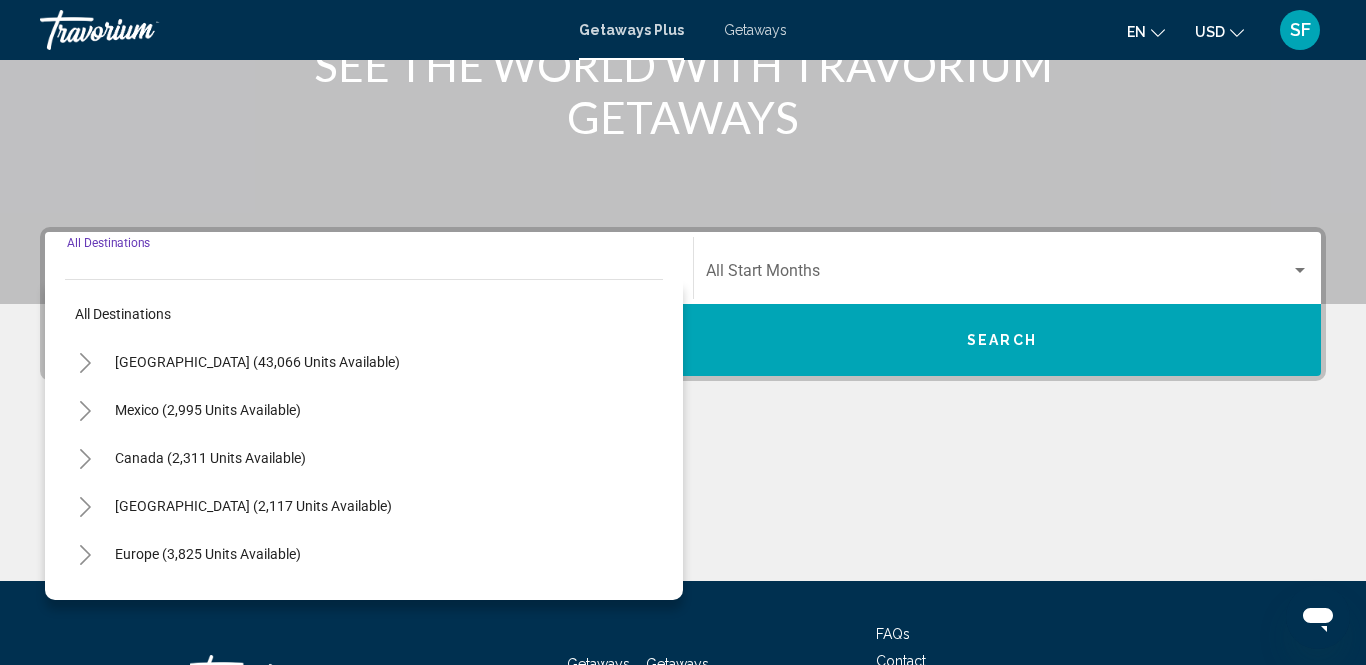 scroll, scrollTop: 457, scrollLeft: 0, axis: vertical 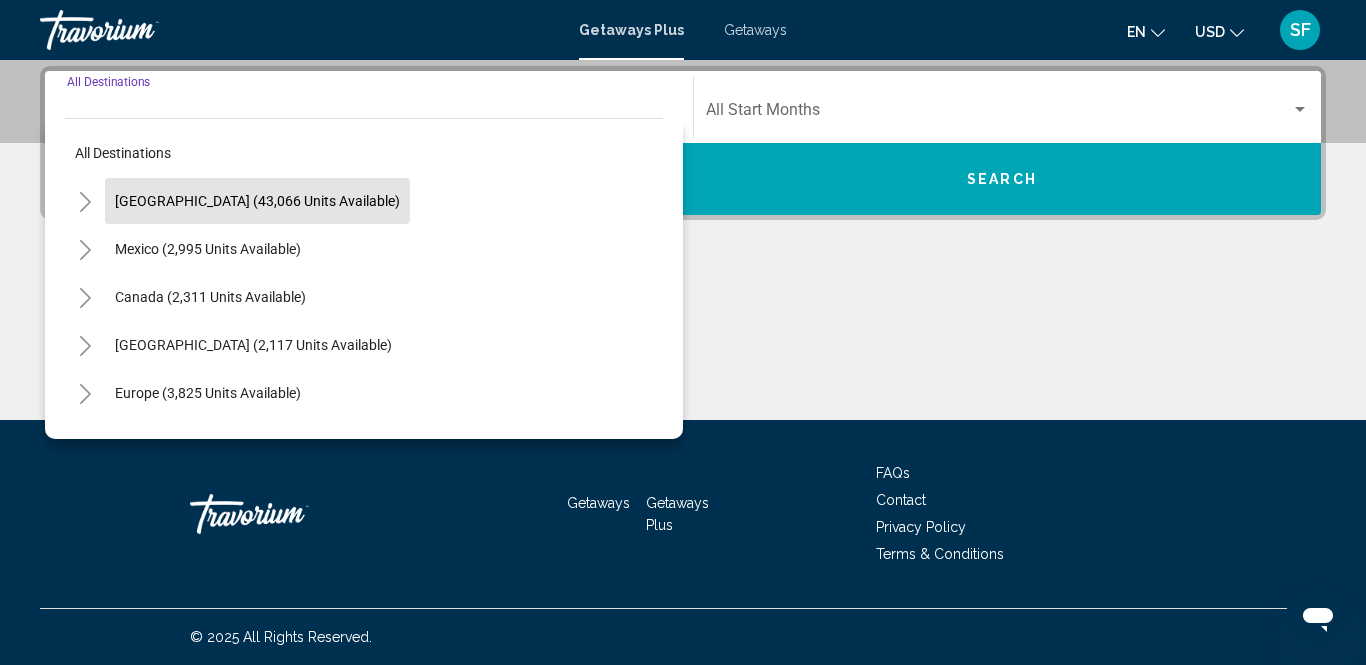 click on "[GEOGRAPHIC_DATA] (43,066 units available)" at bounding box center (208, 249) 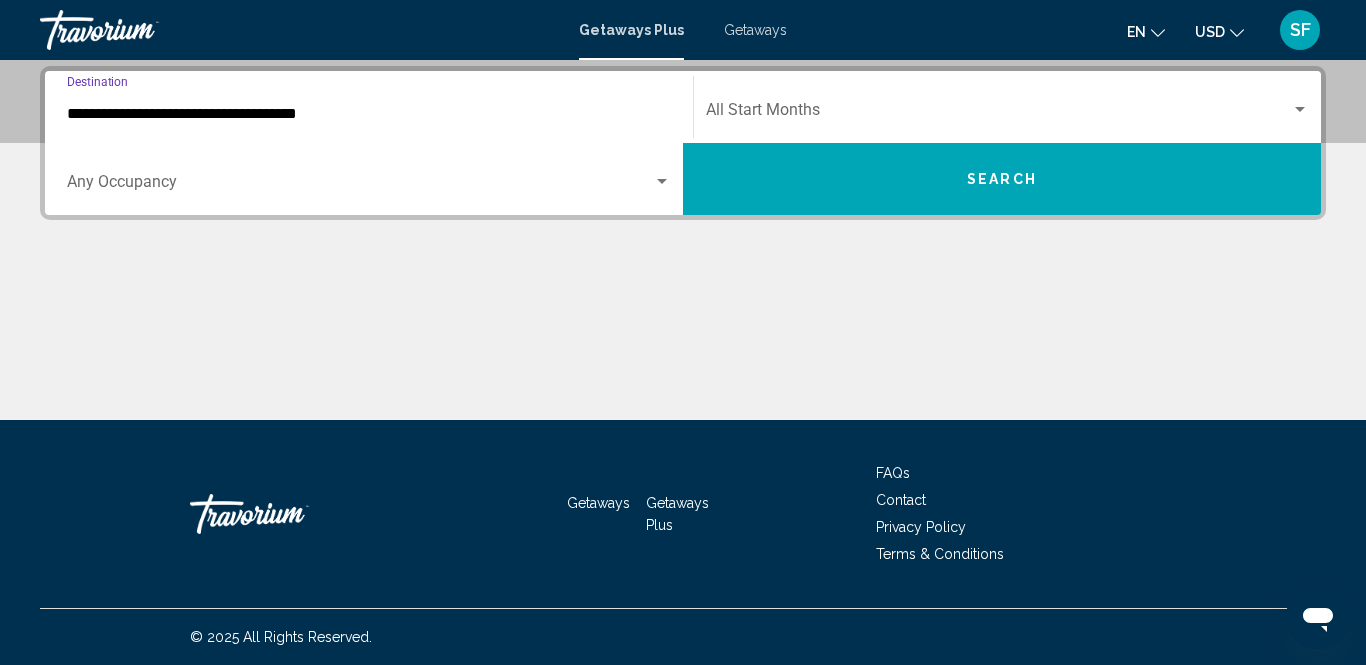 click on "**********" at bounding box center [369, 114] 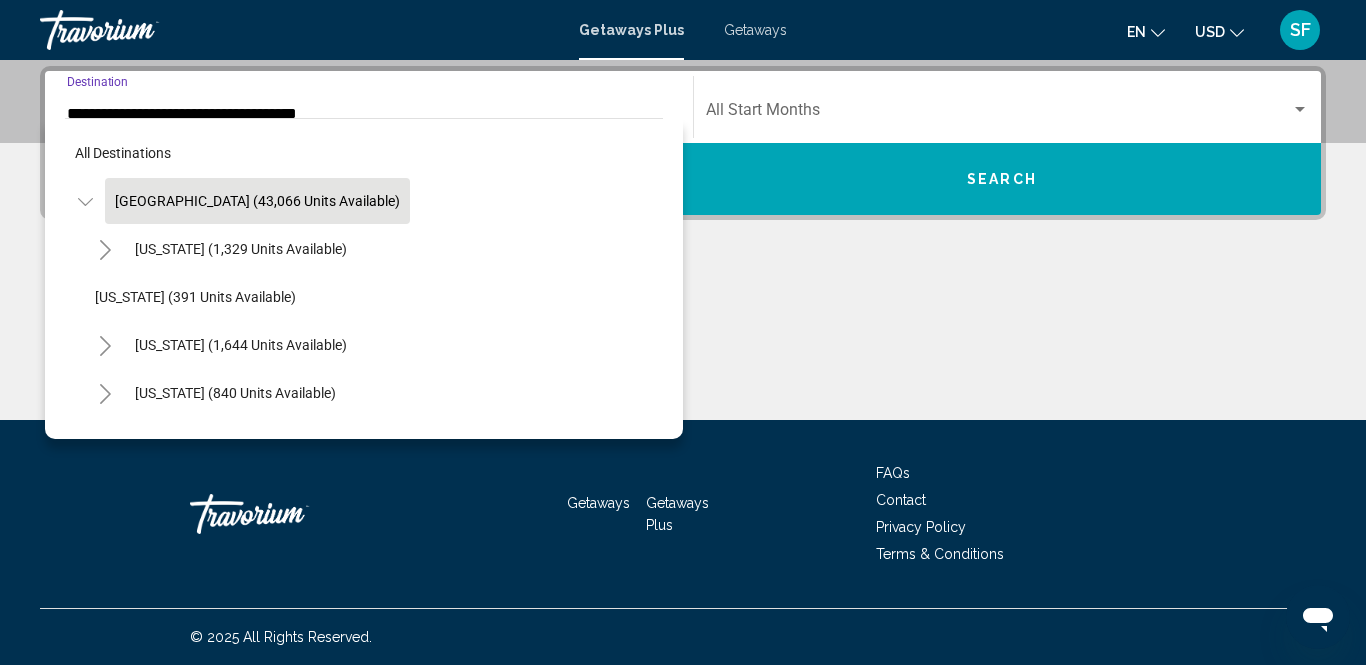 scroll, scrollTop: 325, scrollLeft: 0, axis: vertical 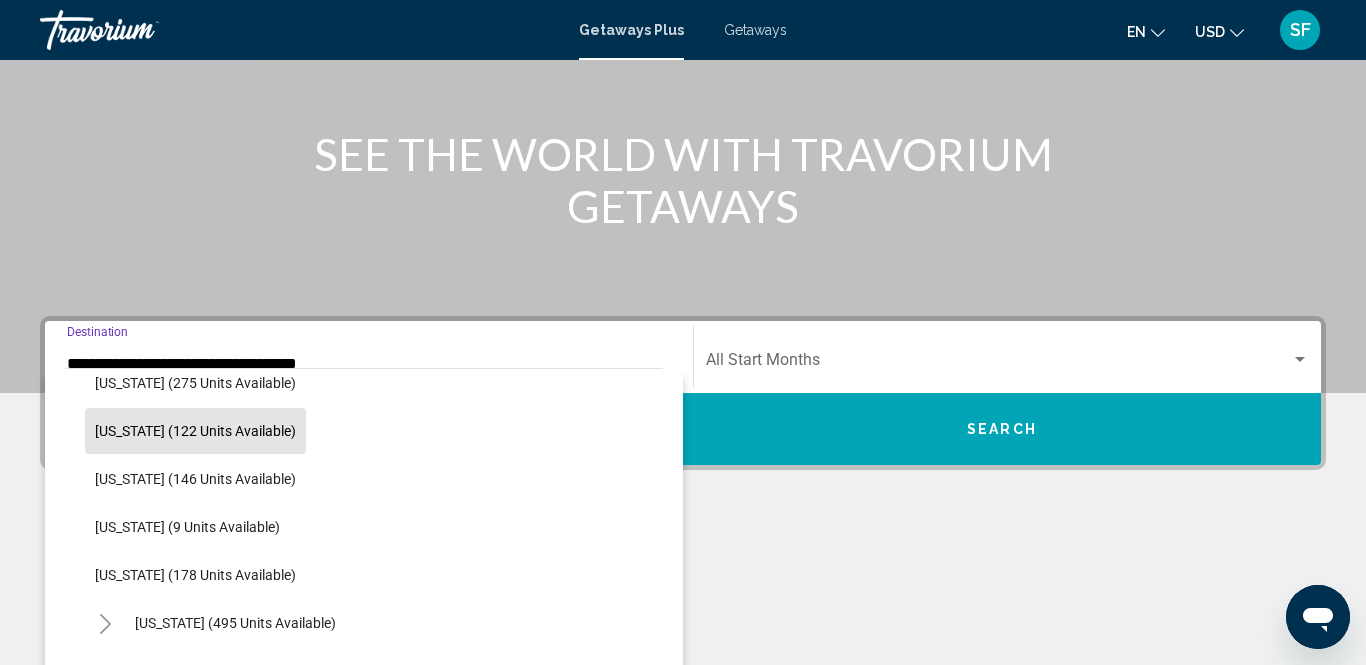 click on "[US_STATE] (122 units available)" 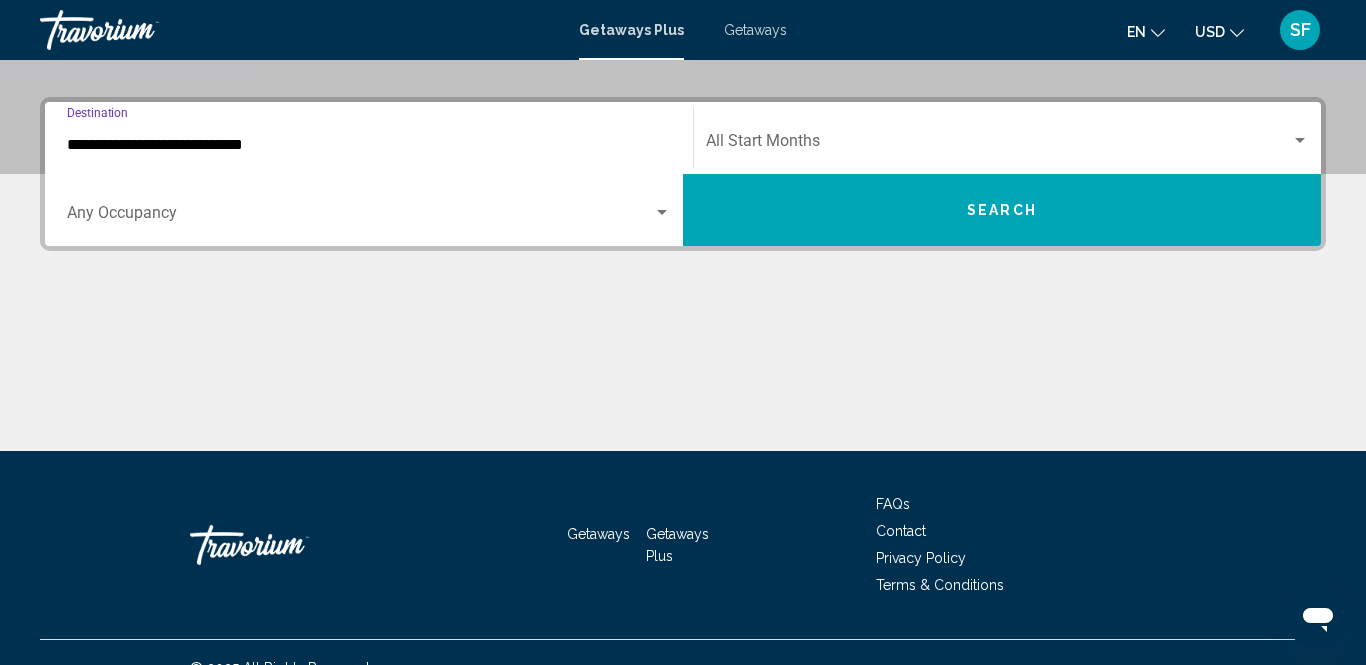 scroll, scrollTop: 457, scrollLeft: 0, axis: vertical 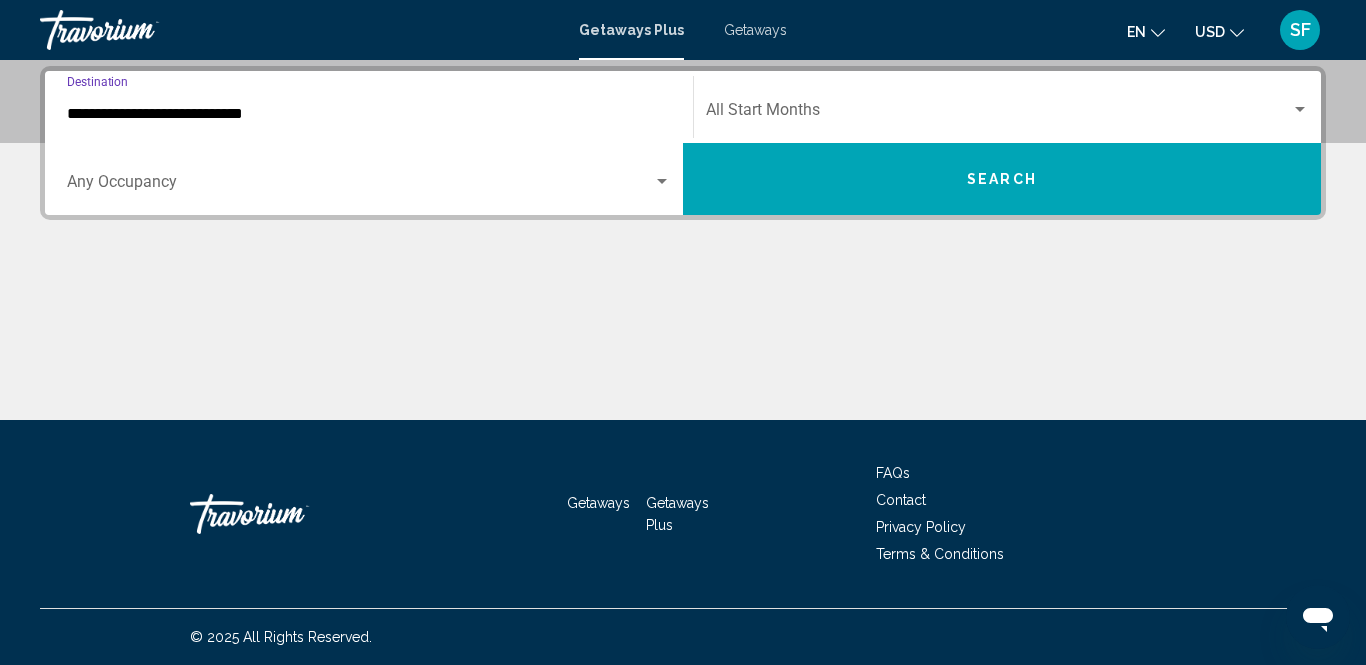 click on "Start Month All Start Months" 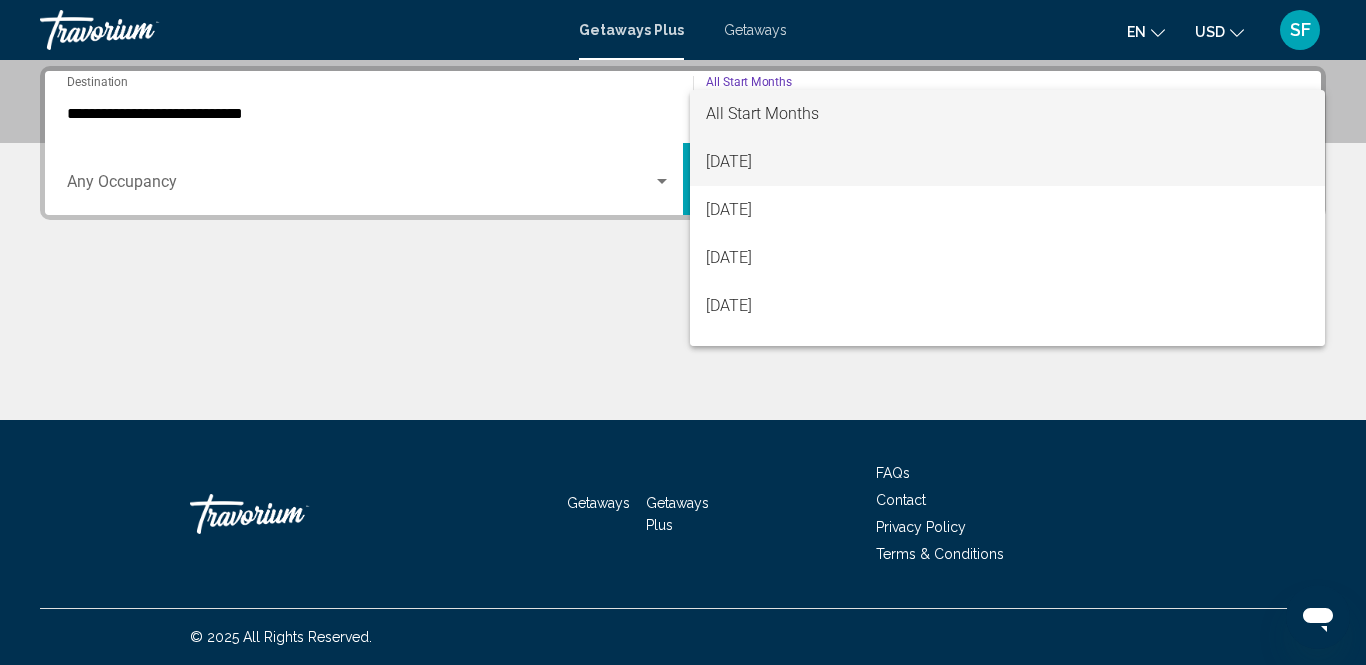 click on "[DATE]" at bounding box center [1007, 162] 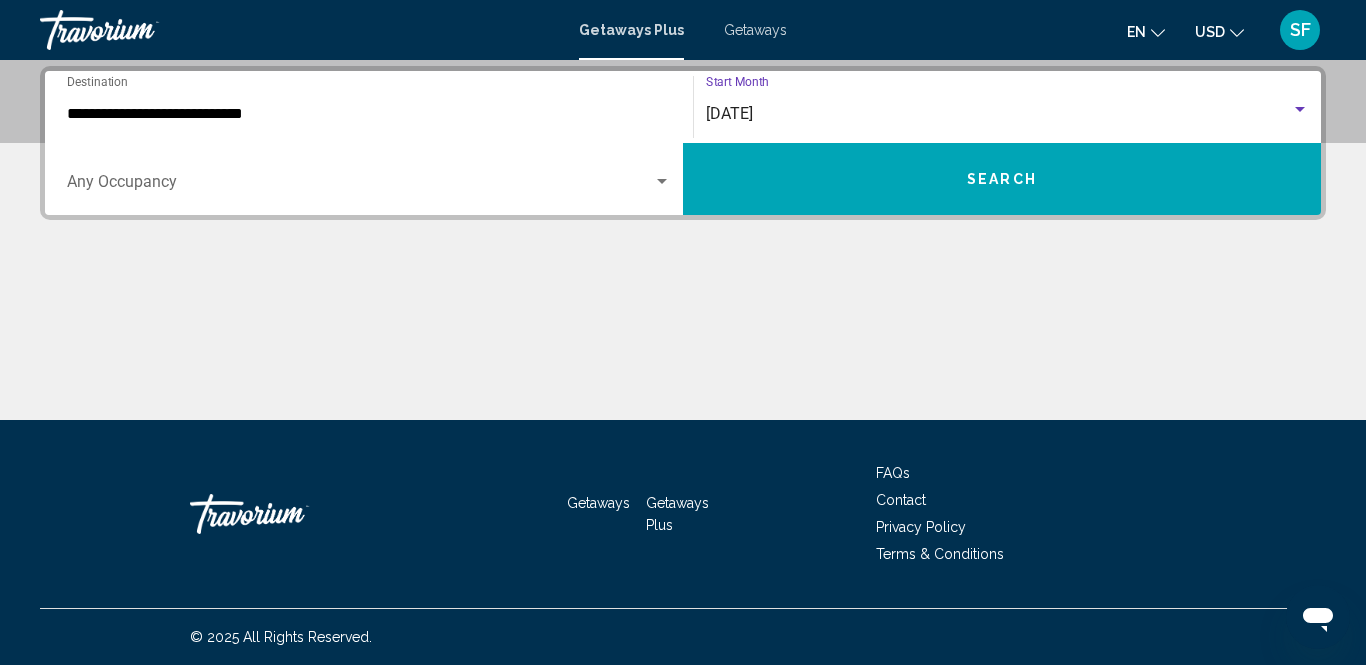 click on "Search" at bounding box center [1002, 179] 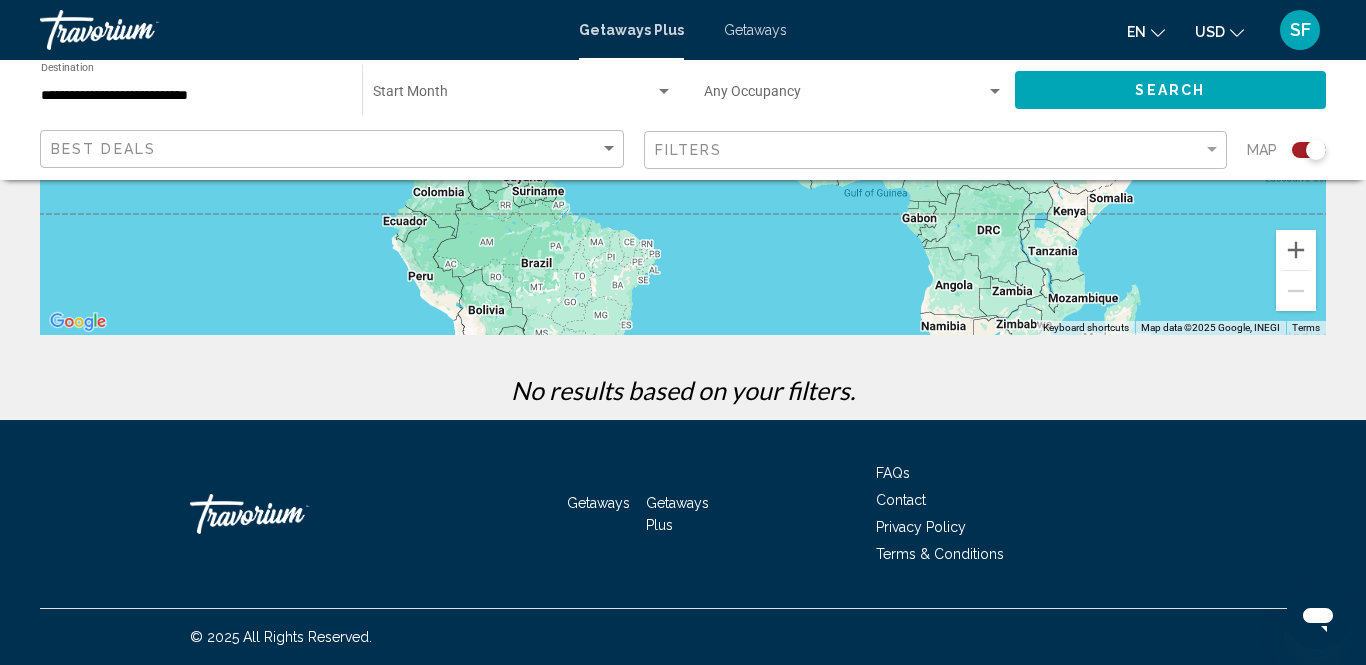 scroll, scrollTop: 0, scrollLeft: 0, axis: both 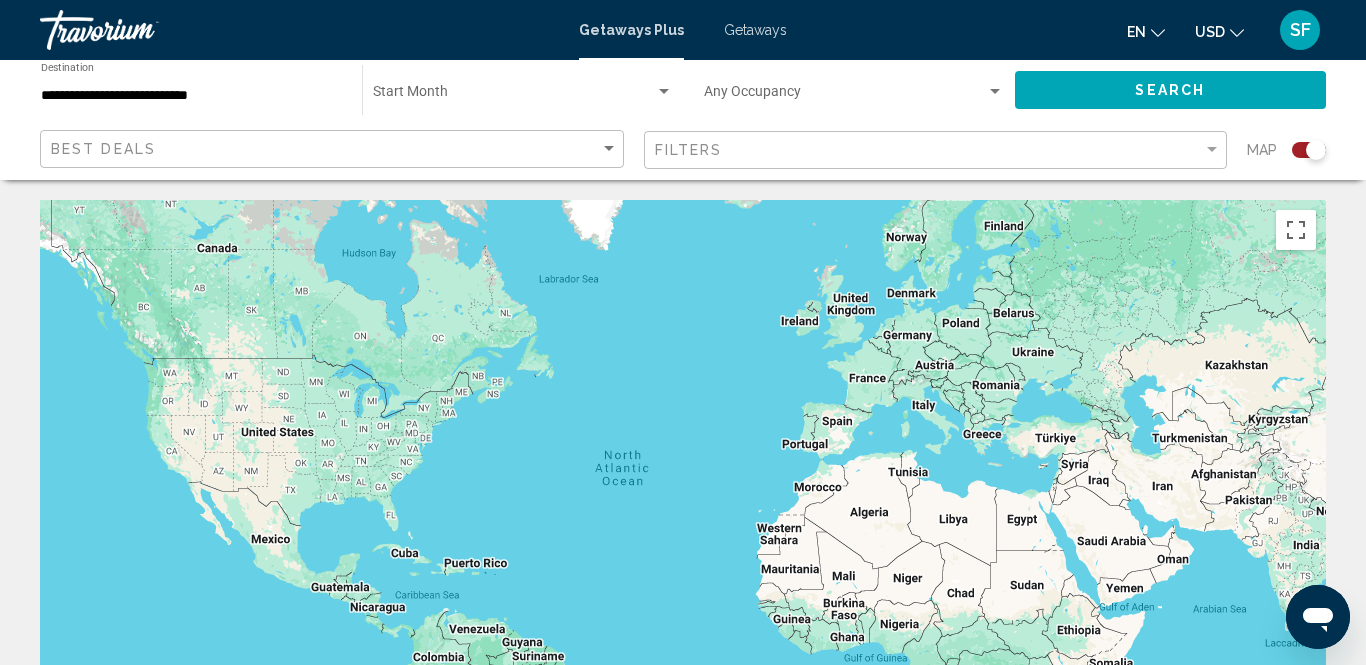 click on "**********" at bounding box center [191, 96] 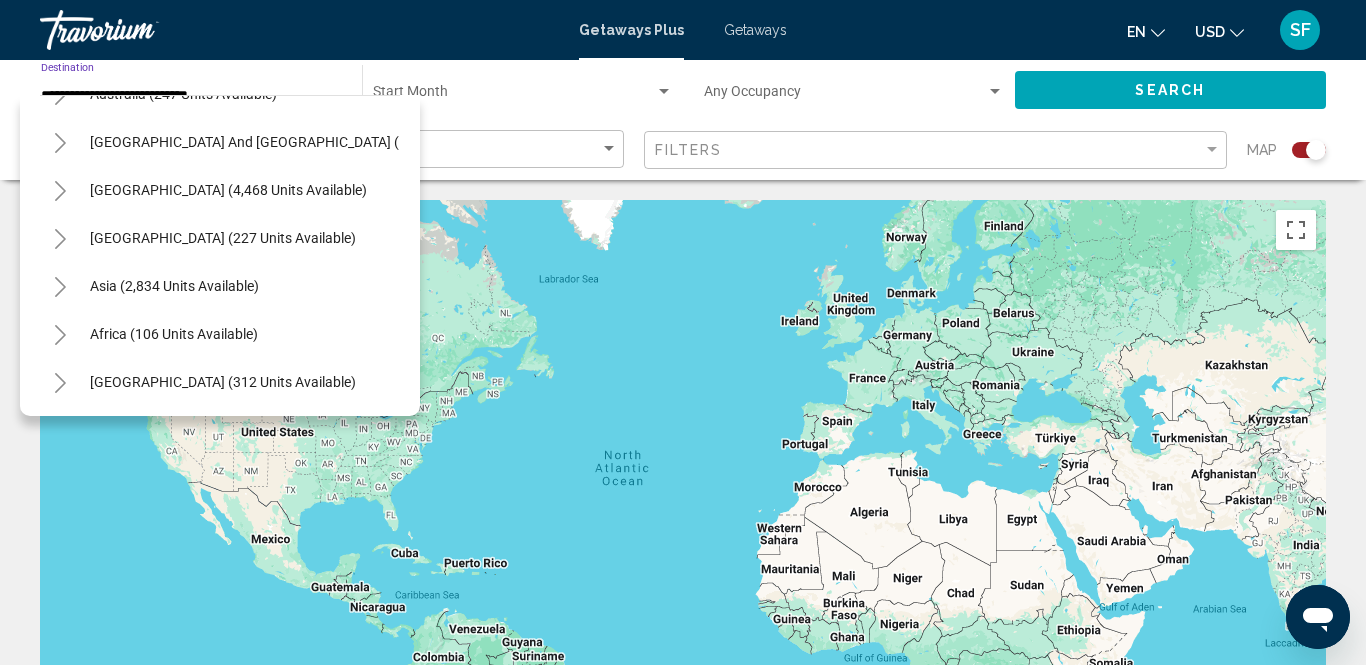scroll, scrollTop: 0, scrollLeft: 0, axis: both 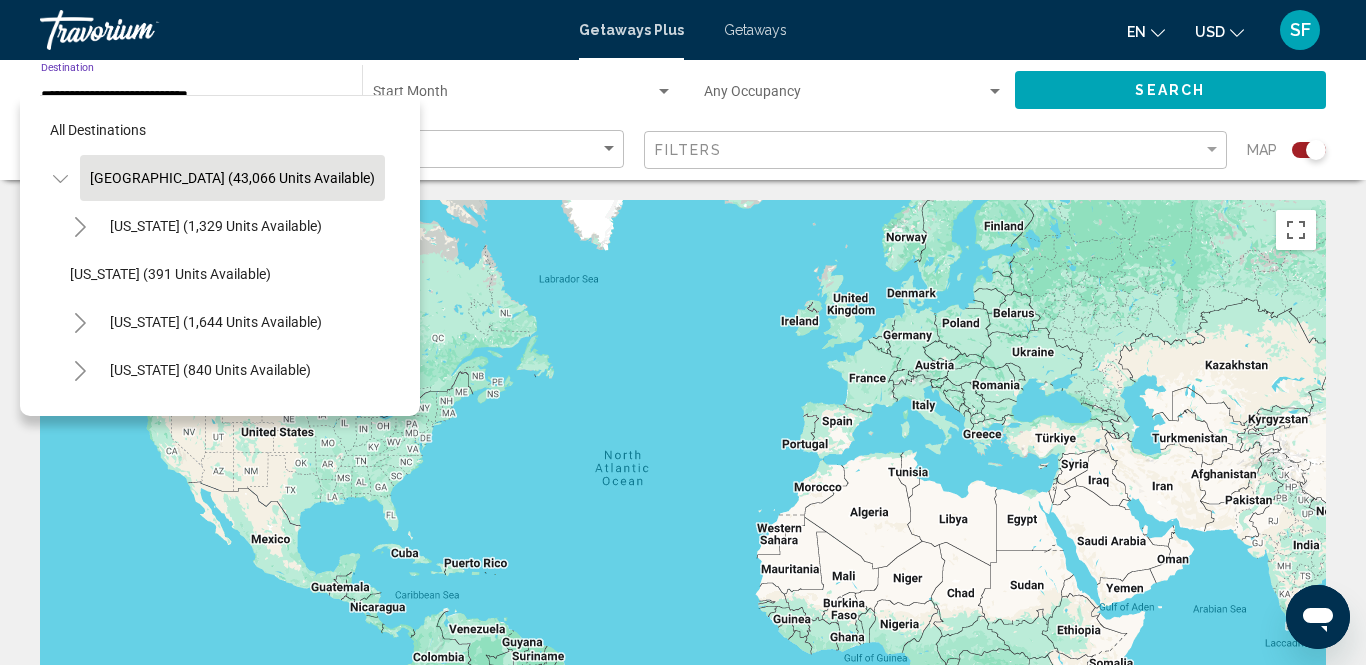 click on "[GEOGRAPHIC_DATA] (43,066 units available)" at bounding box center [183, 2050] 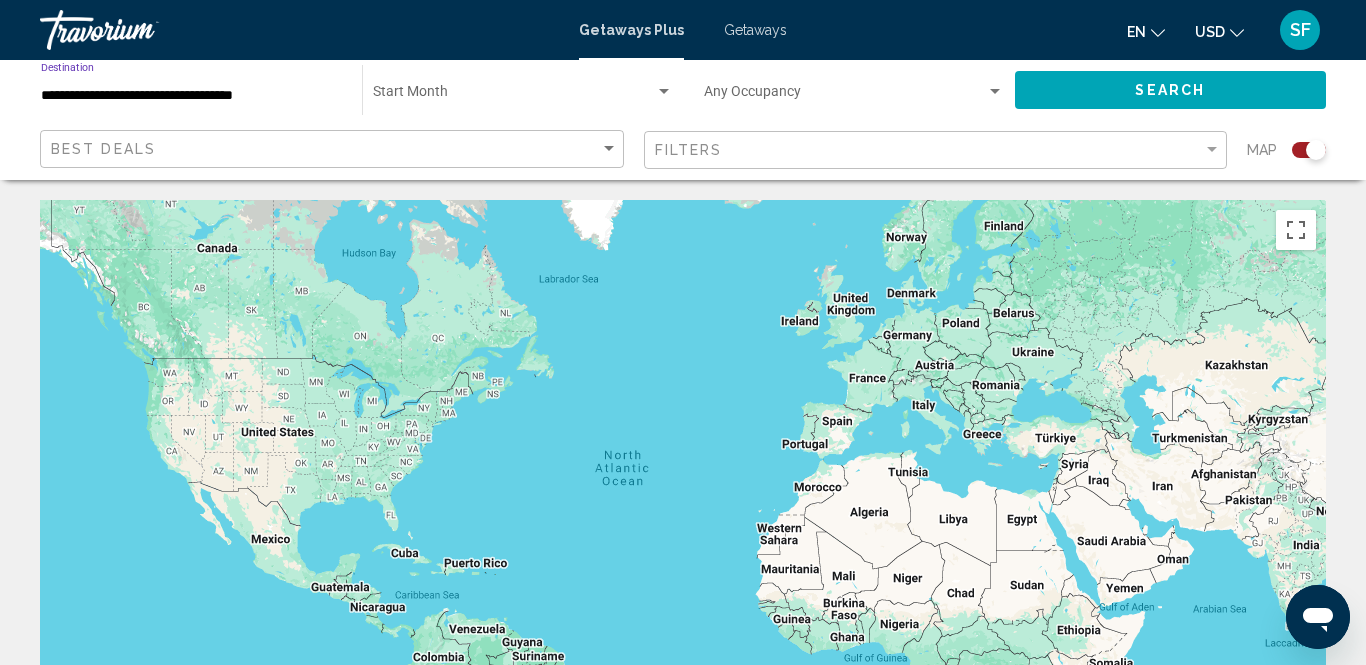 click on "**********" at bounding box center [683, 442] 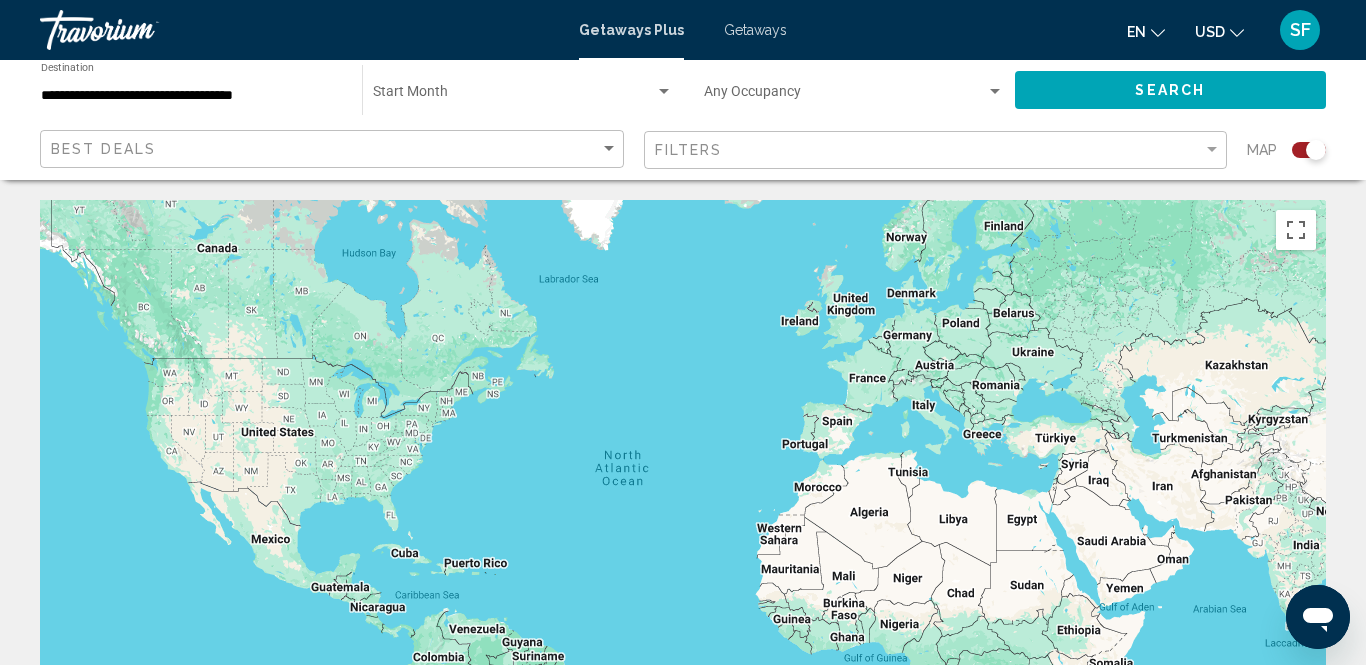 click on "**********" at bounding box center [191, 96] 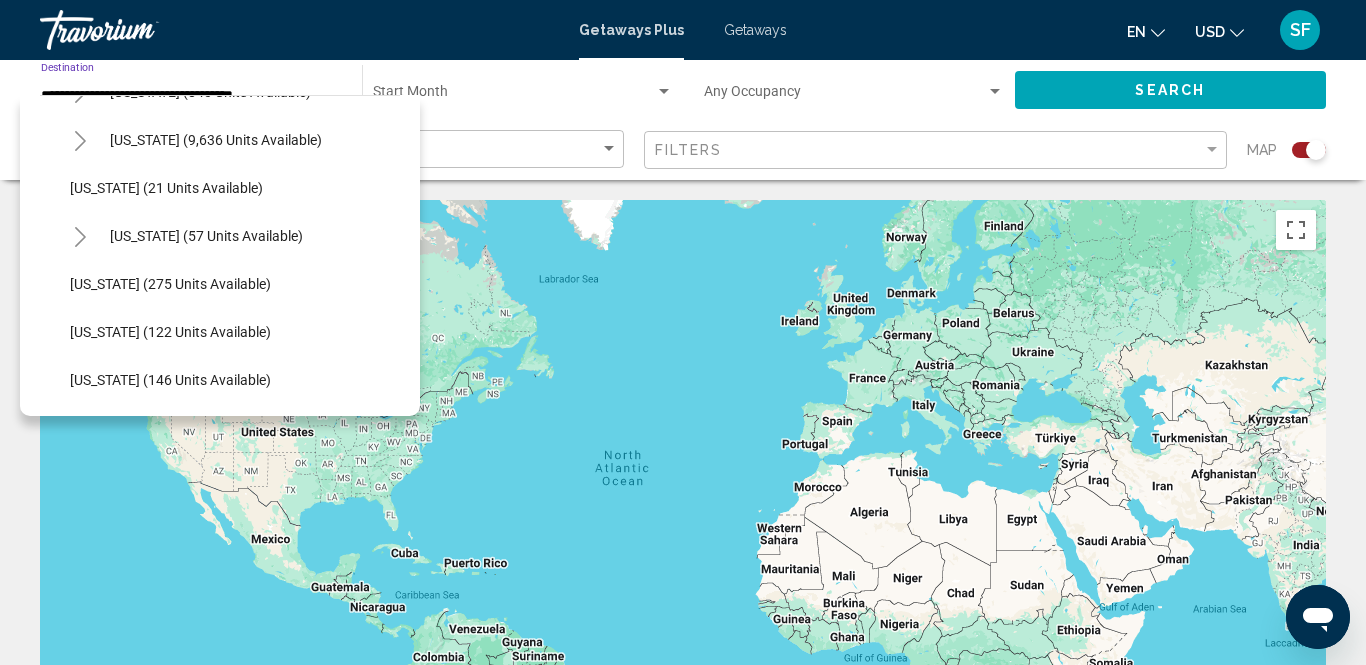scroll, scrollTop: 286, scrollLeft: 0, axis: vertical 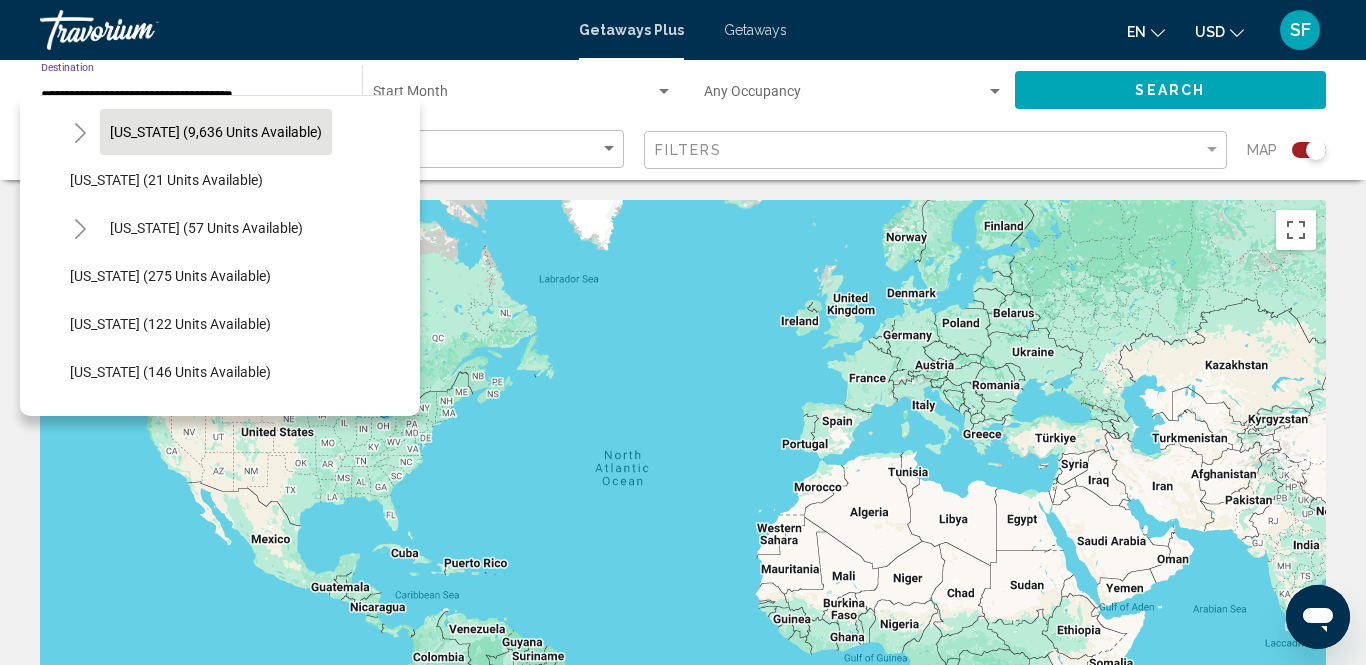 click on "[US_STATE] (9,636 units available)" 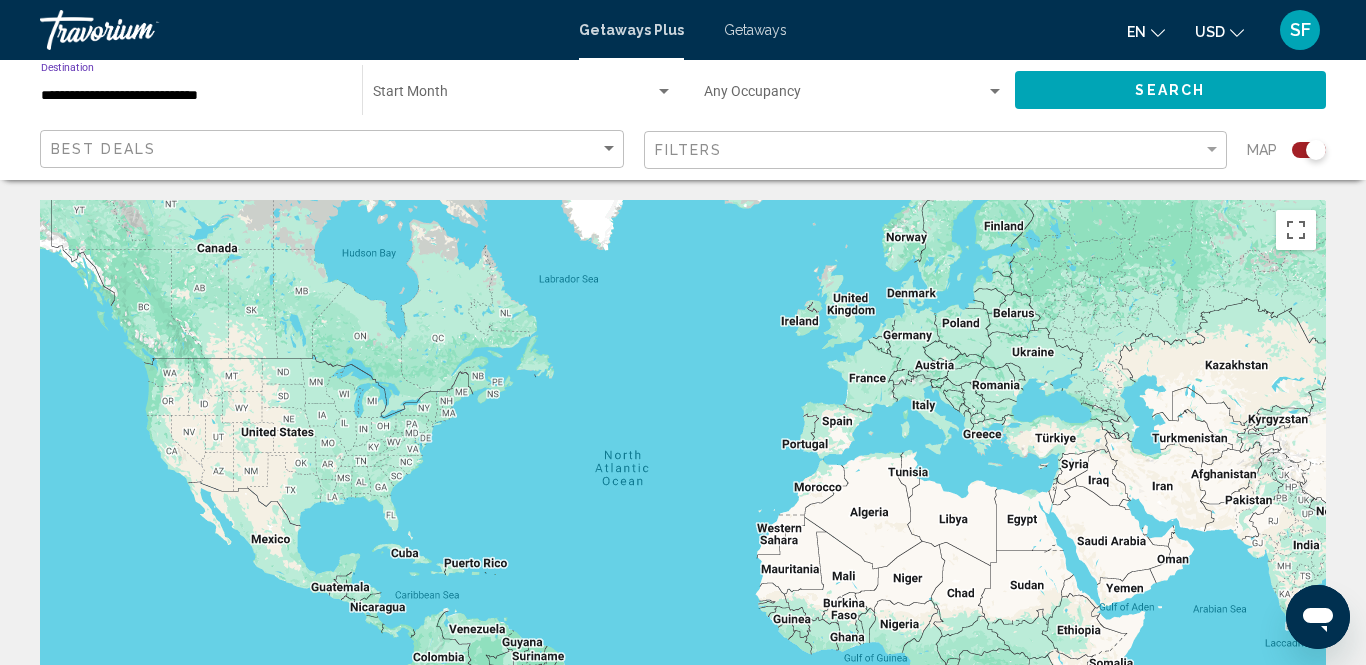 click at bounding box center [845, 96] 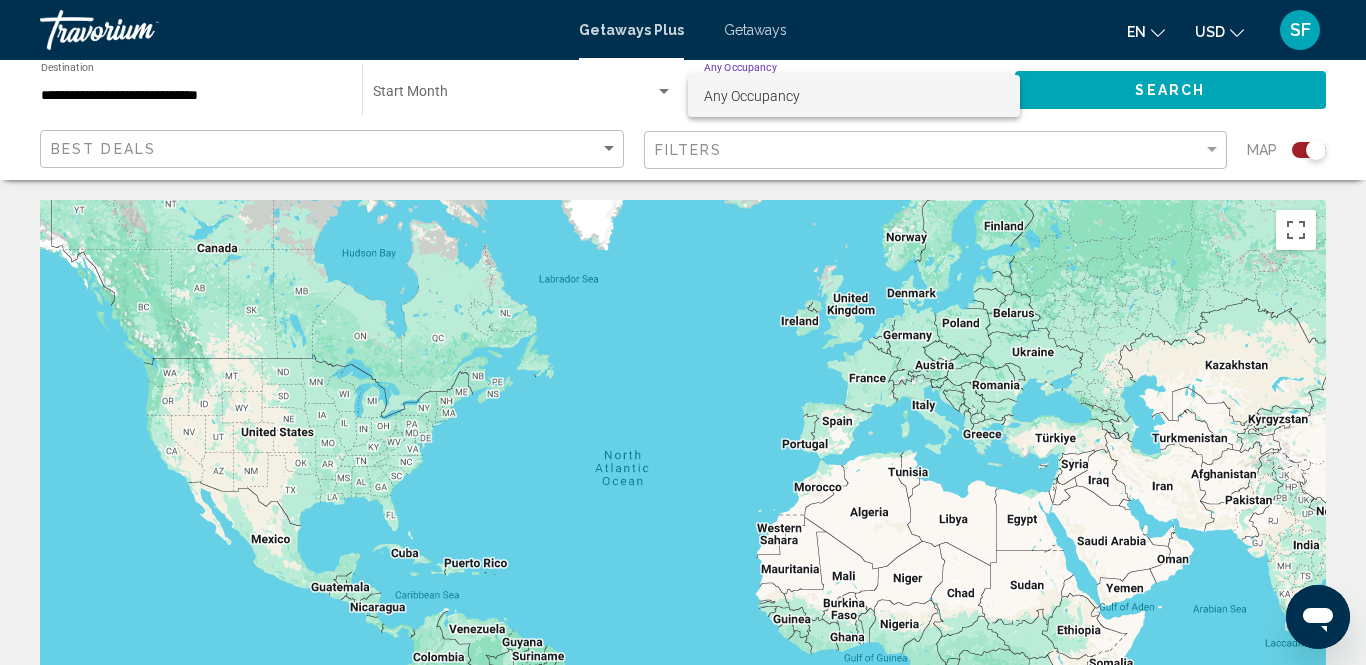 click at bounding box center (683, 332) 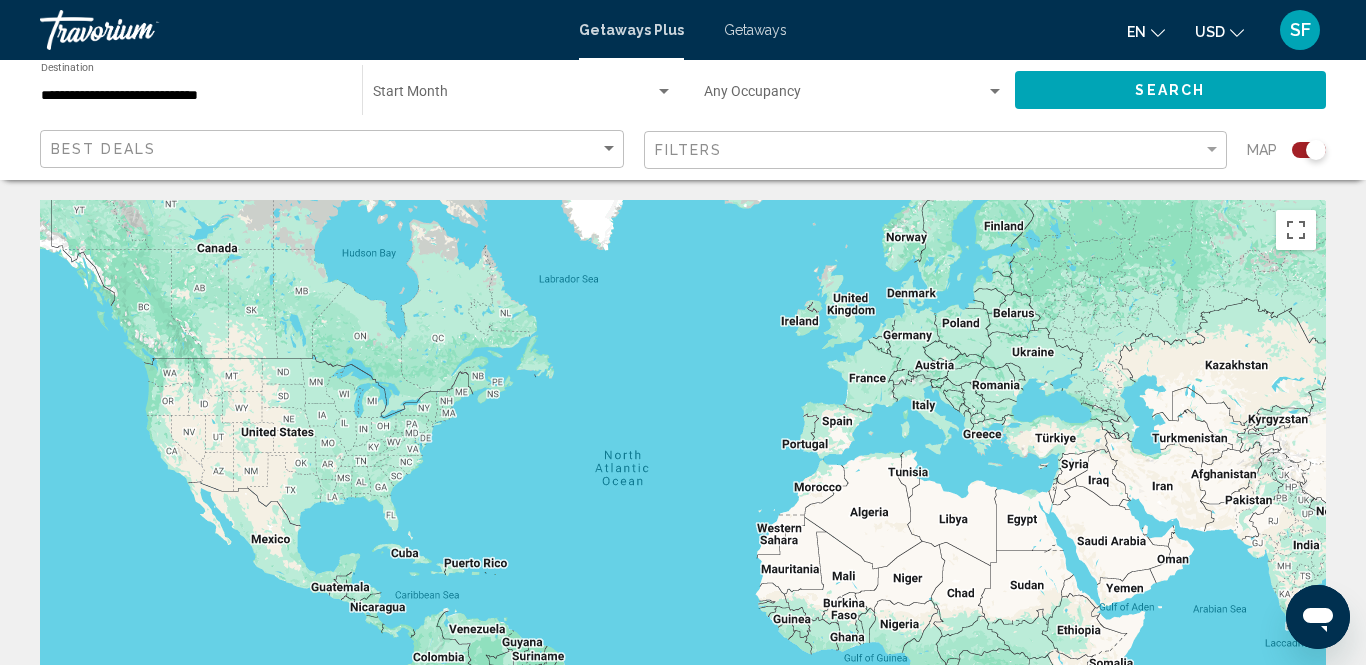 click at bounding box center [664, 92] 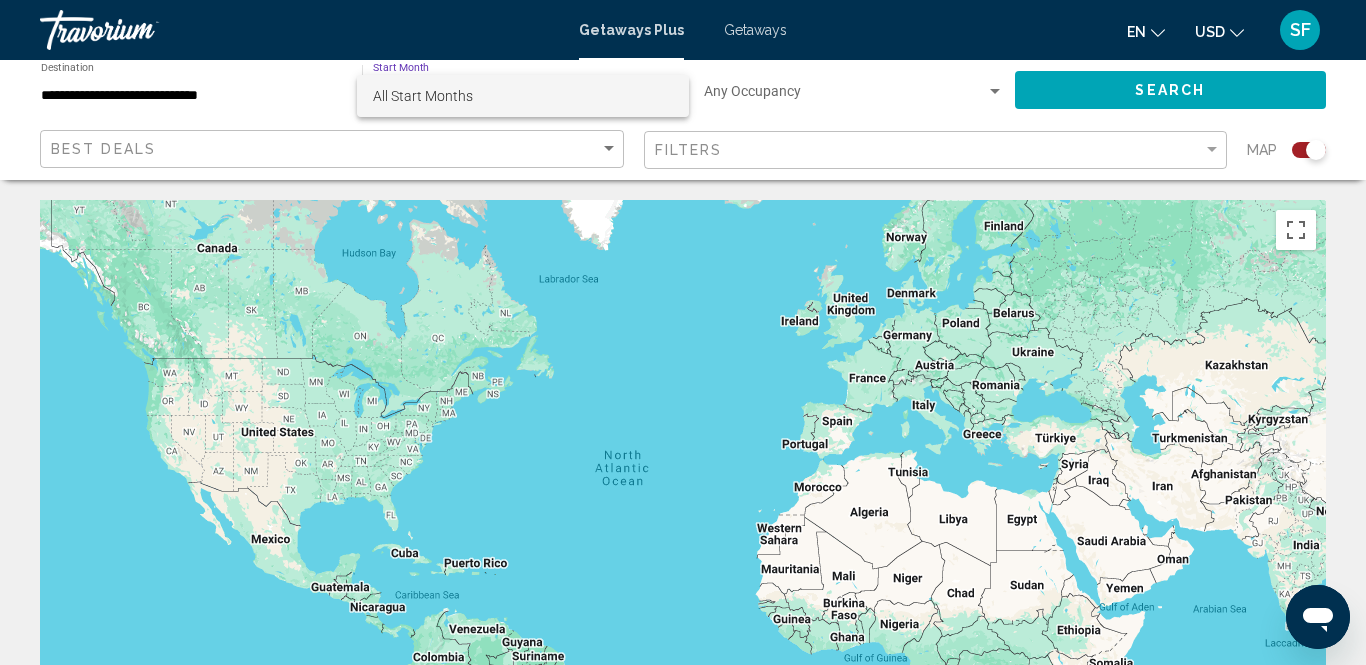 click on "All Start Months" at bounding box center [523, 96] 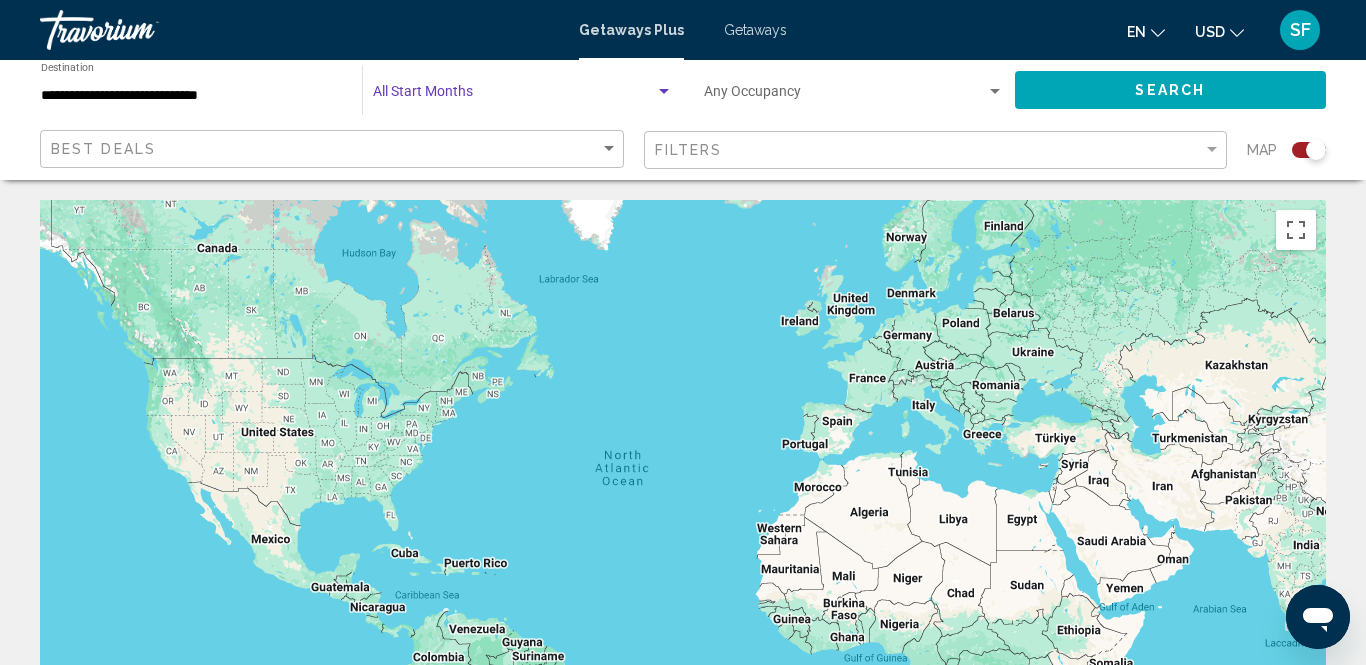 click at bounding box center (514, 96) 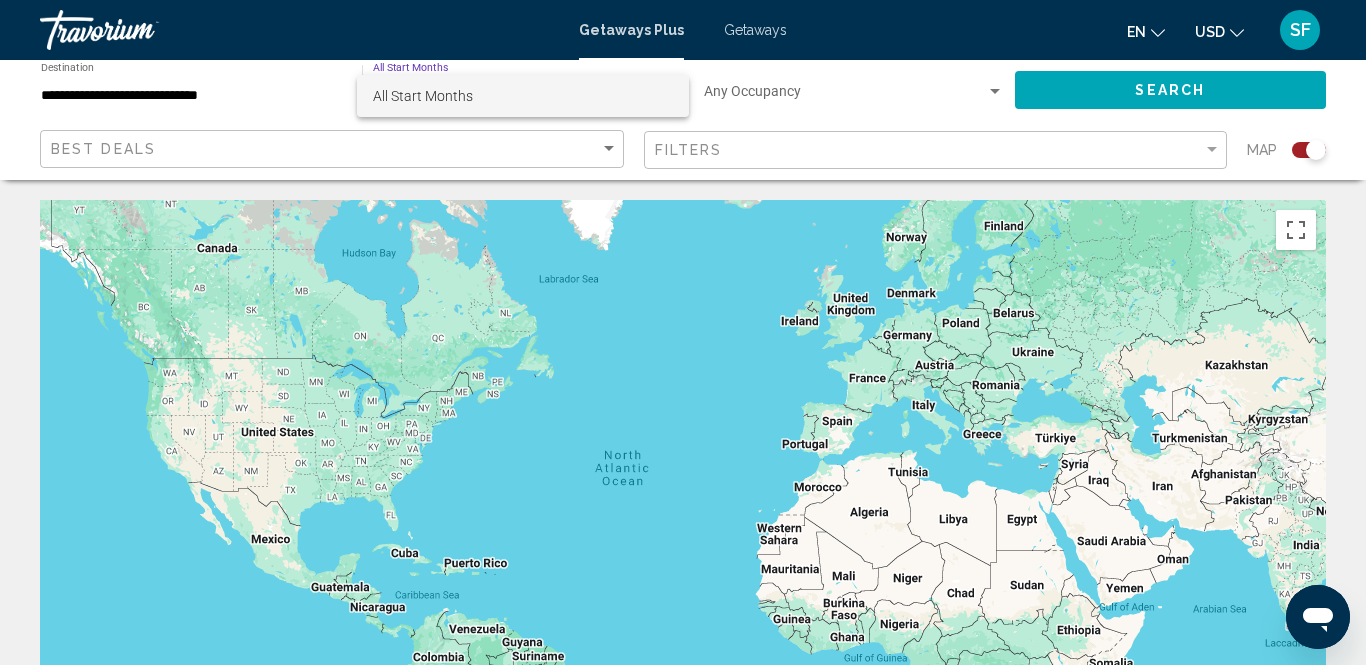 click at bounding box center (683, 332) 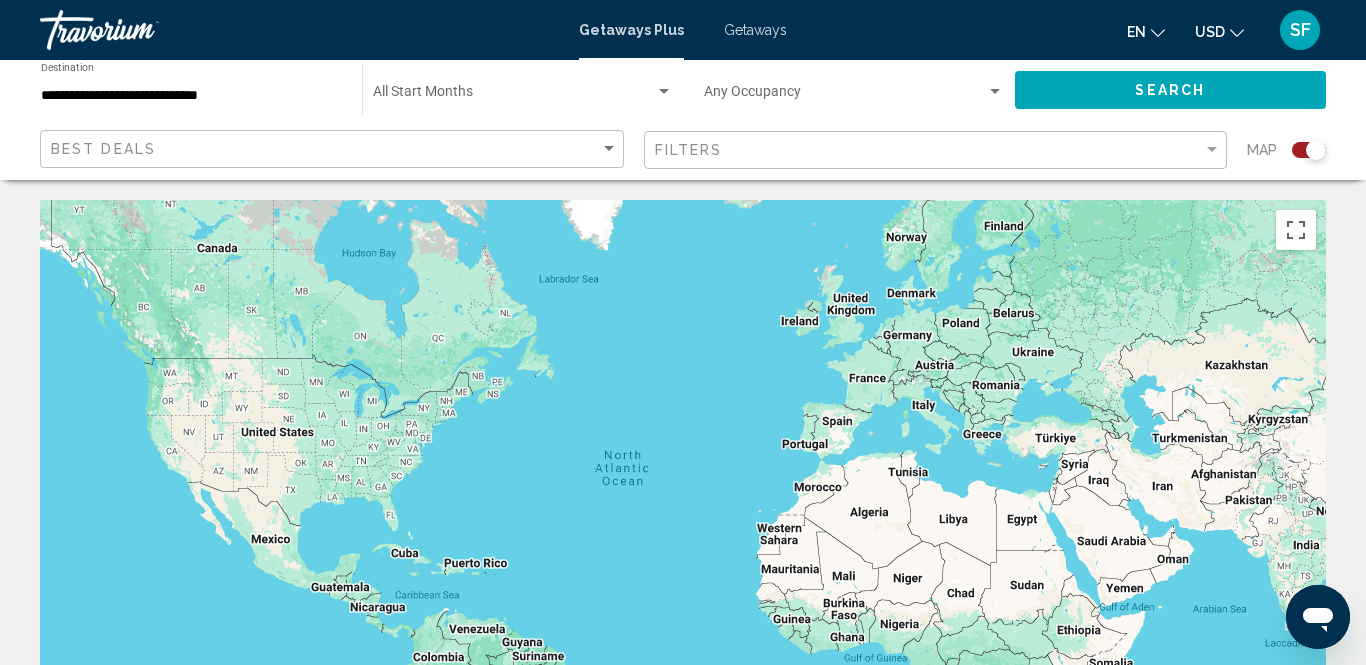 click at bounding box center (664, 91) 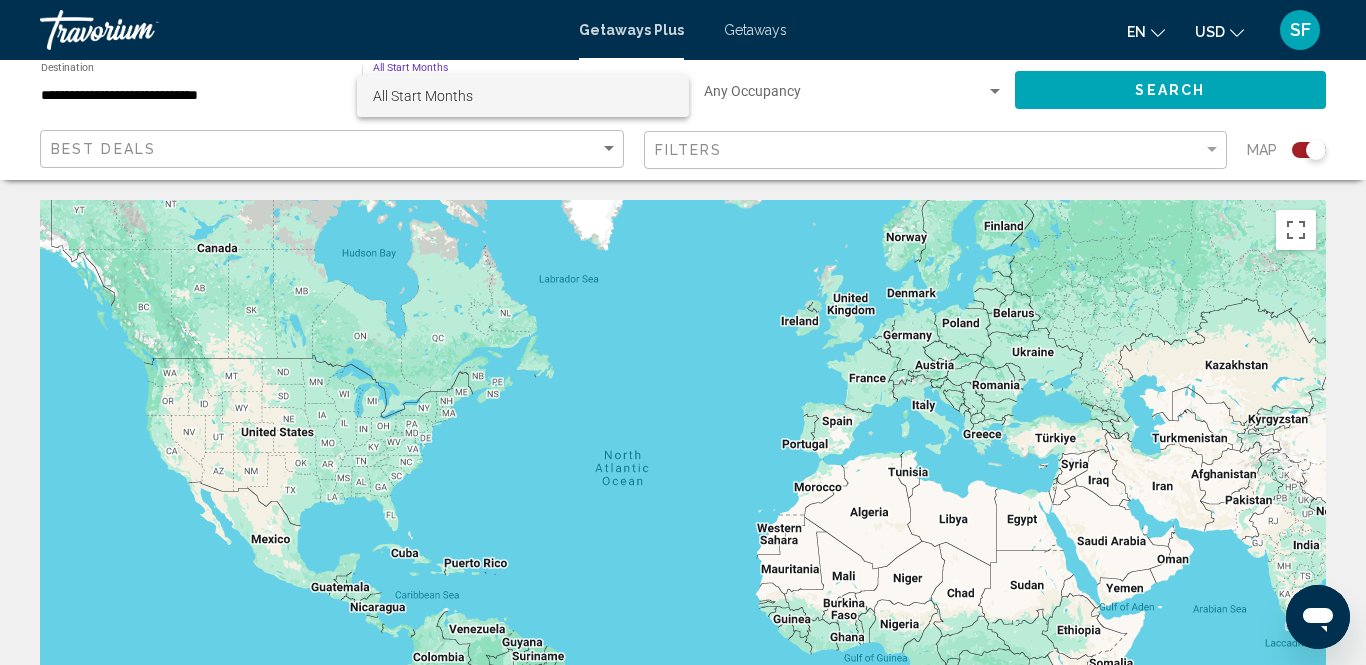 click at bounding box center (683, 332) 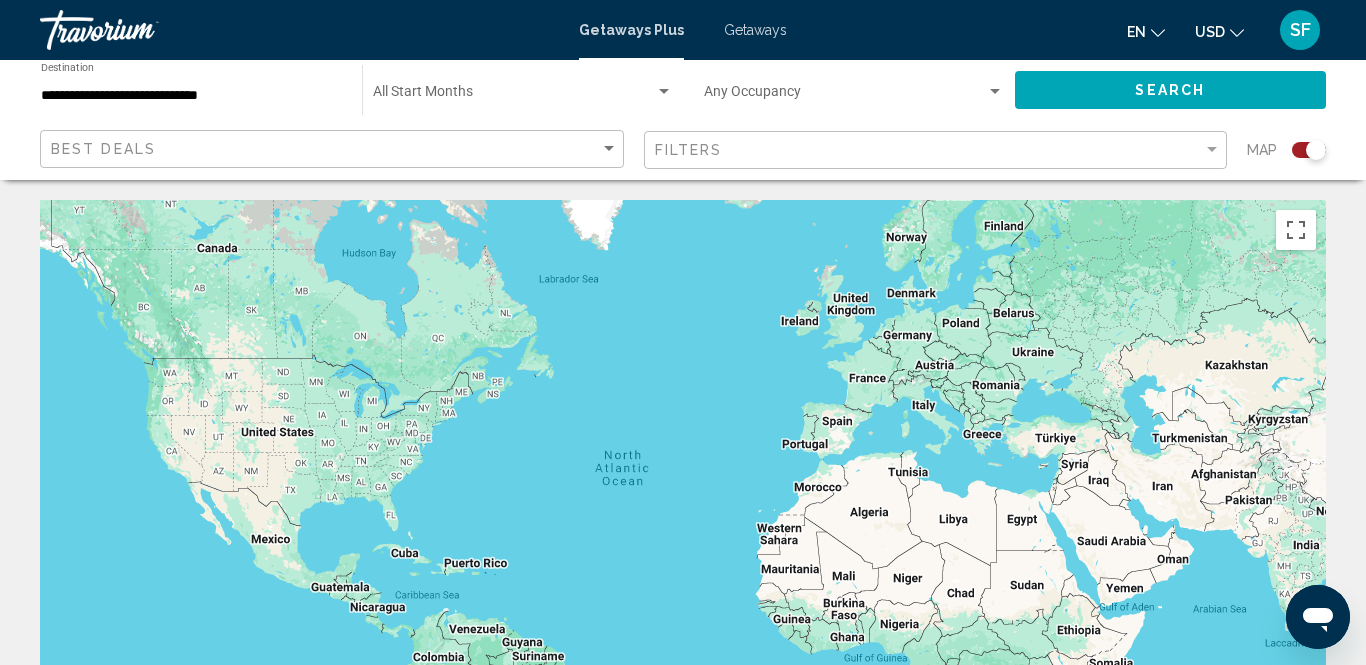 click on "**********" at bounding box center [191, 96] 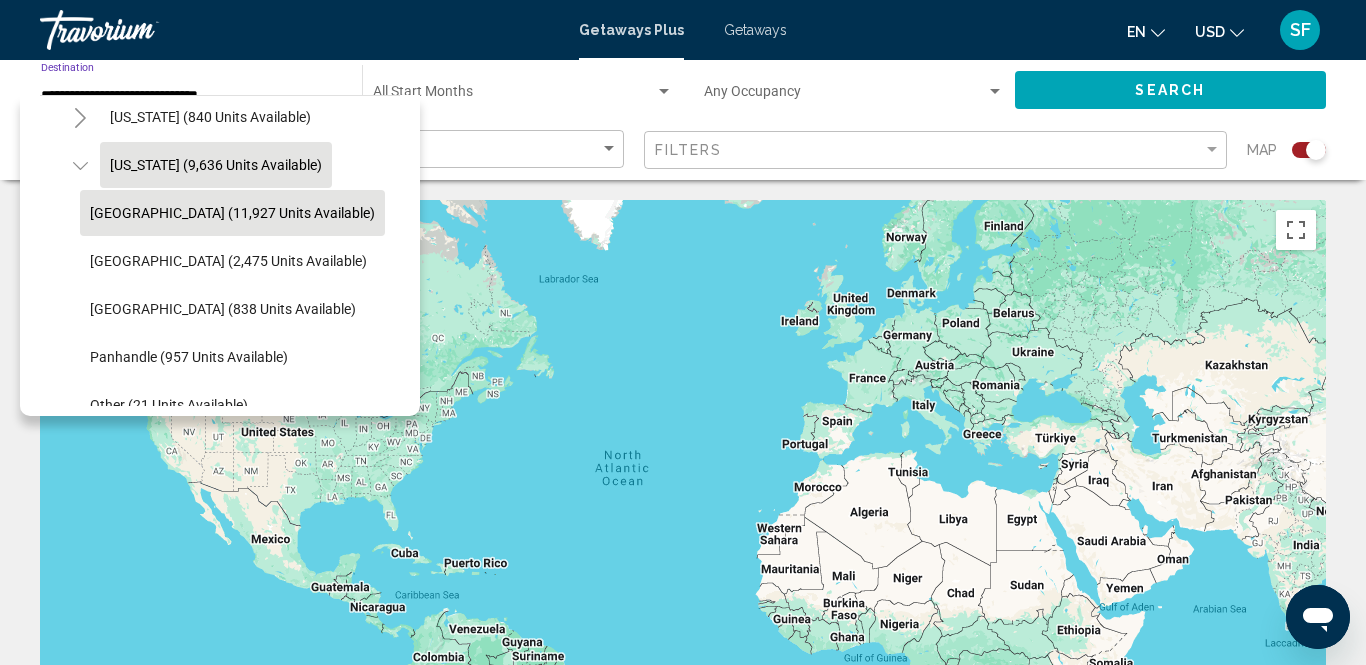 scroll, scrollTop: 261, scrollLeft: 0, axis: vertical 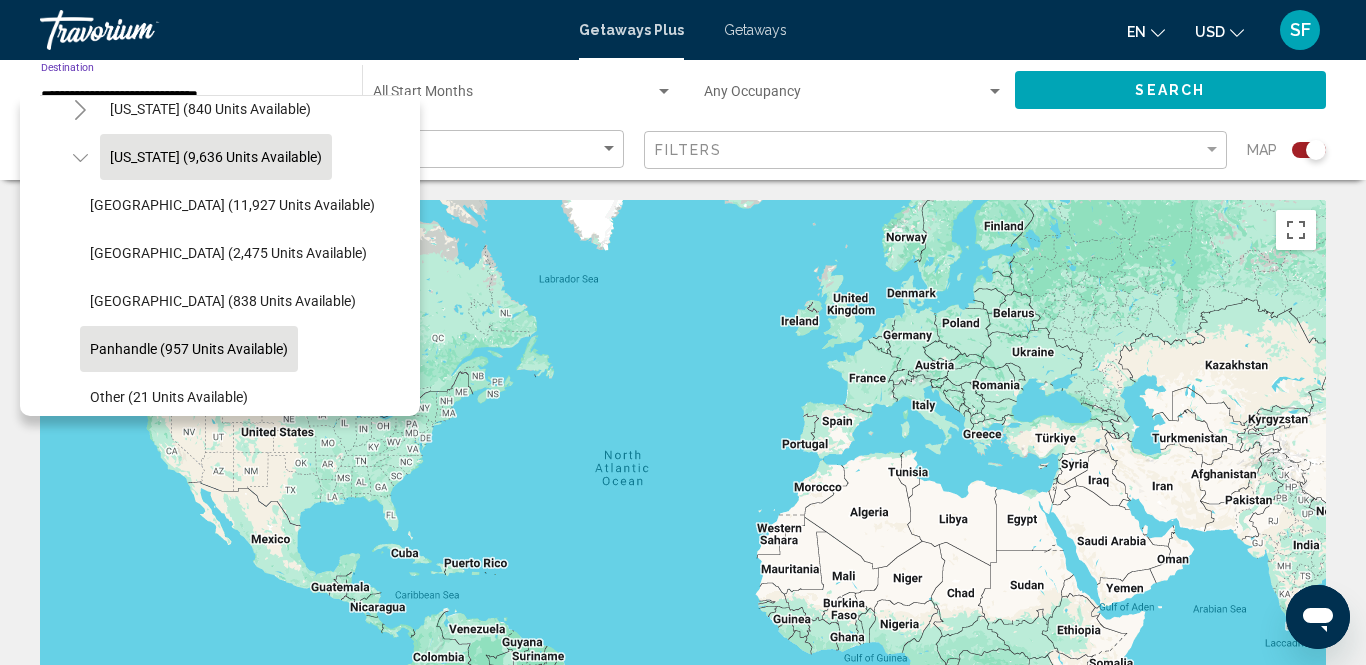 click on "Panhandle (957 units available)" 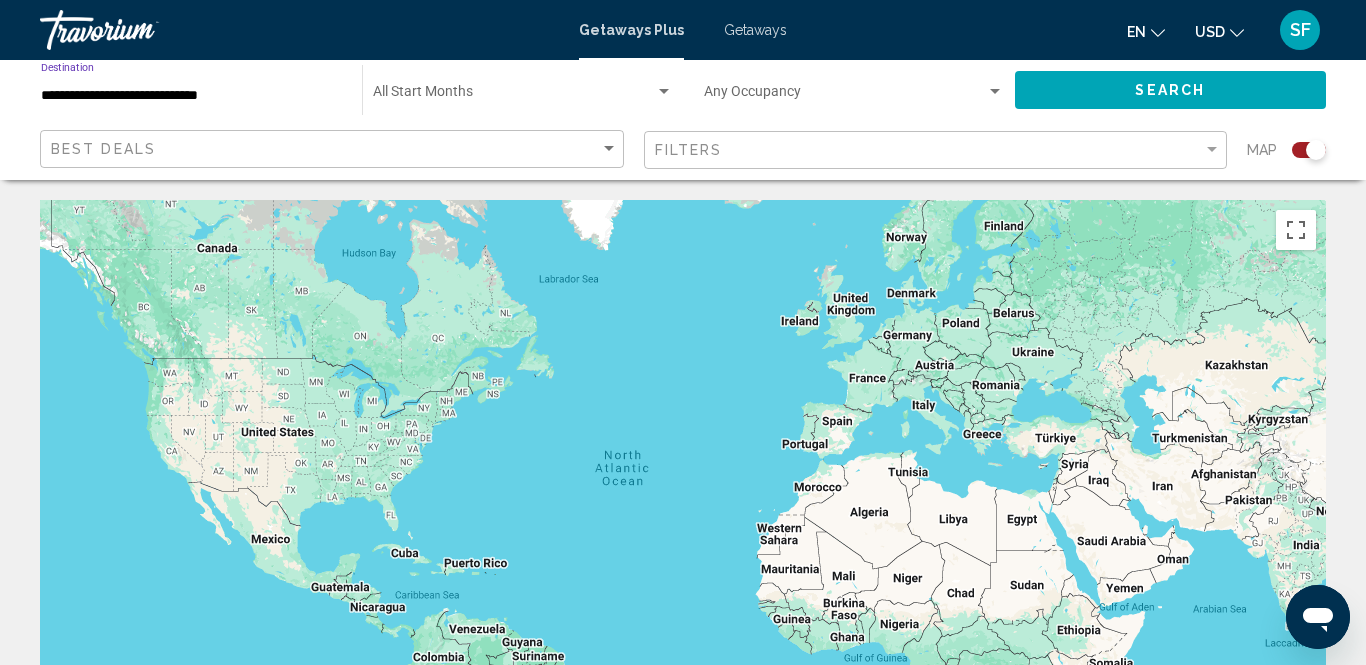 click at bounding box center (664, 92) 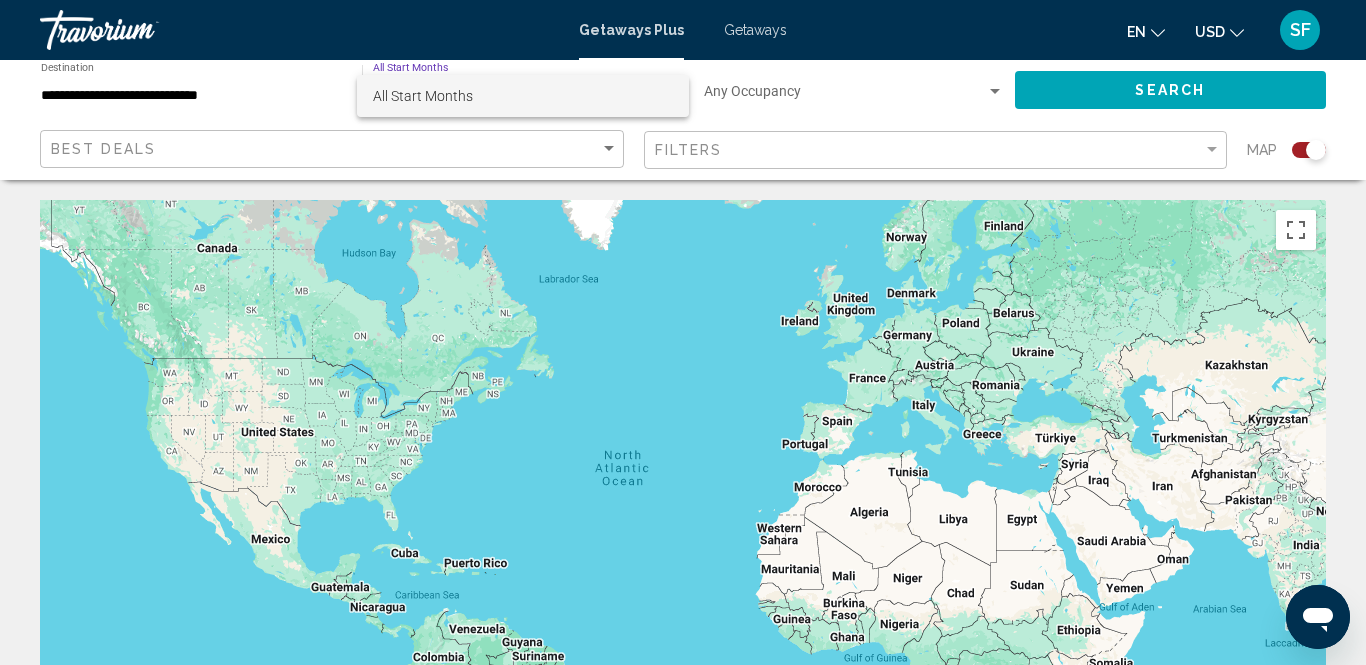click on "All Start Months" at bounding box center (523, 96) 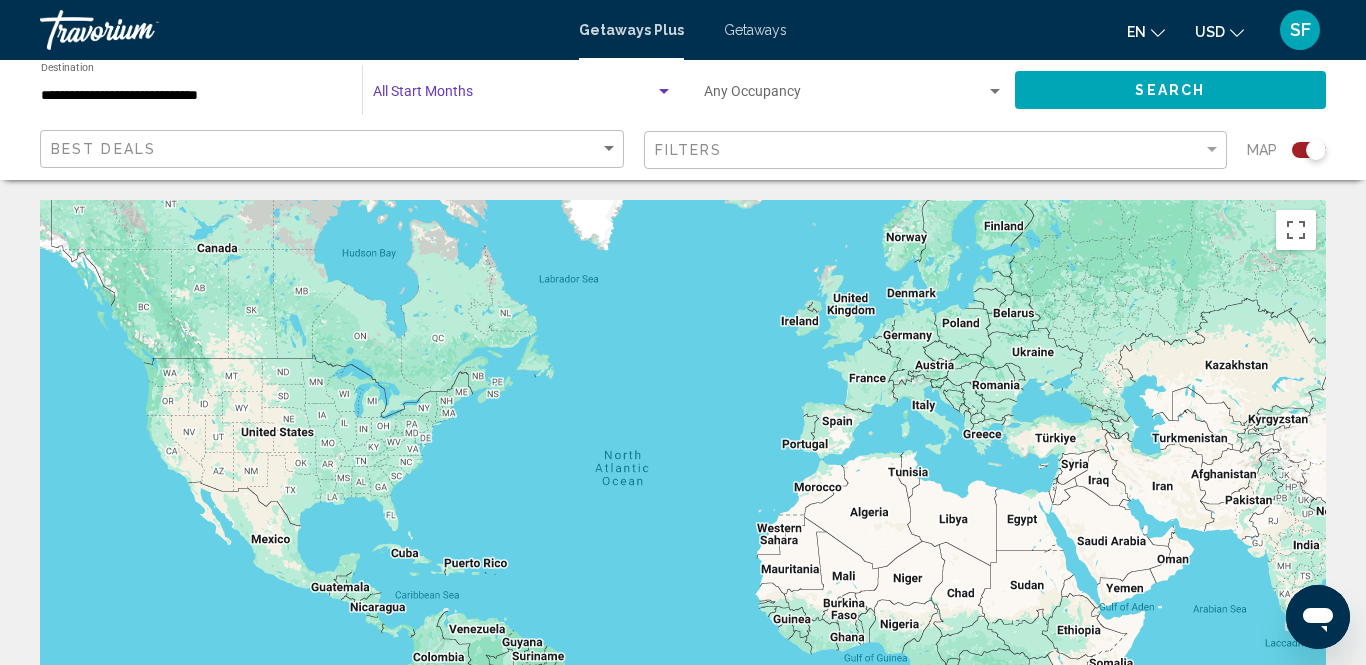click on "Search" 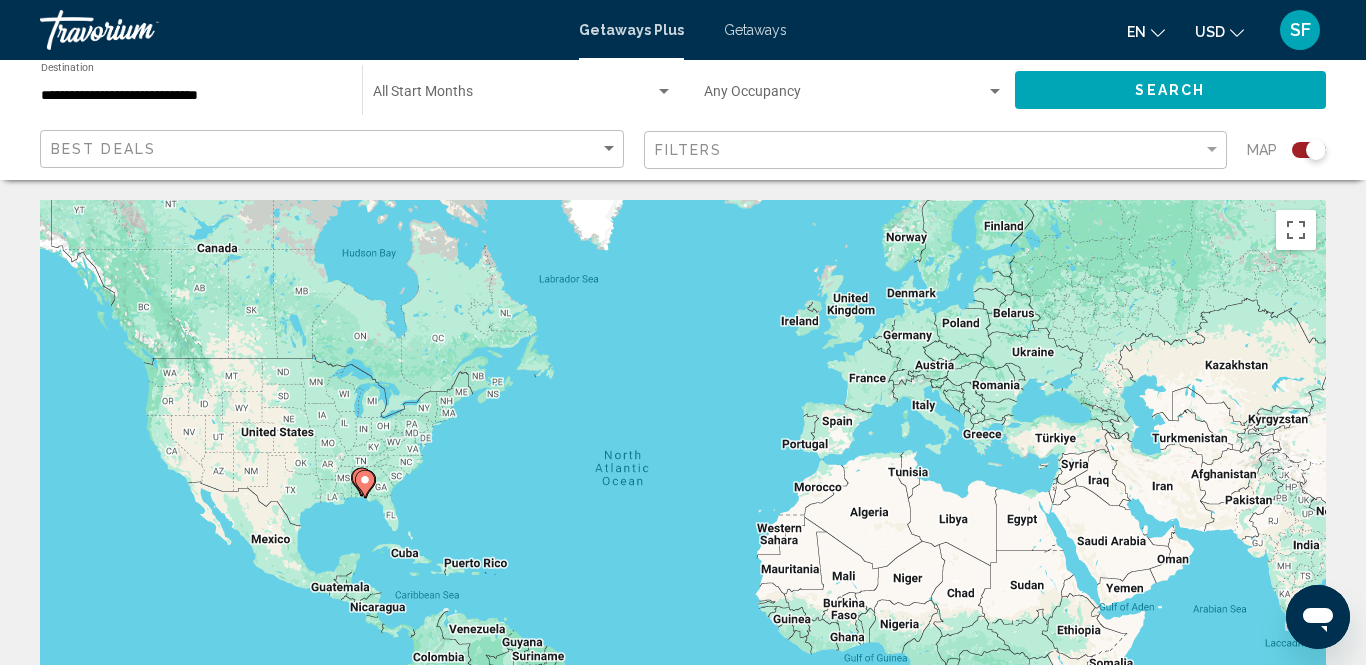 click on "Search" 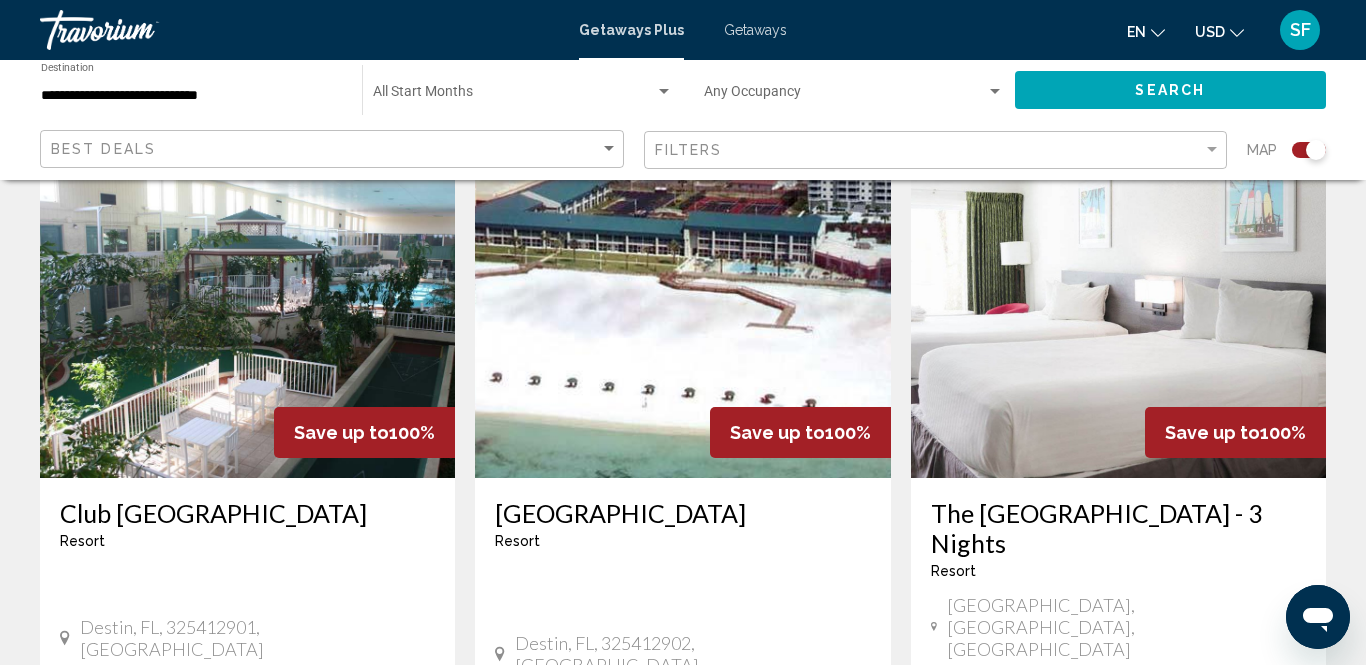 scroll, scrollTop: 733, scrollLeft: 0, axis: vertical 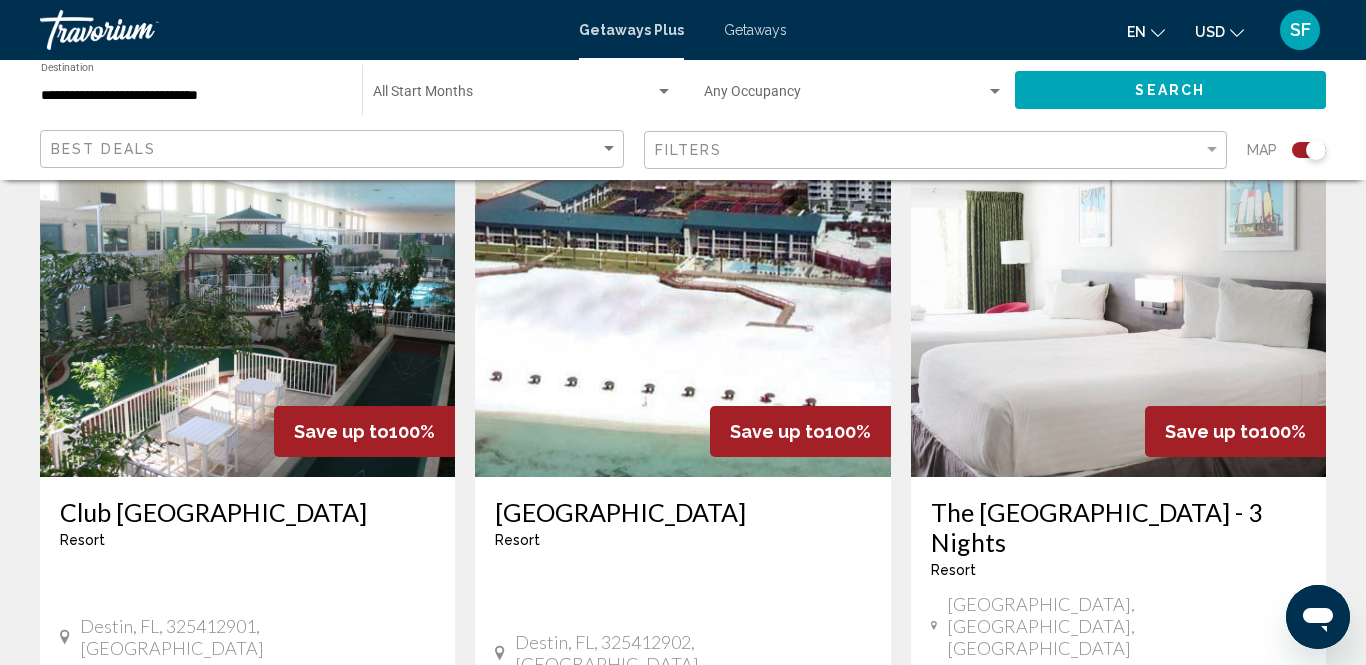 click at bounding box center (247, 317) 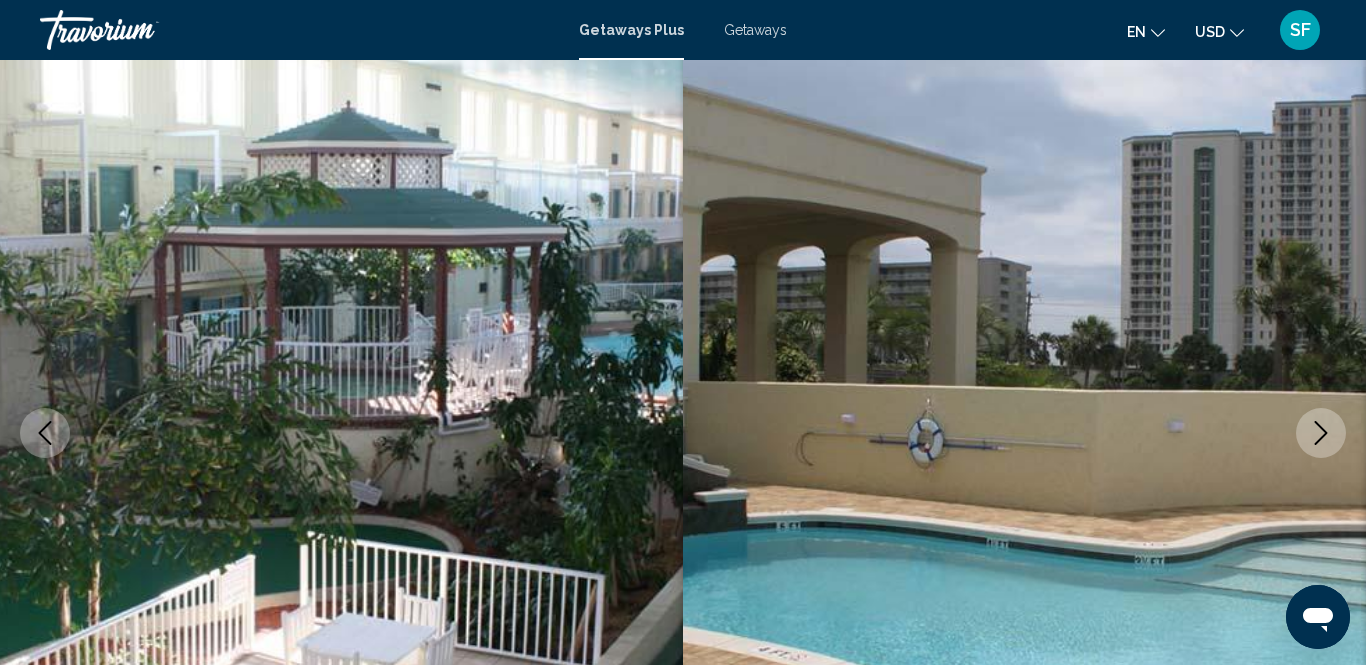 scroll, scrollTop: 0, scrollLeft: 0, axis: both 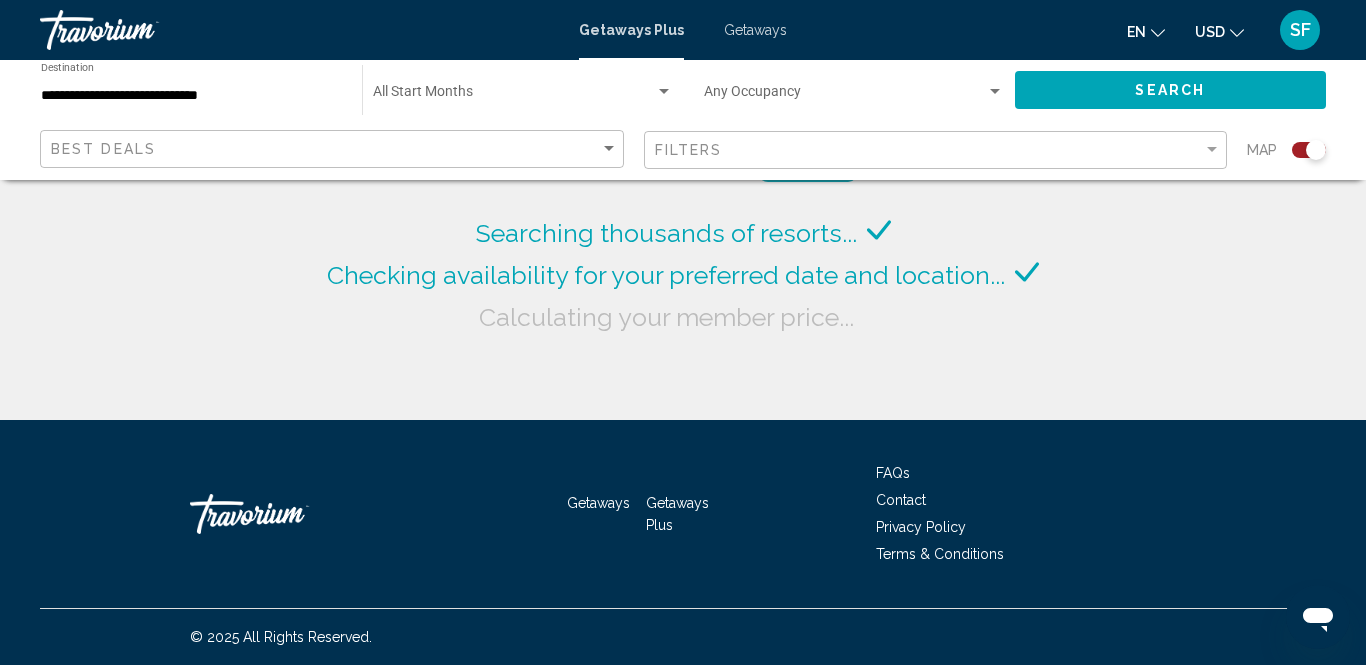 click at bounding box center [664, 91] 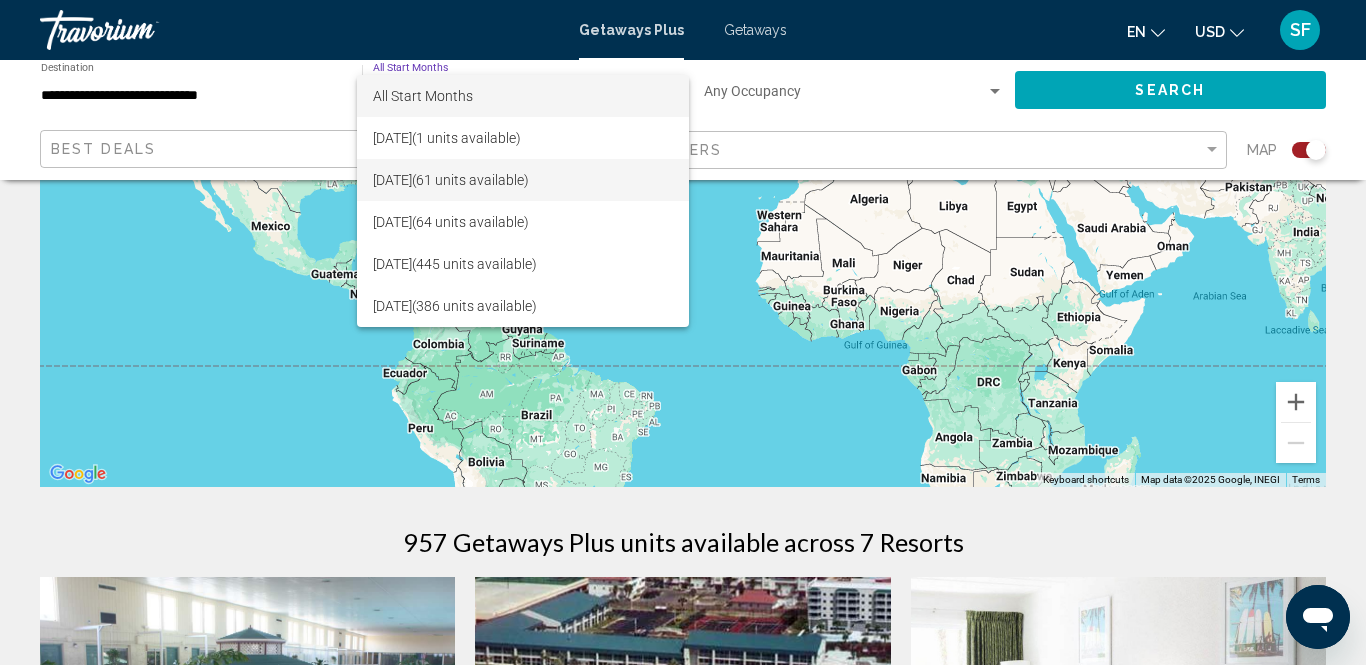 scroll, scrollTop: 0, scrollLeft: 0, axis: both 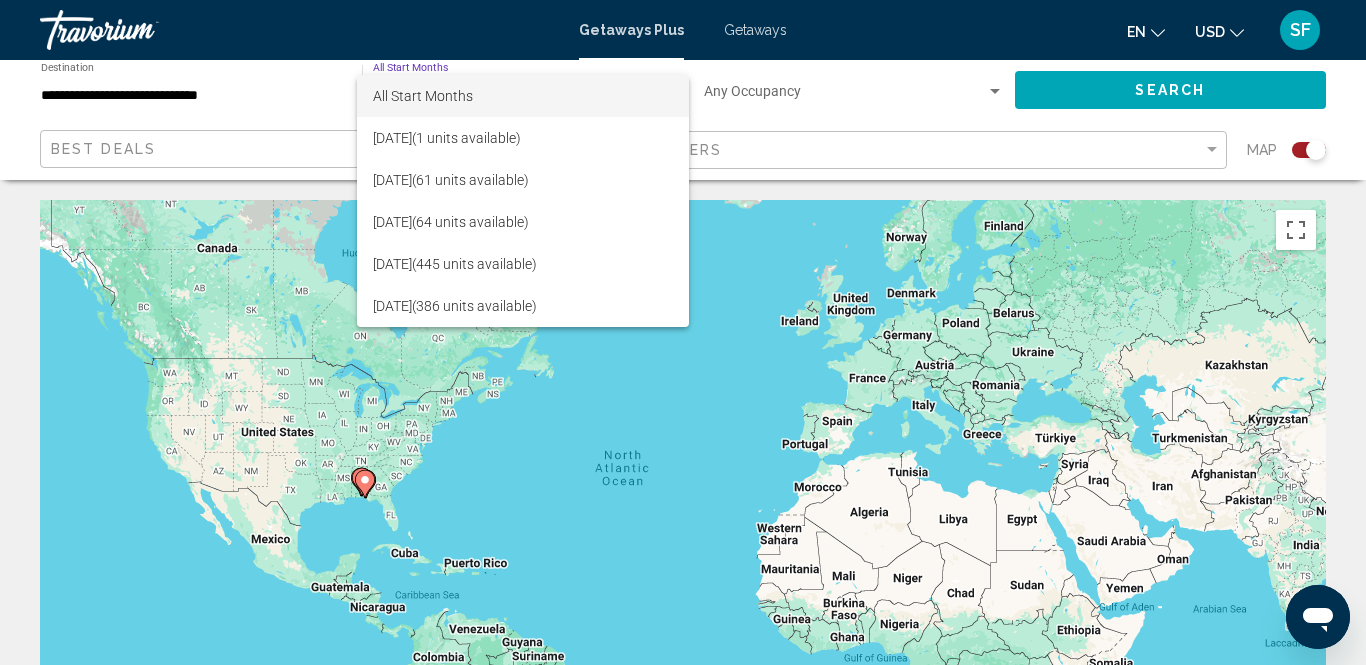 click at bounding box center [683, 332] 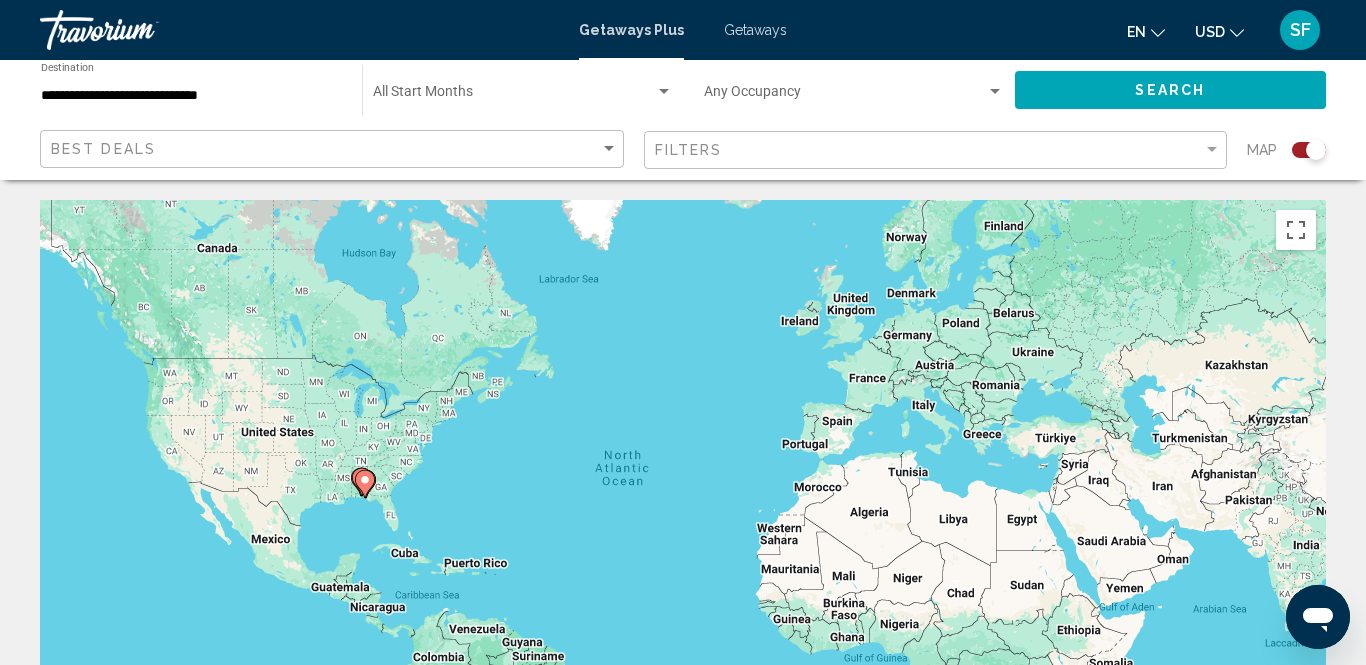 click on "Getaways" at bounding box center (755, 30) 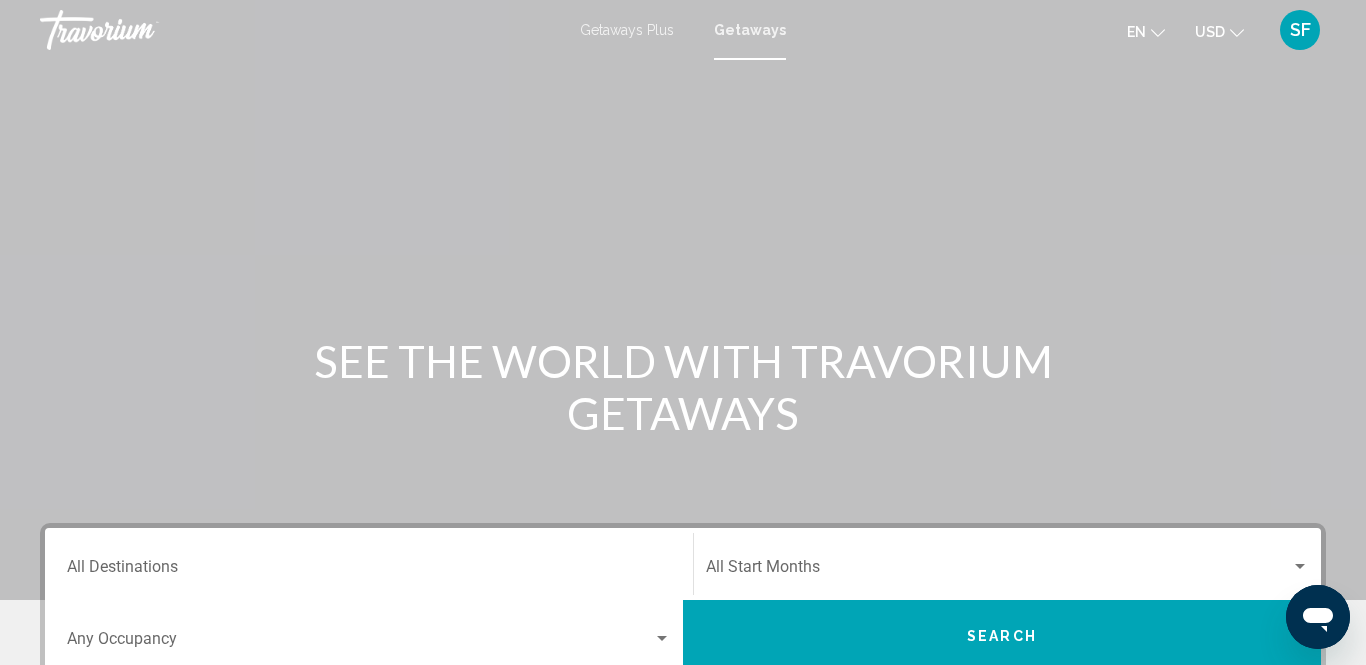 click on "Getaways" at bounding box center [750, 30] 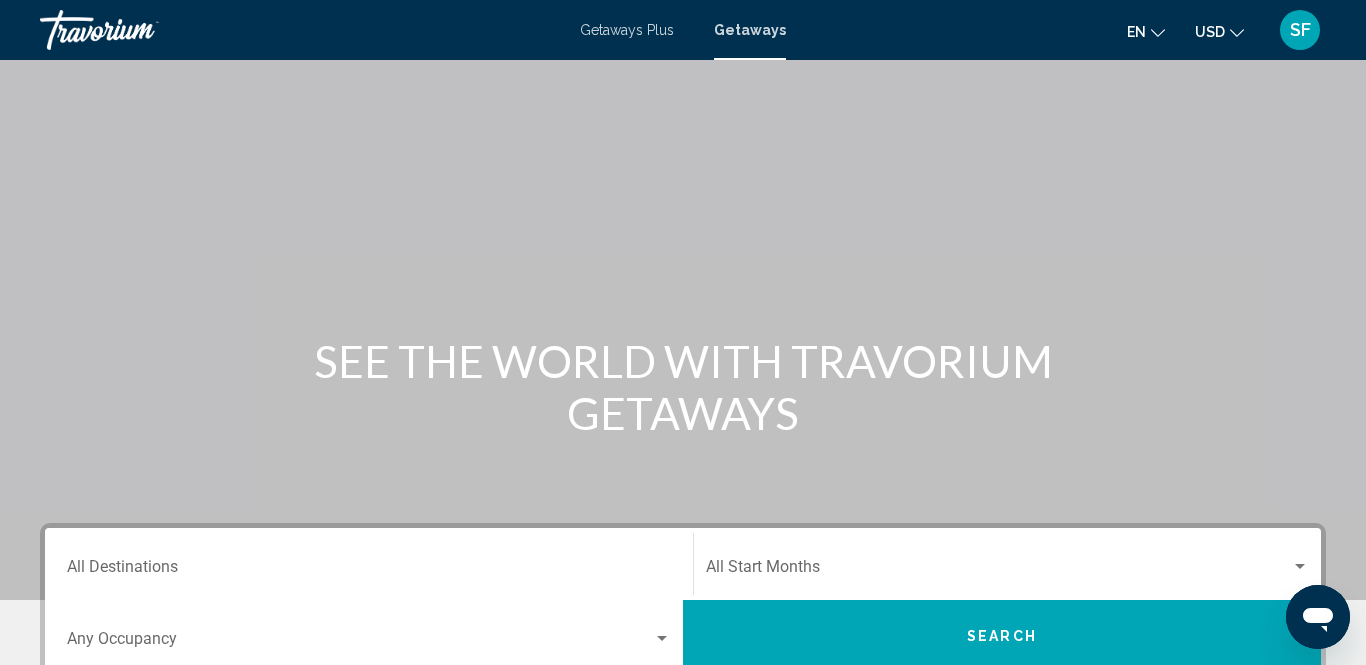 scroll, scrollTop: 118, scrollLeft: 0, axis: vertical 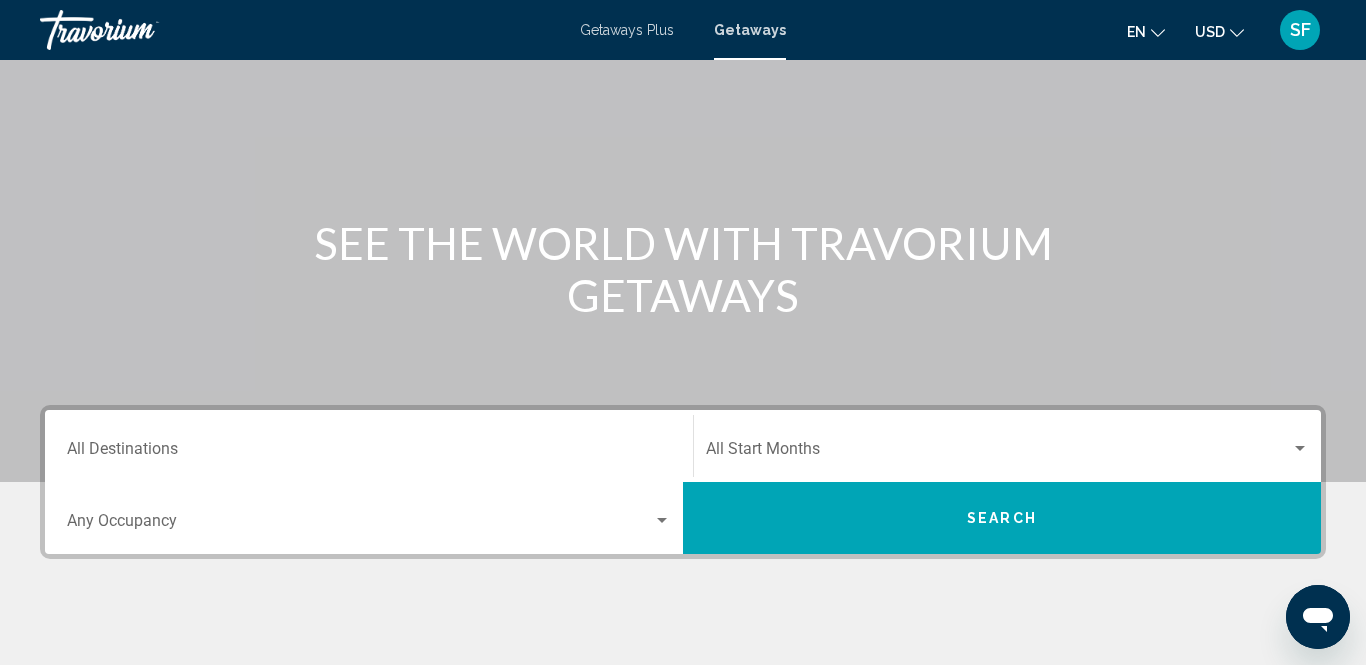 click on "Destination All Destinations" at bounding box center [369, 453] 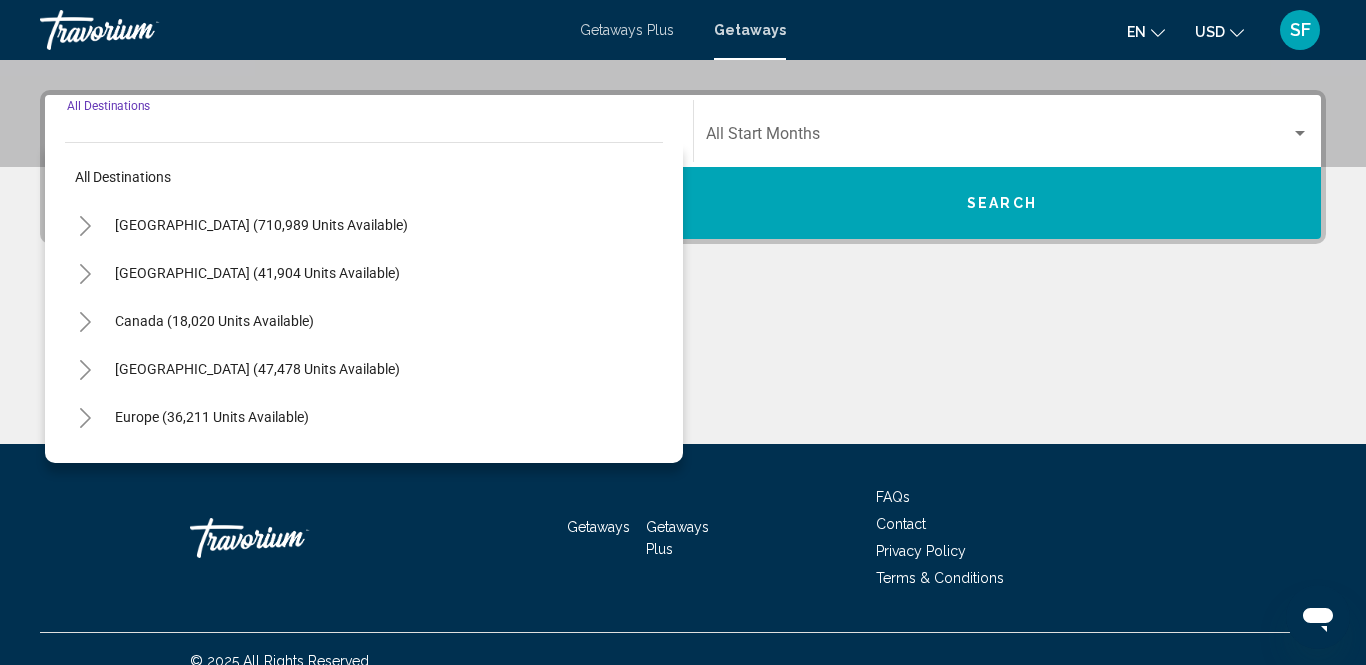 scroll, scrollTop: 457, scrollLeft: 0, axis: vertical 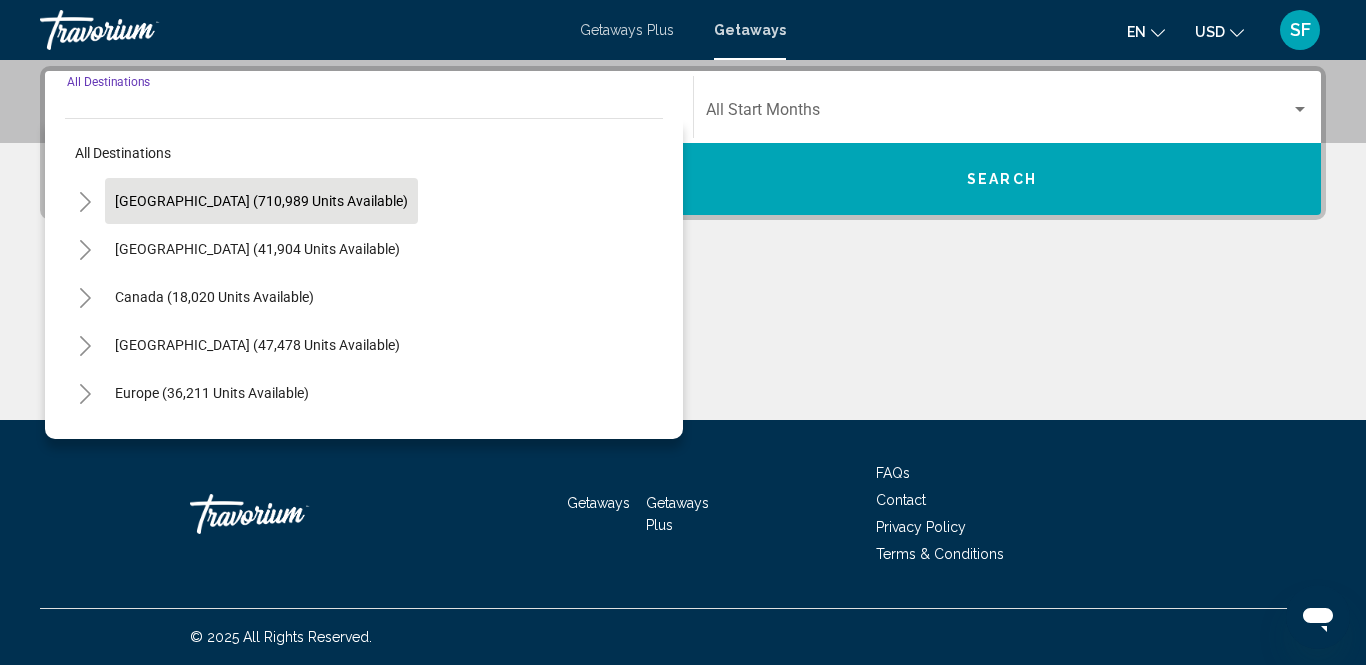 click on "[GEOGRAPHIC_DATA] (710,989 units available)" at bounding box center [257, 249] 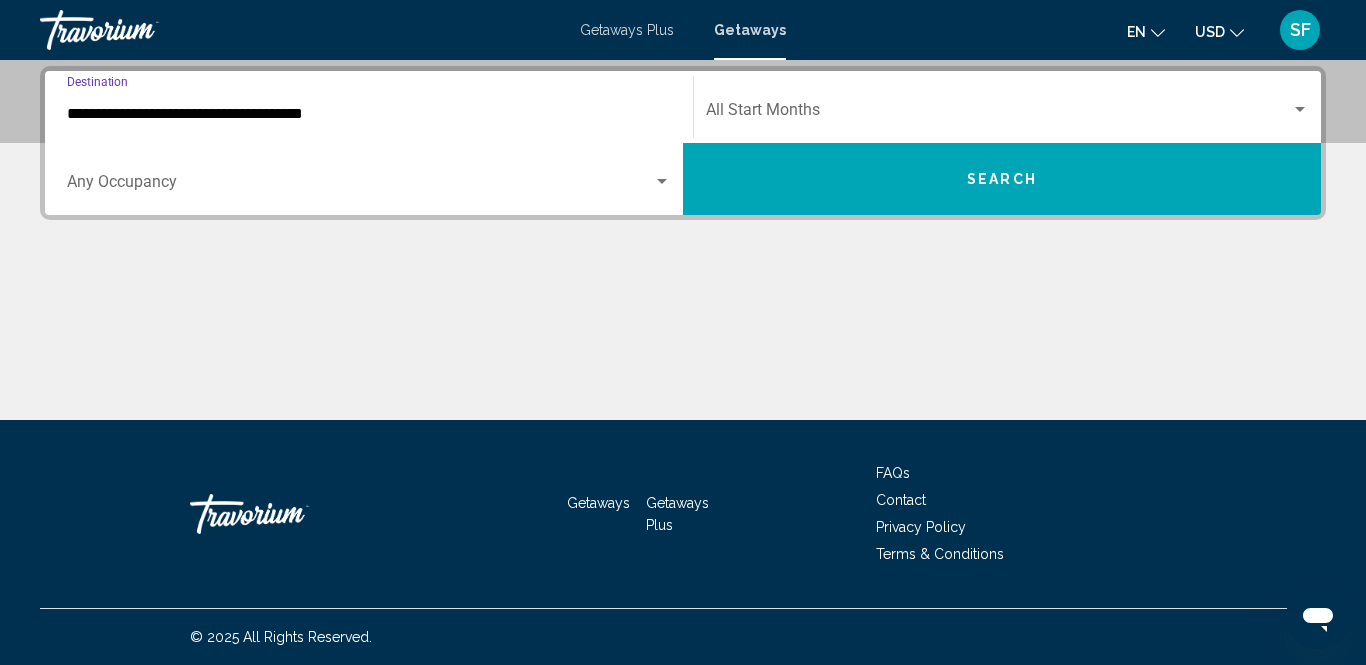 click on "**********" at bounding box center (369, 114) 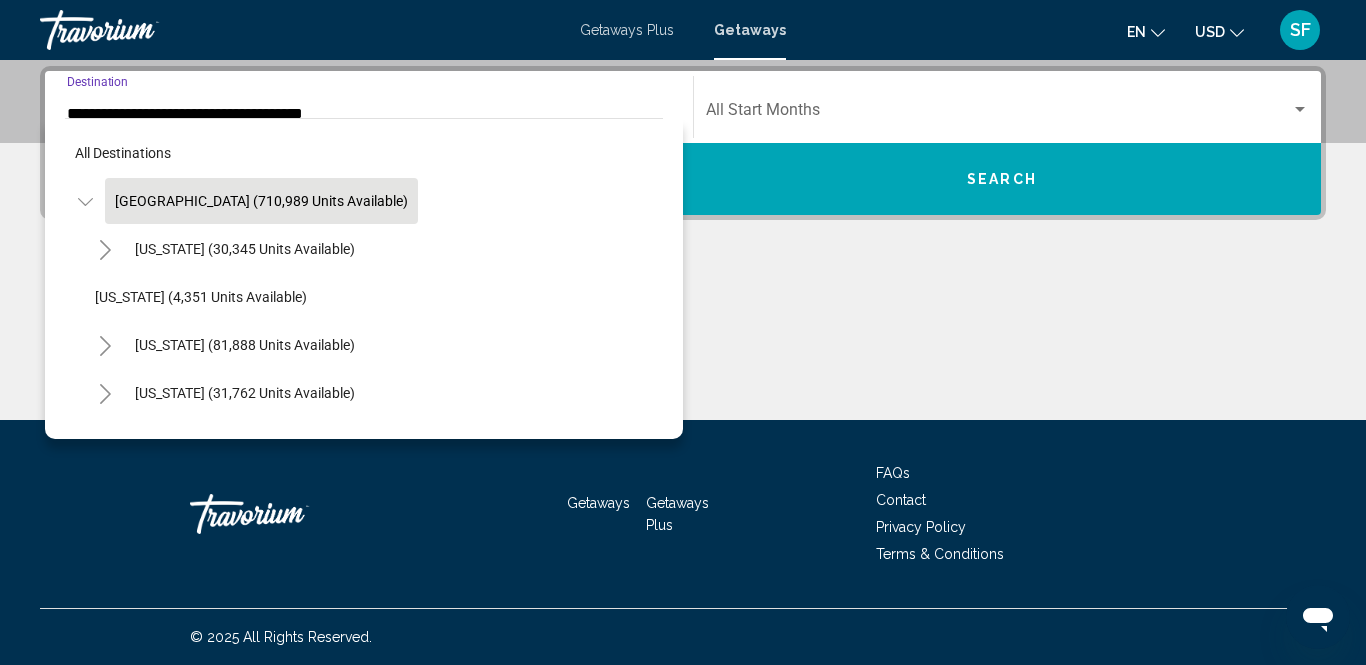 scroll, scrollTop: 325, scrollLeft: 0, axis: vertical 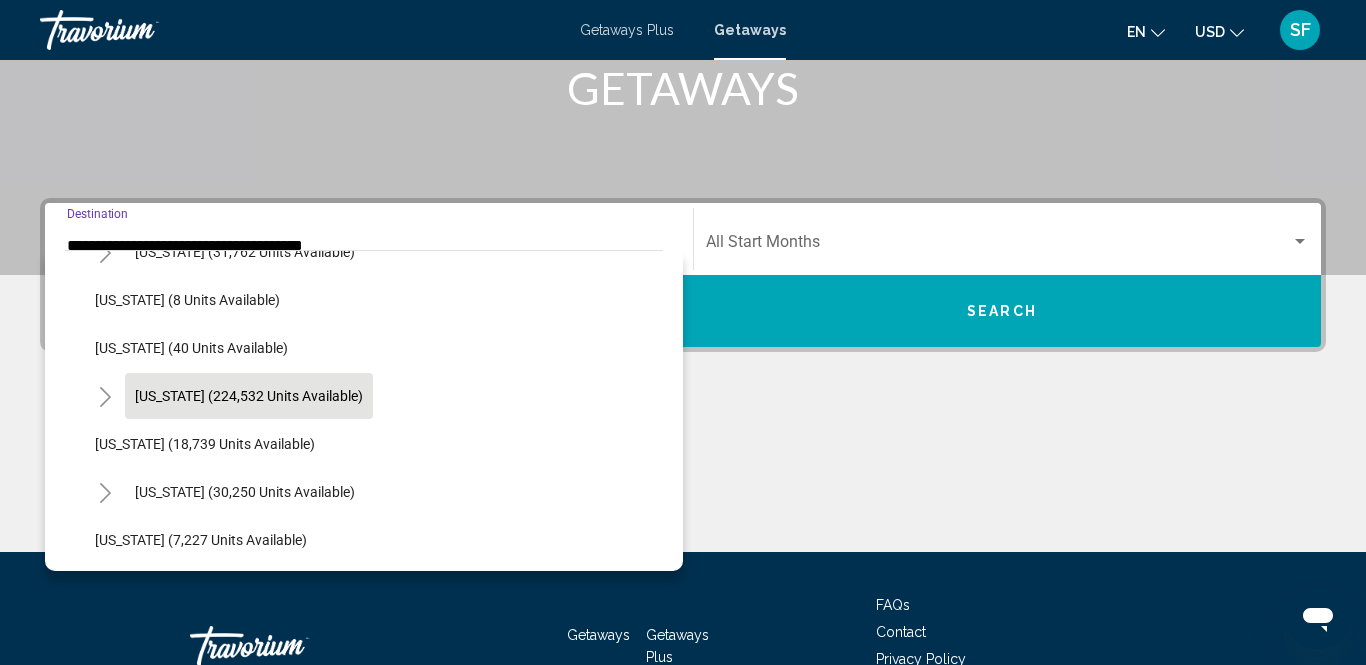 click on "[US_STATE] (224,532 units available)" 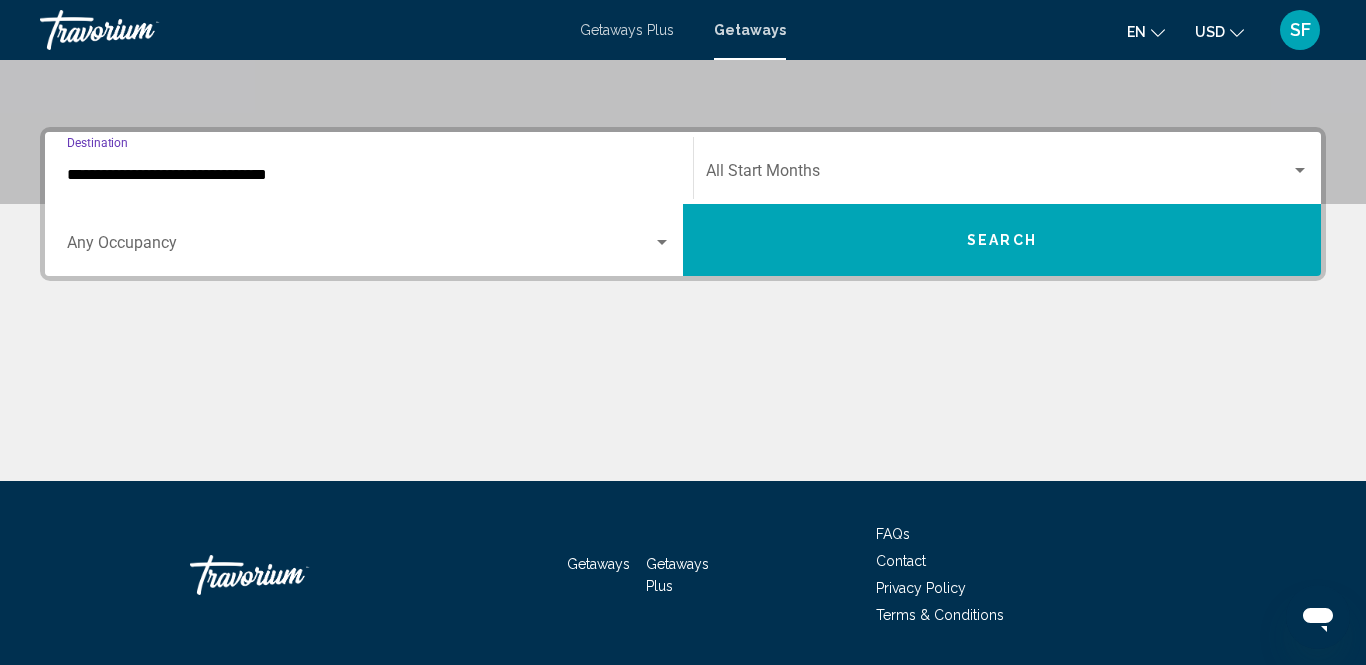 scroll, scrollTop: 457, scrollLeft: 0, axis: vertical 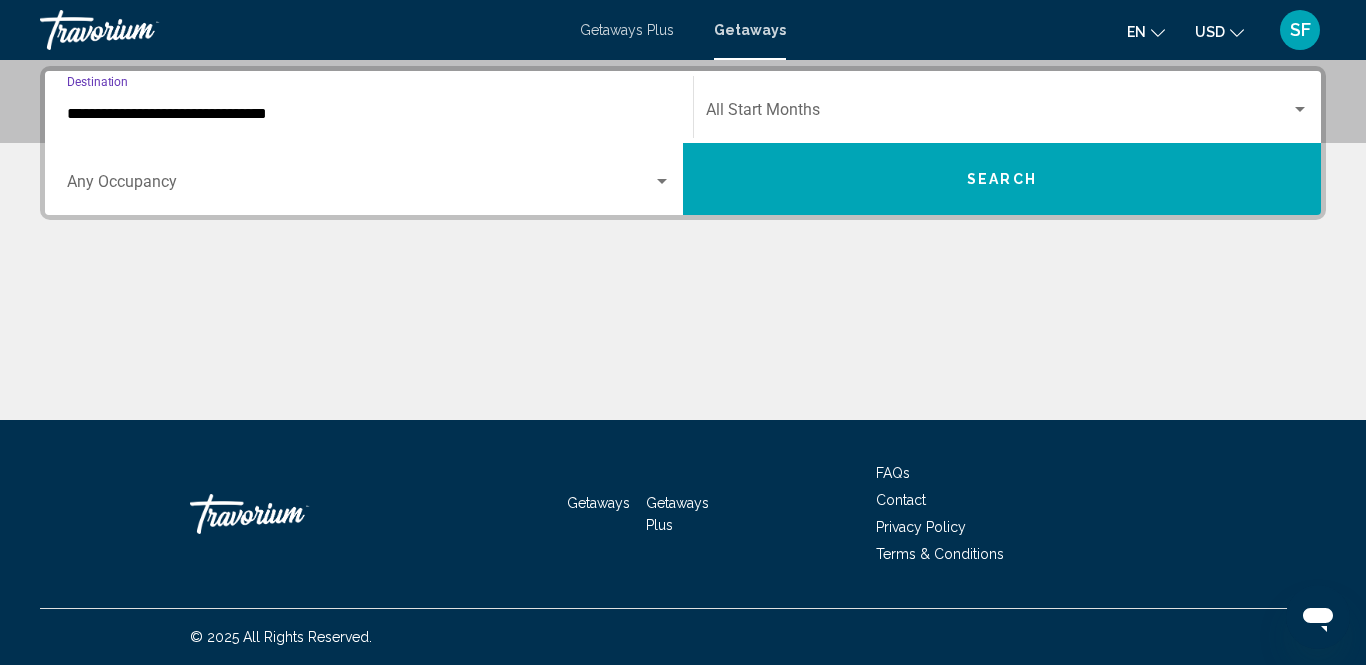 click on "**********" at bounding box center [369, 114] 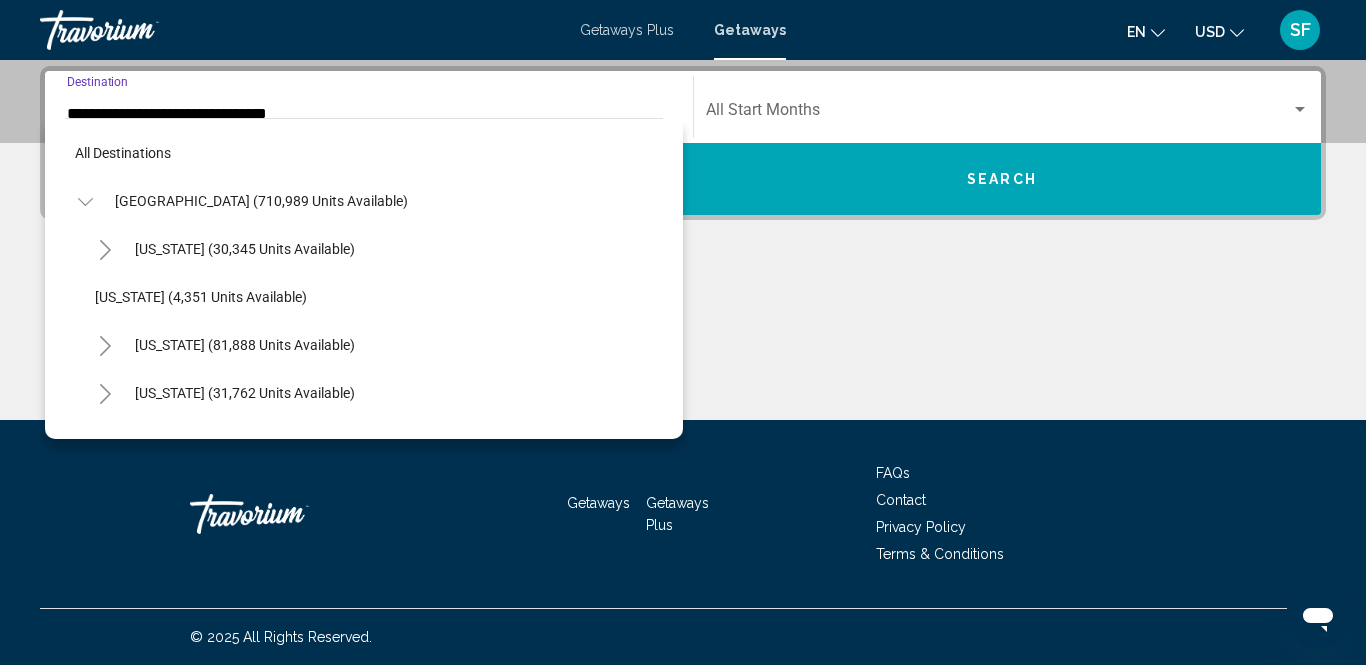 scroll, scrollTop: 398, scrollLeft: 0, axis: vertical 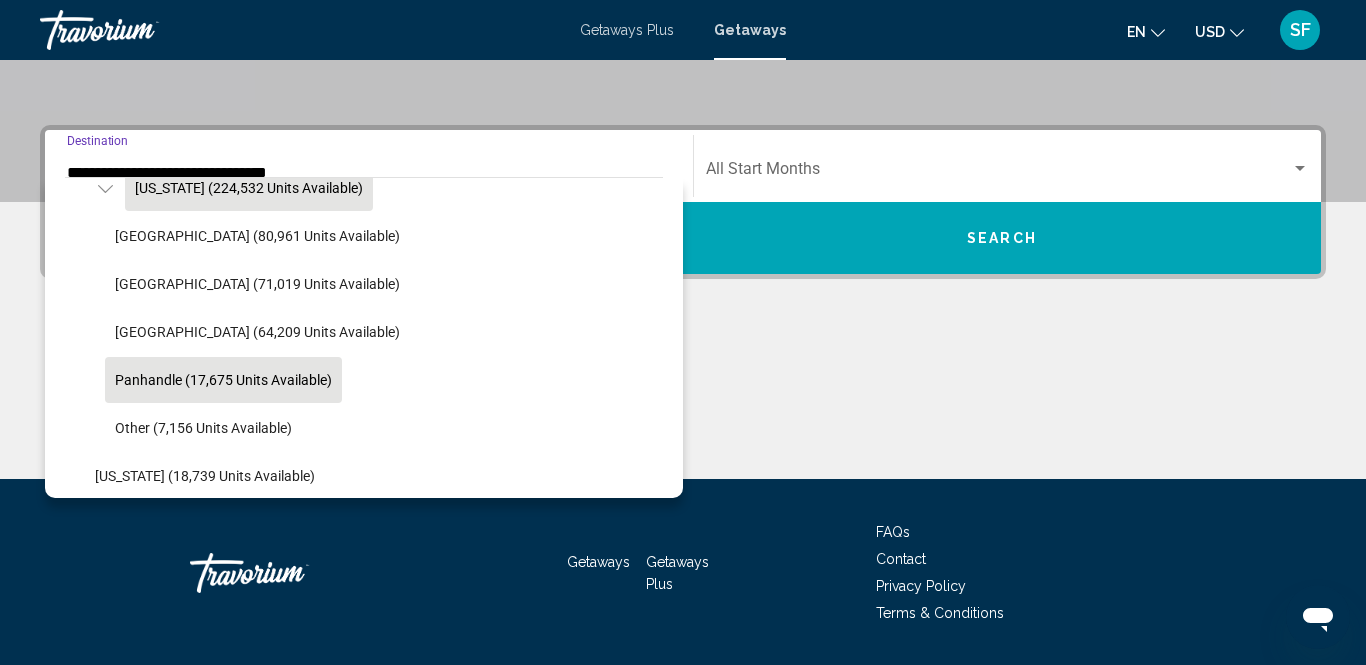click on "Panhandle (17,675 units available)" 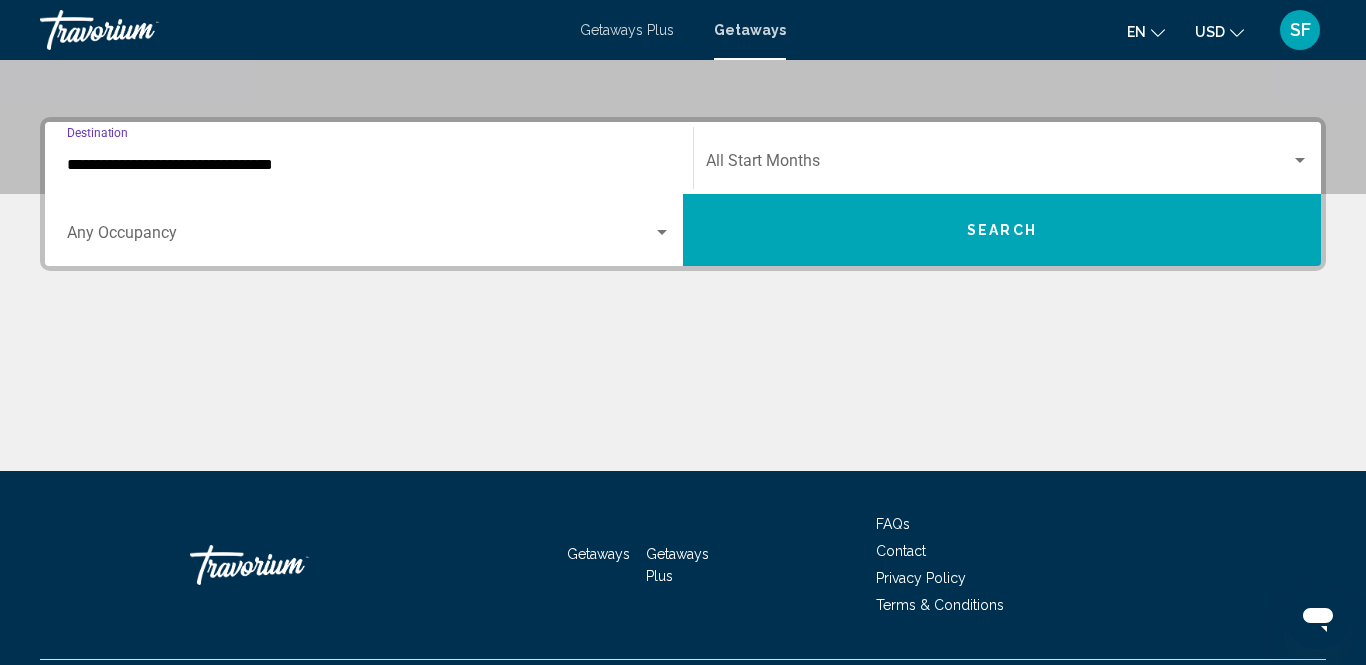 scroll, scrollTop: 457, scrollLeft: 0, axis: vertical 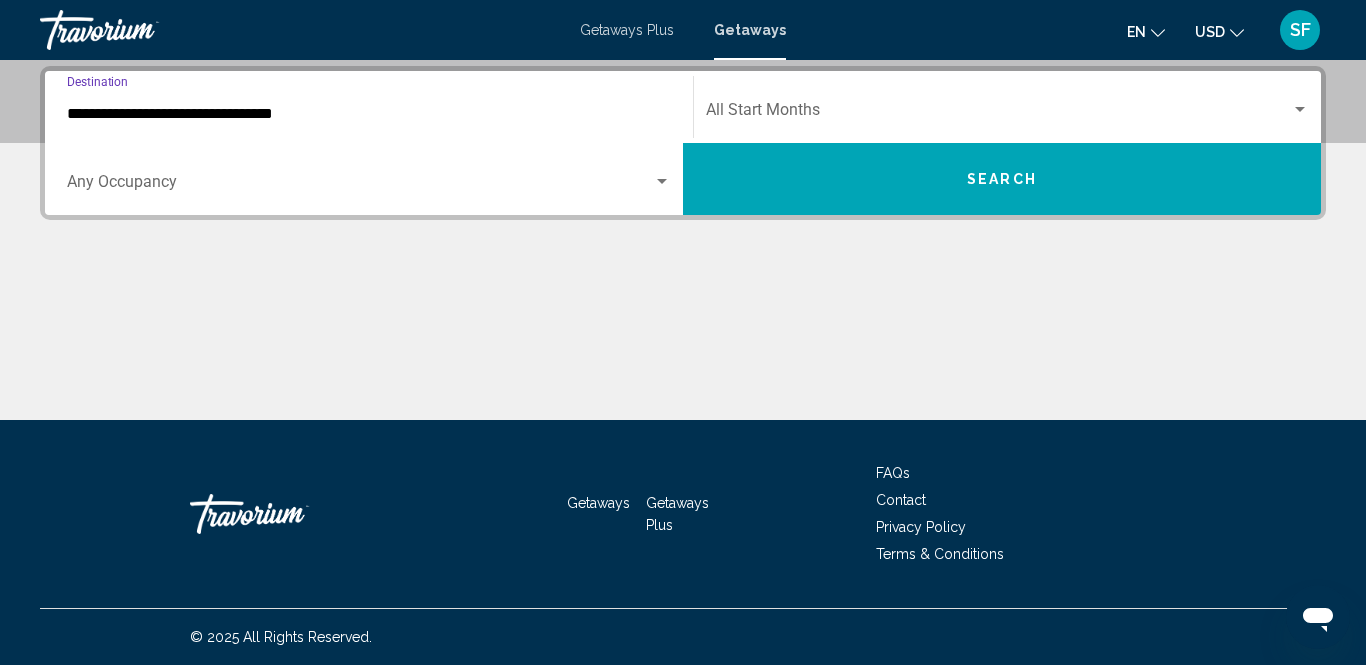 click at bounding box center (1300, 109) 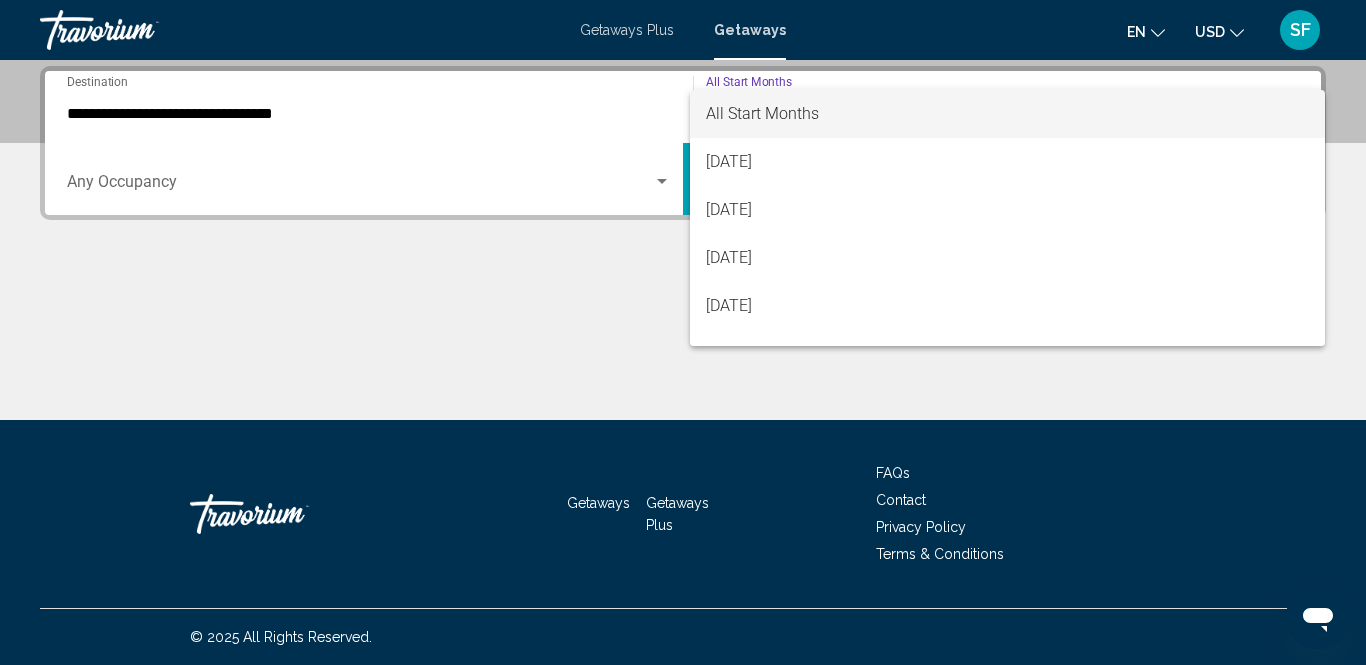 click on "All Start Months" at bounding box center (1007, 114) 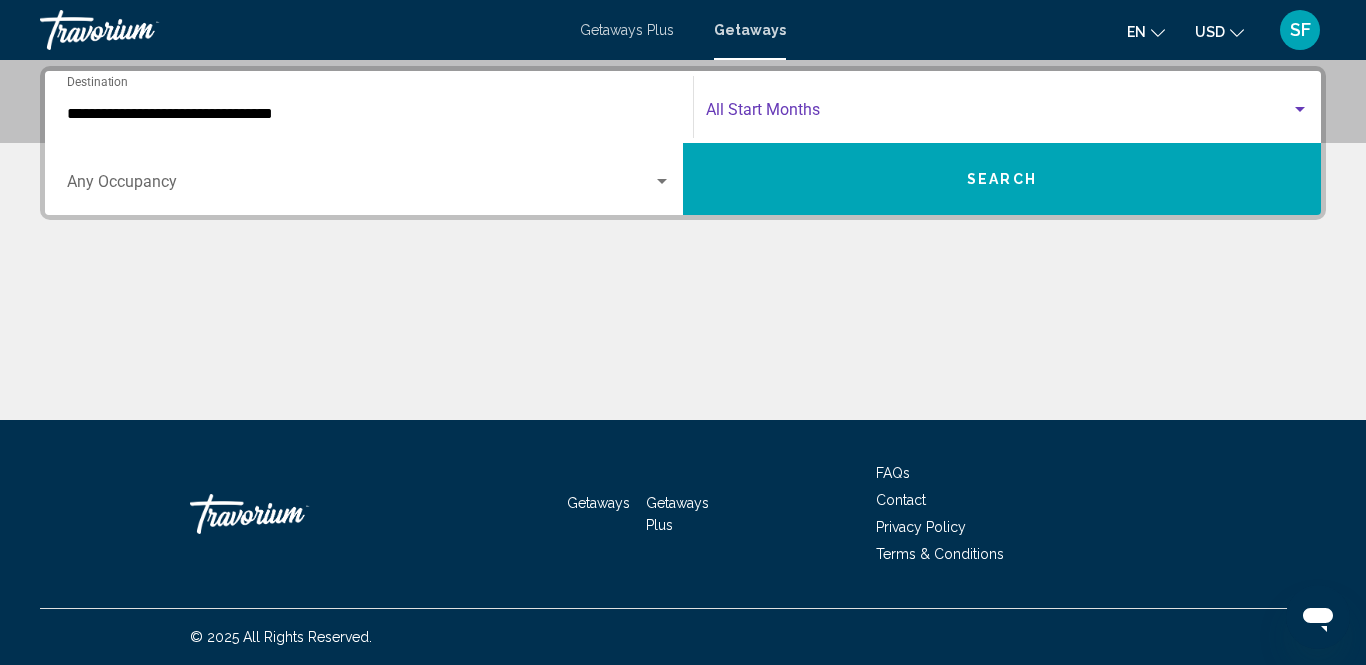 click at bounding box center [998, 114] 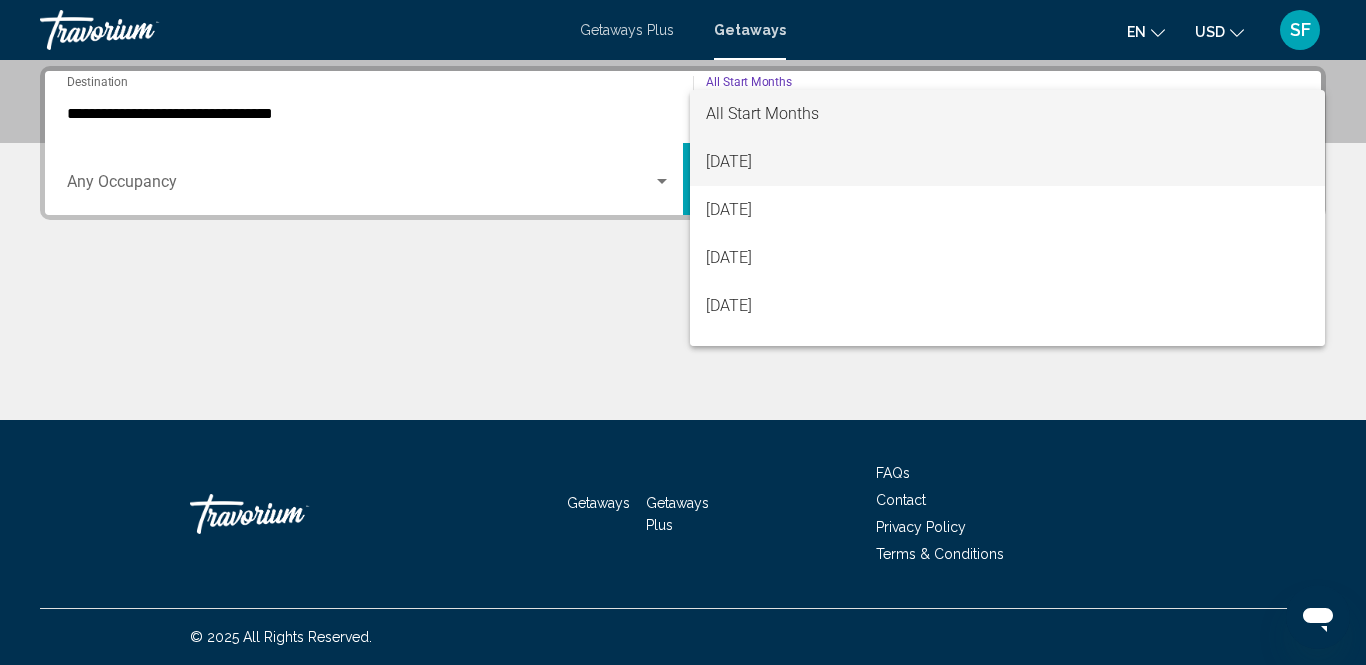 click on "[DATE]" at bounding box center (1007, 162) 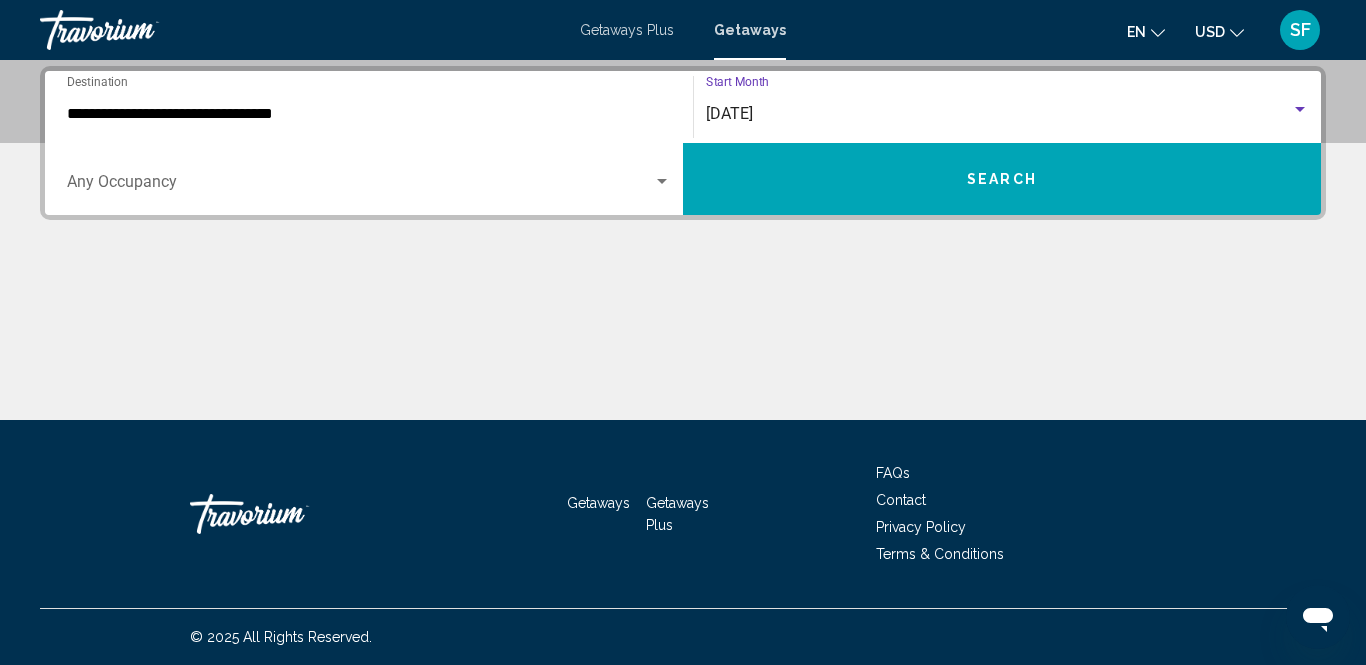 click on "Search" at bounding box center (1002, 179) 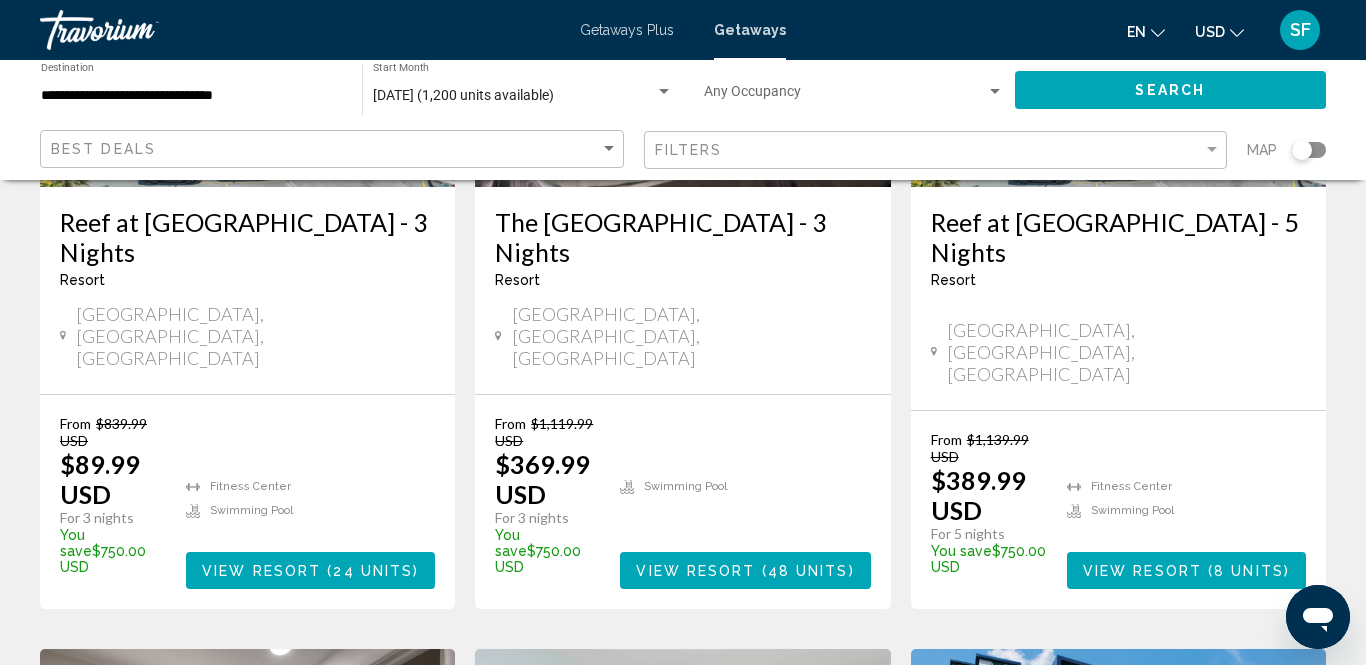 scroll, scrollTop: 0, scrollLeft: 0, axis: both 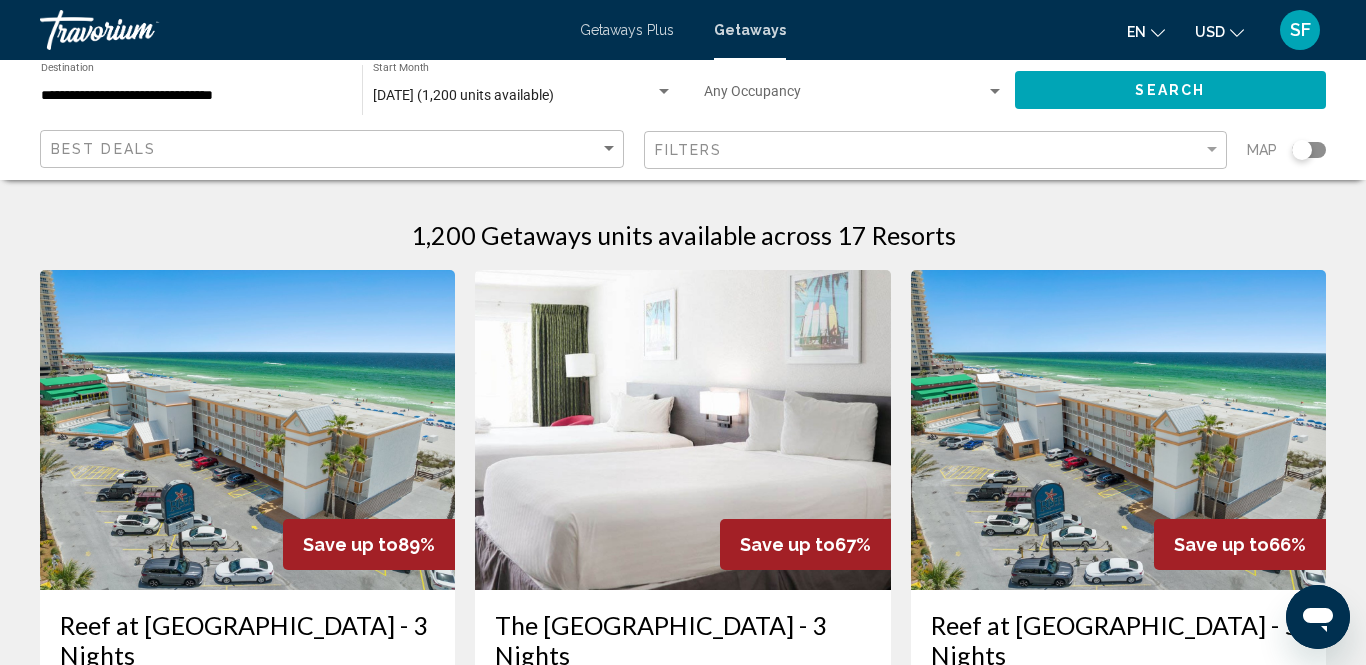 click on "Getaways Plus" at bounding box center (627, 30) 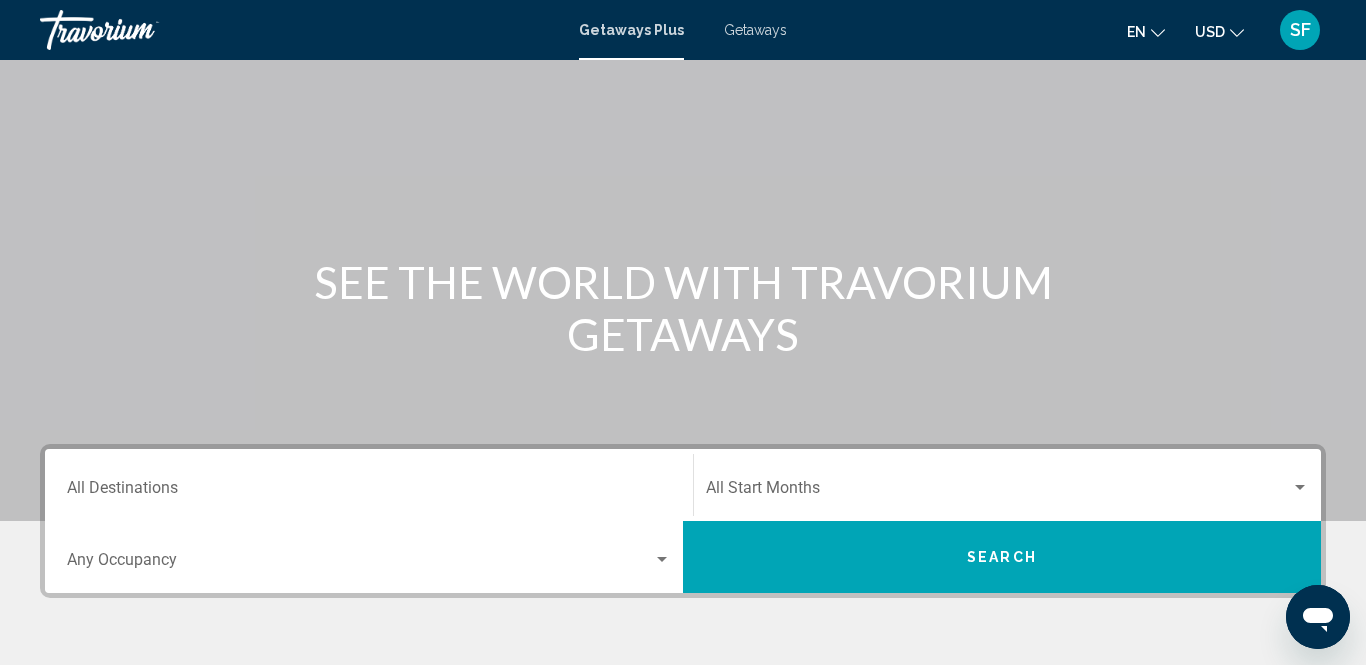 scroll, scrollTop: 80, scrollLeft: 0, axis: vertical 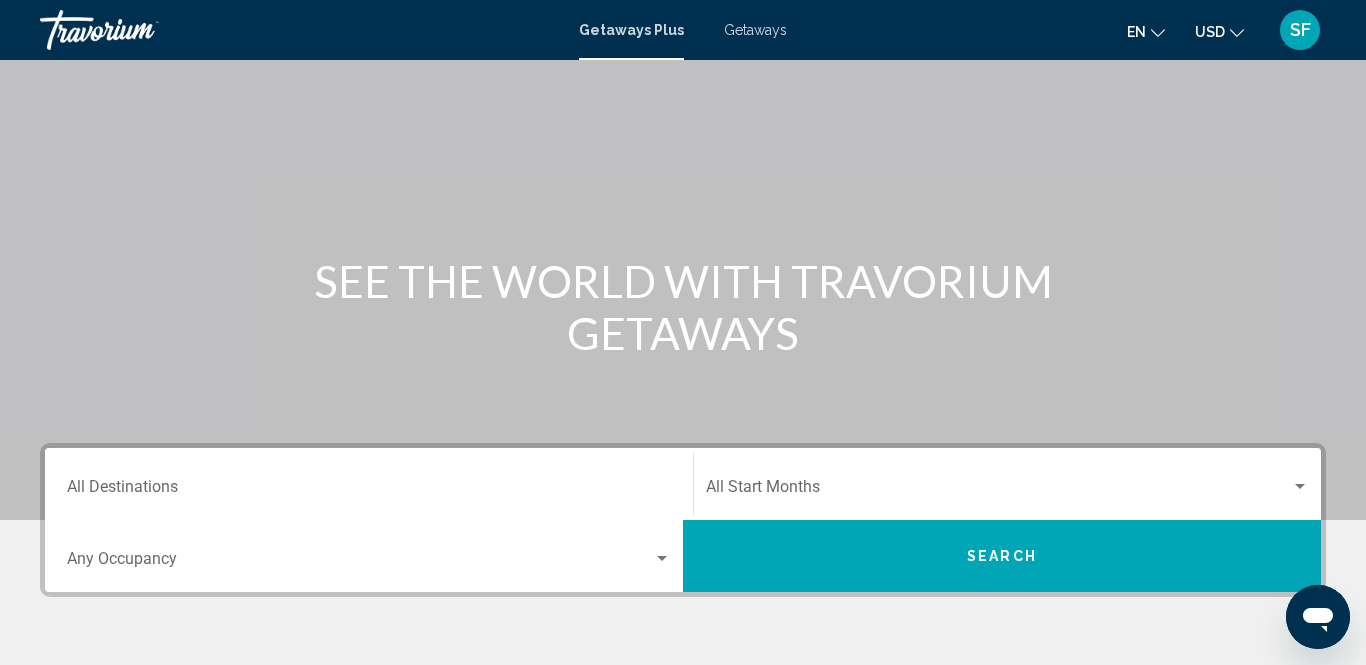 click on "Getaways Plus" at bounding box center (631, 30) 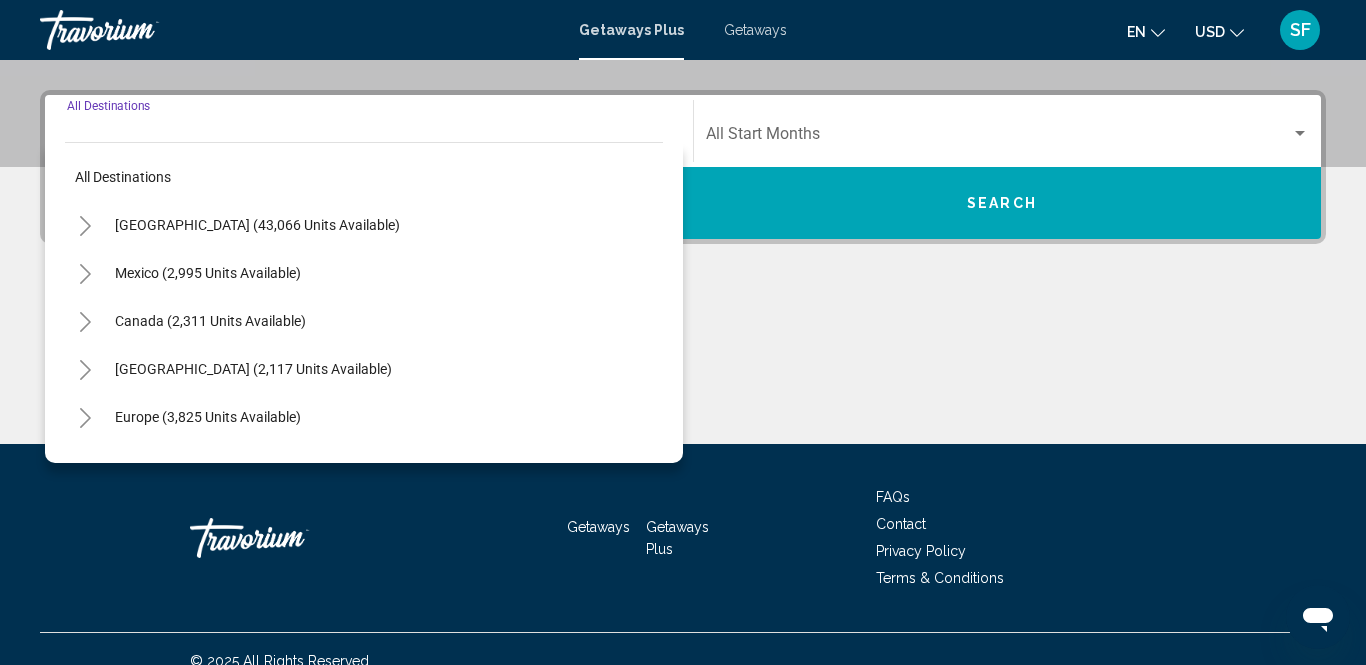 scroll, scrollTop: 457, scrollLeft: 0, axis: vertical 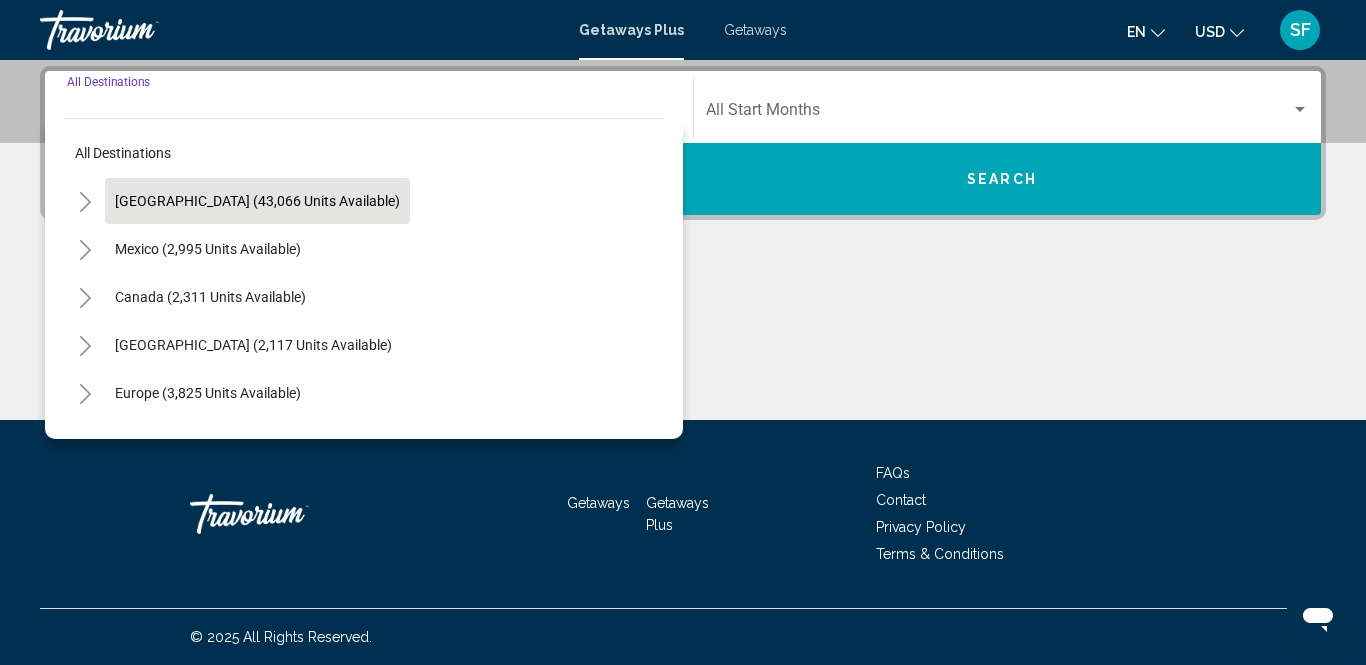 click on "[GEOGRAPHIC_DATA] (43,066 units available)" at bounding box center [208, 249] 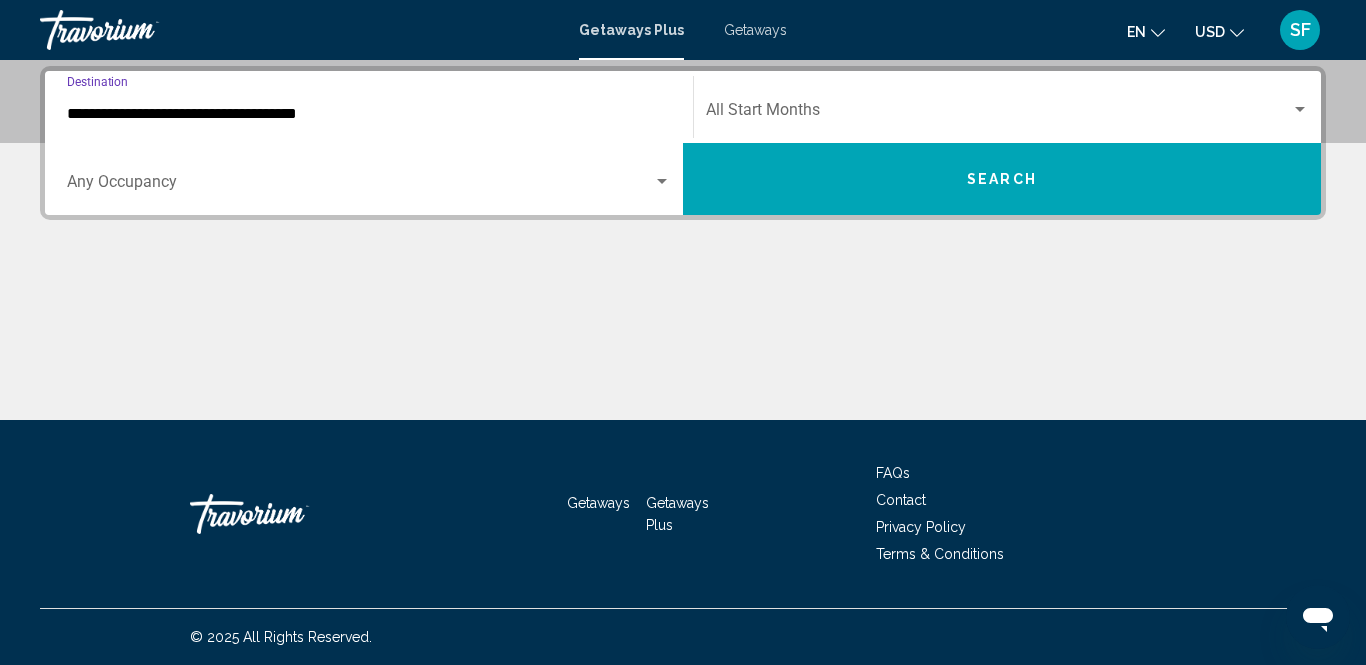 click on "**********" at bounding box center [369, 114] 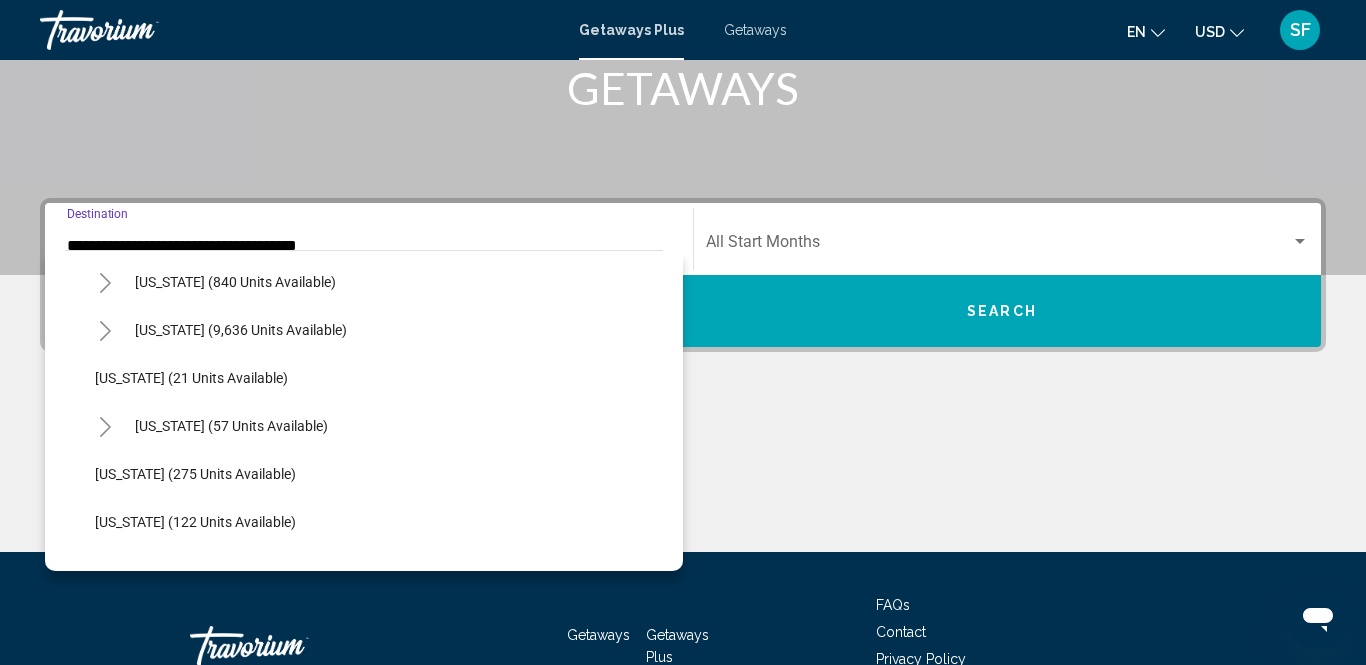 scroll, scrollTop: 244, scrollLeft: 0, axis: vertical 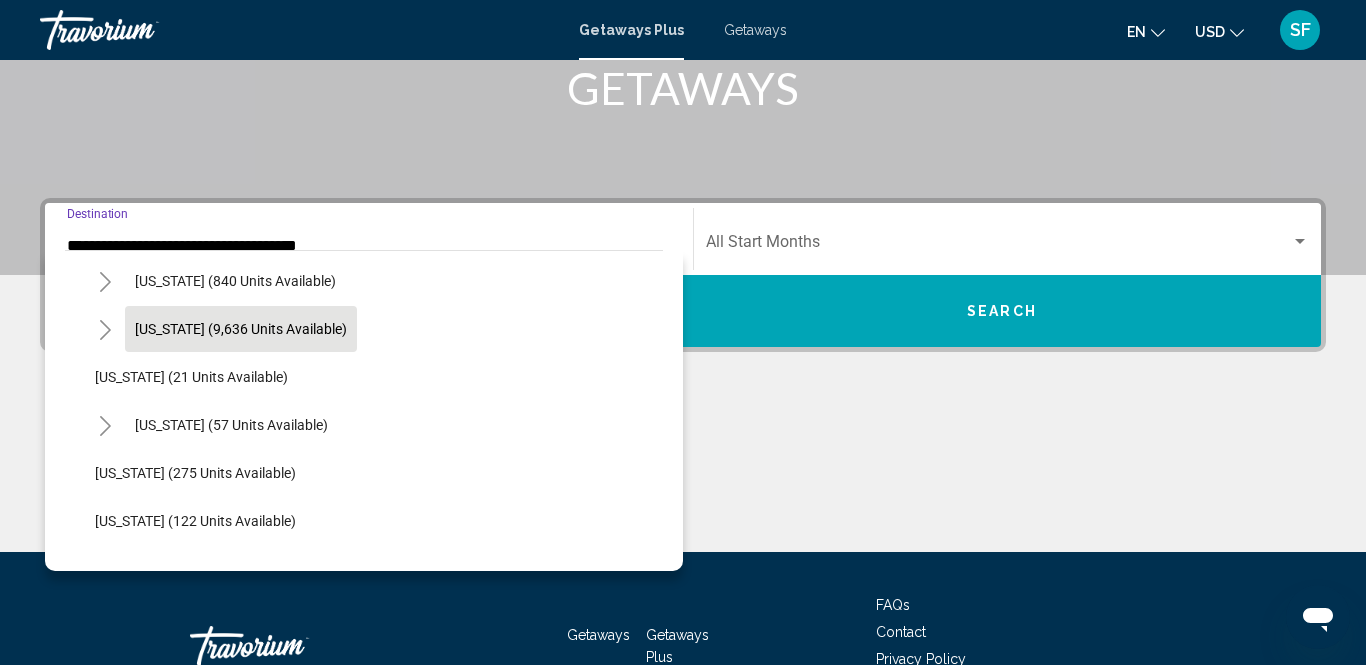 click on "[US_STATE] (9,636 units available)" 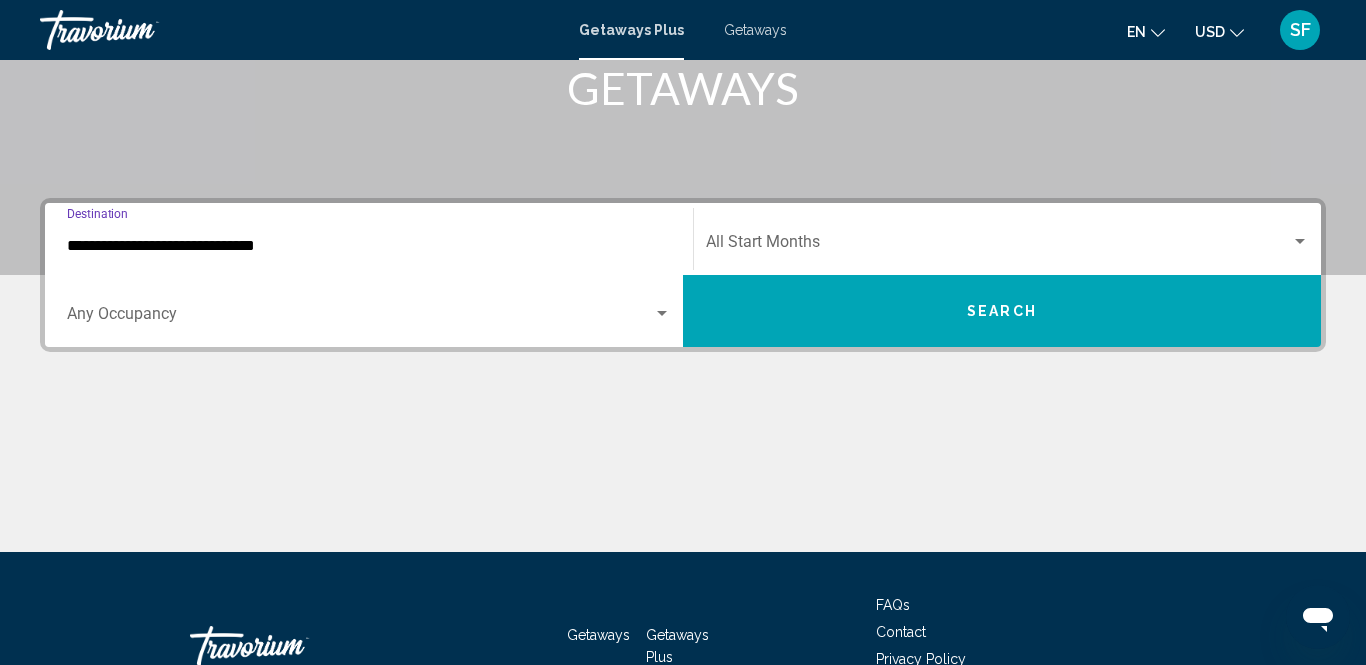 scroll, scrollTop: 457, scrollLeft: 0, axis: vertical 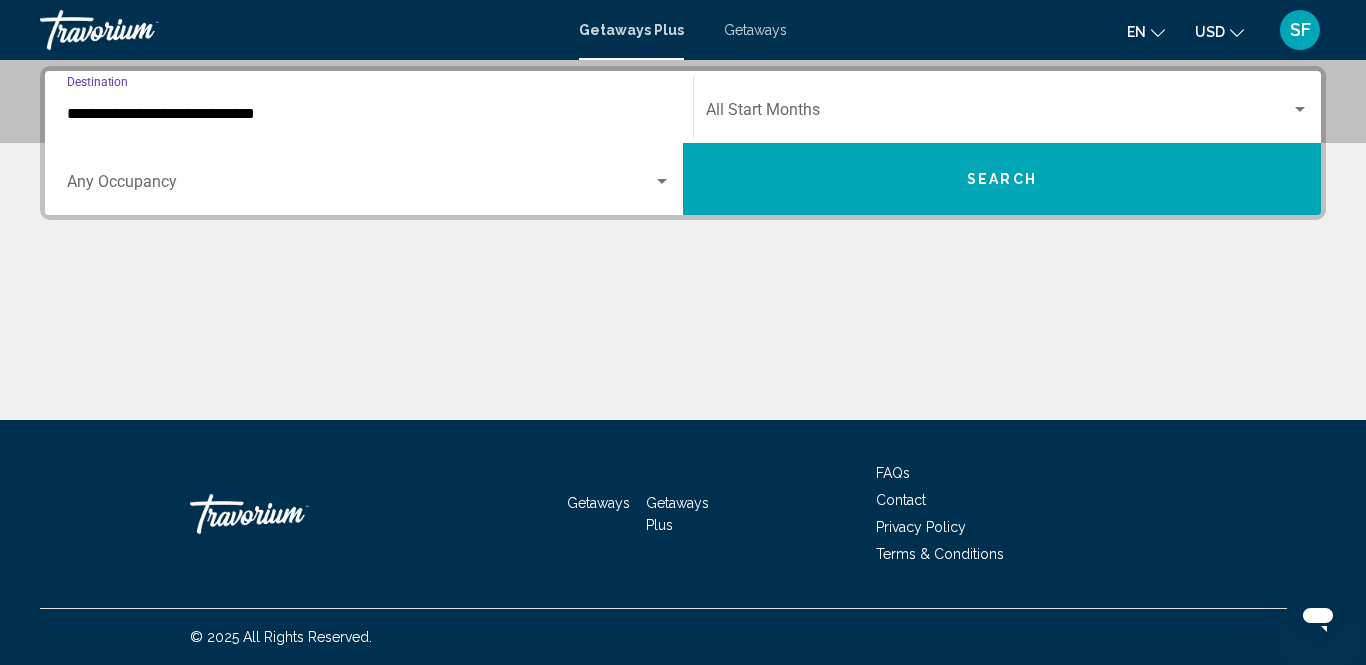 click at bounding box center [998, 114] 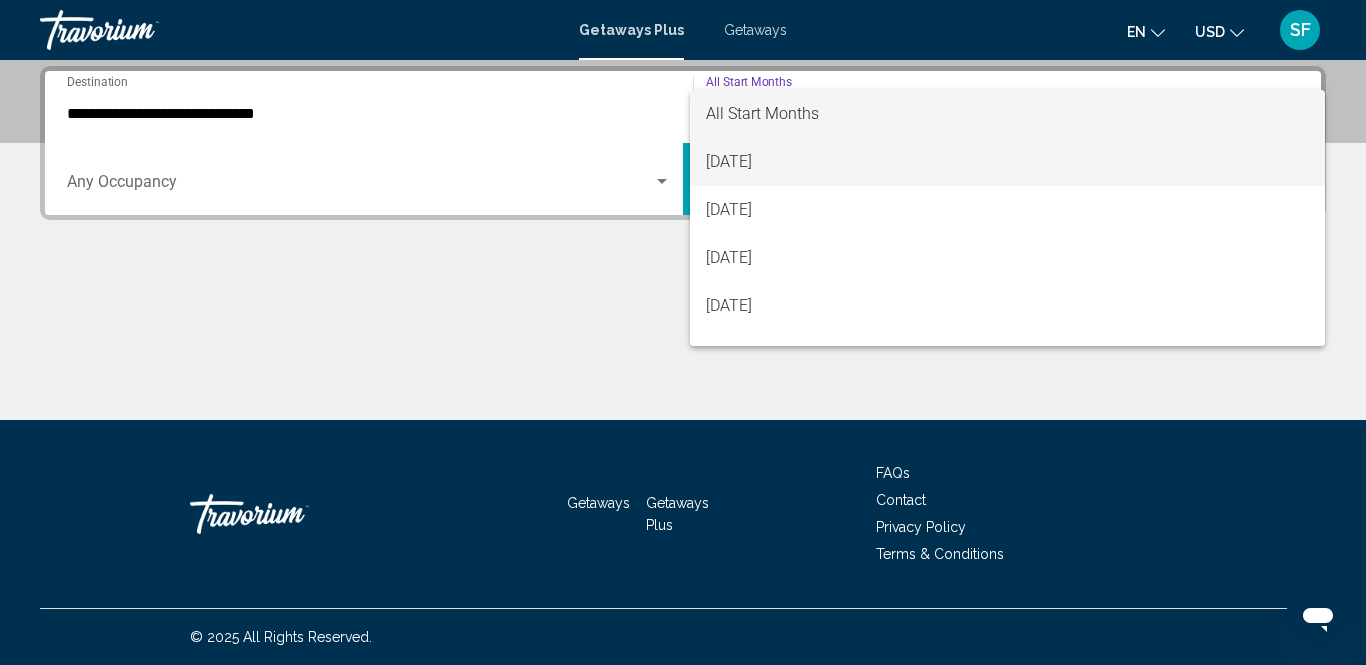click on "[DATE]" at bounding box center (1007, 162) 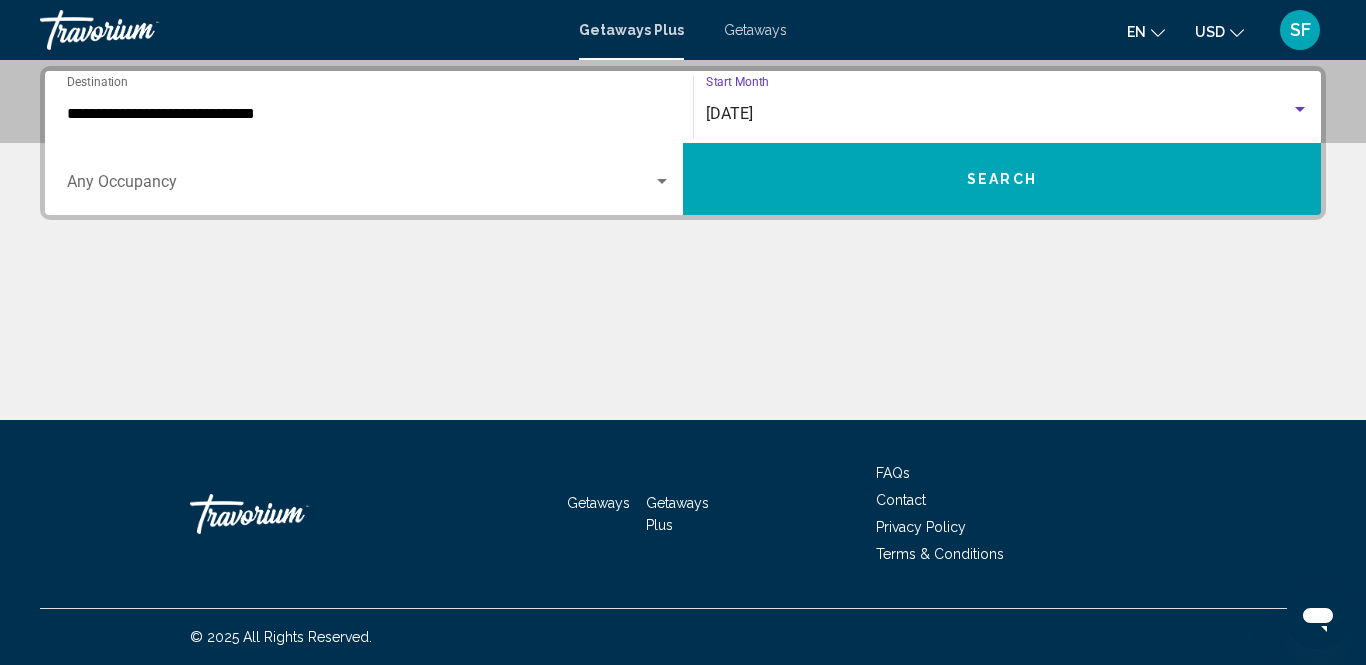 click on "Search" at bounding box center [1002, 179] 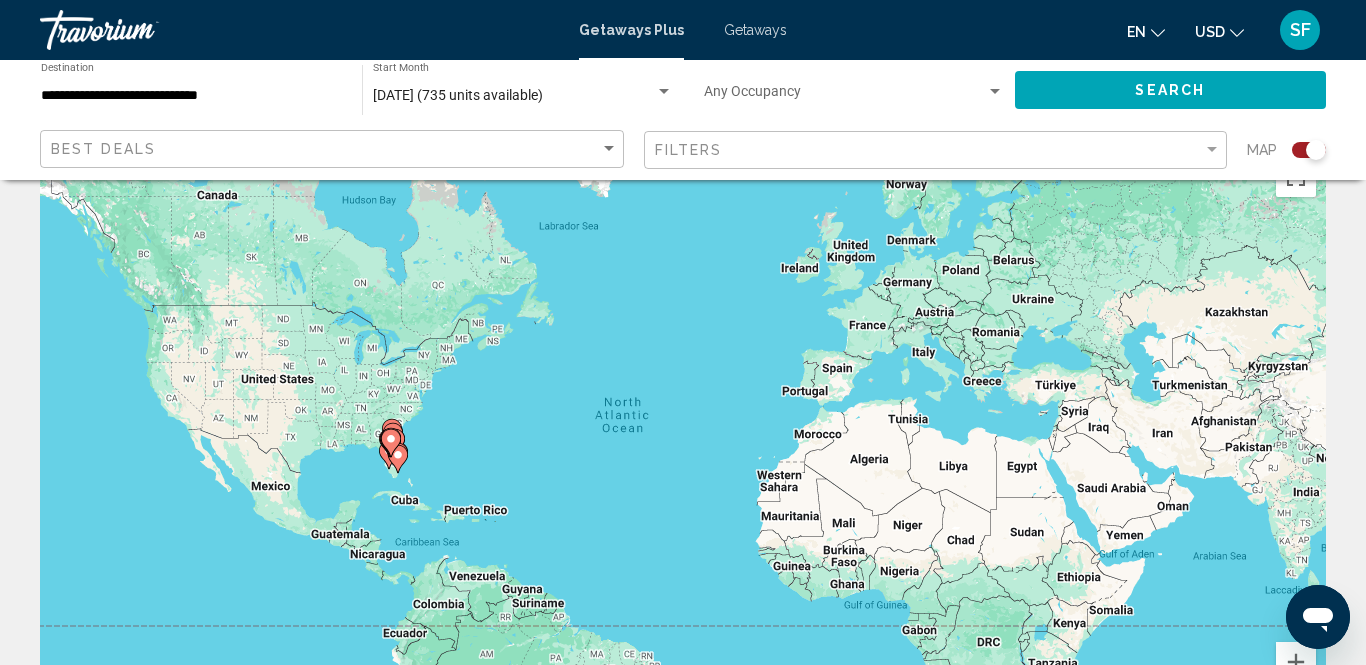 scroll, scrollTop: 0, scrollLeft: 0, axis: both 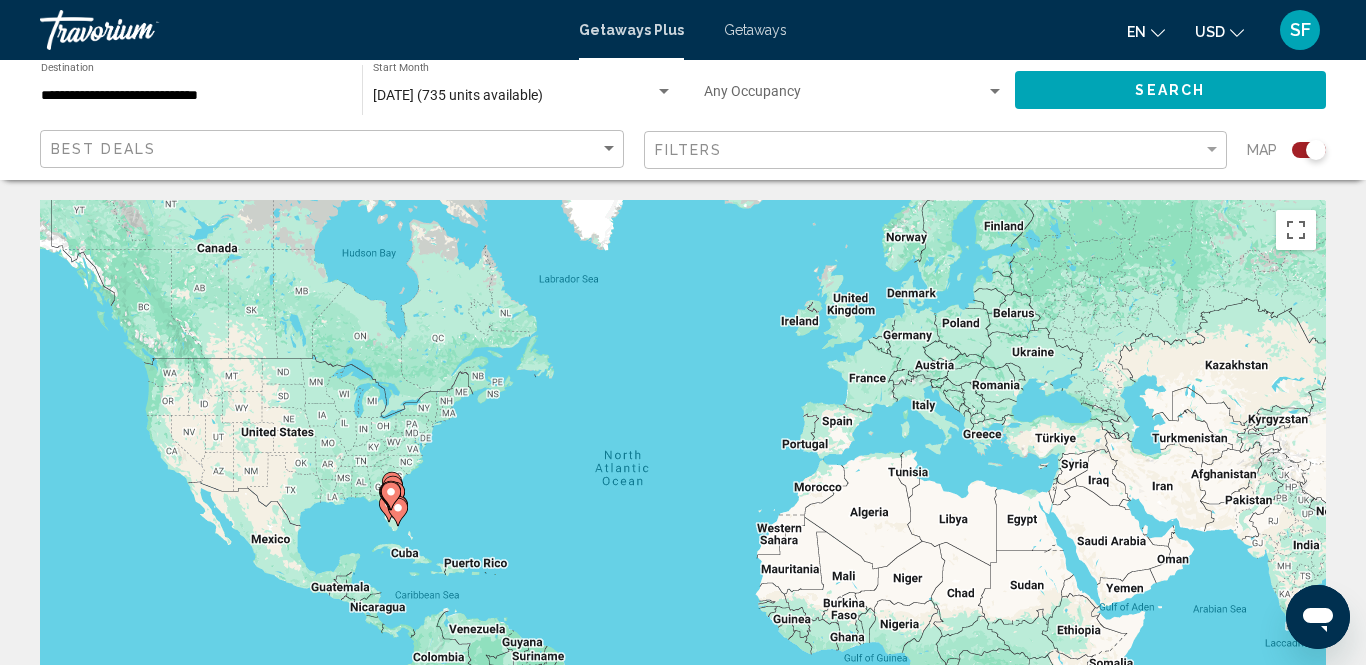 click on "**********" at bounding box center [191, 96] 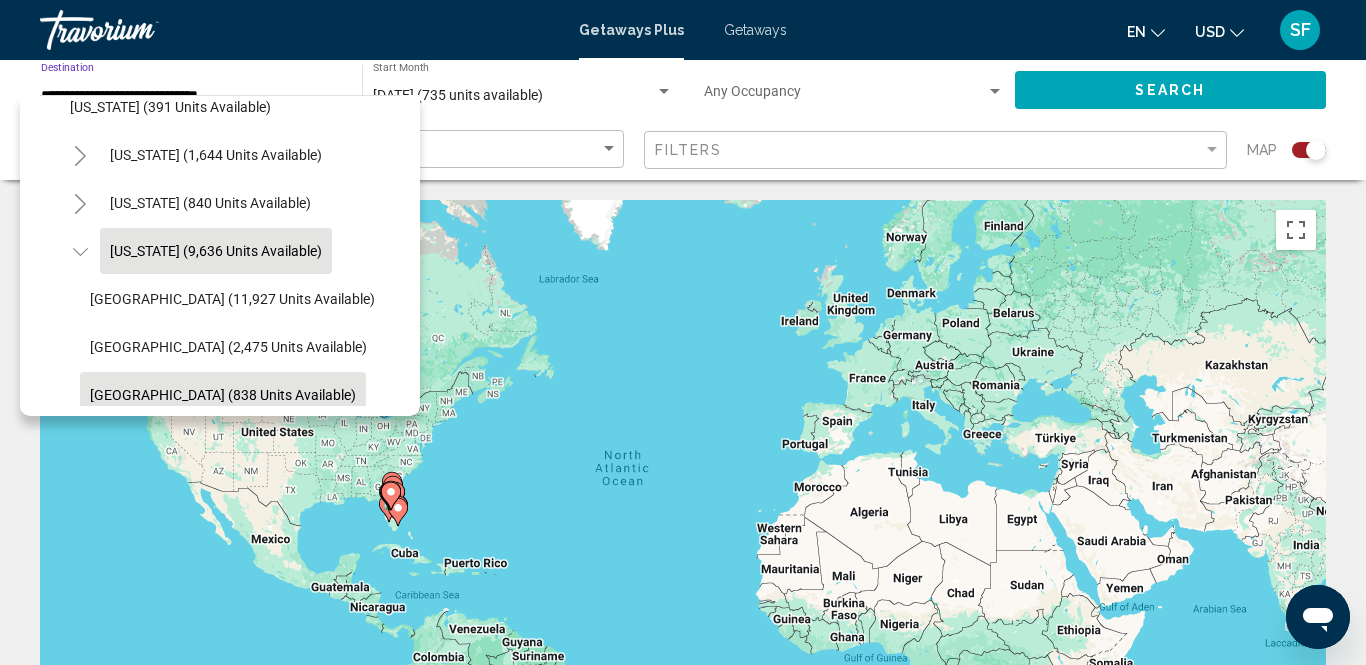 scroll, scrollTop: 247, scrollLeft: 0, axis: vertical 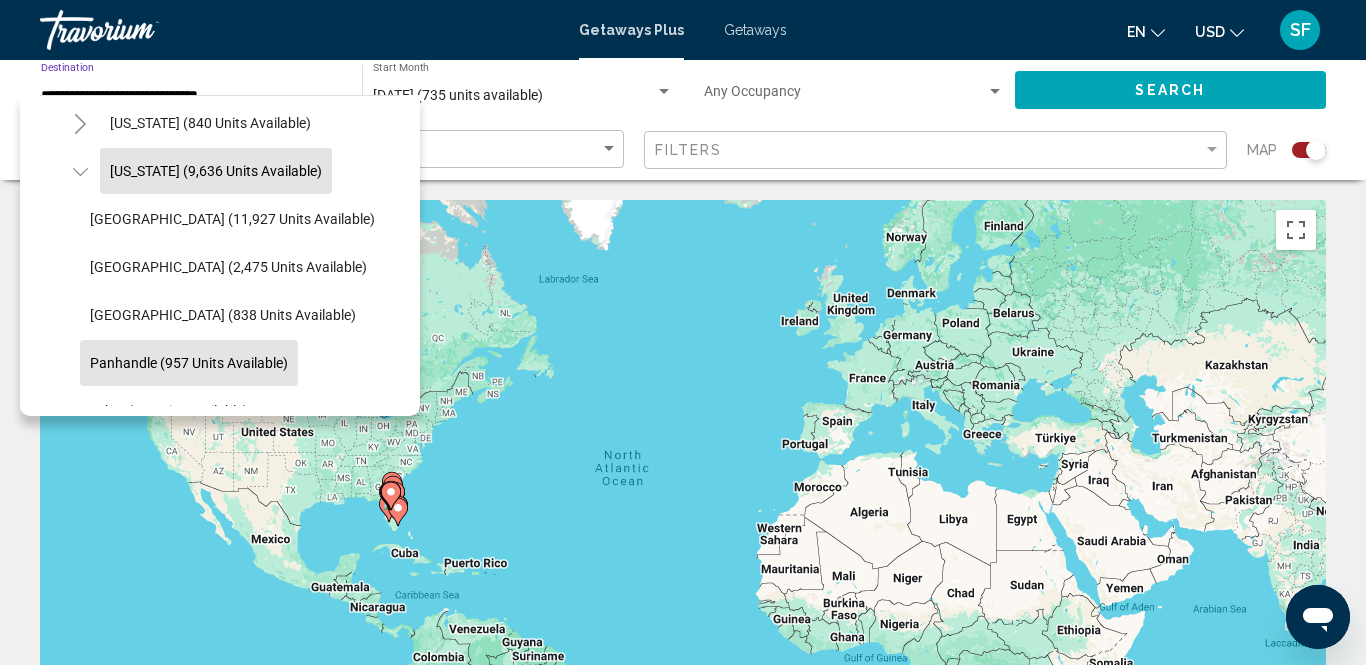 click on "Panhandle (957 units available)" 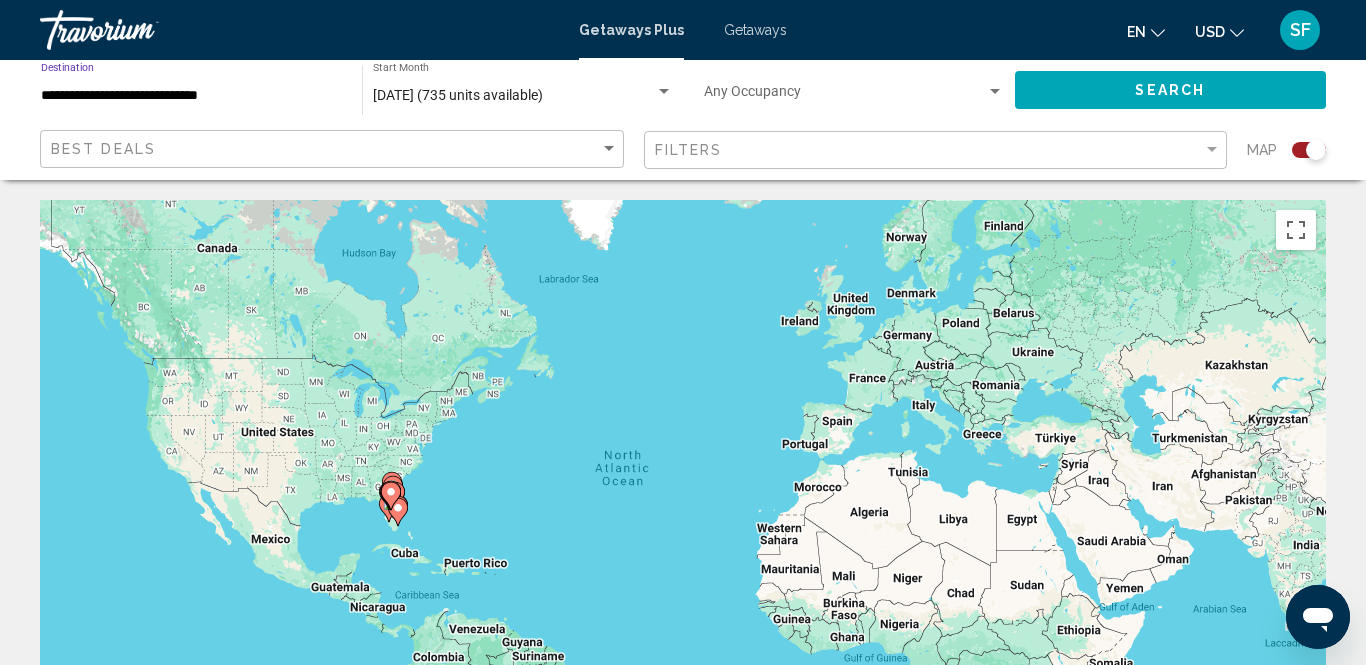 click on "Search" 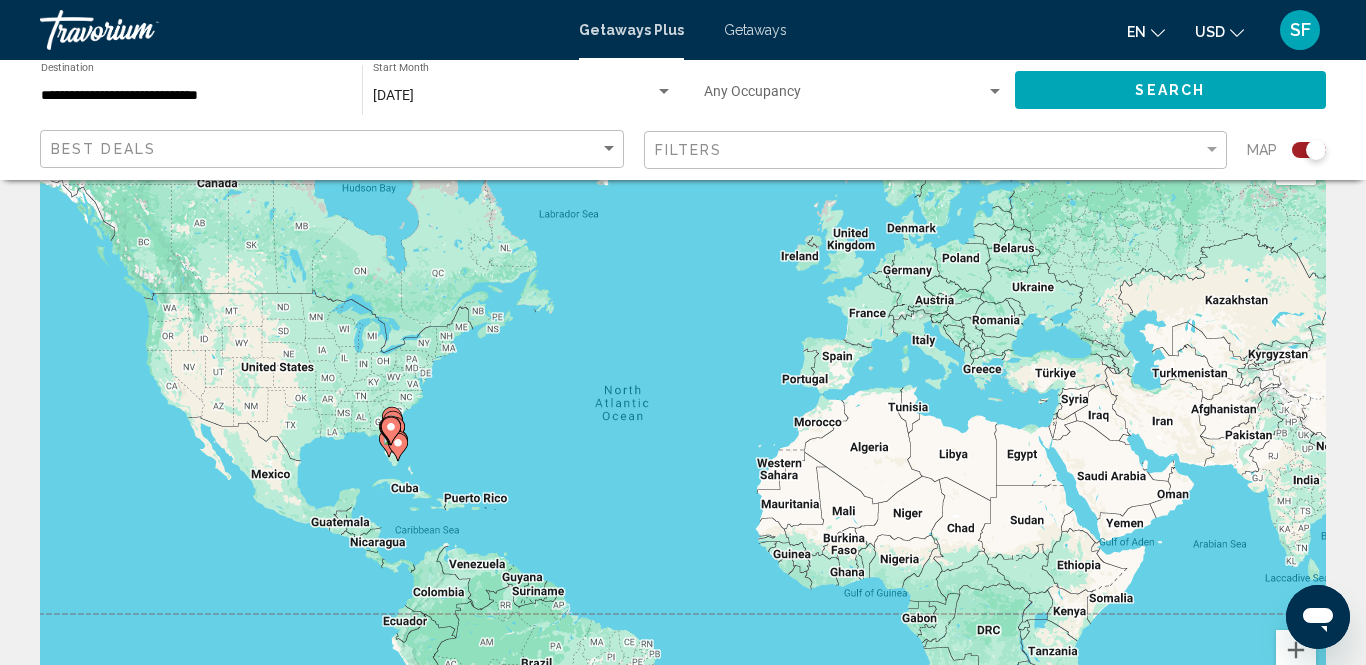 scroll, scrollTop: 0, scrollLeft: 0, axis: both 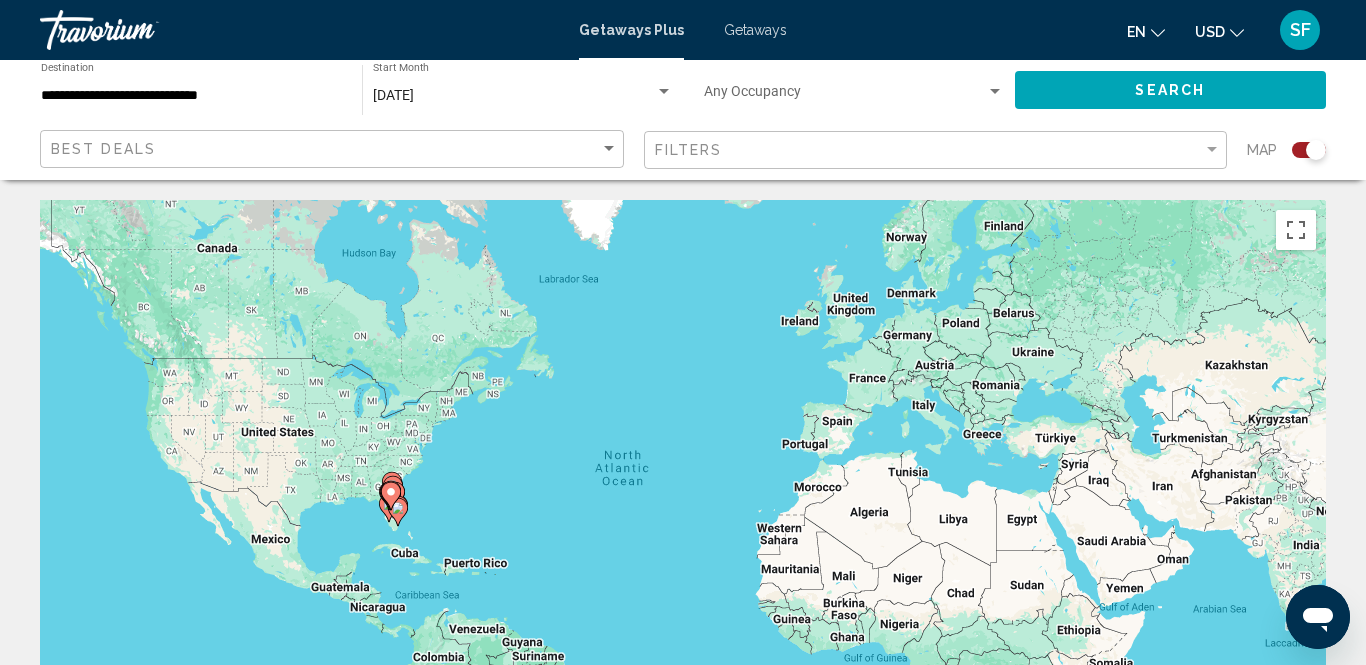 click on "**********" at bounding box center [191, 96] 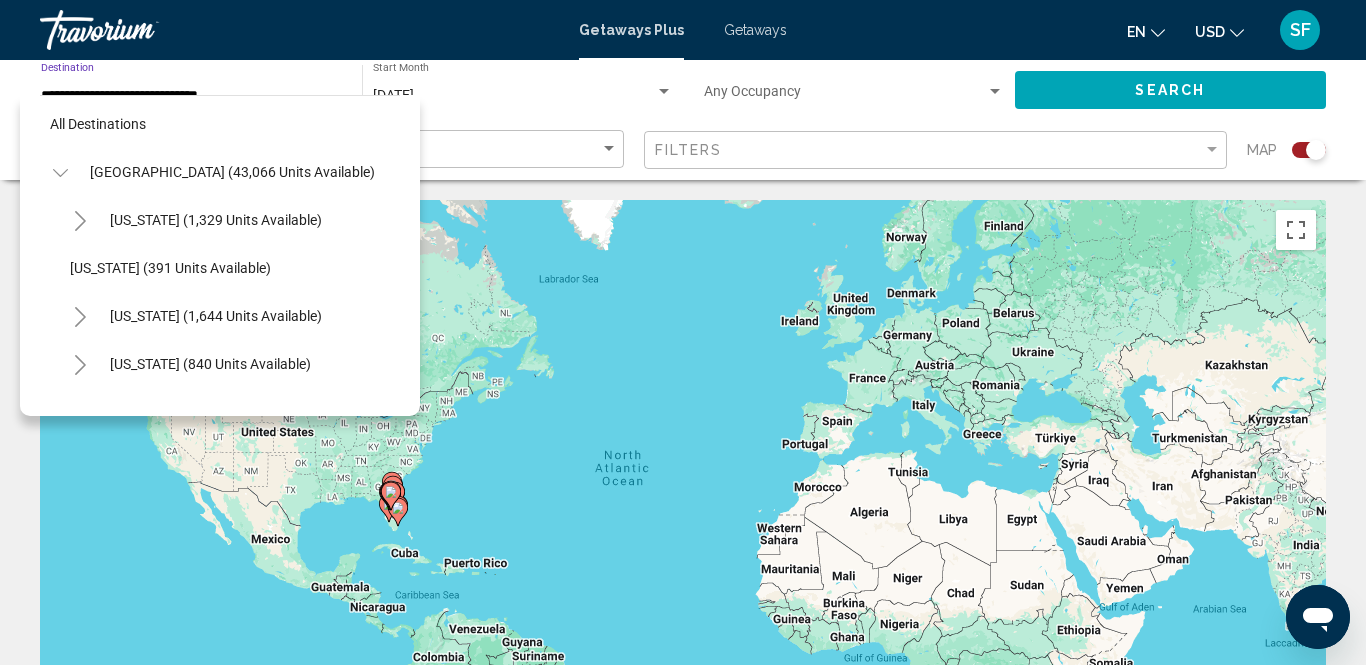 scroll, scrollTop: 0, scrollLeft: 0, axis: both 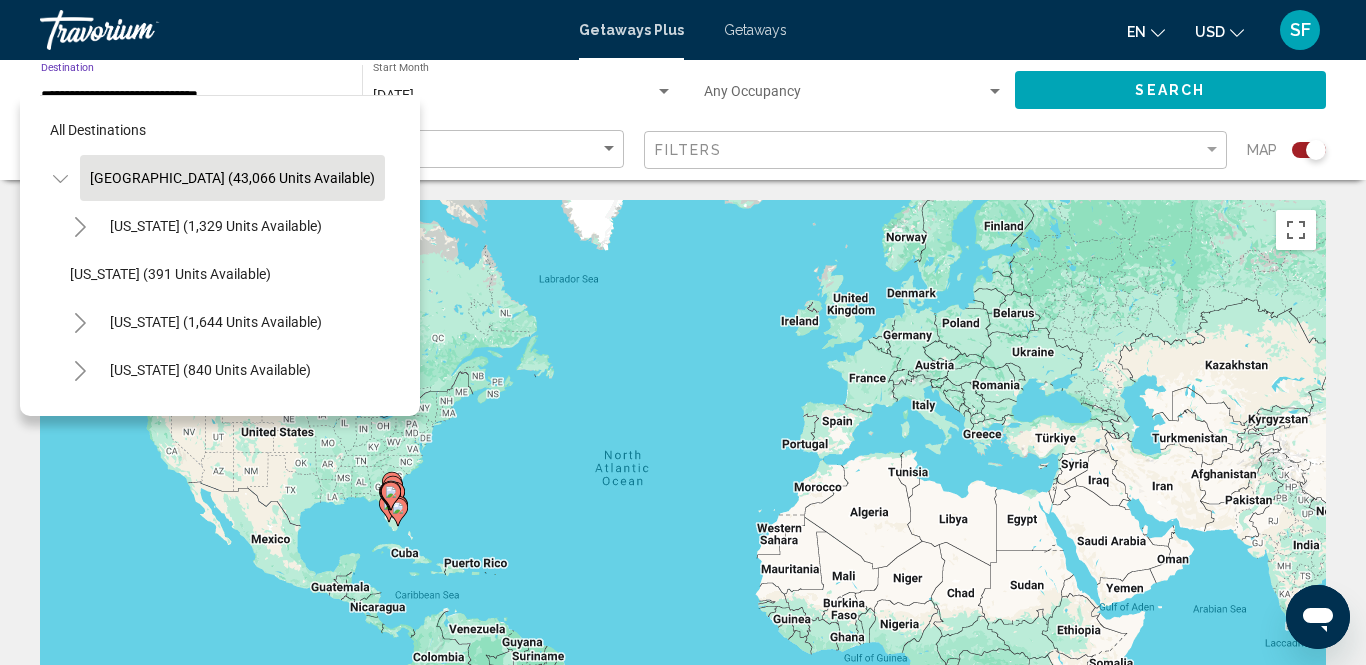 click on "[GEOGRAPHIC_DATA] (43,066 units available)" at bounding box center (183, 2290) 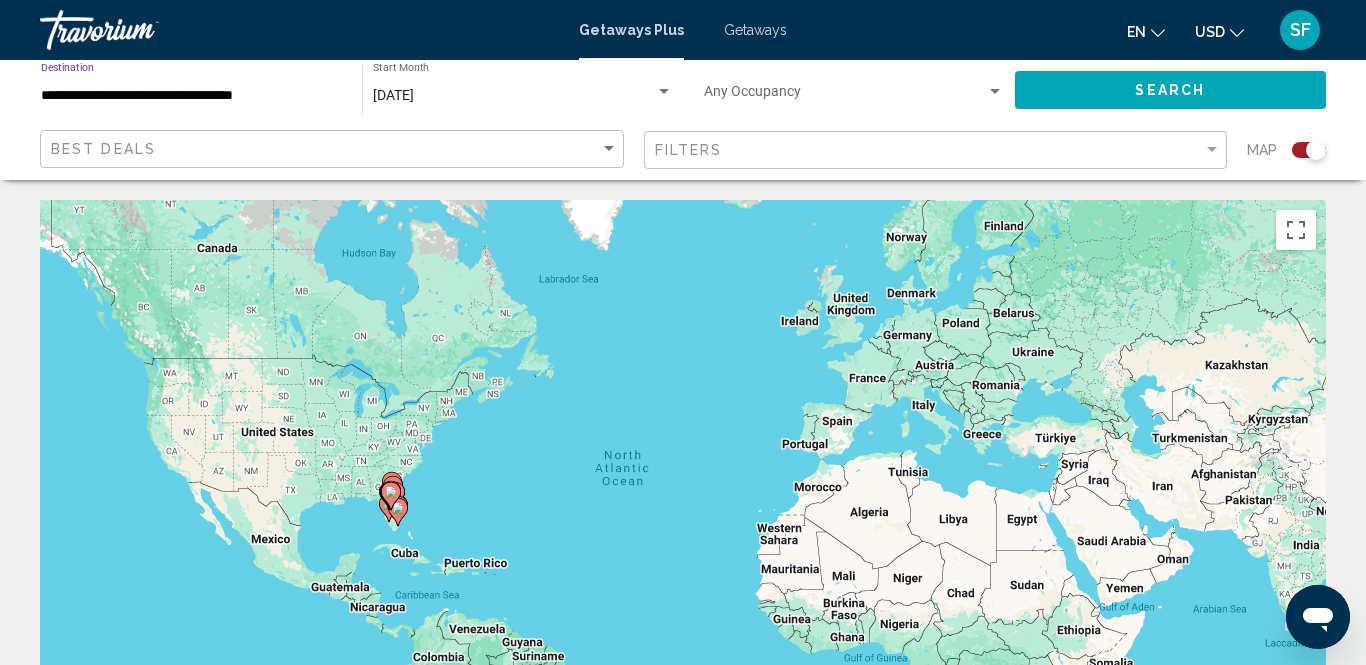 click on "**********" at bounding box center [191, 96] 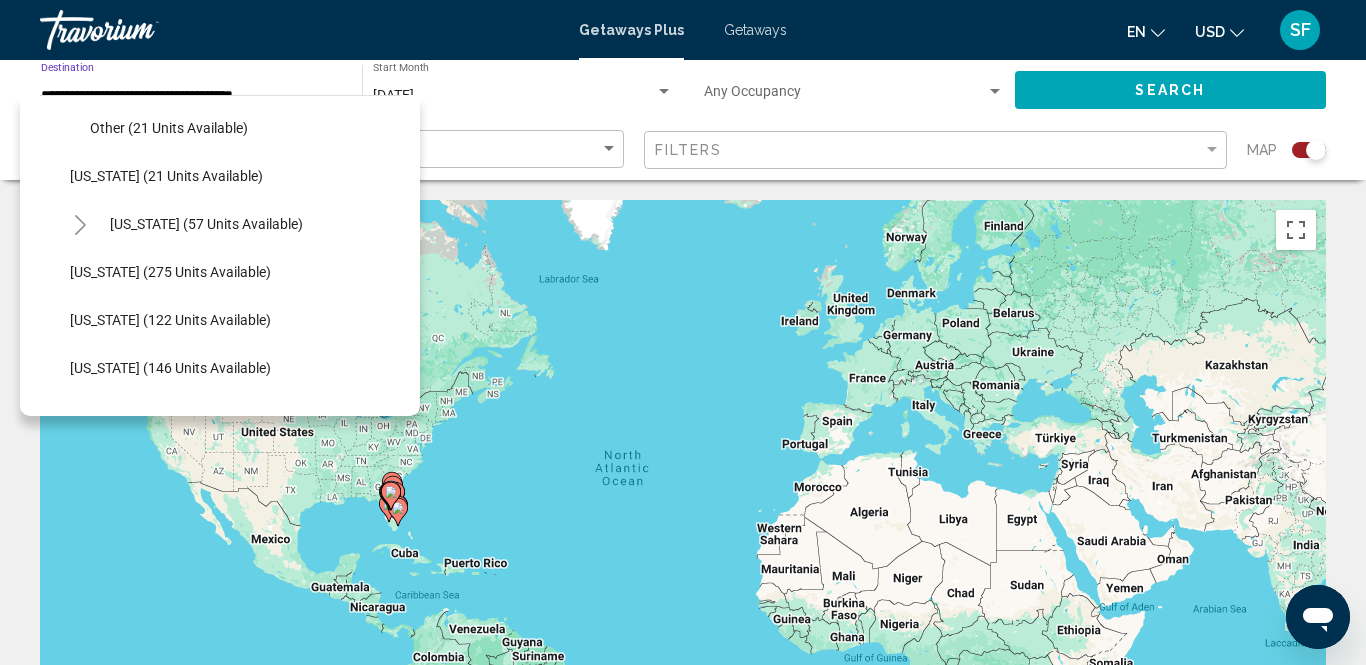 scroll, scrollTop: 531, scrollLeft: 0, axis: vertical 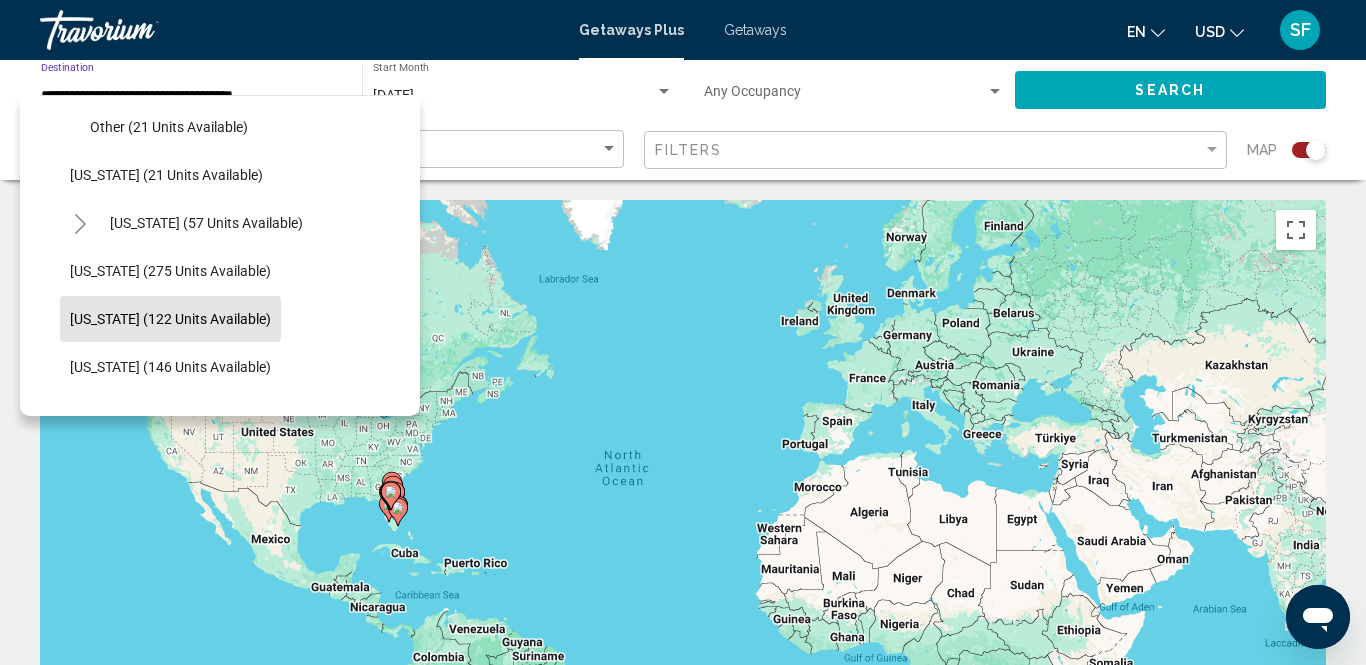 click on "[US_STATE] (122 units available)" 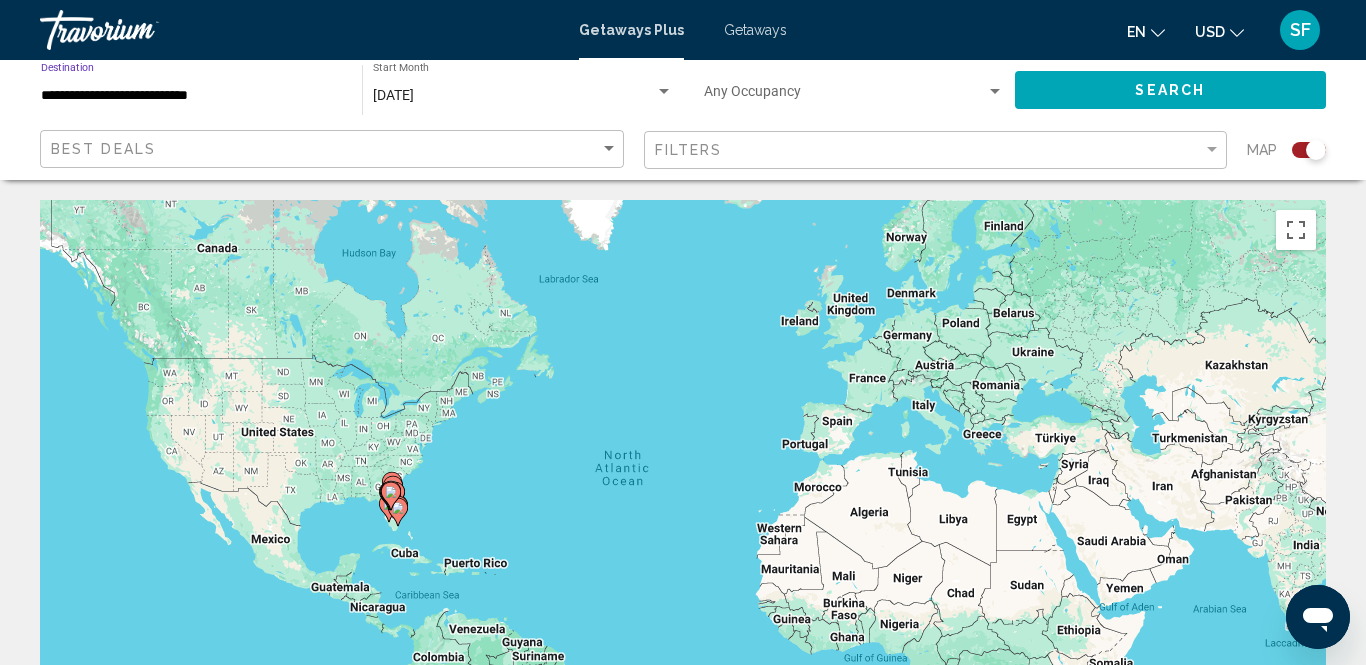 click on "Search" 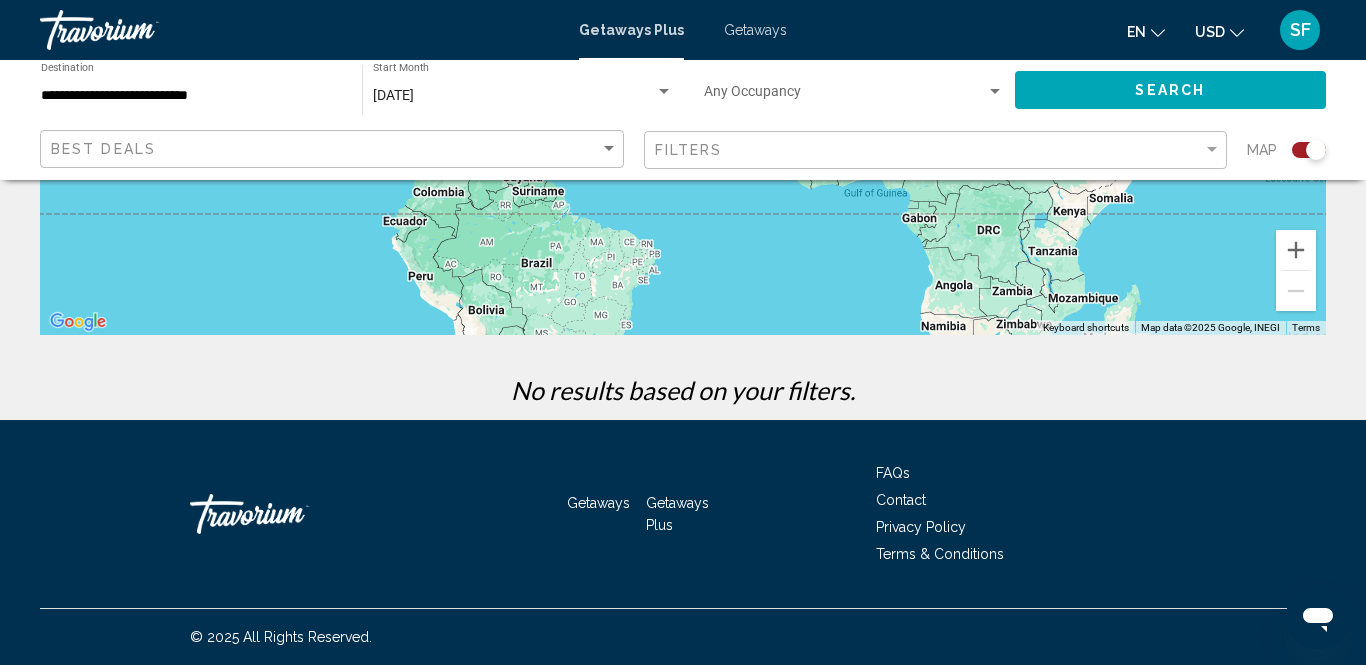 scroll, scrollTop: 0, scrollLeft: 0, axis: both 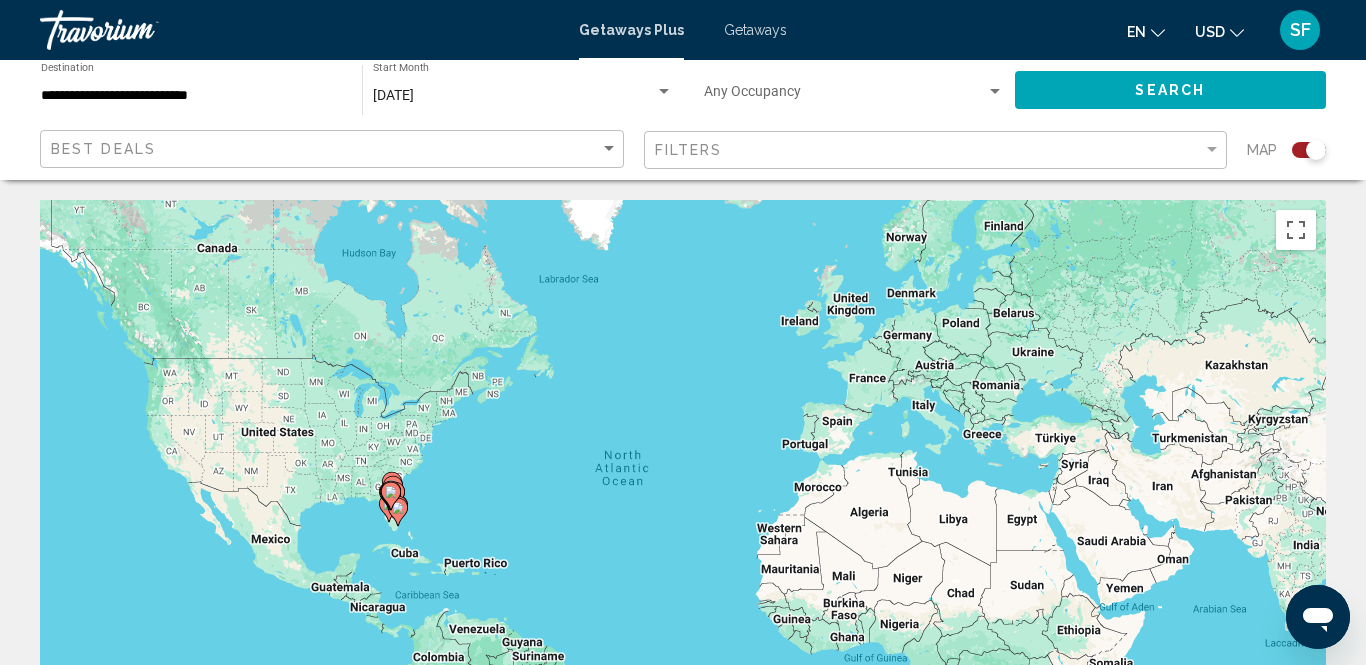 click on "Getaways" at bounding box center [755, 30] 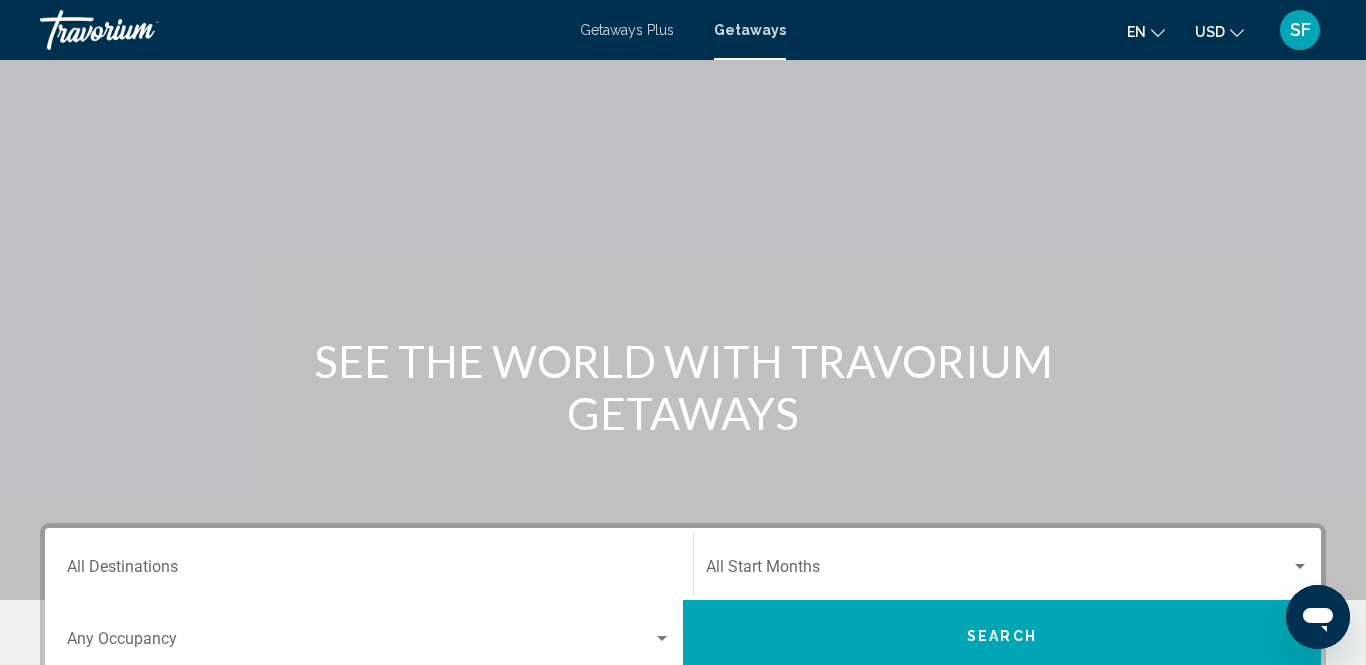 click on "Destination All Destinations" at bounding box center [369, 571] 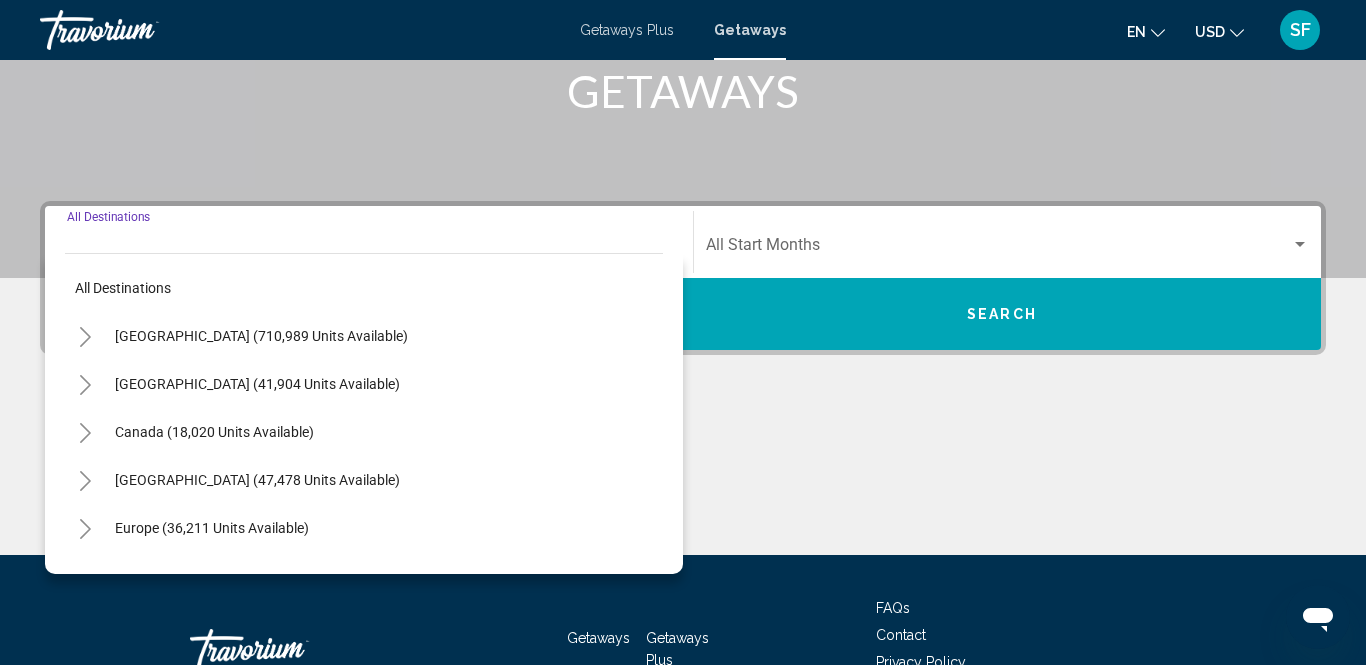 scroll, scrollTop: 457, scrollLeft: 0, axis: vertical 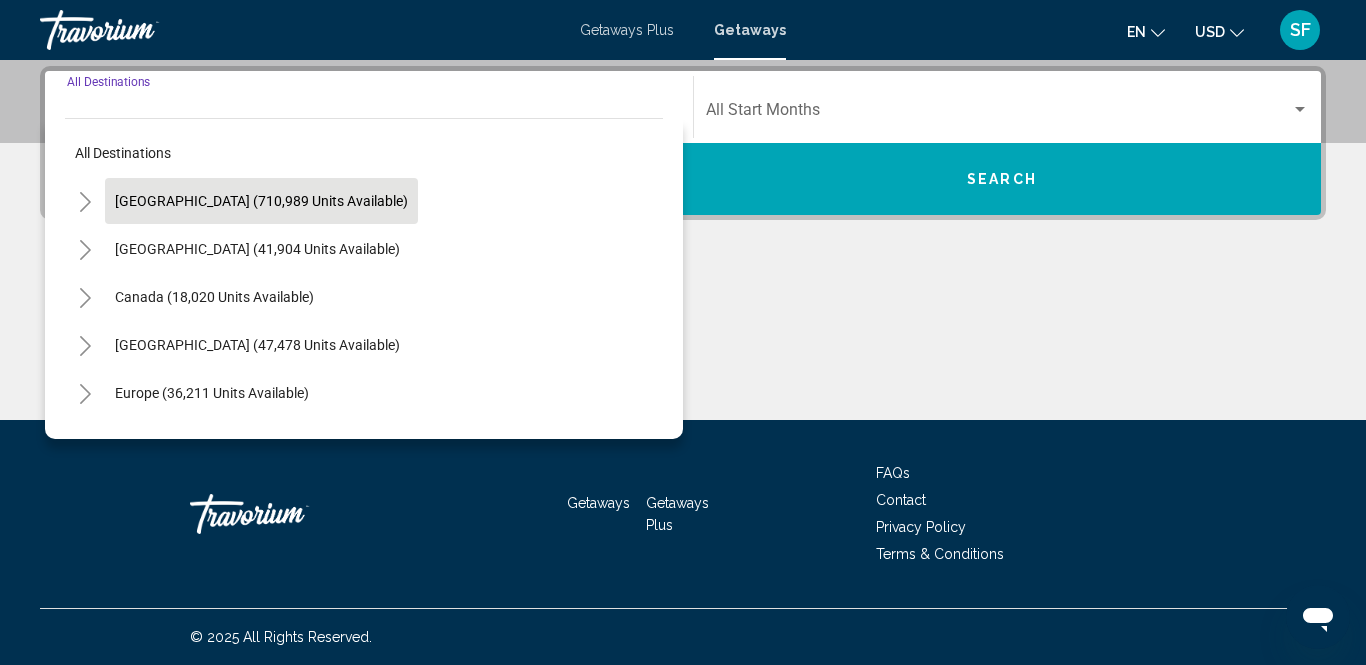 click on "[GEOGRAPHIC_DATA] (710,989 units available)" at bounding box center [257, 249] 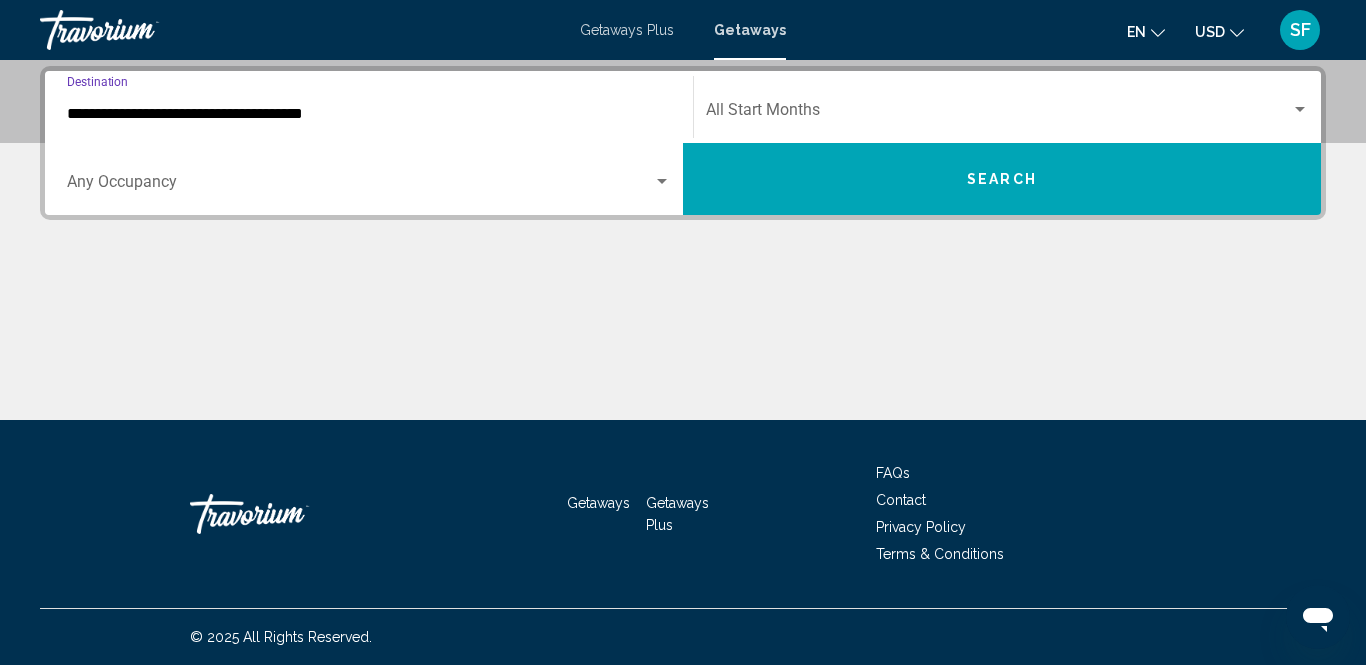 click on "**********" at bounding box center [369, 114] 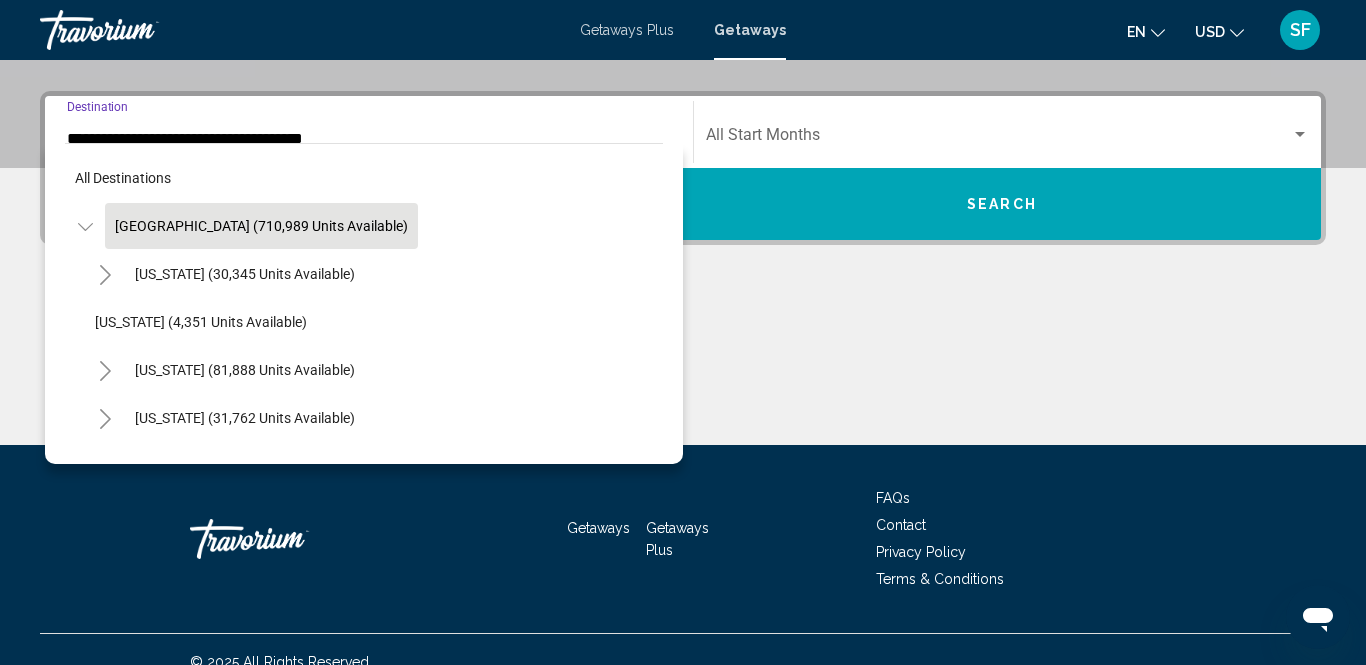 scroll, scrollTop: 457, scrollLeft: 0, axis: vertical 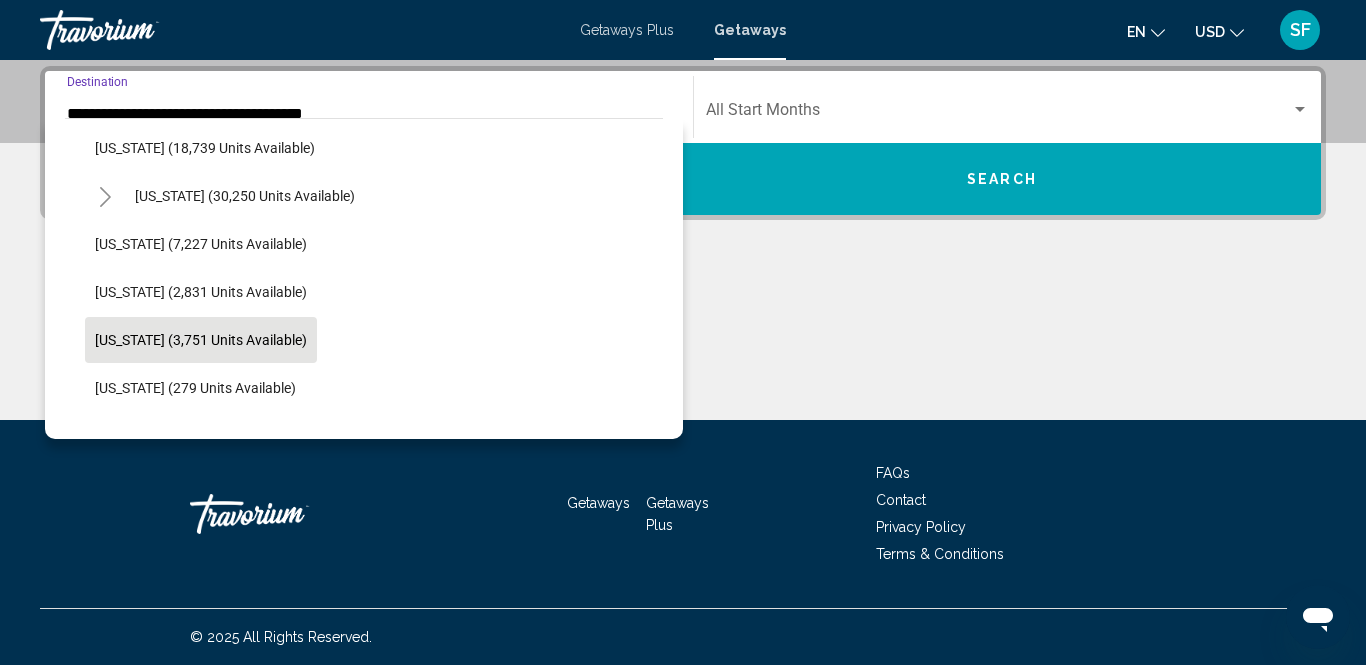 click on "[US_STATE] (3,751 units available)" 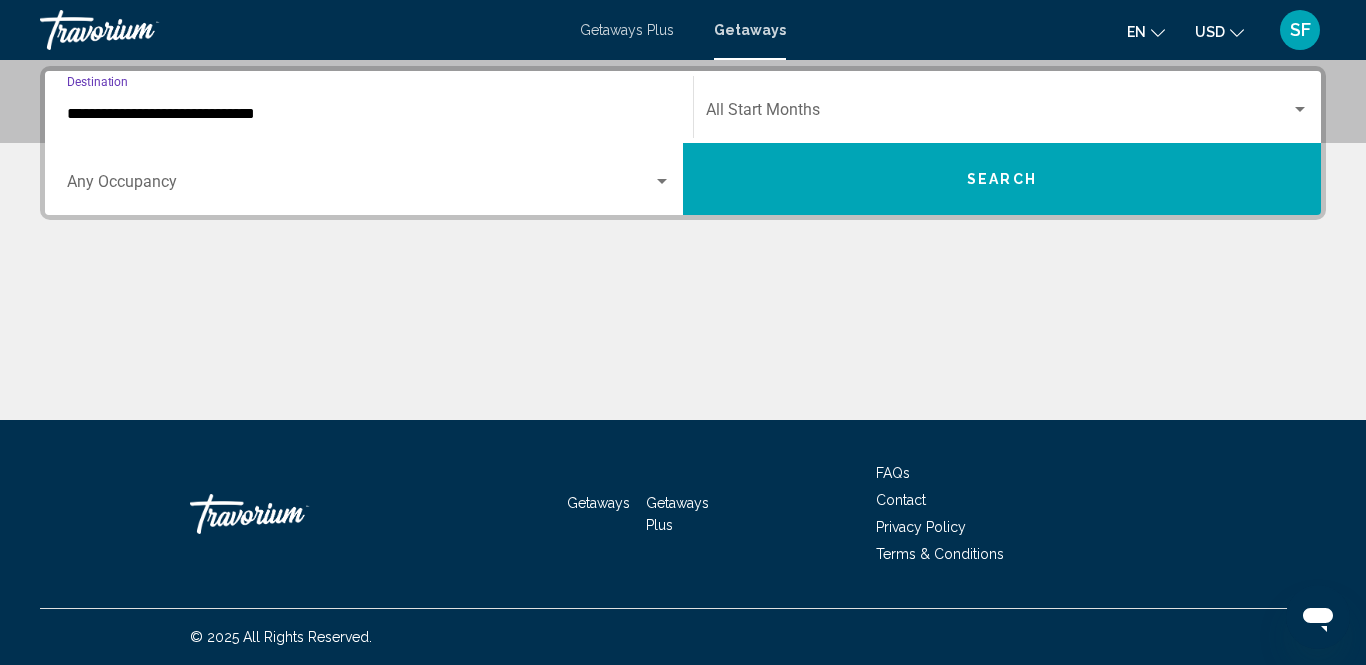 click at bounding box center (998, 114) 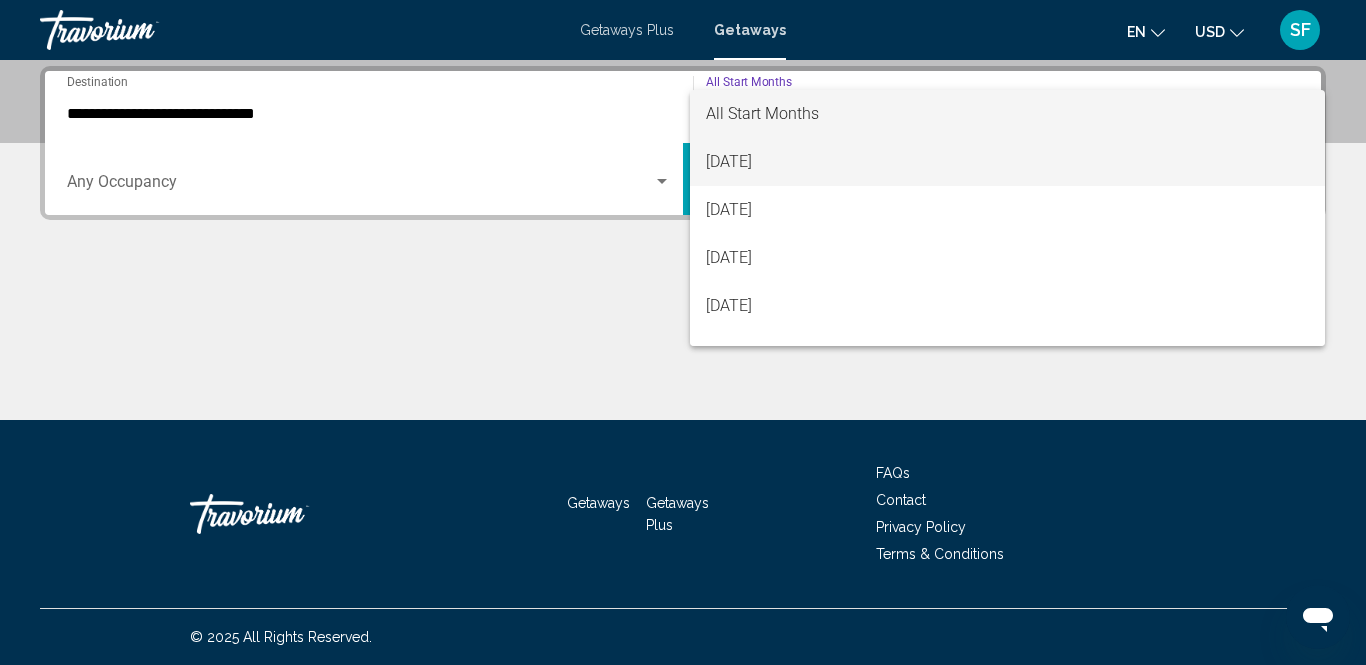 click on "[DATE]" at bounding box center [1007, 162] 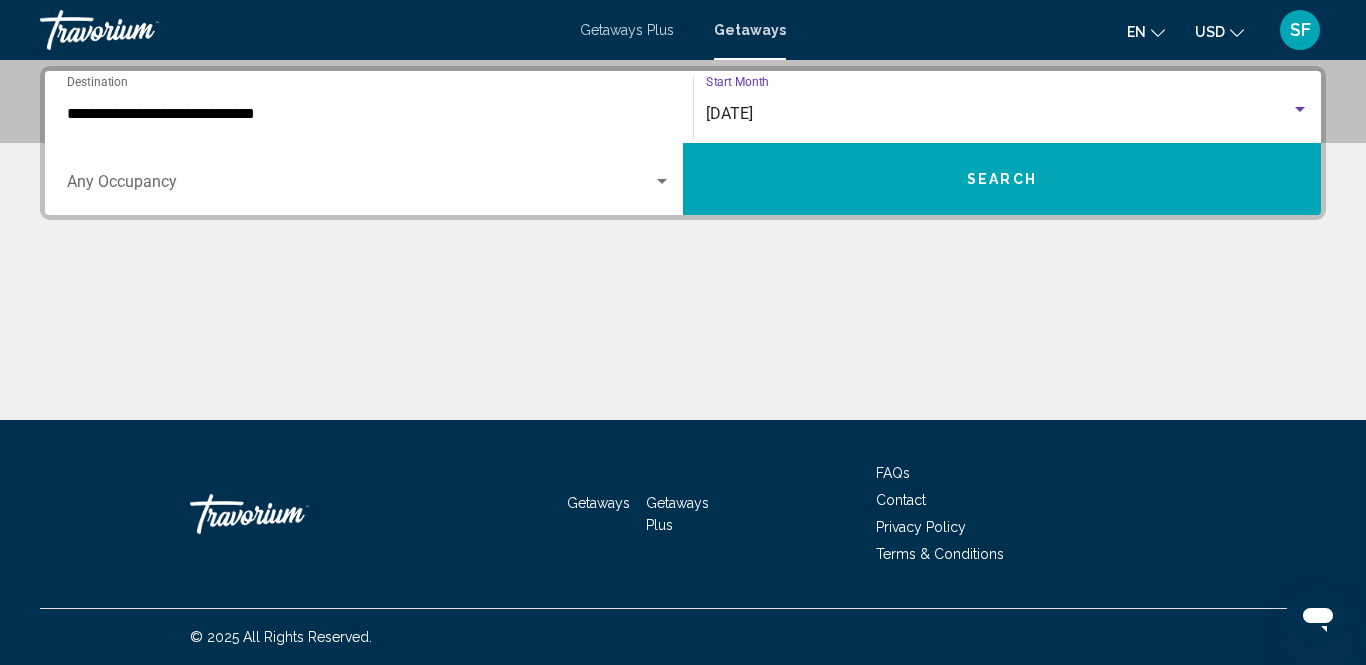 click on "Search" at bounding box center [1002, 179] 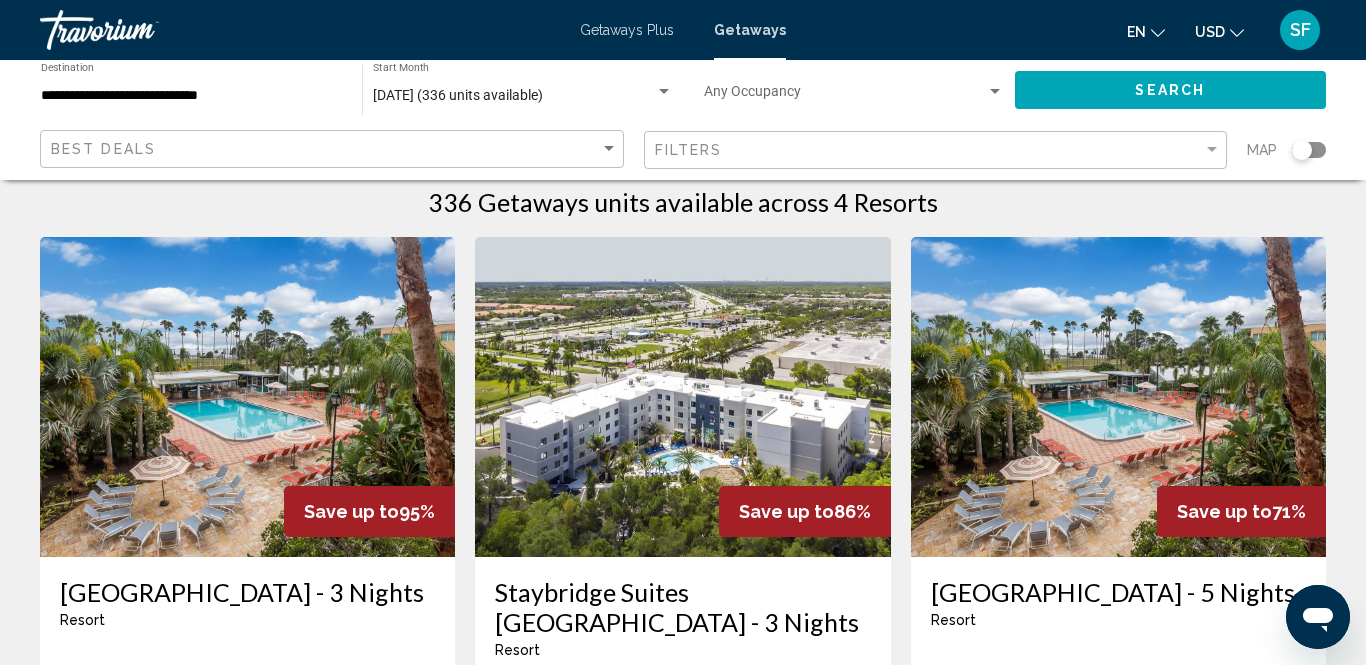 scroll, scrollTop: 0, scrollLeft: 0, axis: both 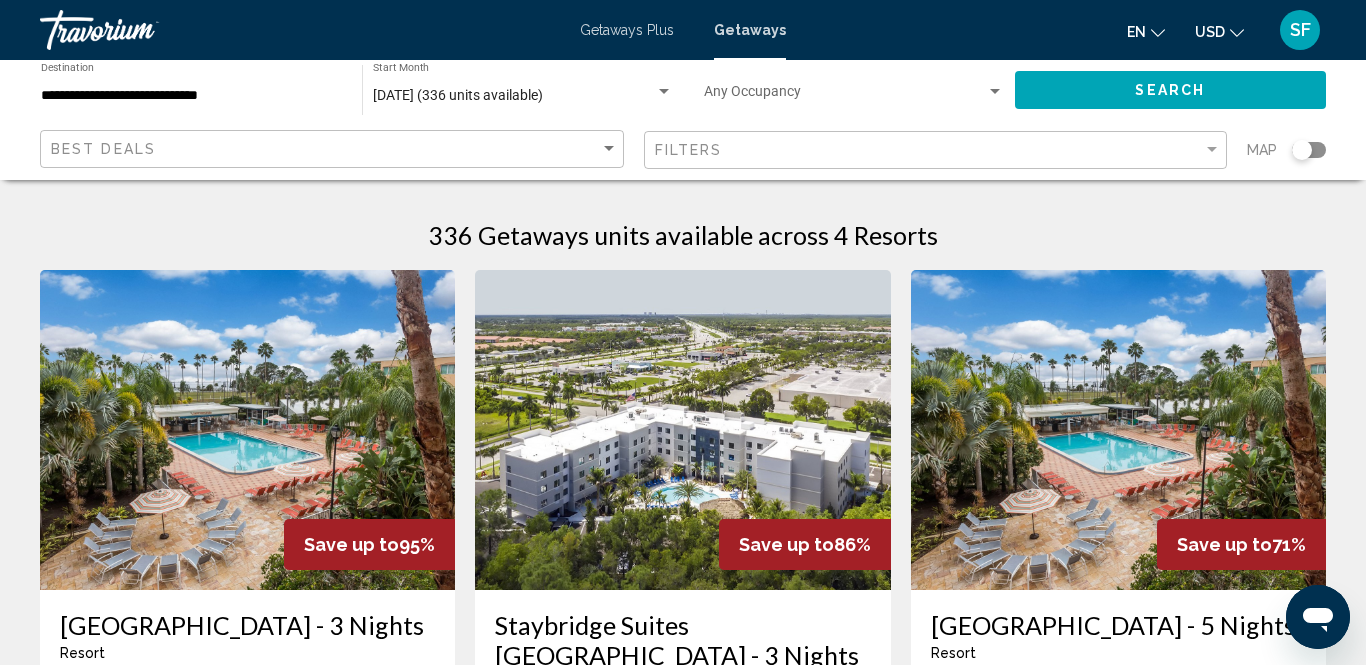 click on "**********" at bounding box center (191, 96) 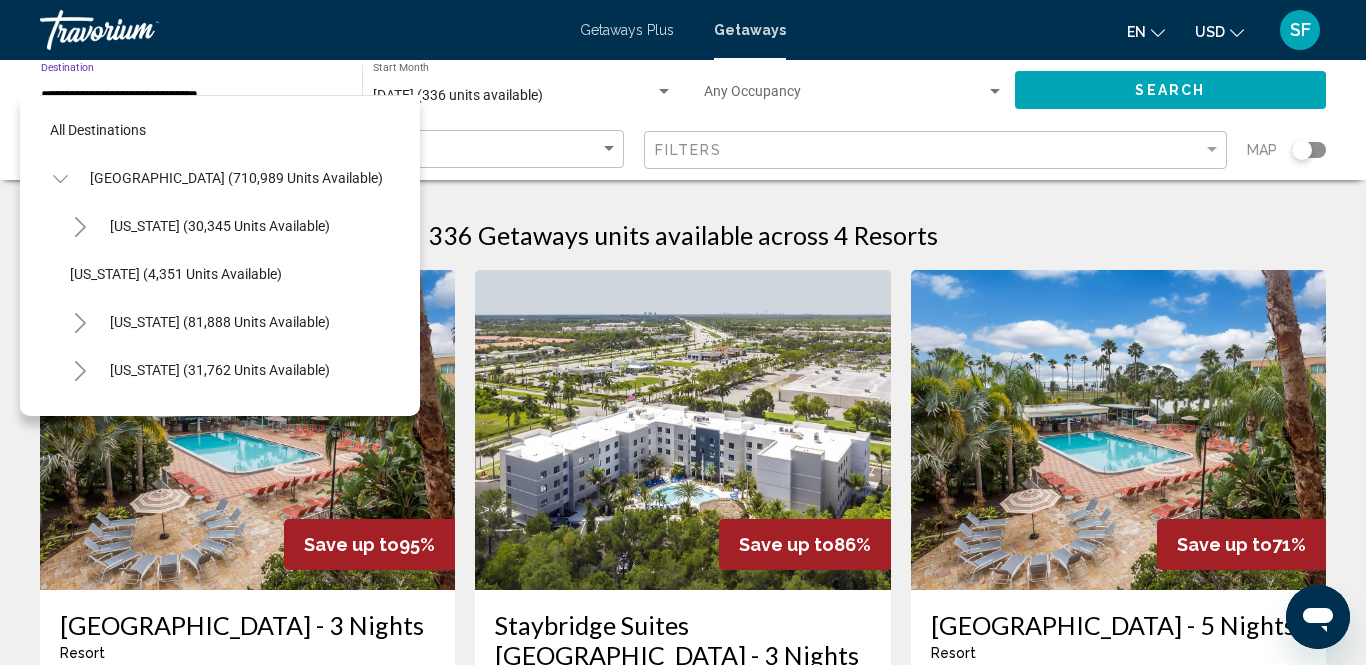 scroll, scrollTop: 503, scrollLeft: 0, axis: vertical 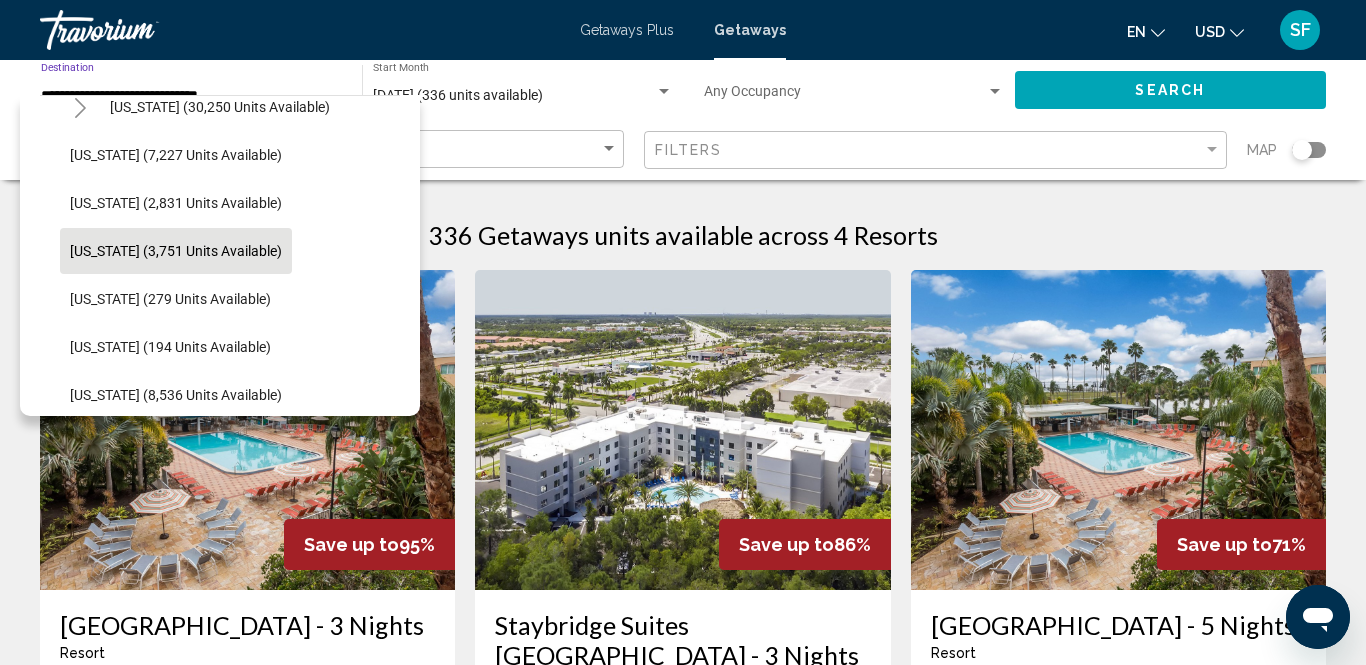click on "[US_STATE] (3,751 units available)" 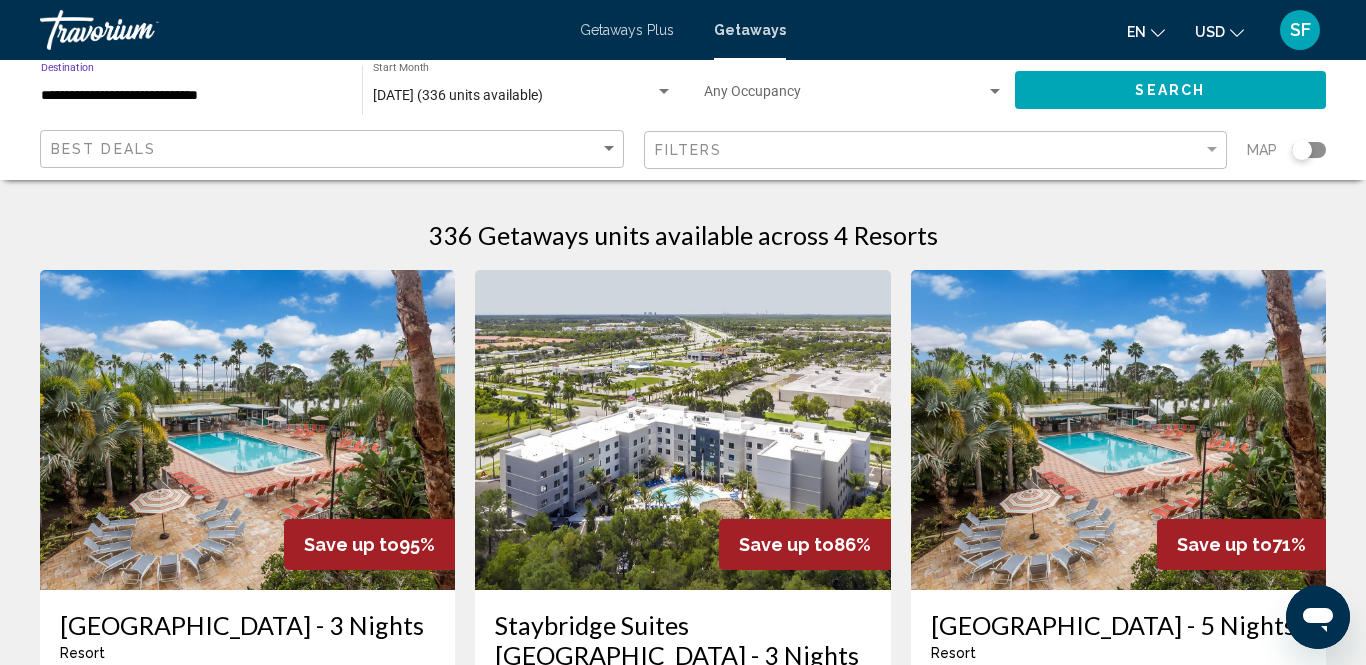 click on "**********" at bounding box center (191, 96) 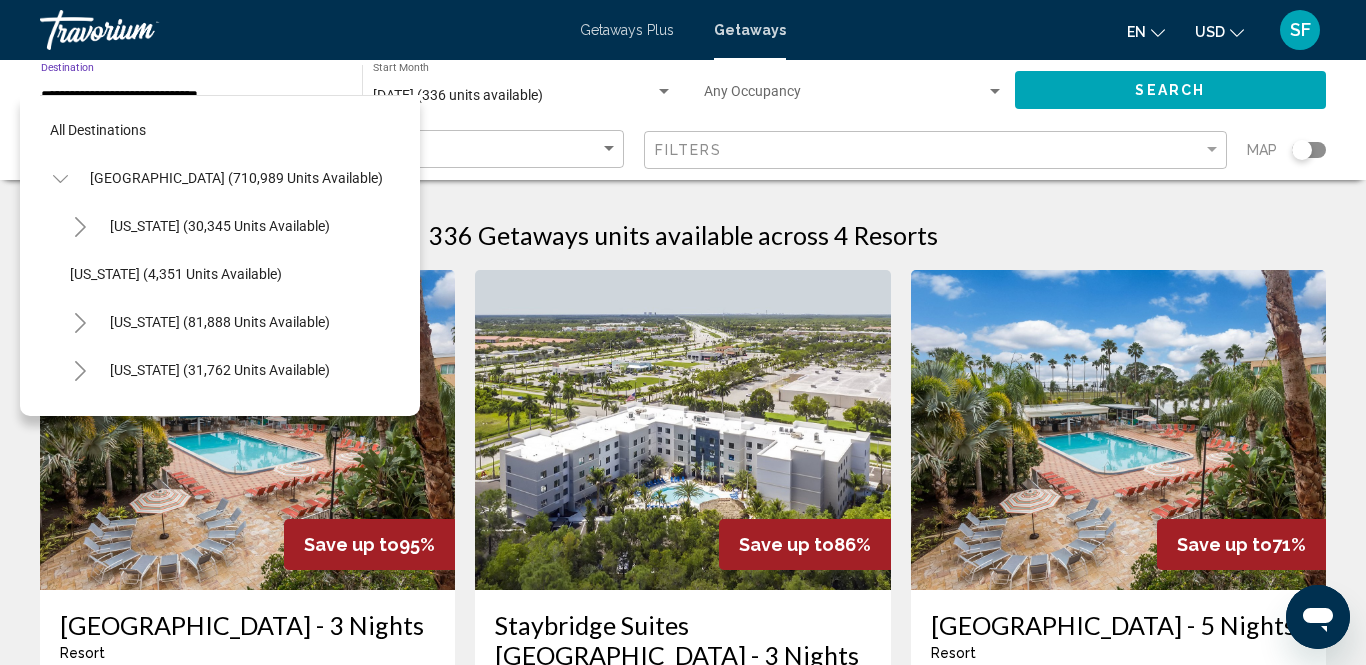 scroll, scrollTop: 503, scrollLeft: 0, axis: vertical 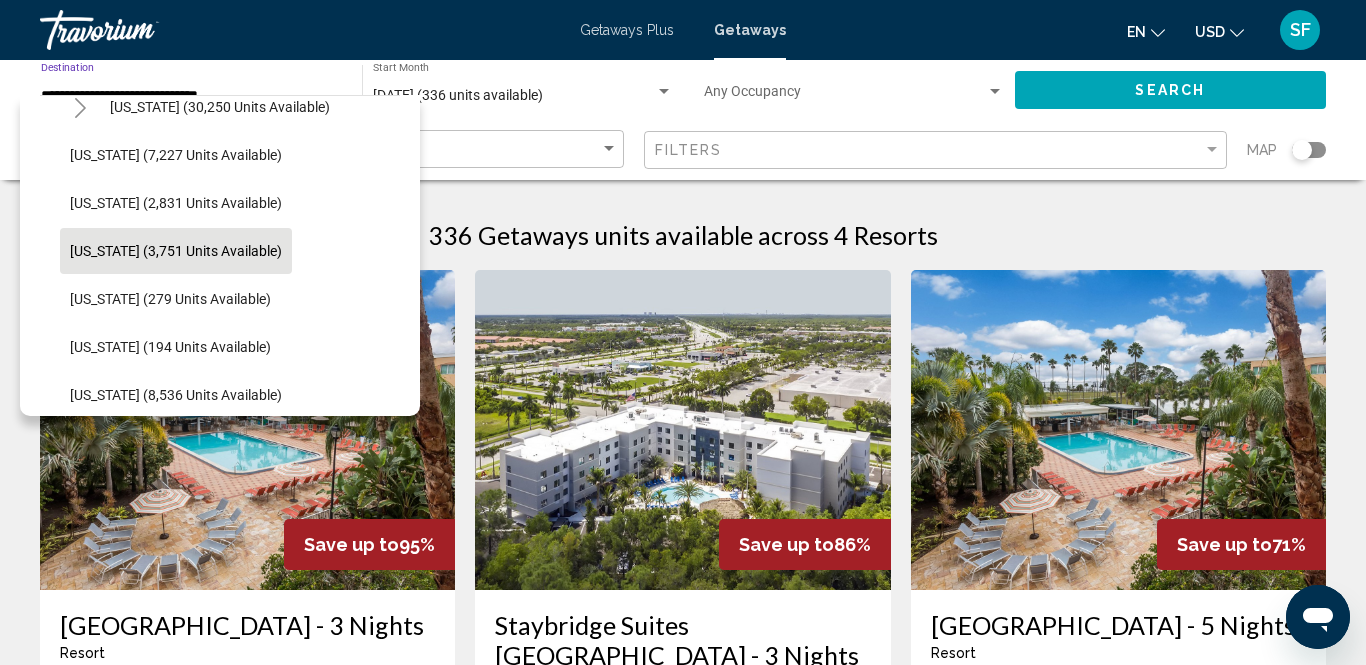 click on "[US_STATE] (3,751 units available)" 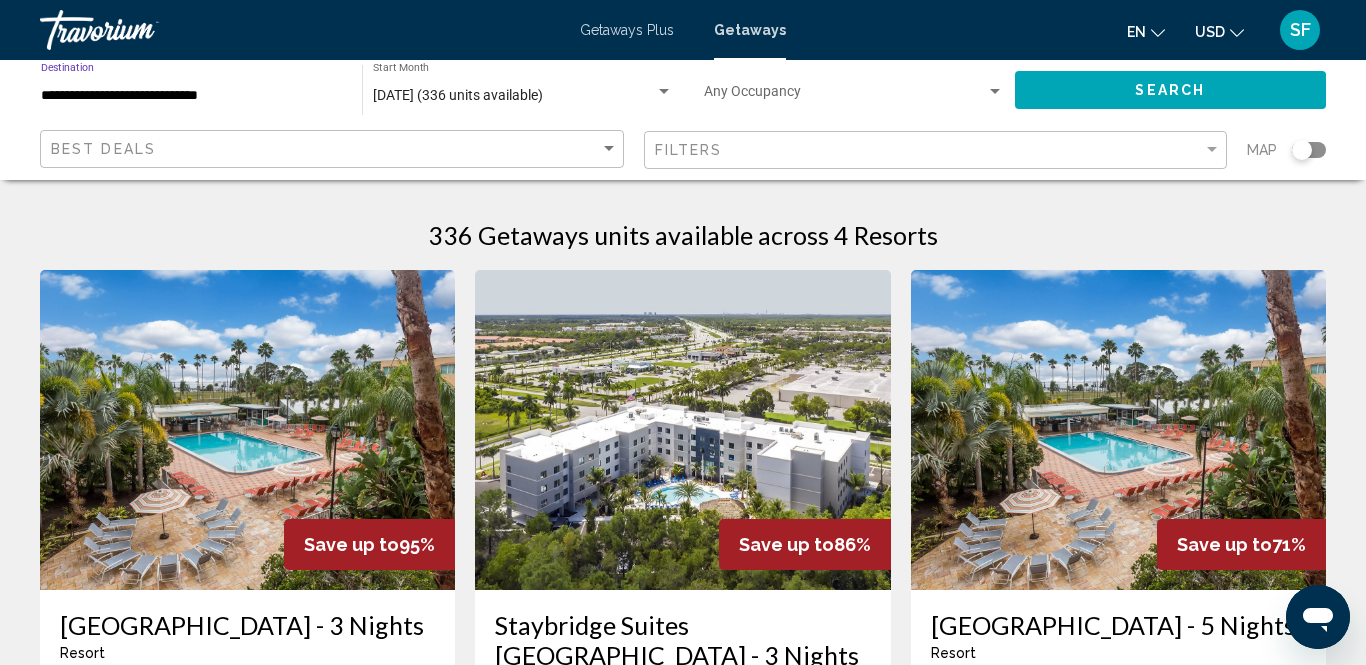 click on "**********" at bounding box center [191, 96] 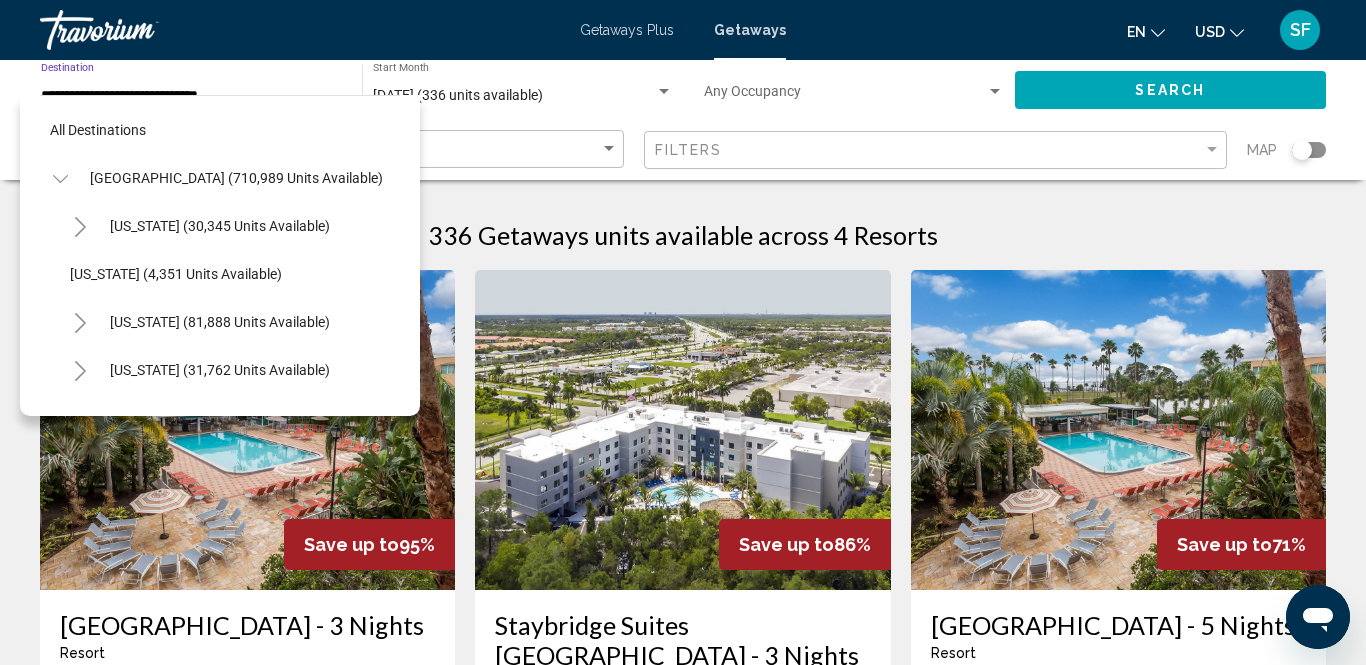 scroll, scrollTop: 503, scrollLeft: 0, axis: vertical 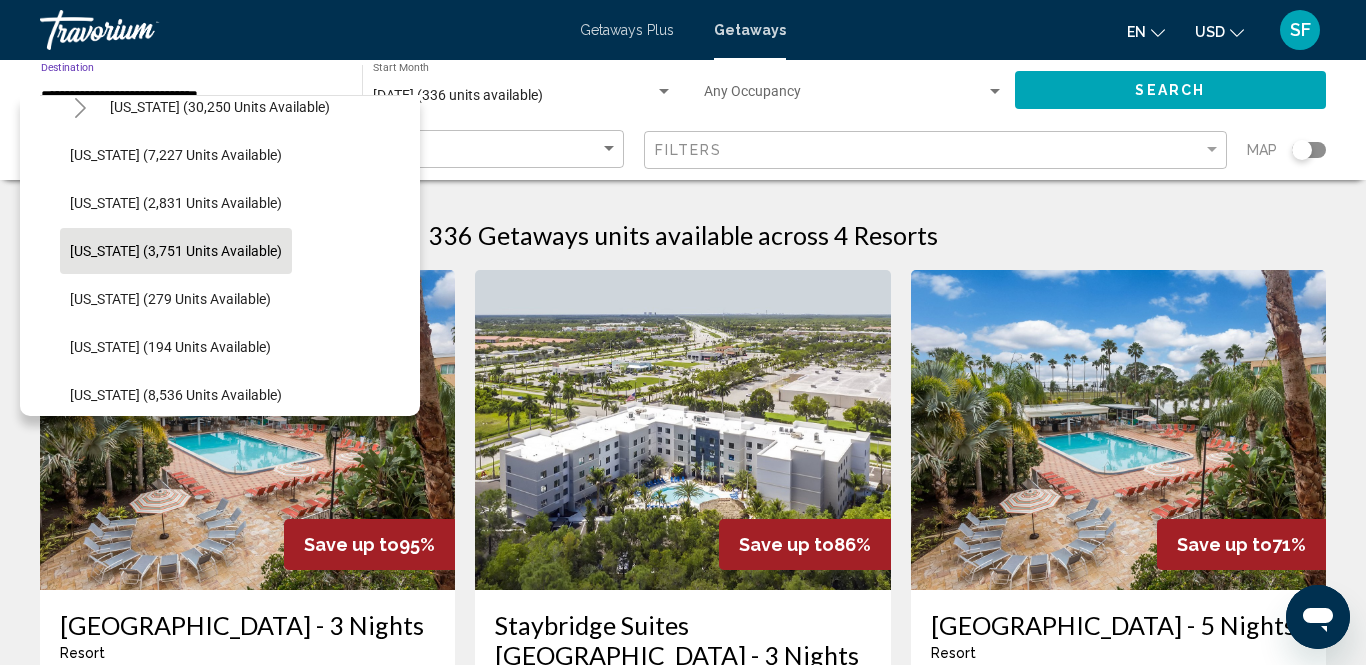click on "[US_STATE] (3,751 units available)" 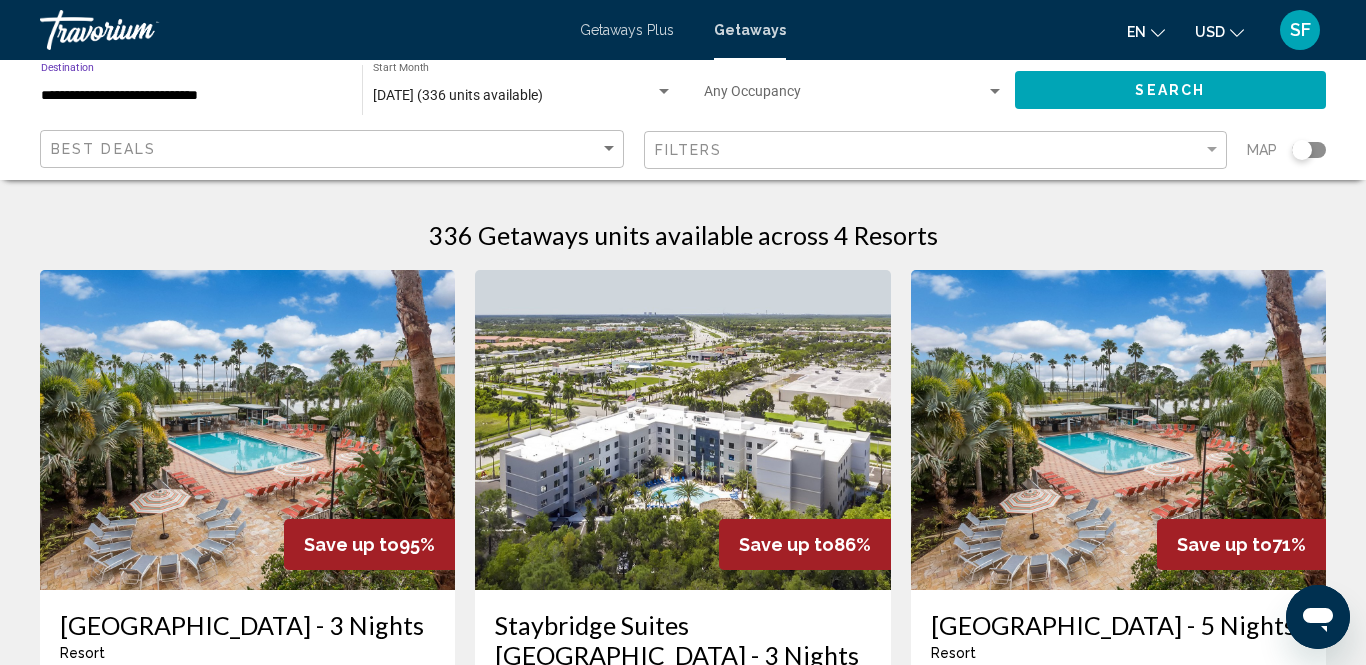 click at bounding box center [664, 92] 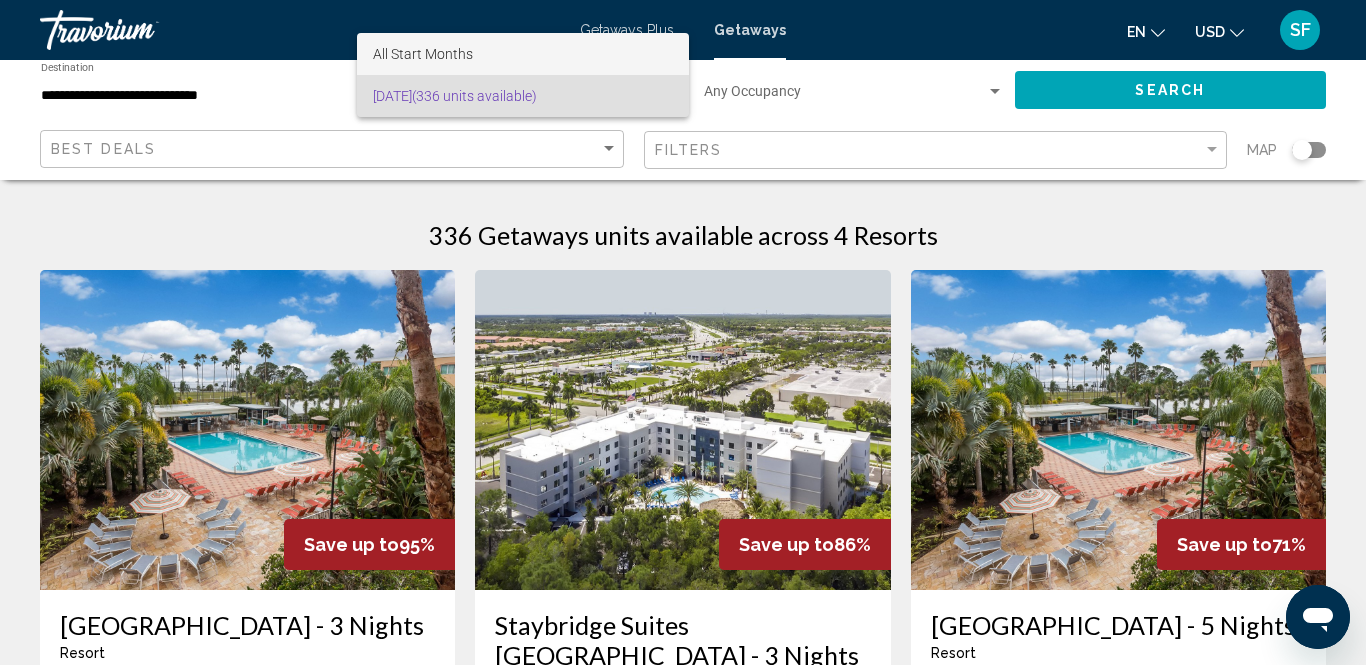 click on "All Start Months" at bounding box center [523, 54] 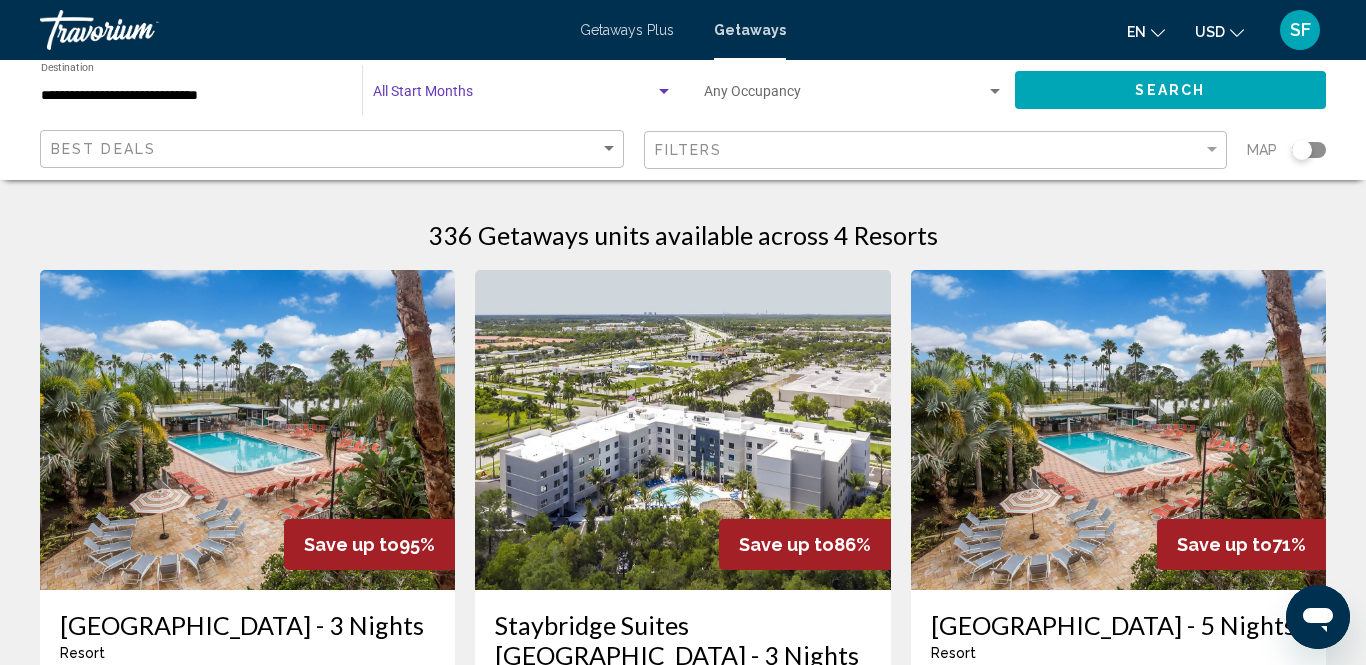 click on "Search" 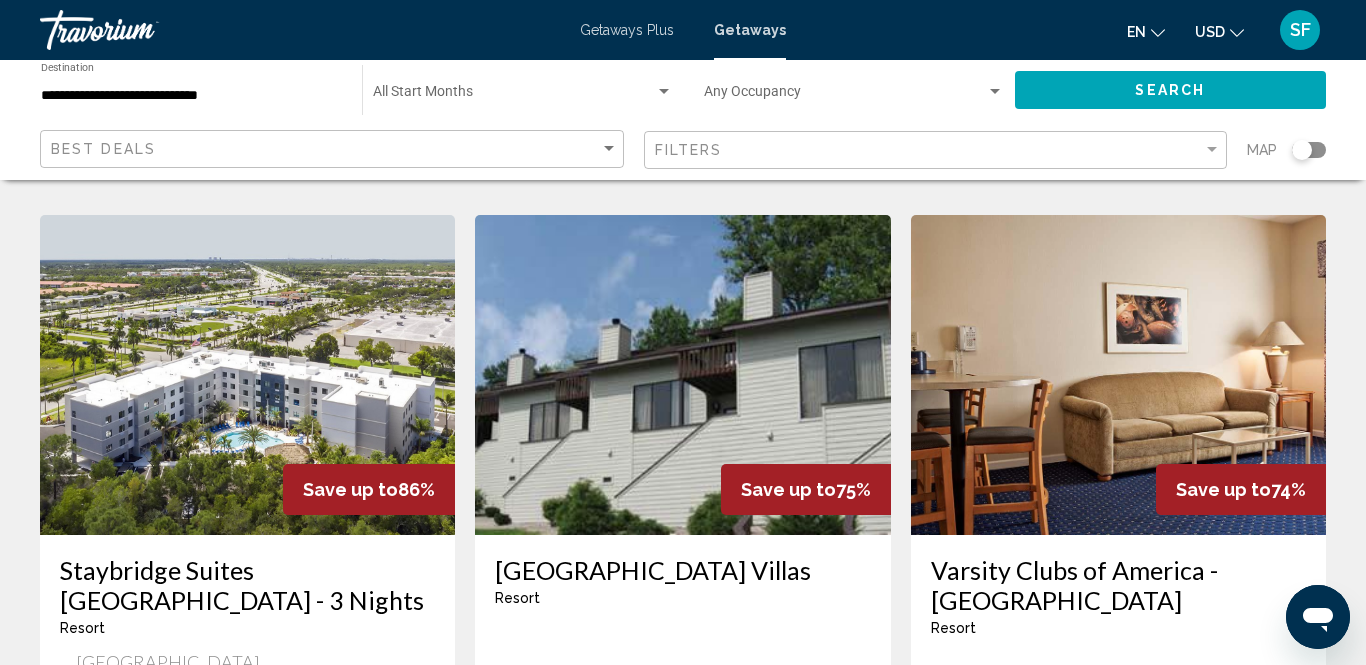 scroll, scrollTop: 0, scrollLeft: 0, axis: both 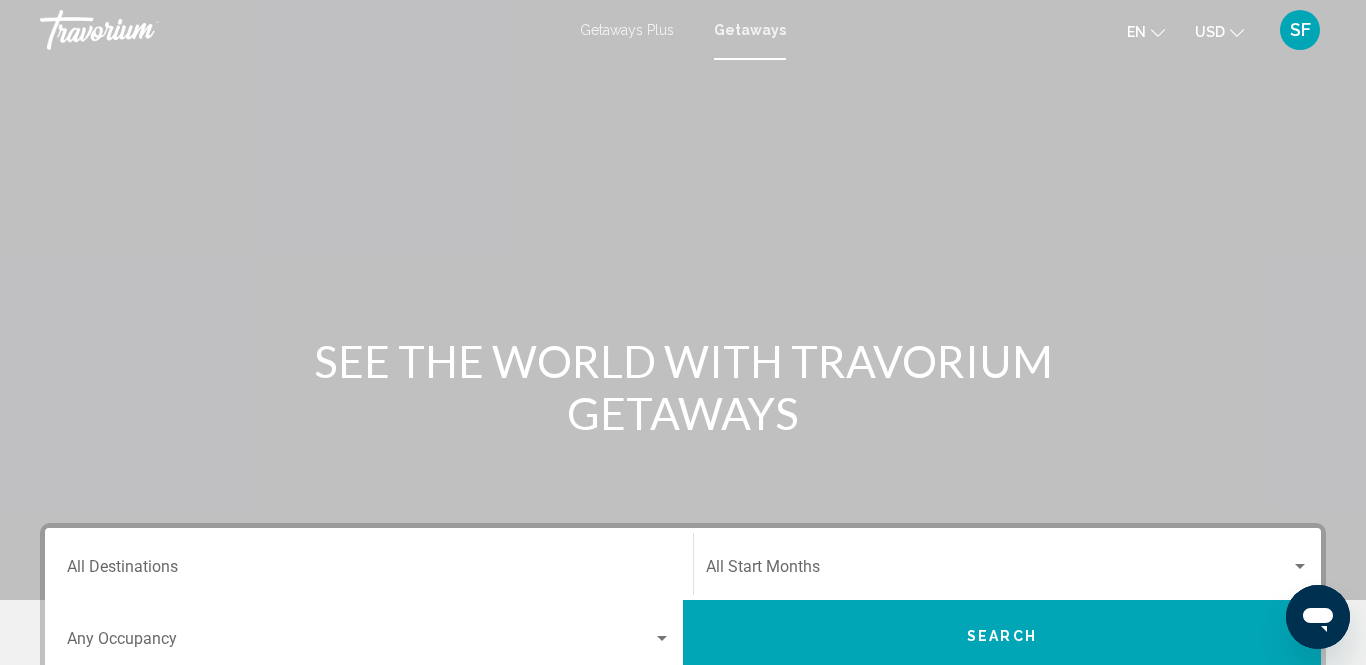 click on "Destination All Destinations" at bounding box center (369, 571) 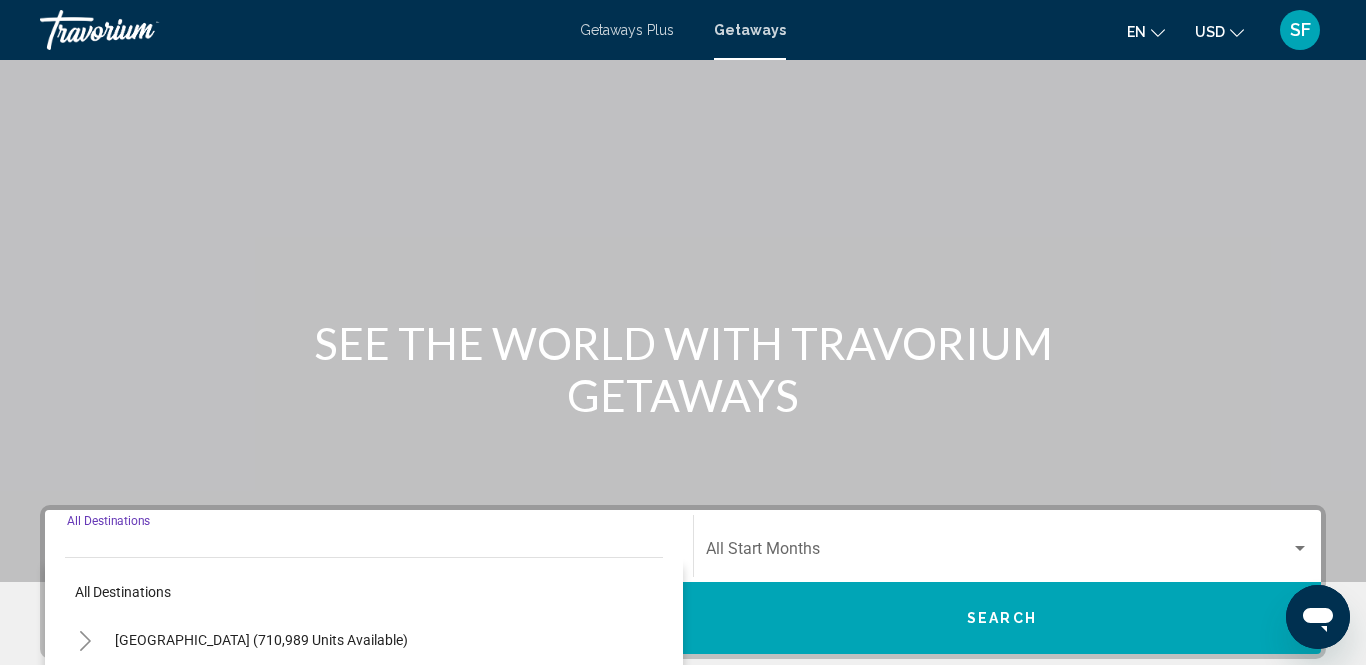 scroll, scrollTop: 457, scrollLeft: 0, axis: vertical 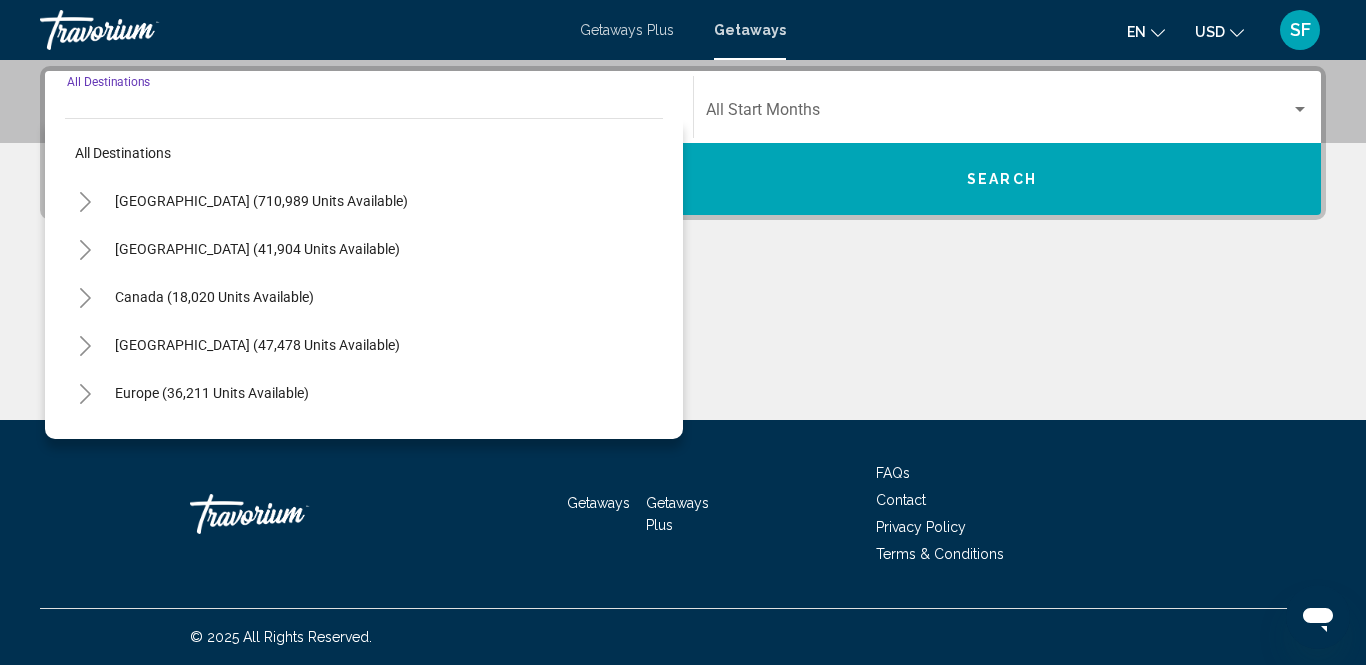 click on "Getaways Getaways Plus FAQs Contact Privacy Policy Terms & Conditions" at bounding box center [683, 514] 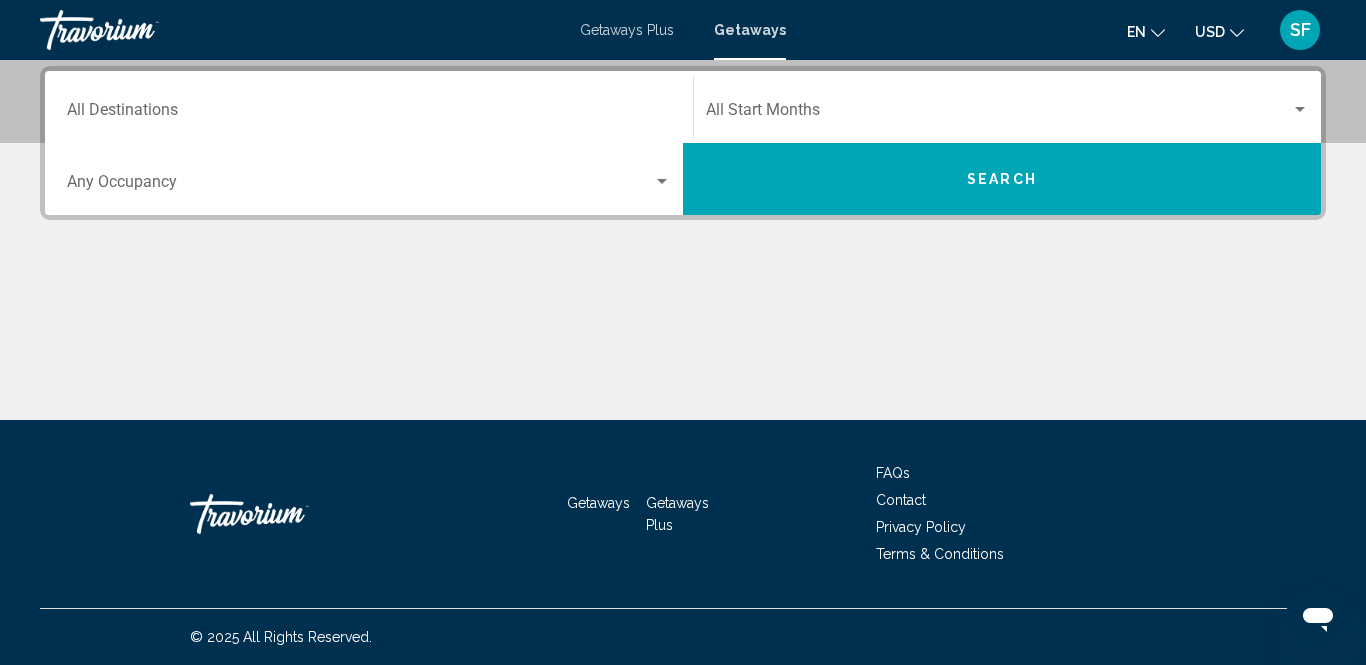 click on "Destination All Destinations" at bounding box center (369, 107) 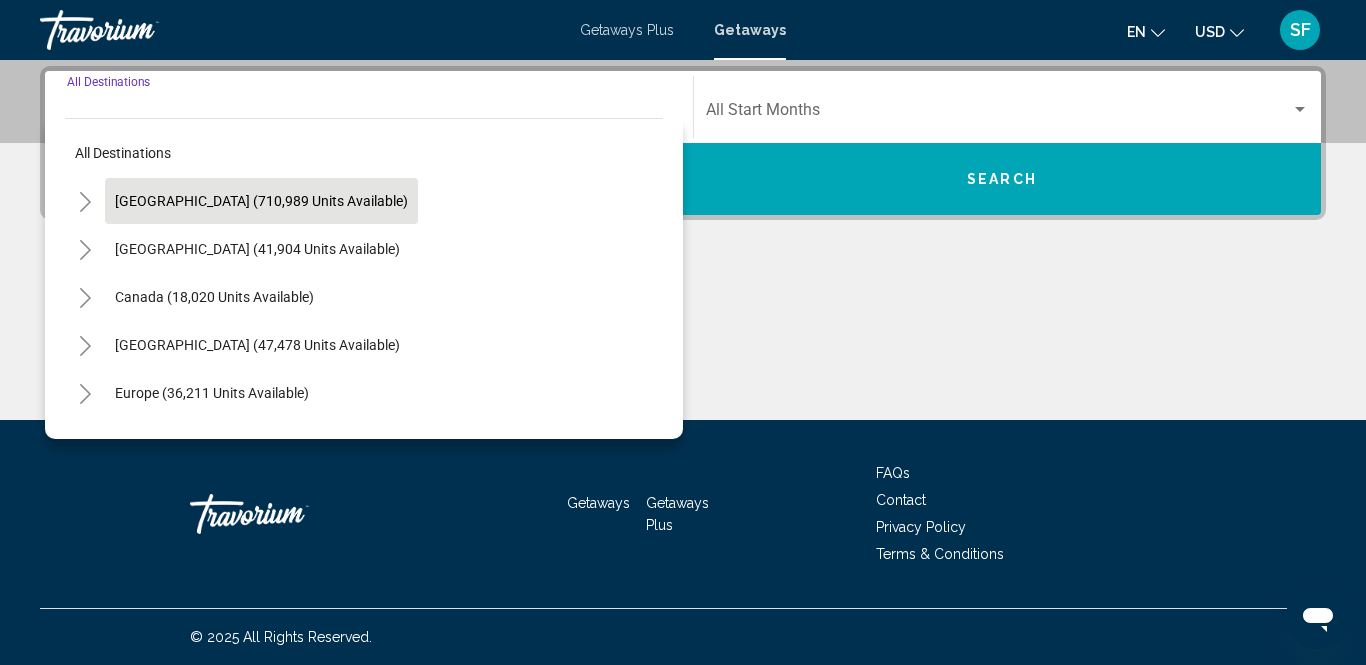click on "[GEOGRAPHIC_DATA] (710,989 units available)" at bounding box center [257, 249] 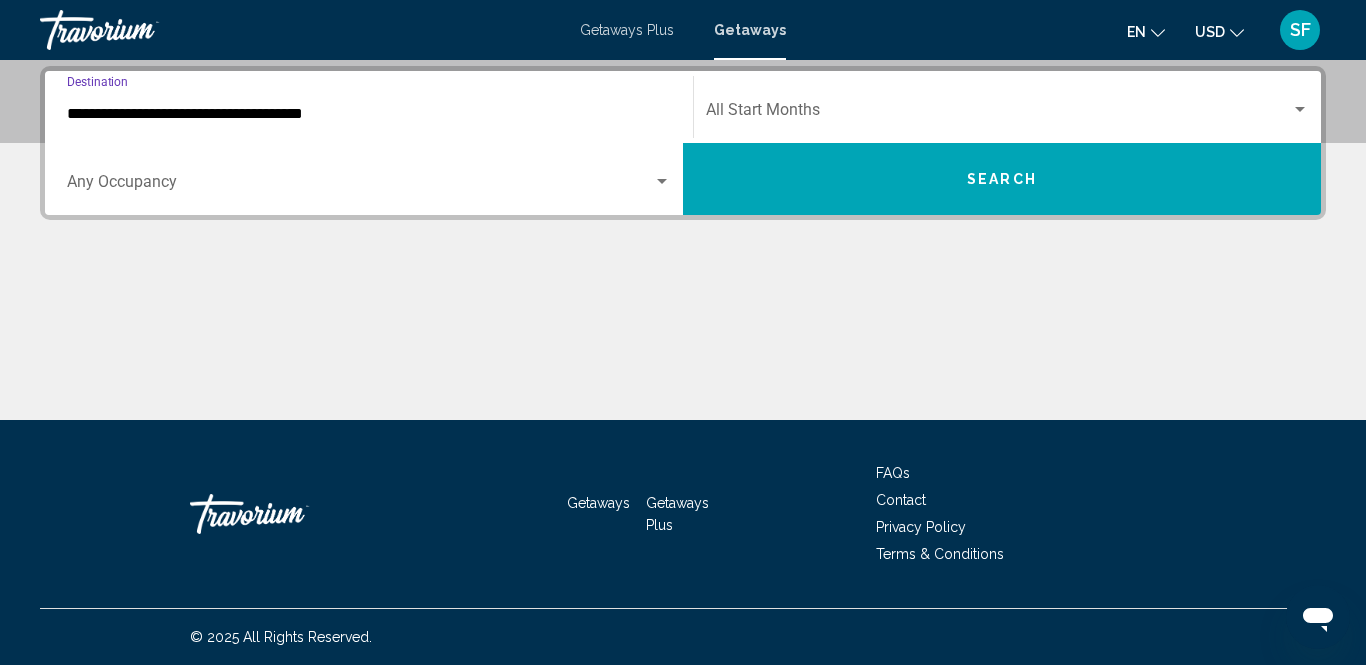 click on "**********" at bounding box center [369, 114] 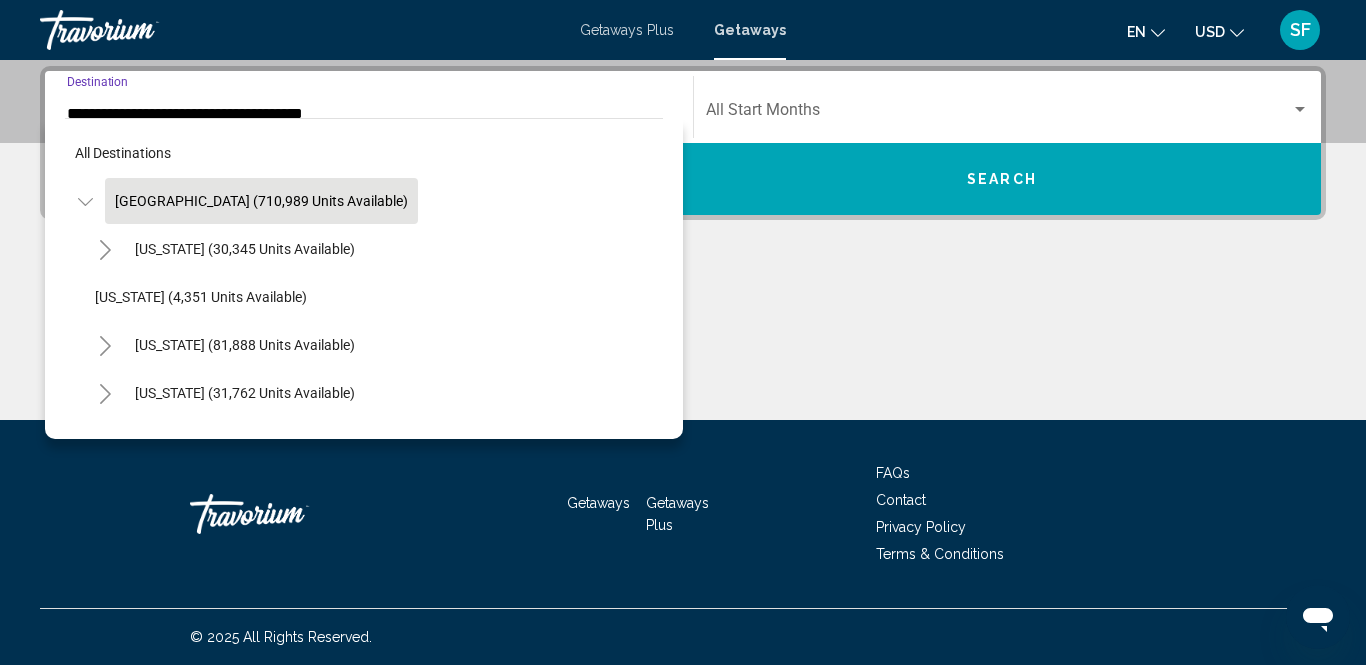 scroll, scrollTop: 325, scrollLeft: 0, axis: vertical 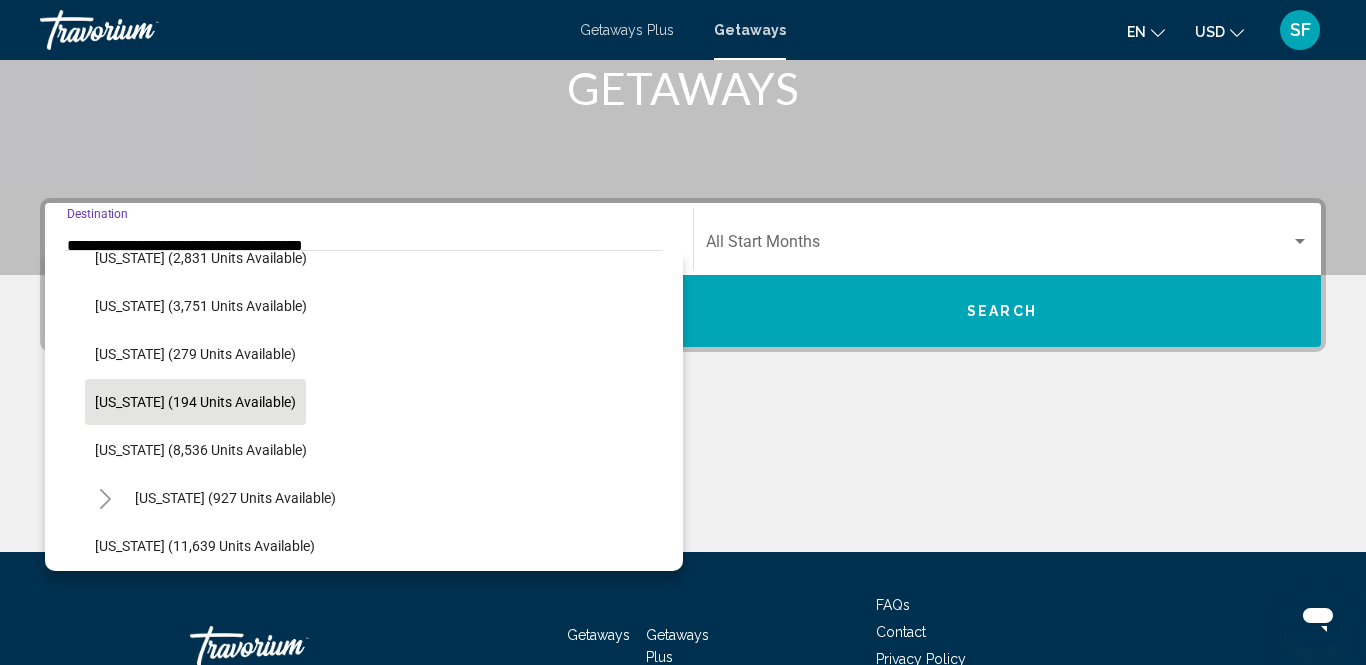 click on "[US_STATE] (194 units available)" 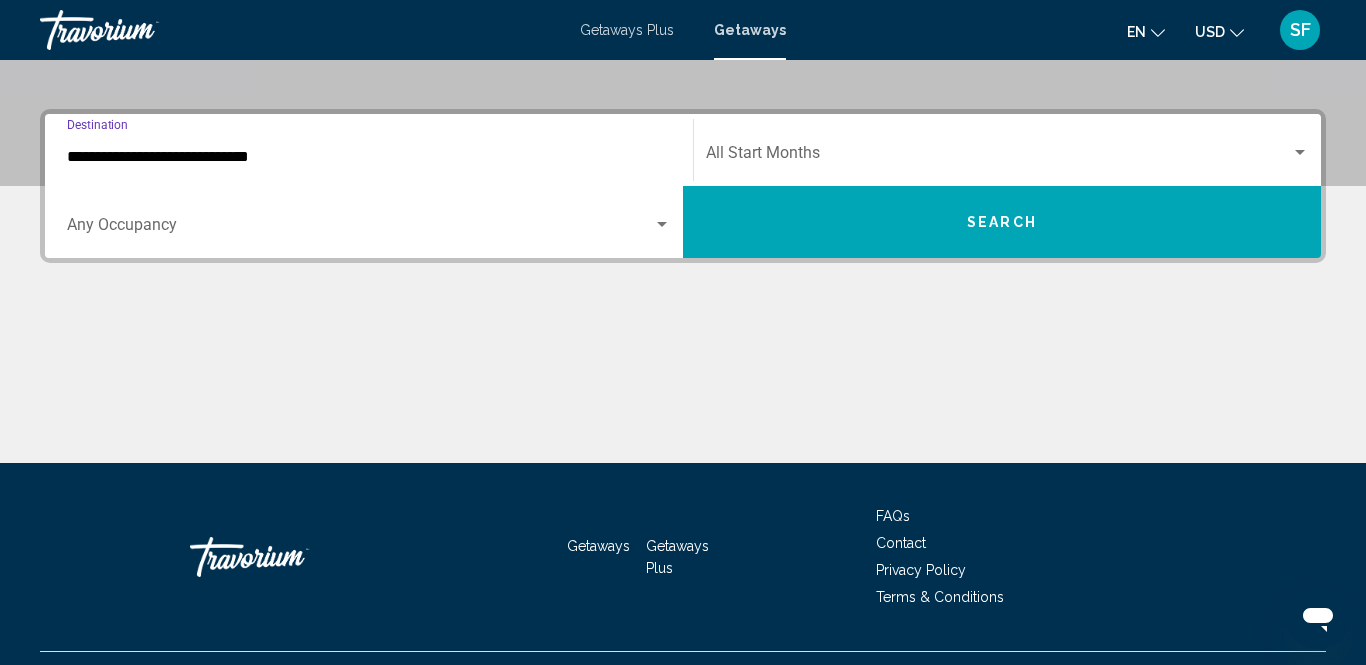 scroll, scrollTop: 457, scrollLeft: 0, axis: vertical 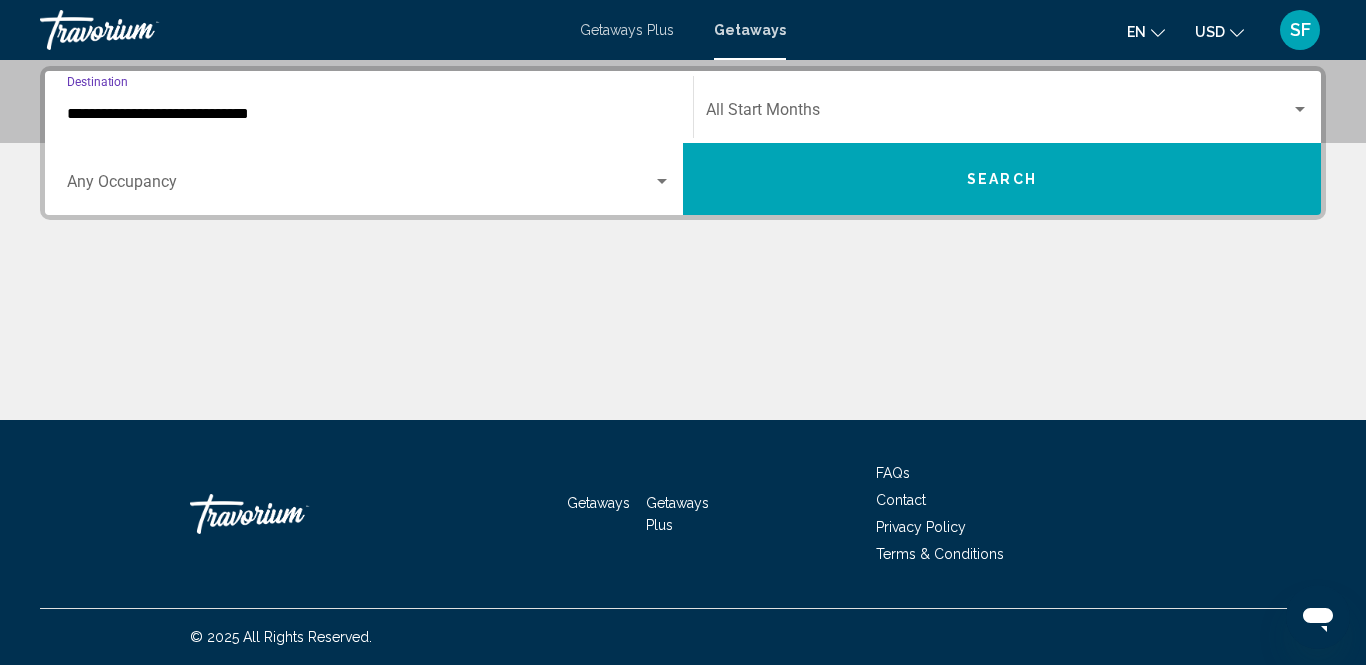 click at bounding box center (998, 114) 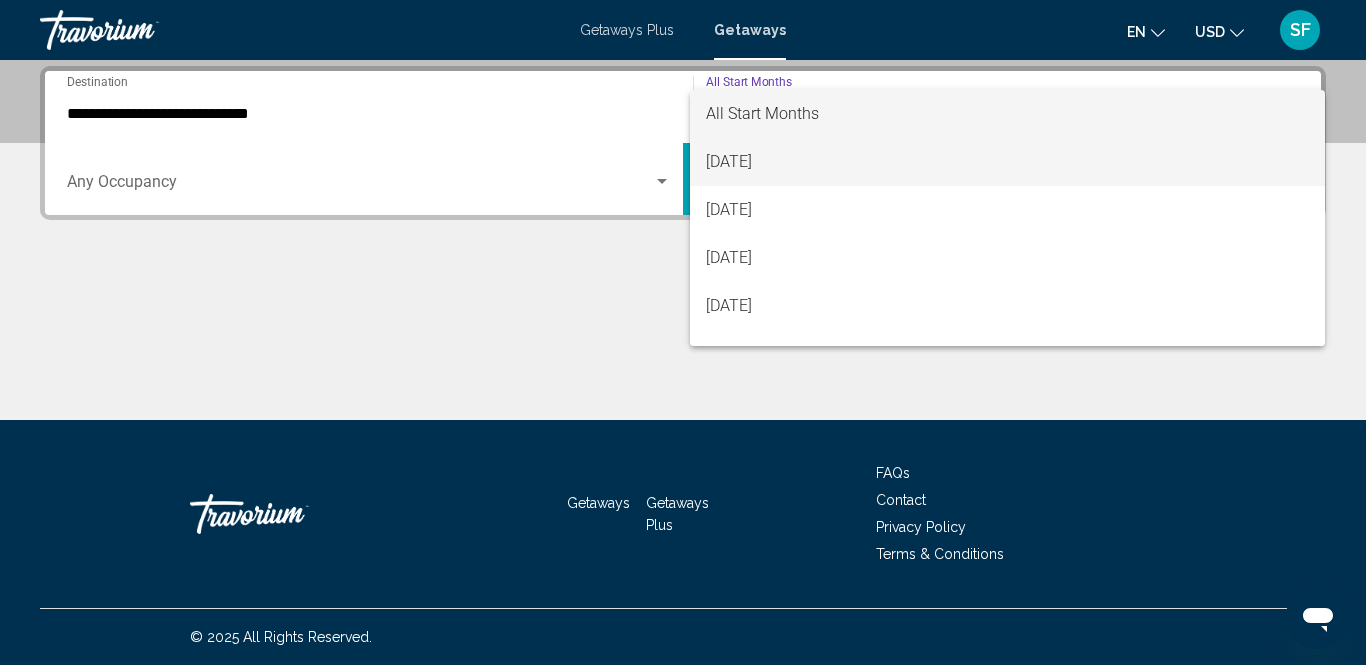 click on "[DATE]" at bounding box center (1007, 162) 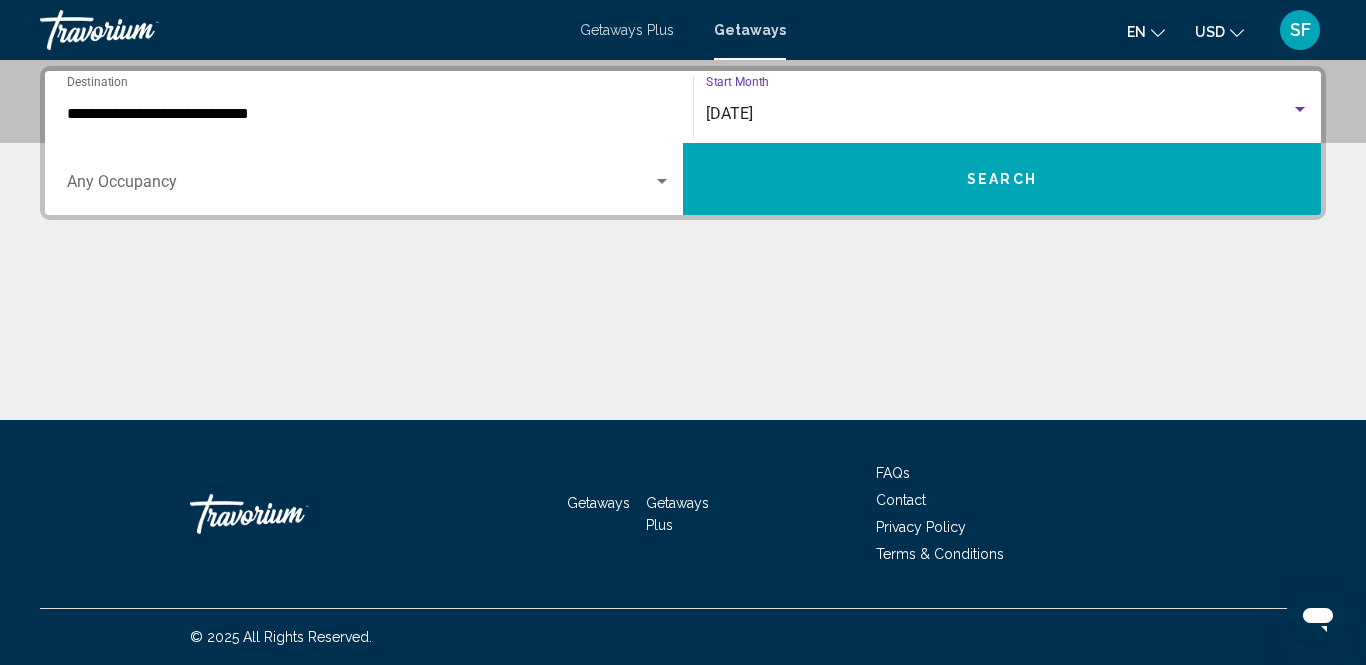 click on "Search" at bounding box center [1002, 179] 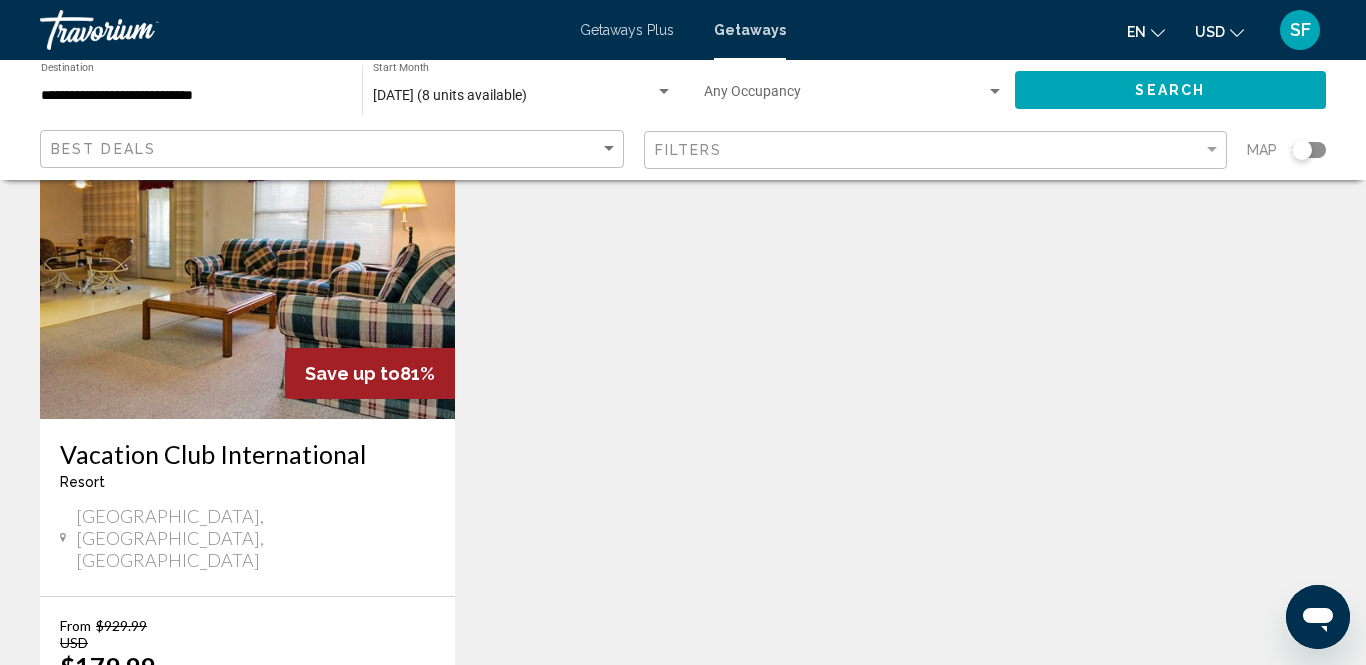 scroll, scrollTop: 0, scrollLeft: 0, axis: both 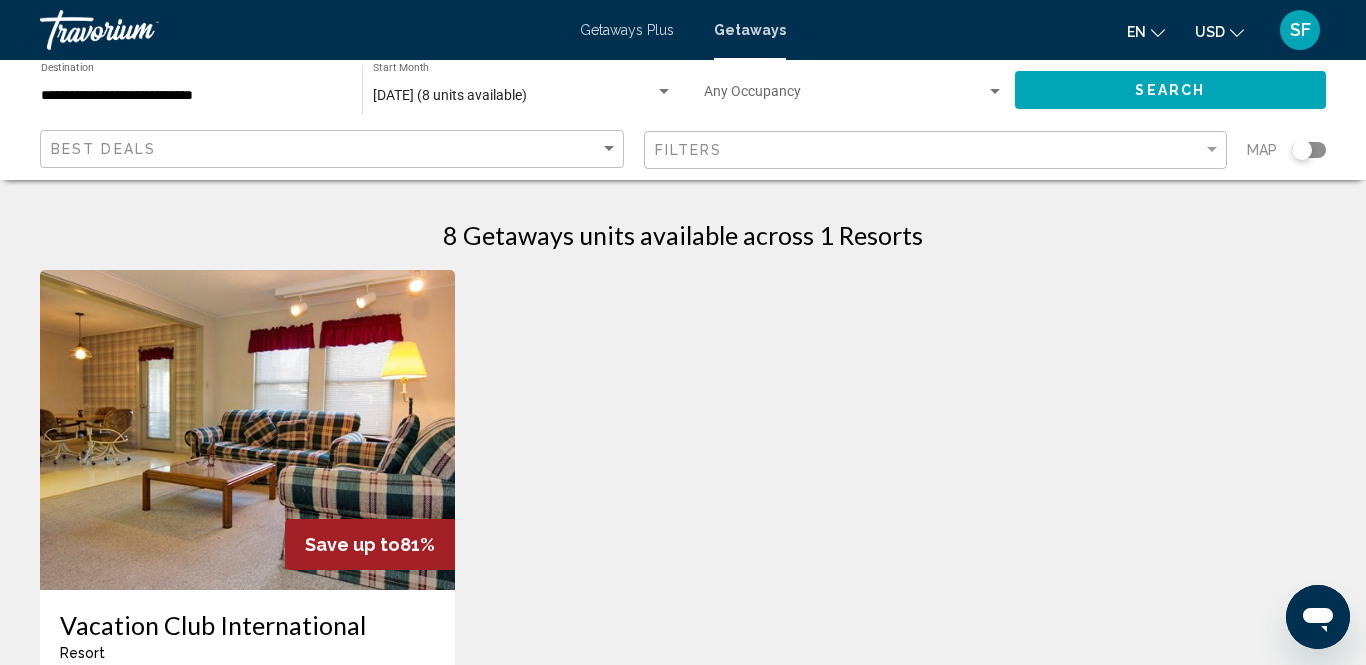 click on "Getaways Plus" at bounding box center [627, 30] 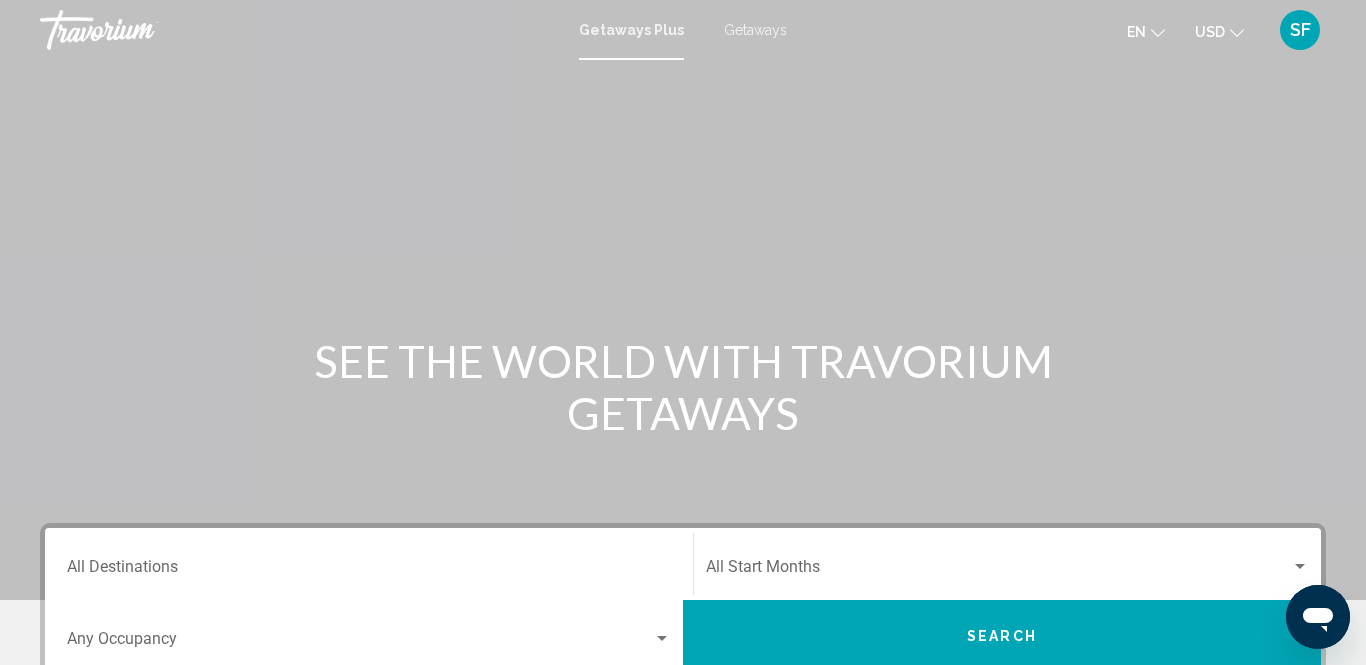 click on "Getaways Plus" at bounding box center (631, 30) 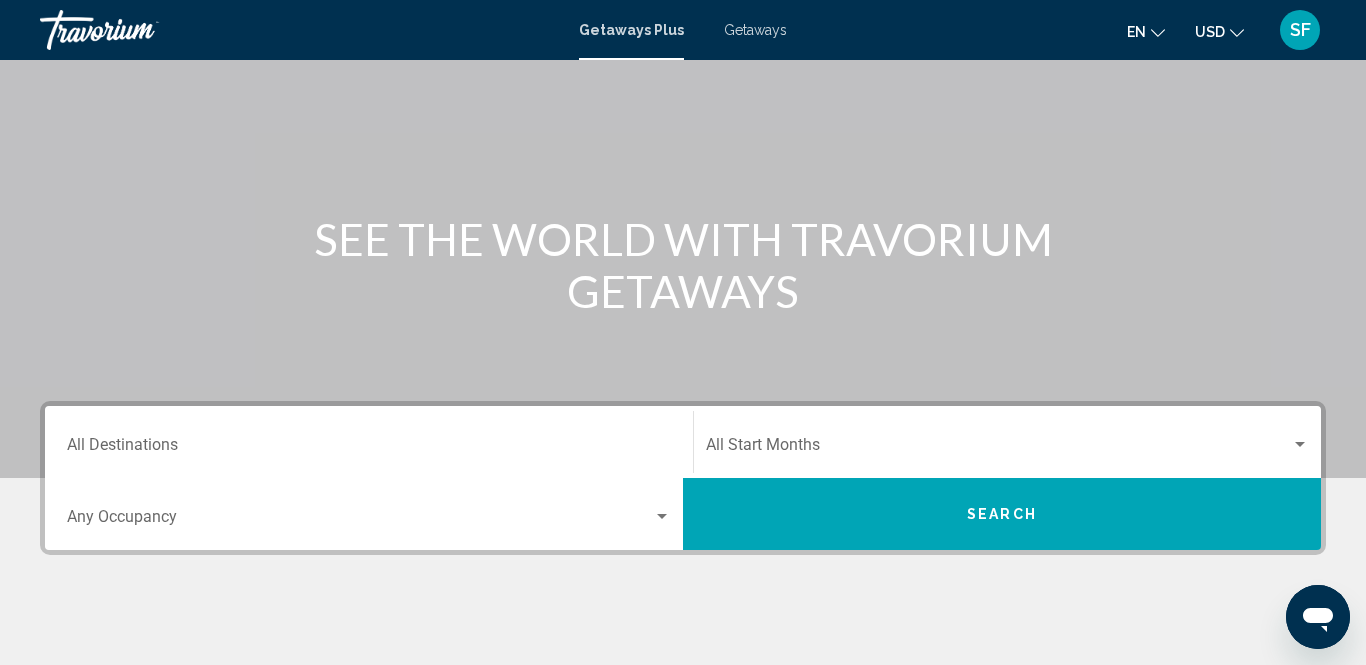 scroll, scrollTop: 135, scrollLeft: 0, axis: vertical 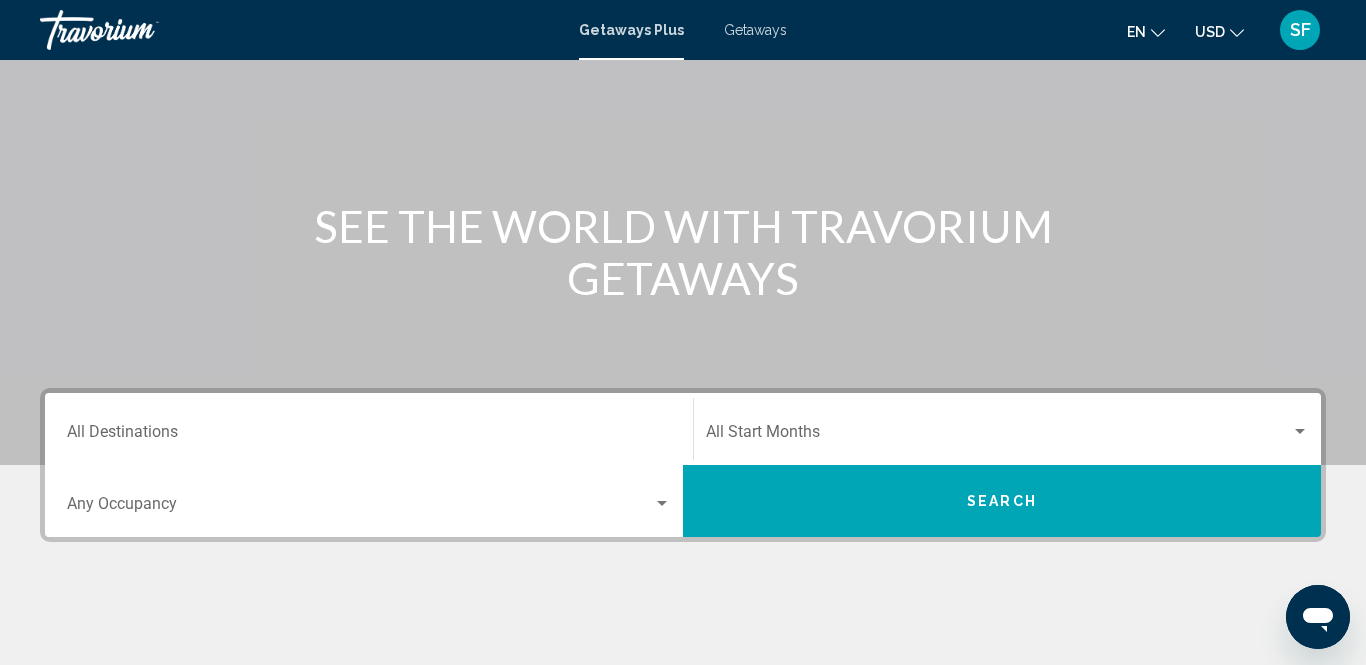 click on "Destination All Destinations" at bounding box center [369, 436] 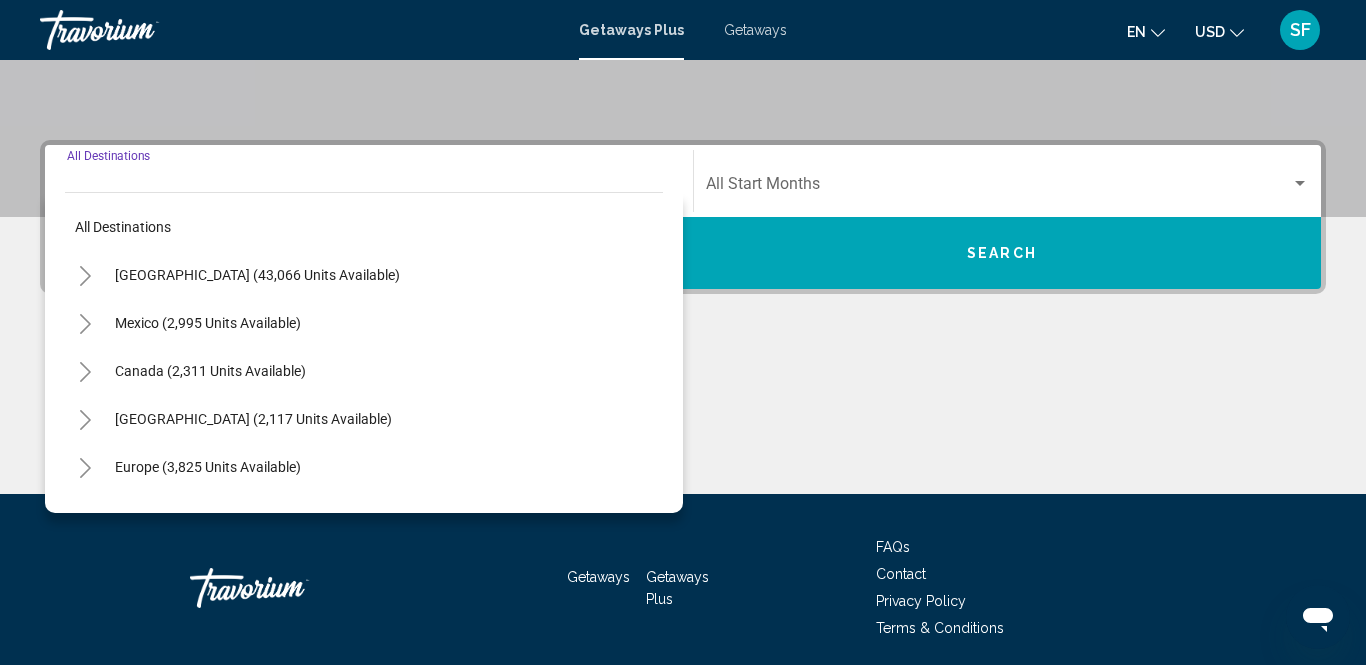 scroll, scrollTop: 457, scrollLeft: 0, axis: vertical 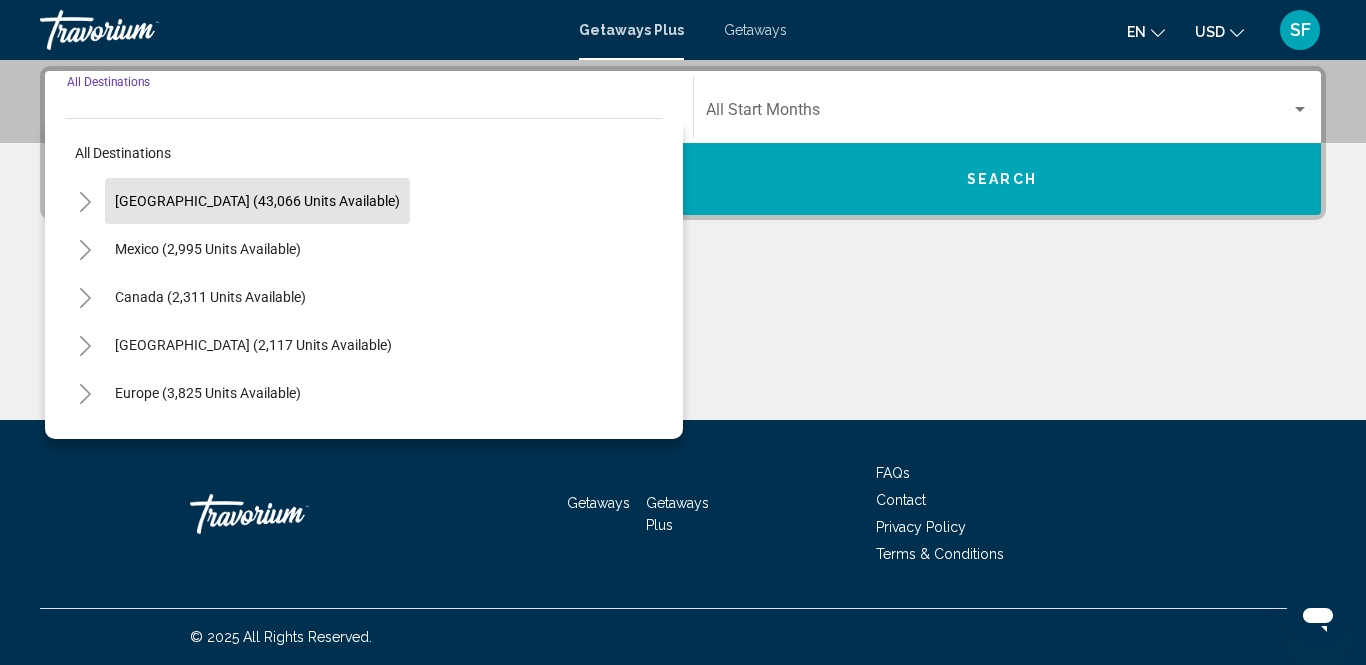 click on "[GEOGRAPHIC_DATA] (43,066 units available)" at bounding box center (208, 249) 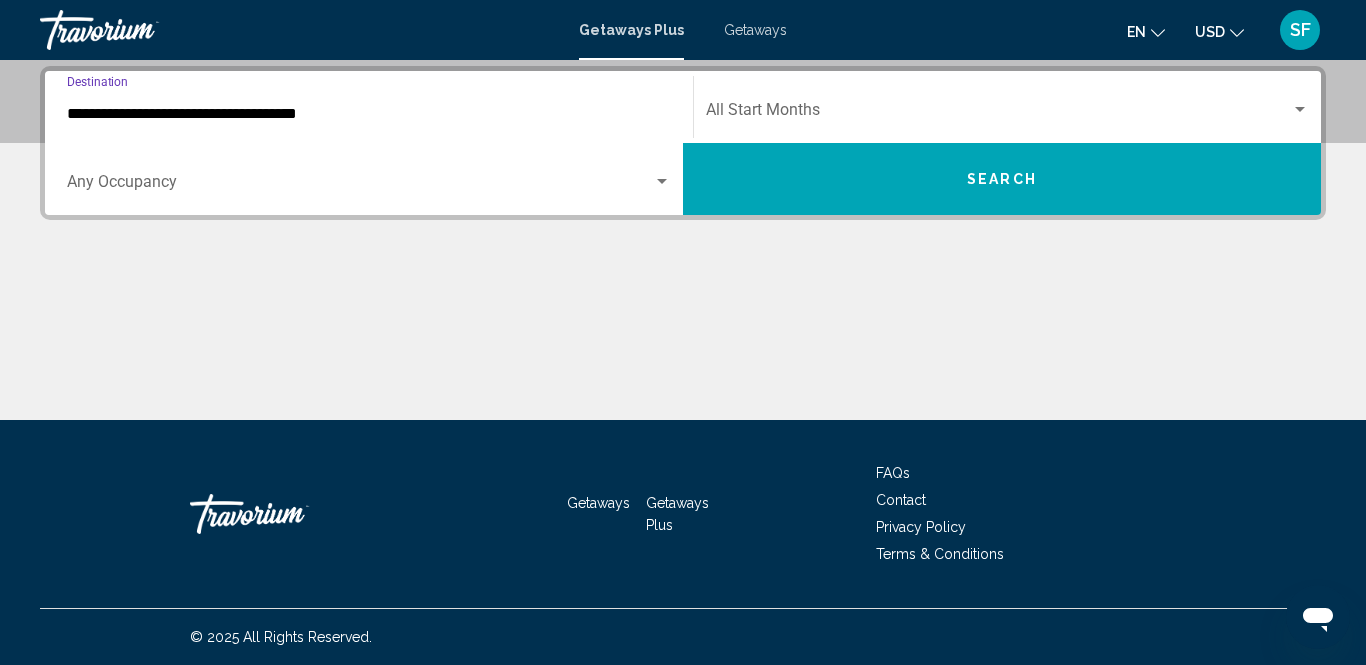 click on "**********" at bounding box center [369, 114] 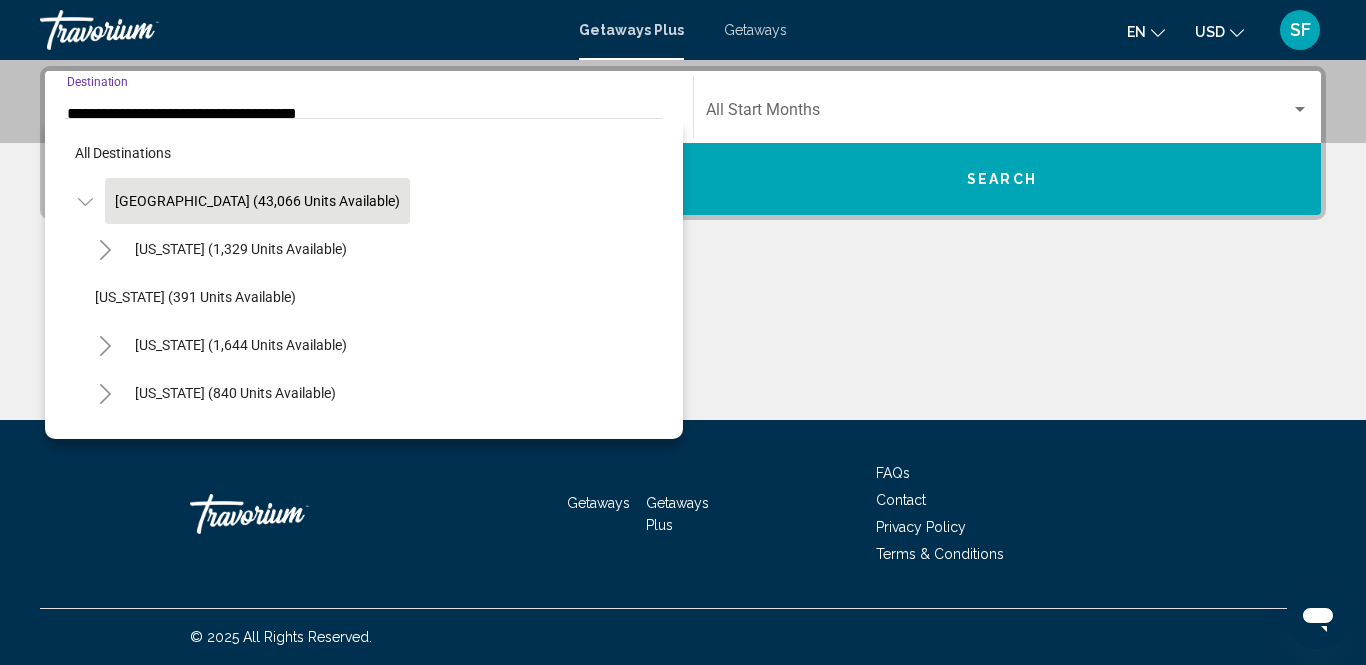 scroll, scrollTop: 325, scrollLeft: 0, axis: vertical 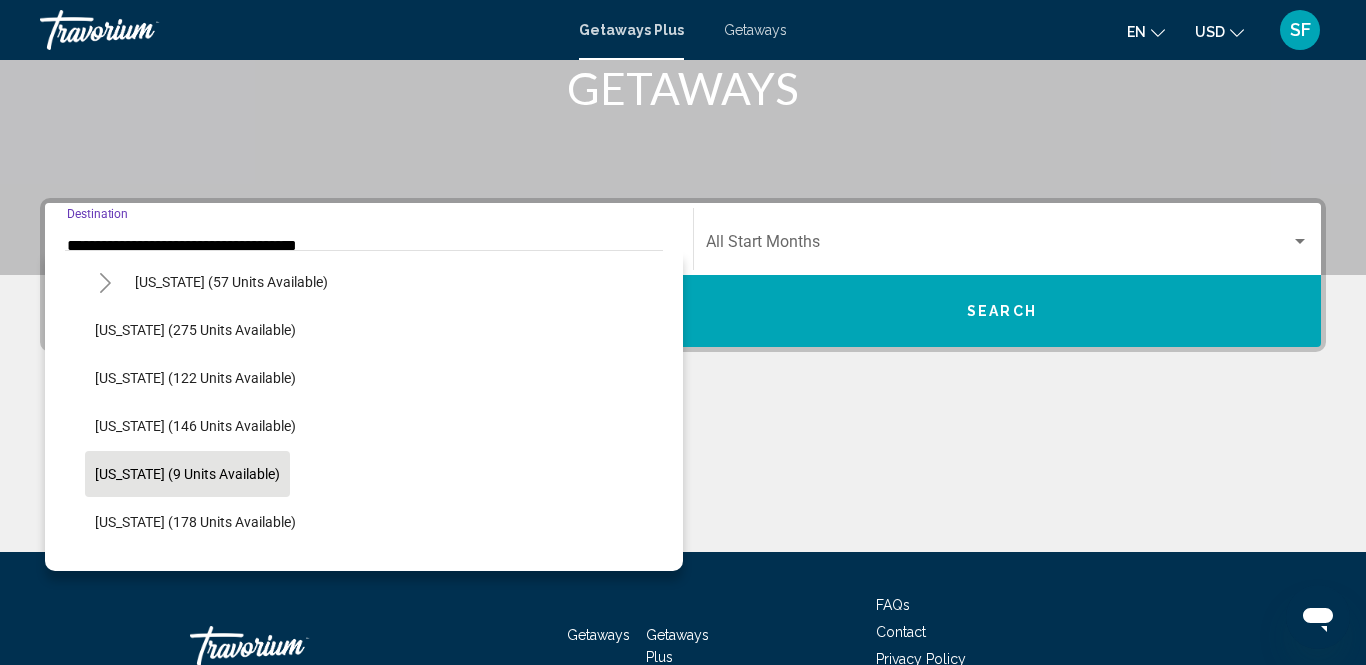 click on "[US_STATE] (9 units available)" 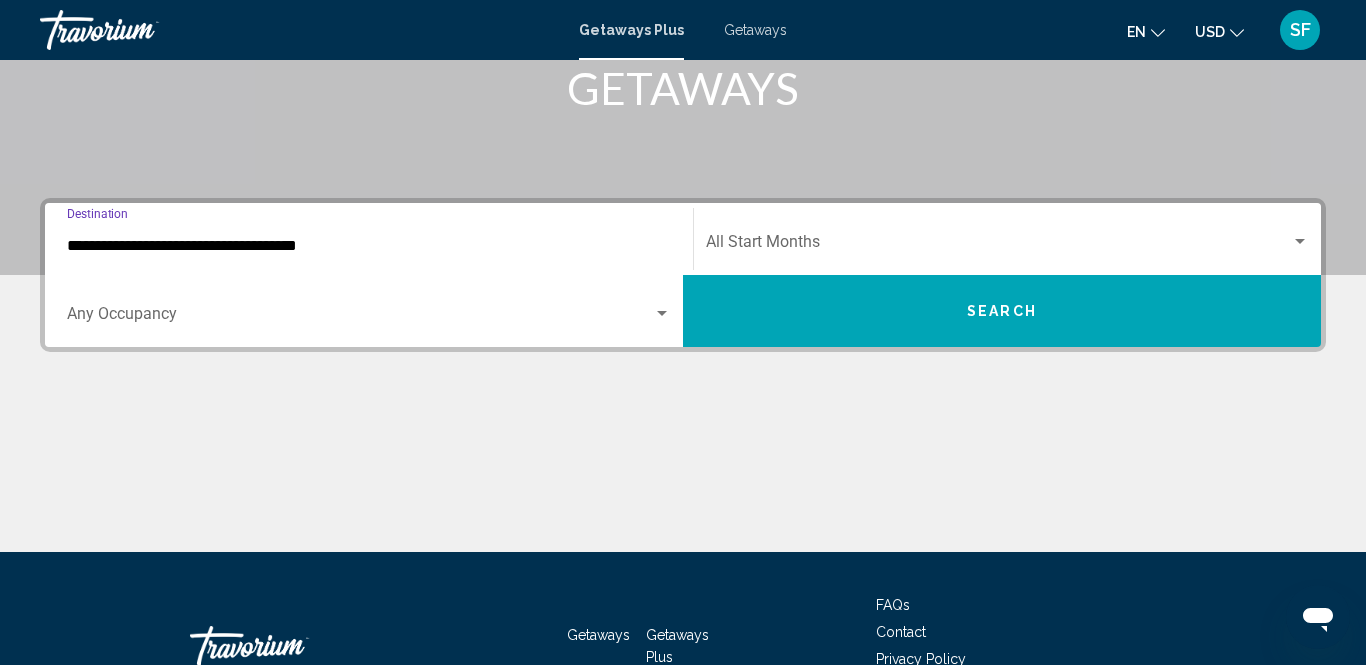 type on "**********" 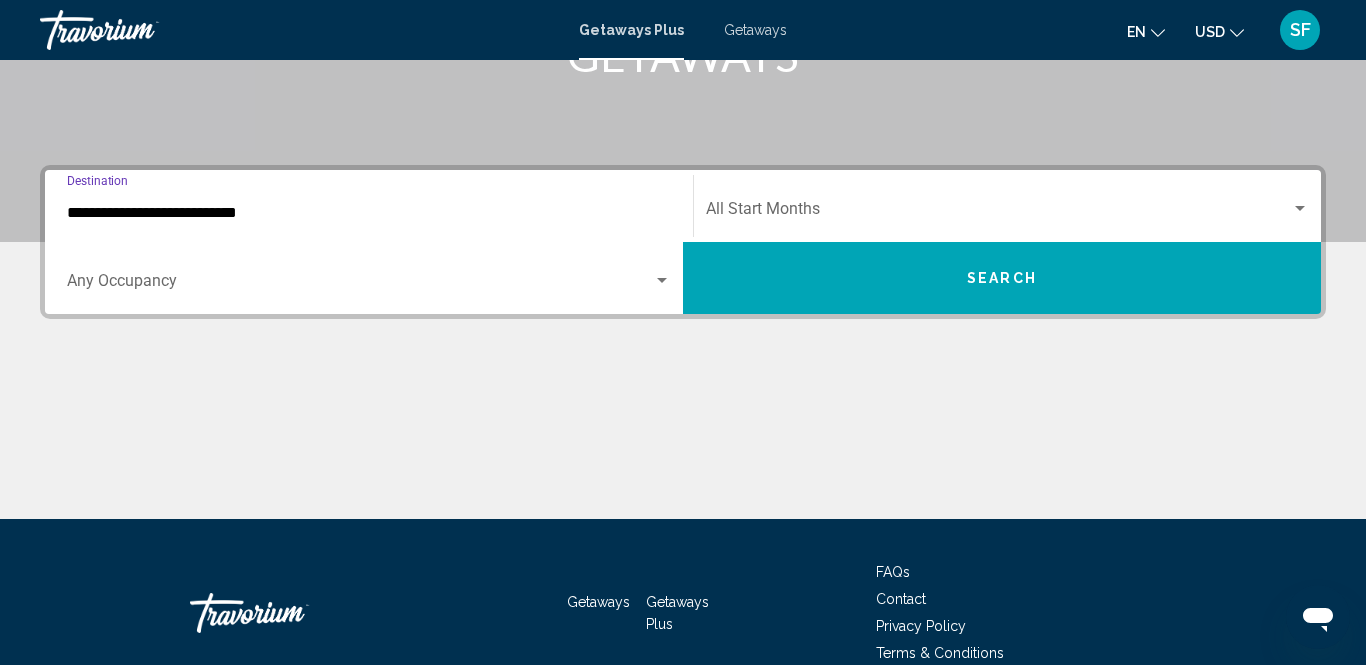 scroll, scrollTop: 457, scrollLeft: 0, axis: vertical 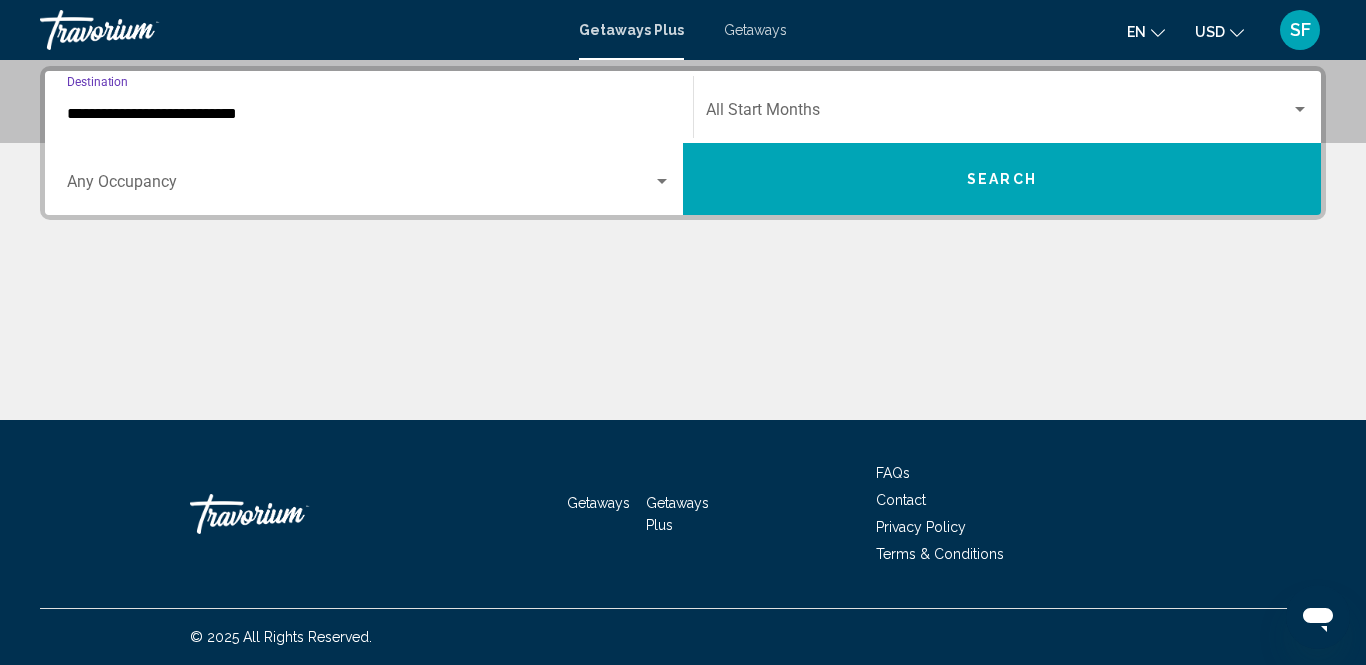 click at bounding box center (998, 114) 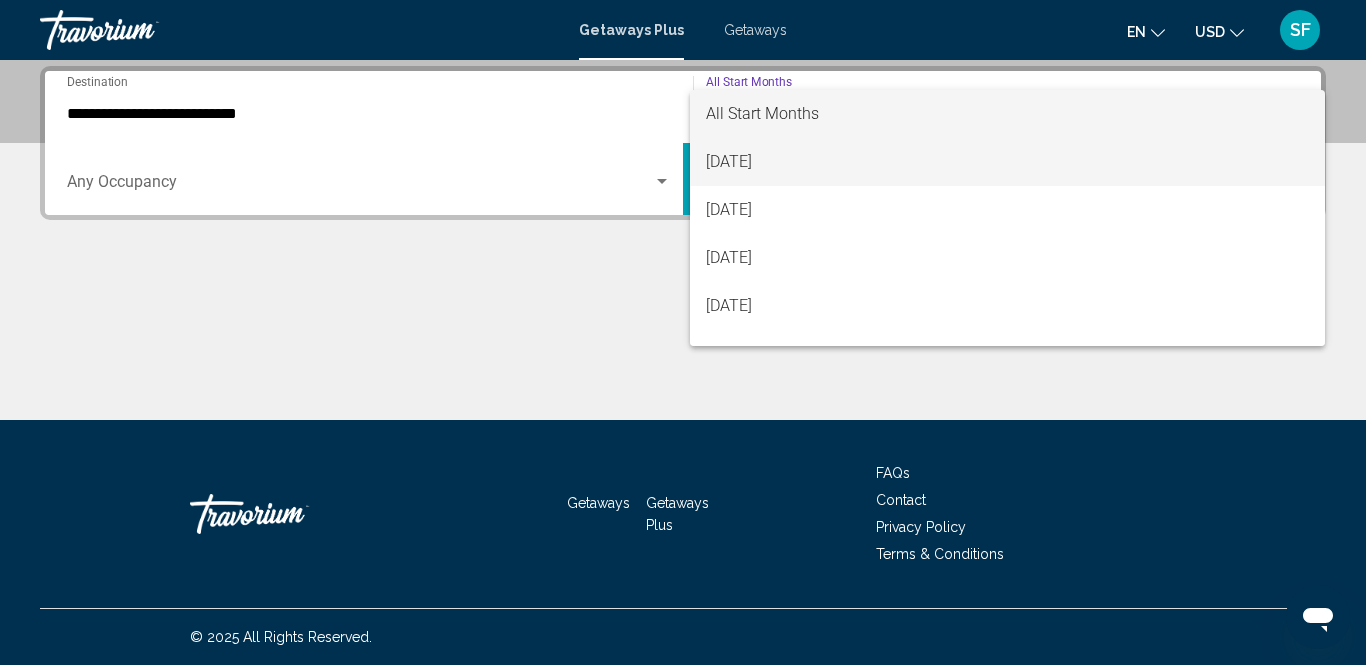 click on "[DATE]" at bounding box center (1007, 162) 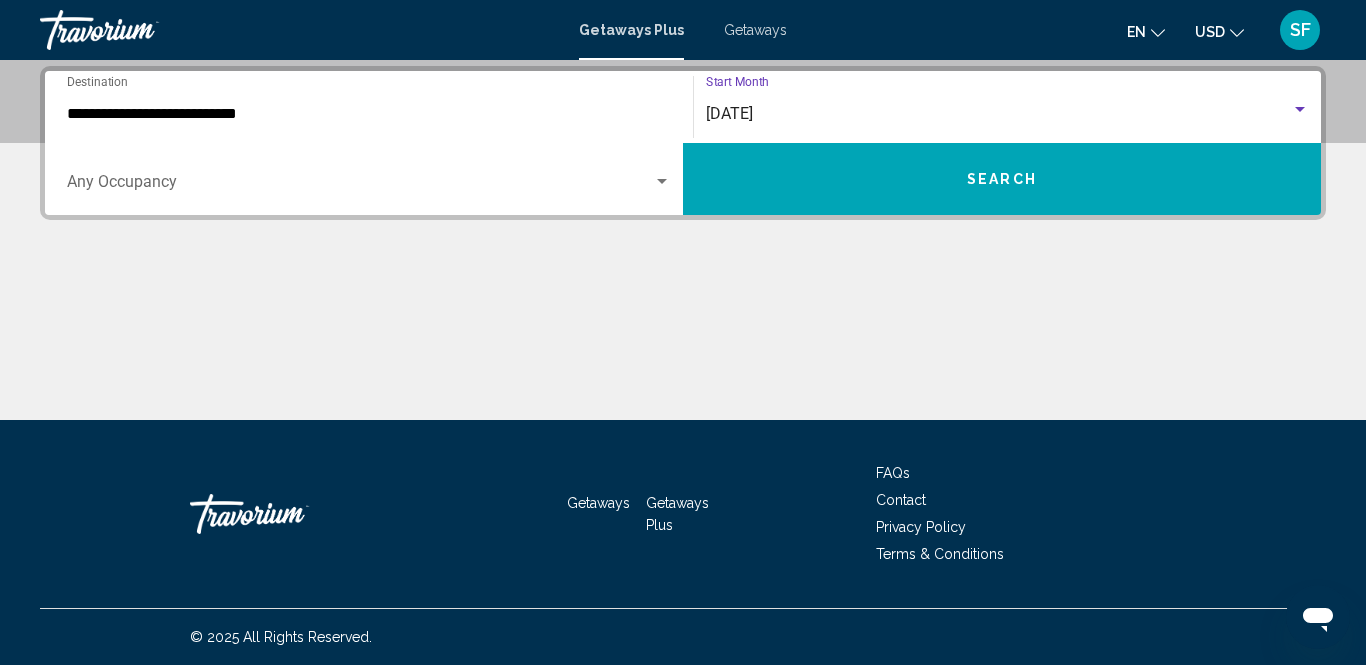 click on "Search" at bounding box center [1002, 179] 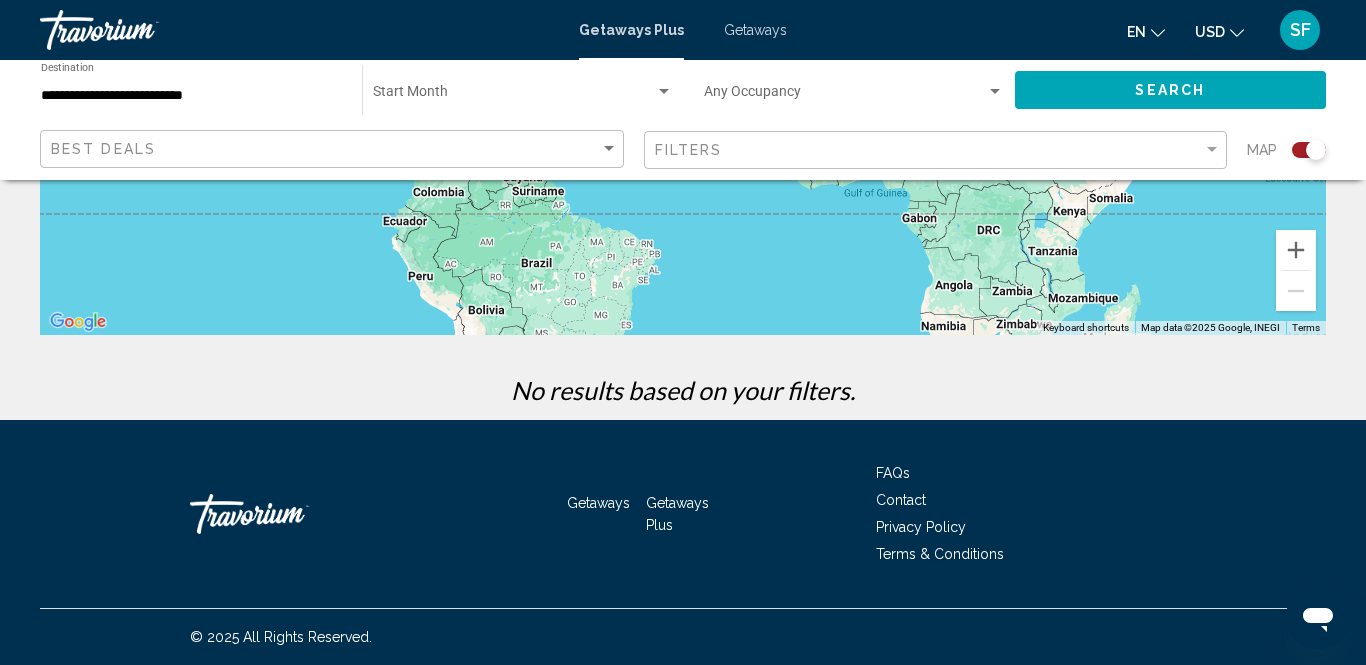 scroll, scrollTop: 0, scrollLeft: 0, axis: both 